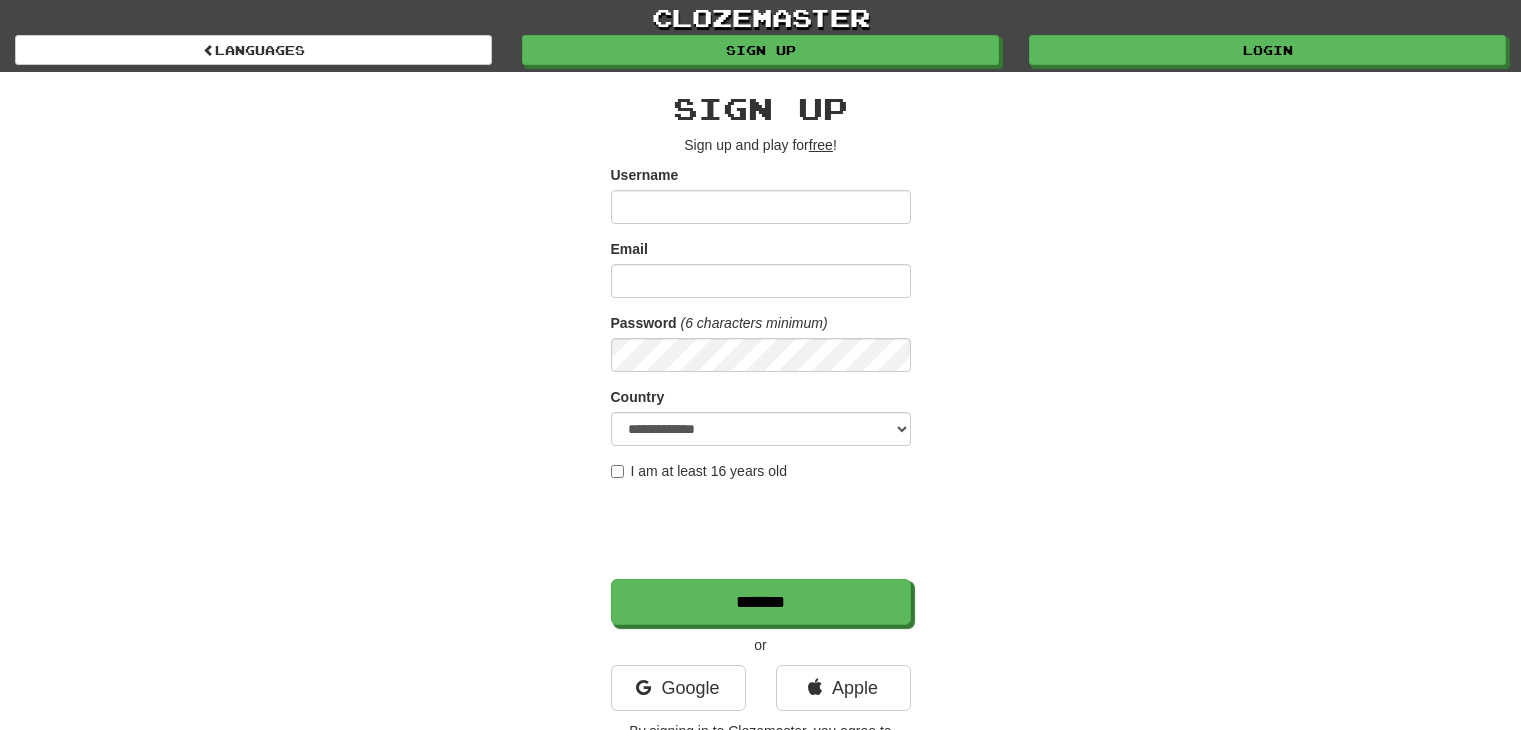 scroll, scrollTop: 0, scrollLeft: 0, axis: both 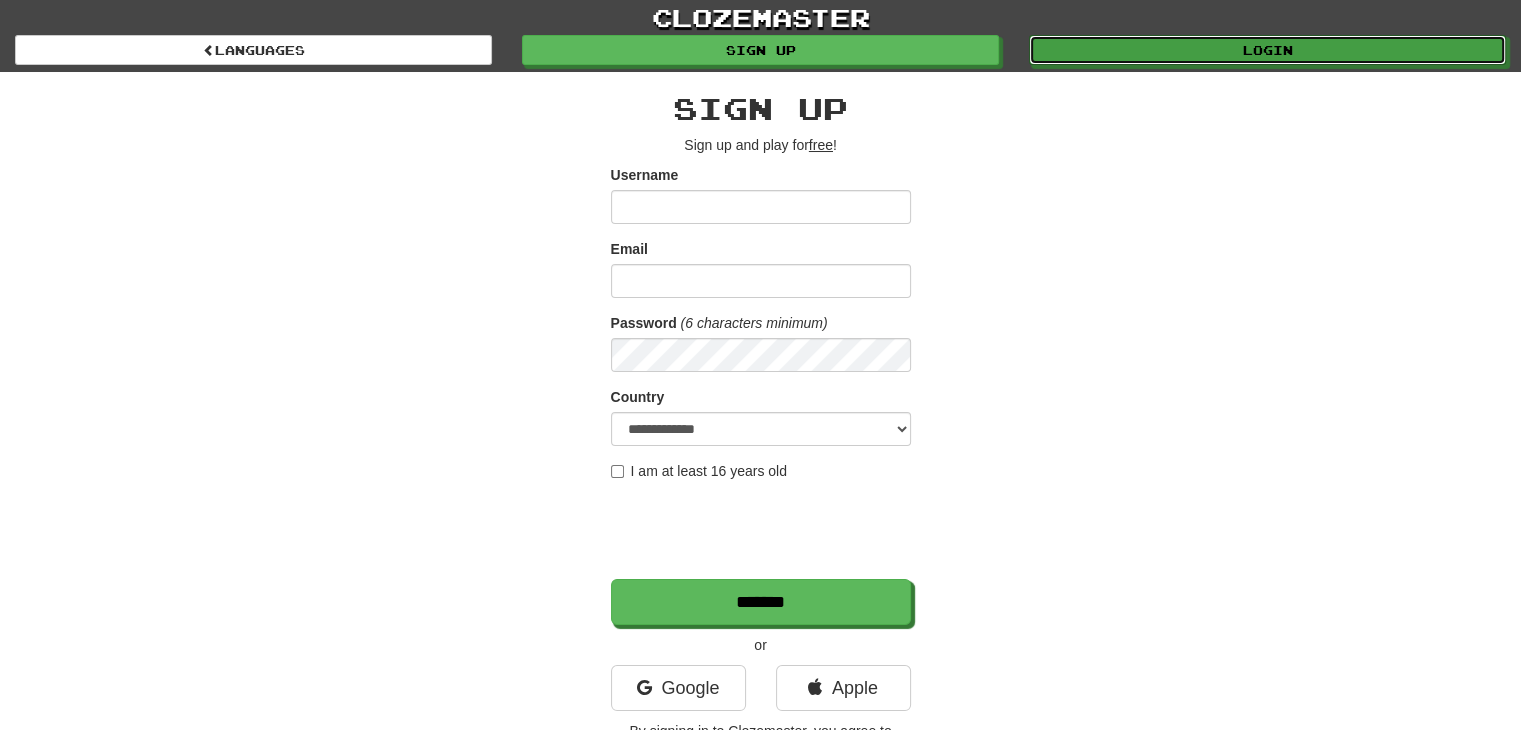 click on "Login" at bounding box center (1267, 50) 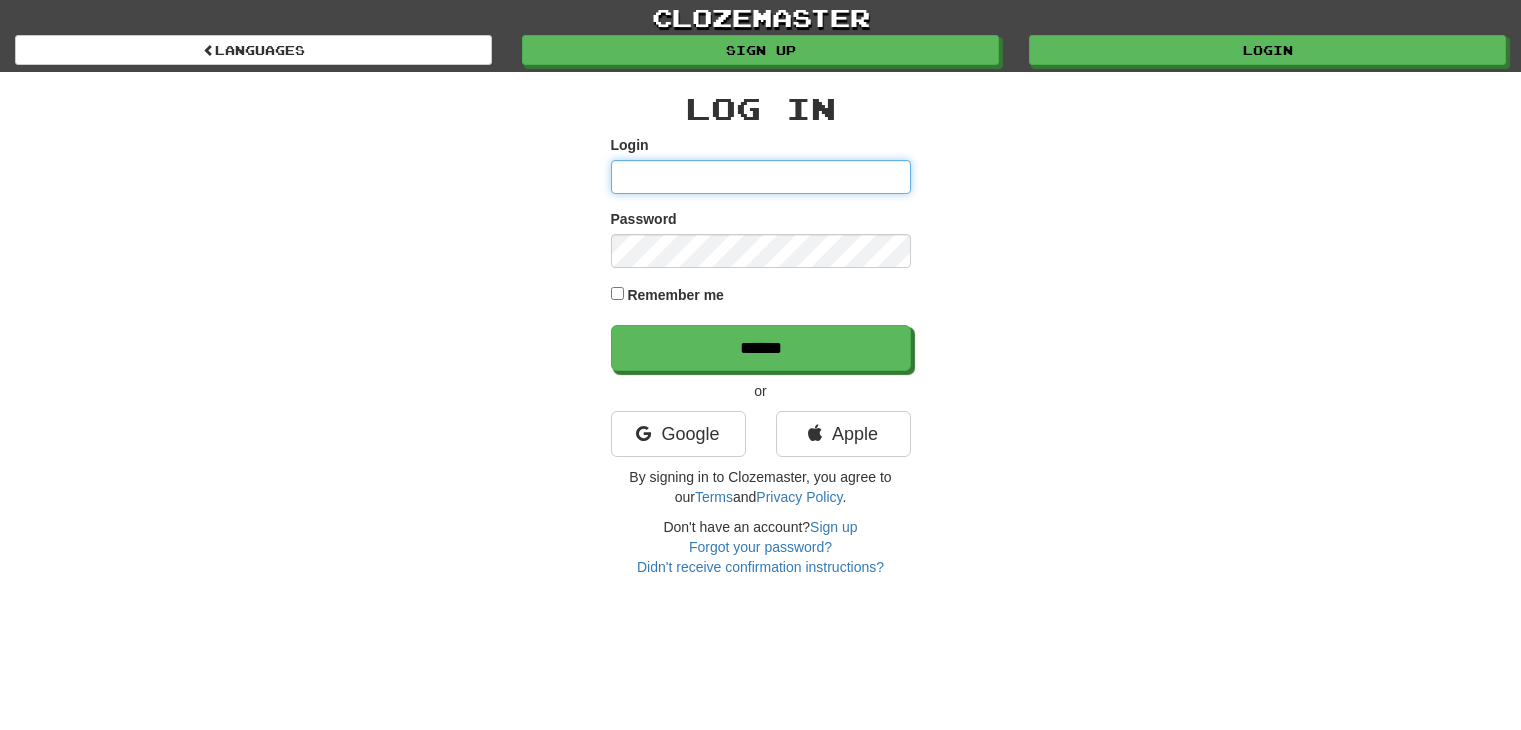 scroll, scrollTop: 0, scrollLeft: 0, axis: both 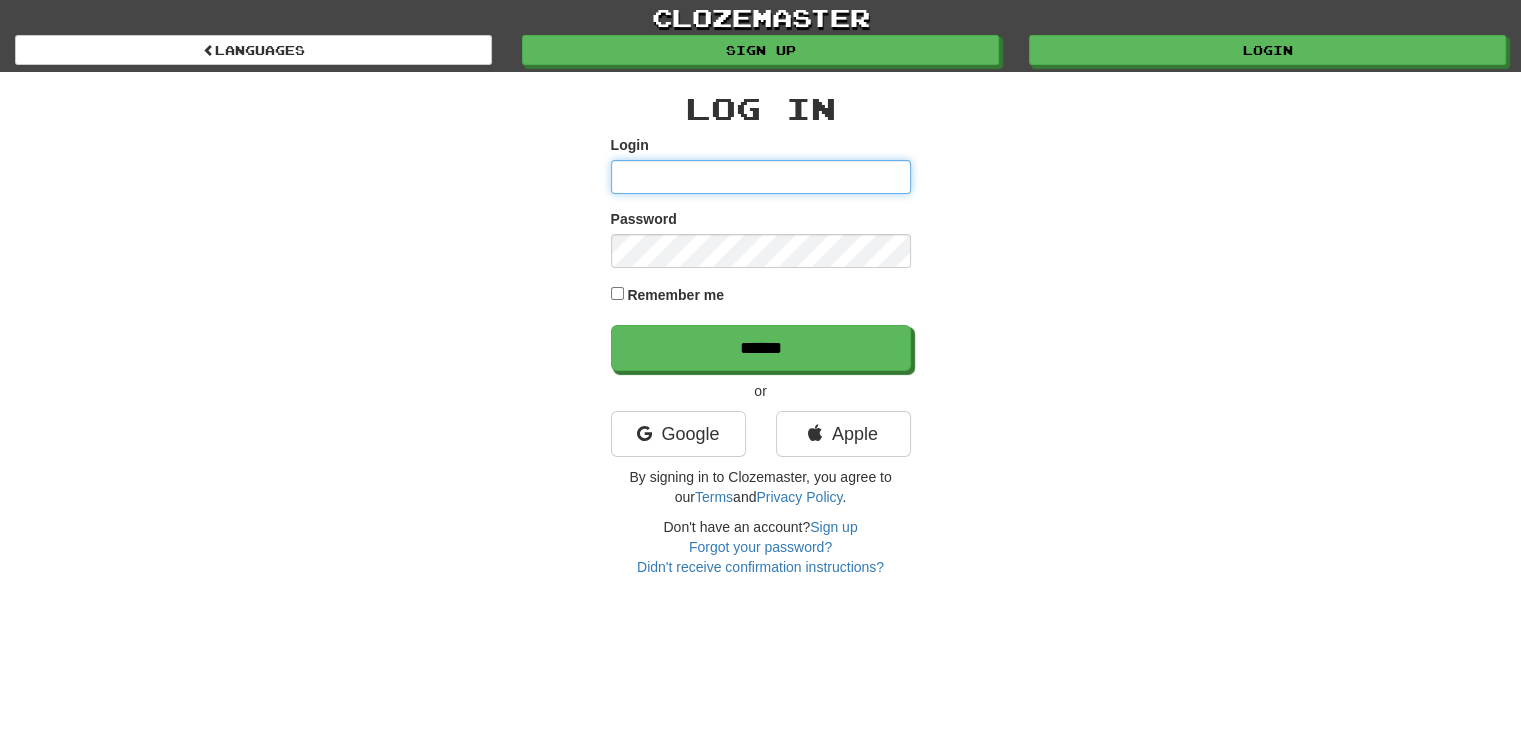 click on "Login" at bounding box center (761, 177) 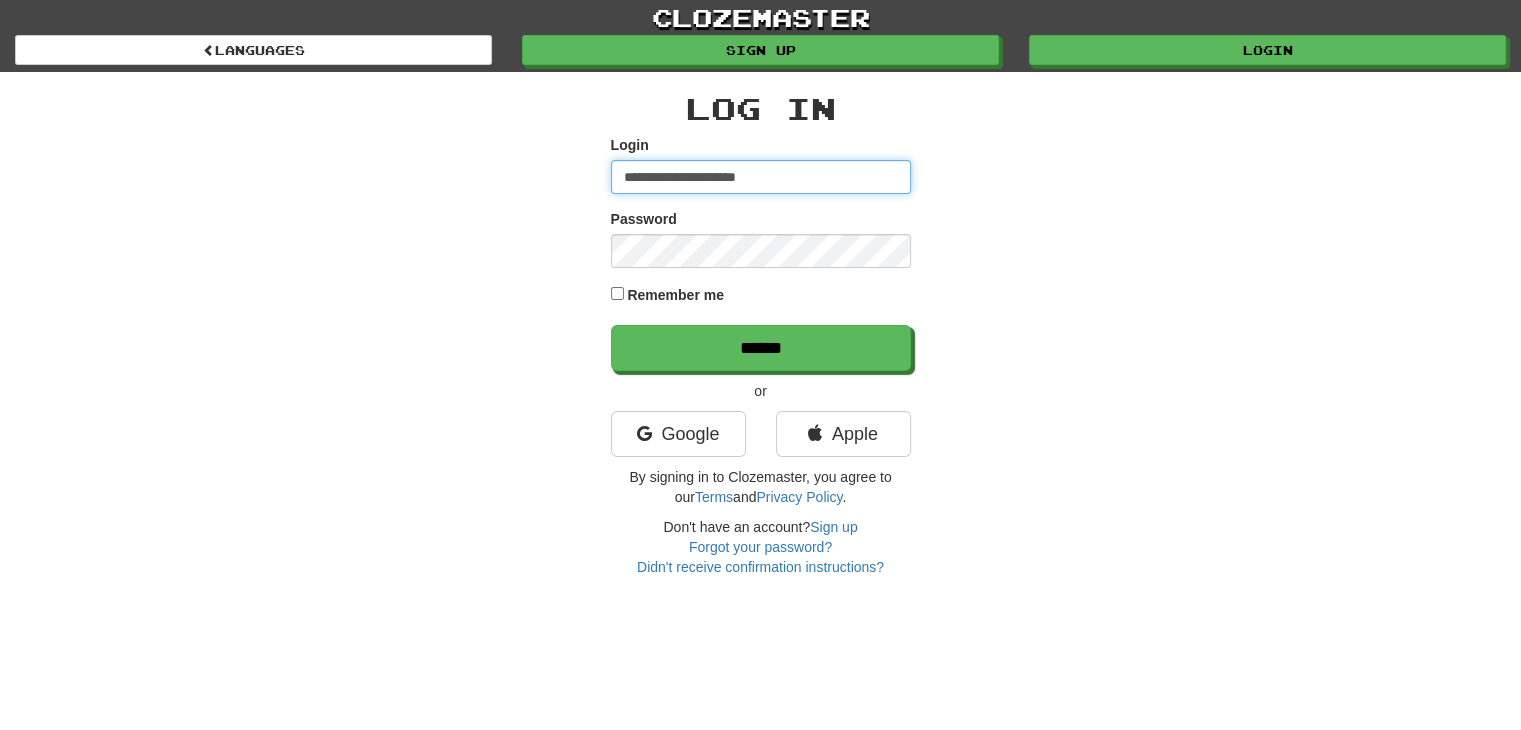 type on "**********" 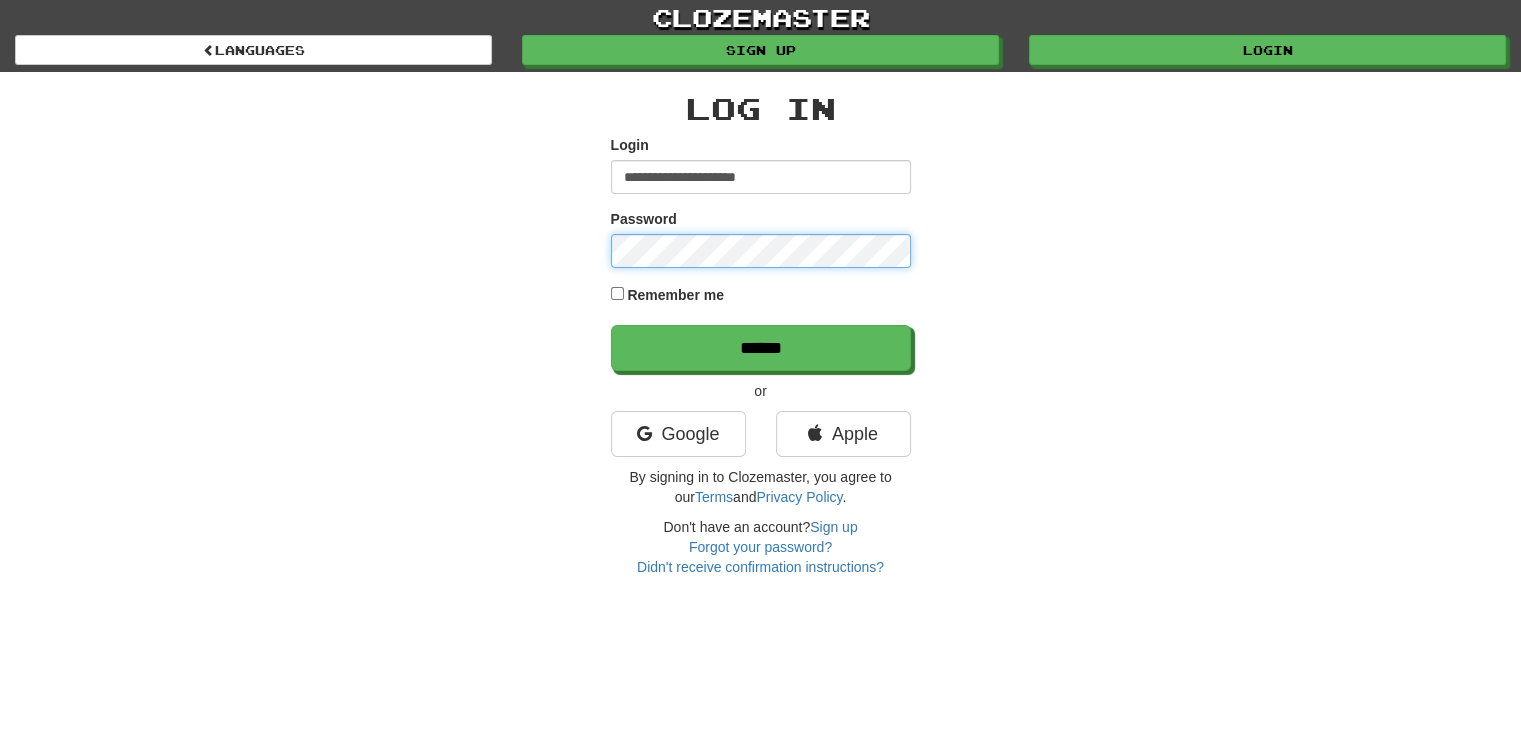 click on "******" at bounding box center (761, 348) 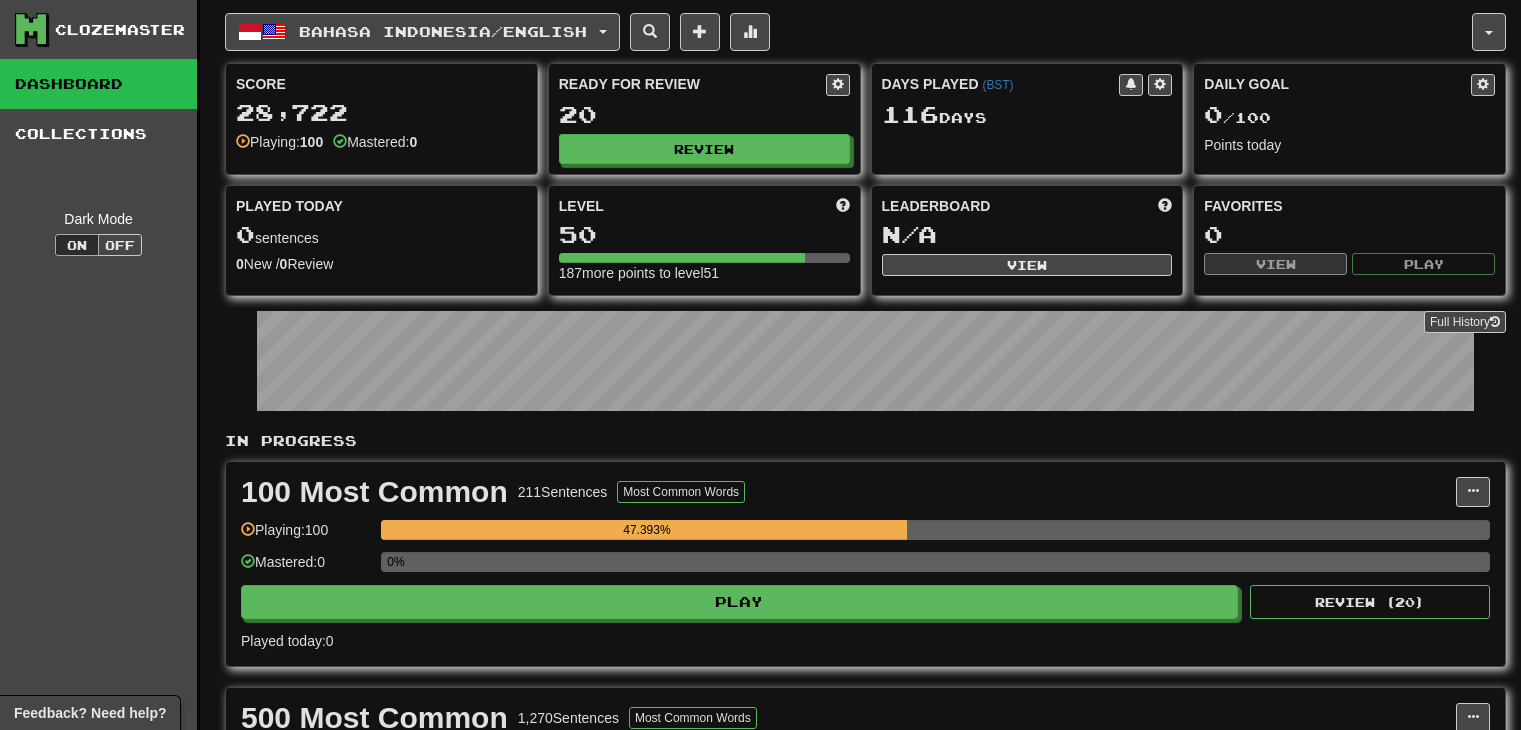 scroll, scrollTop: 0, scrollLeft: 0, axis: both 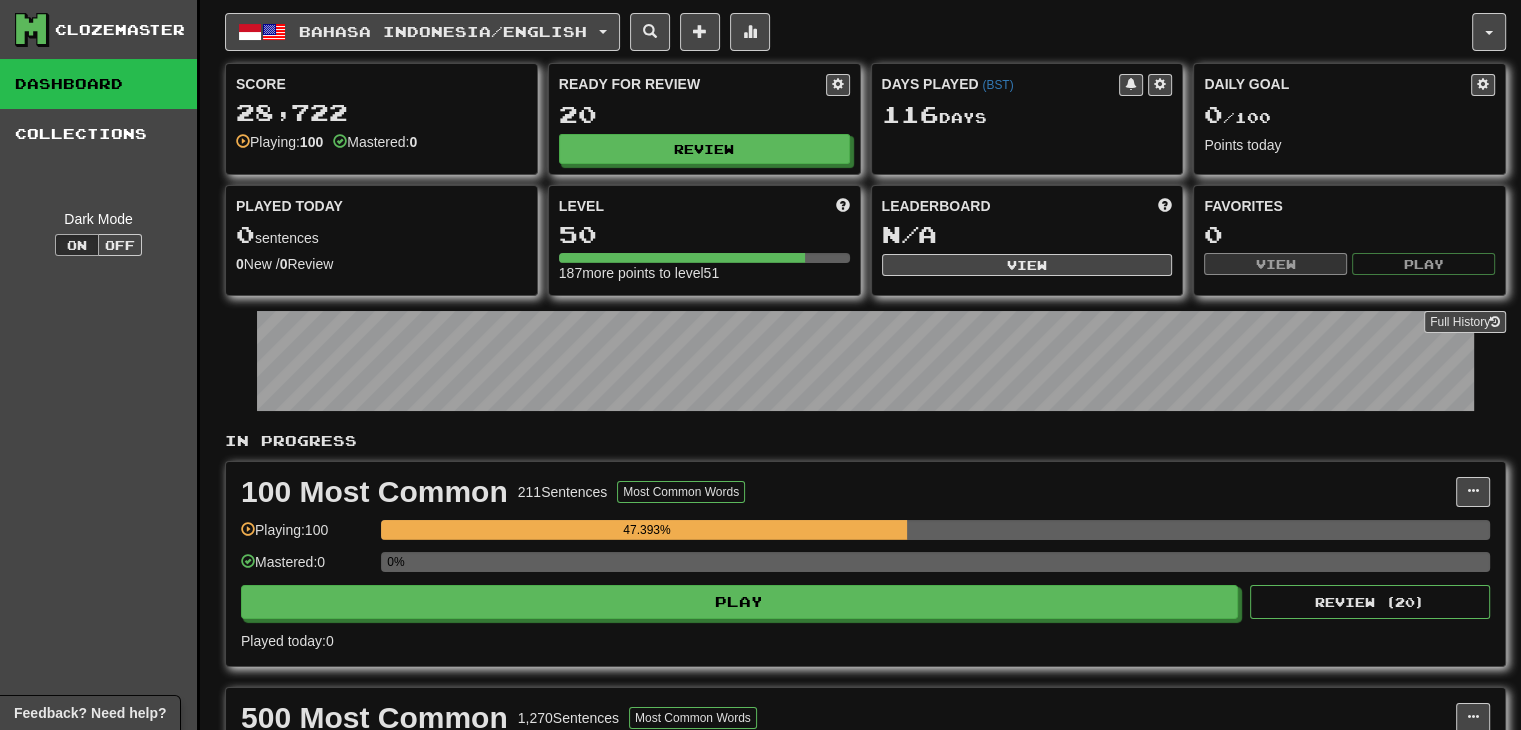 click on "Ready for Review 20   Review" at bounding box center [704, 119] 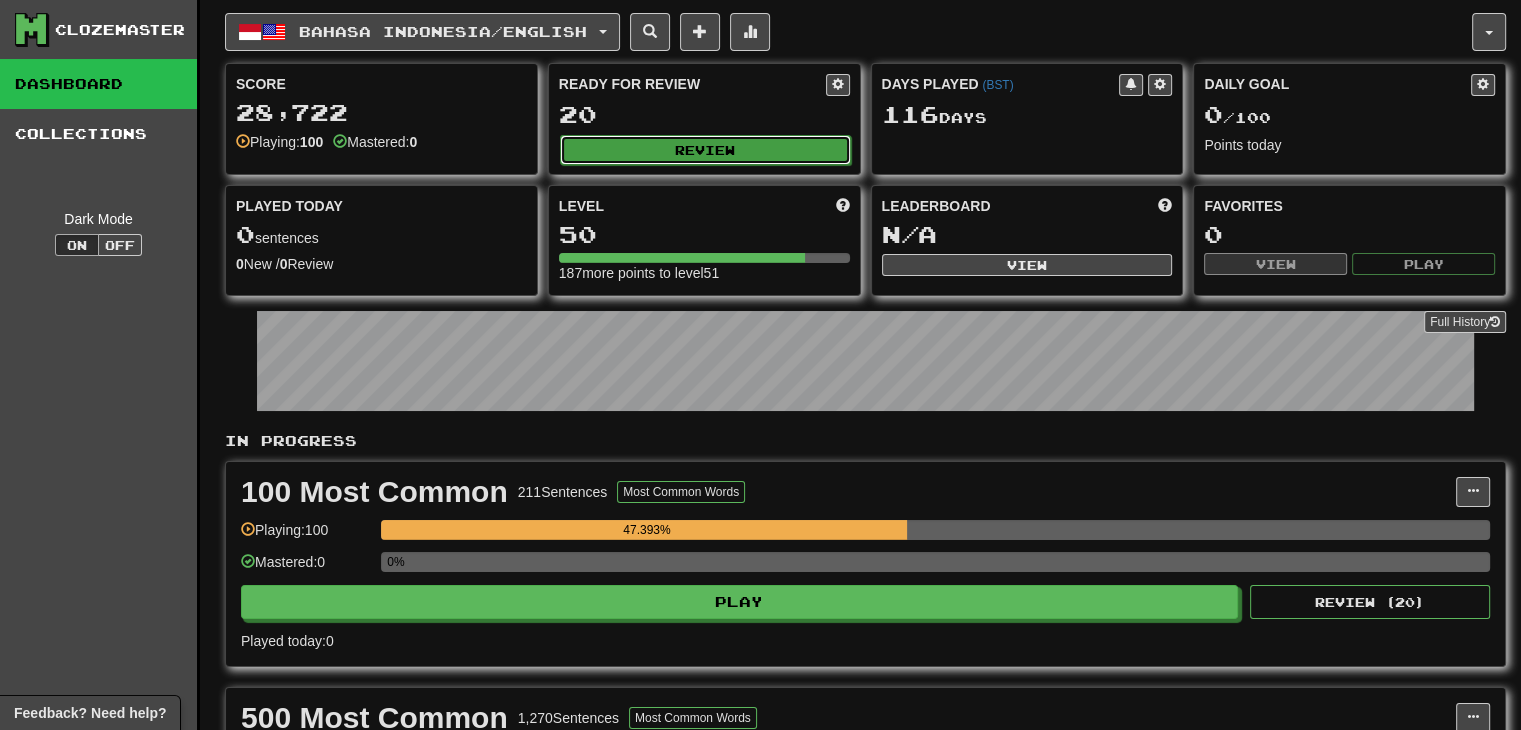 click on "Review" at bounding box center [705, 150] 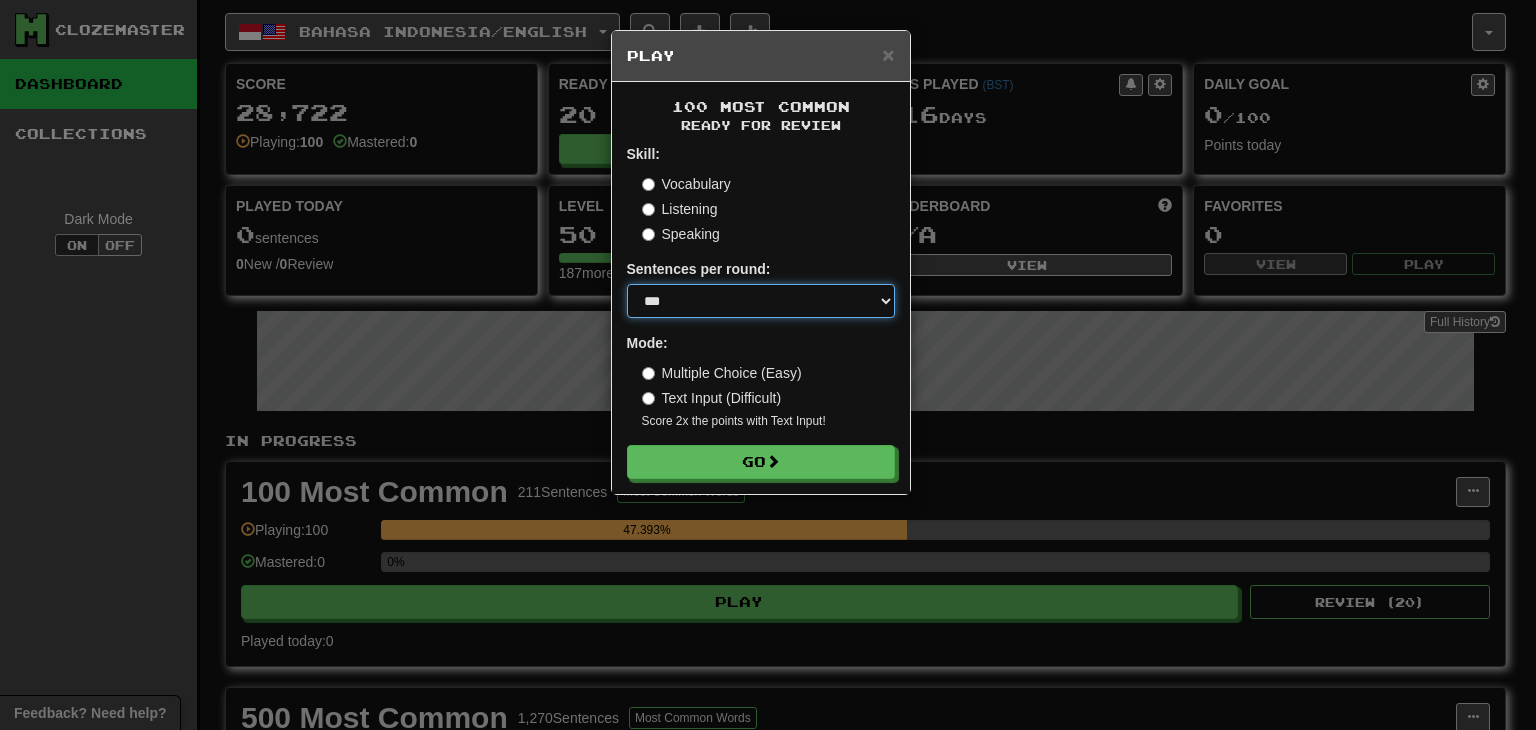click on "* ** ** ** ** ** *** ********" at bounding box center (761, 301) 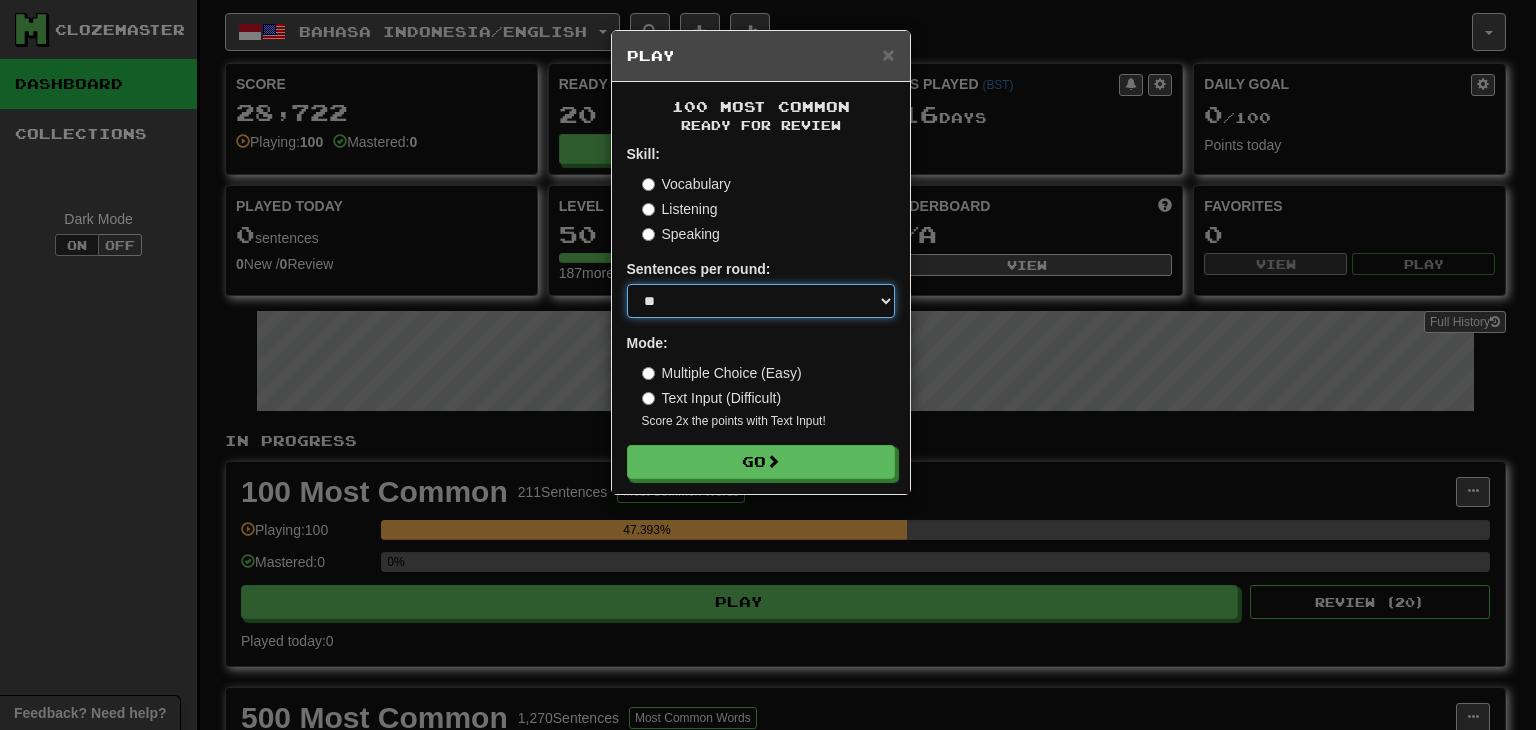 click on "* ** ** ** ** ** *** ********" at bounding box center (761, 301) 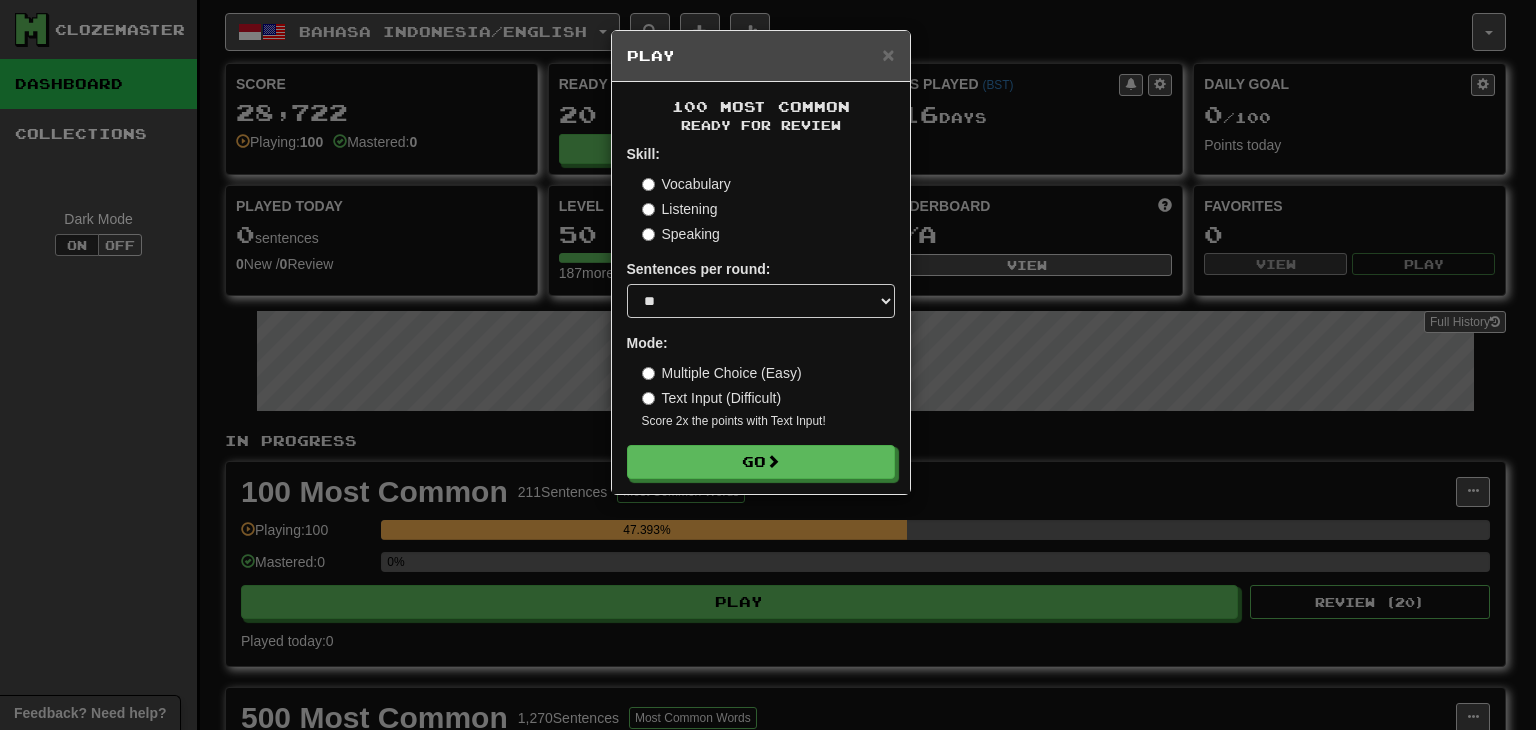 click on "Text Input (Difficult)" at bounding box center (712, 398) 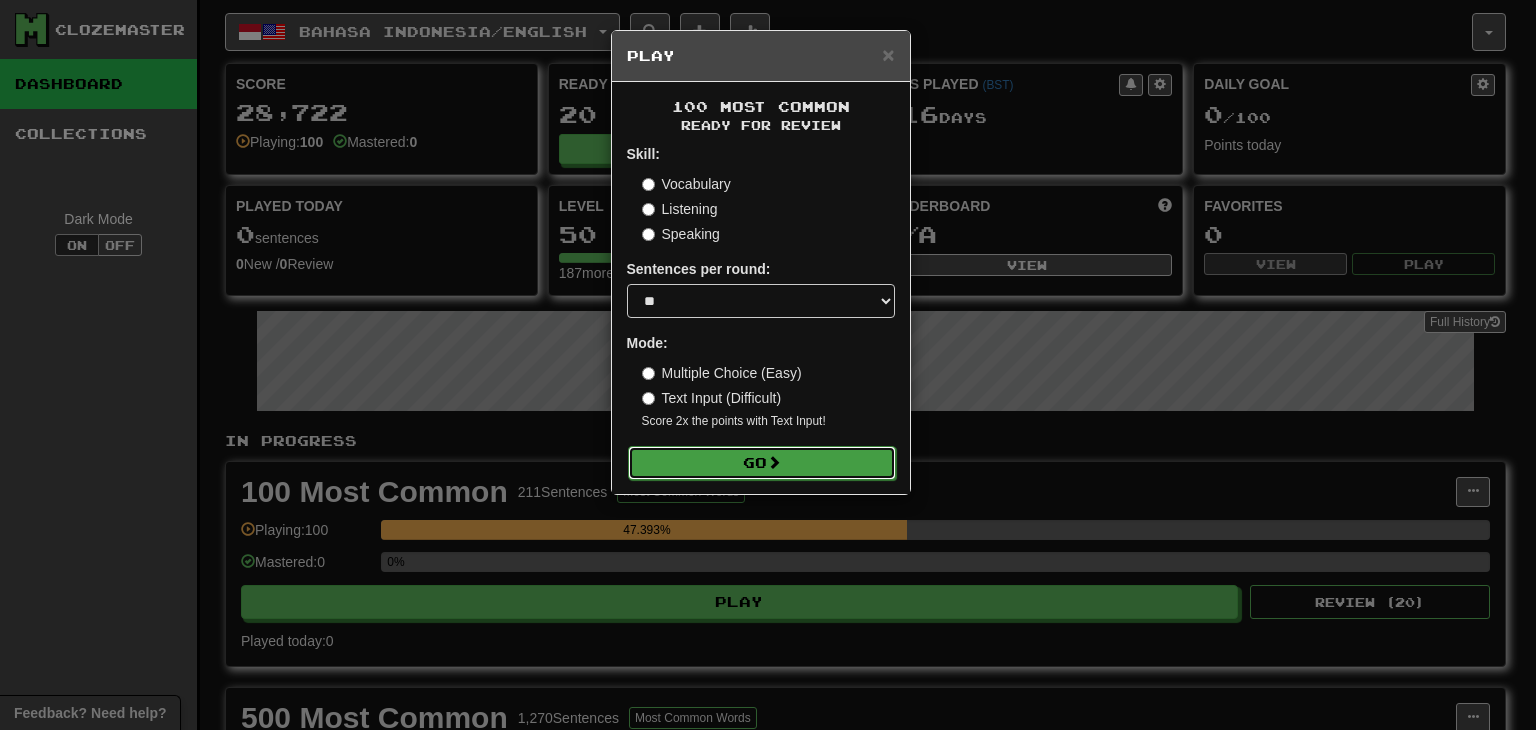 click on "Go" at bounding box center [762, 463] 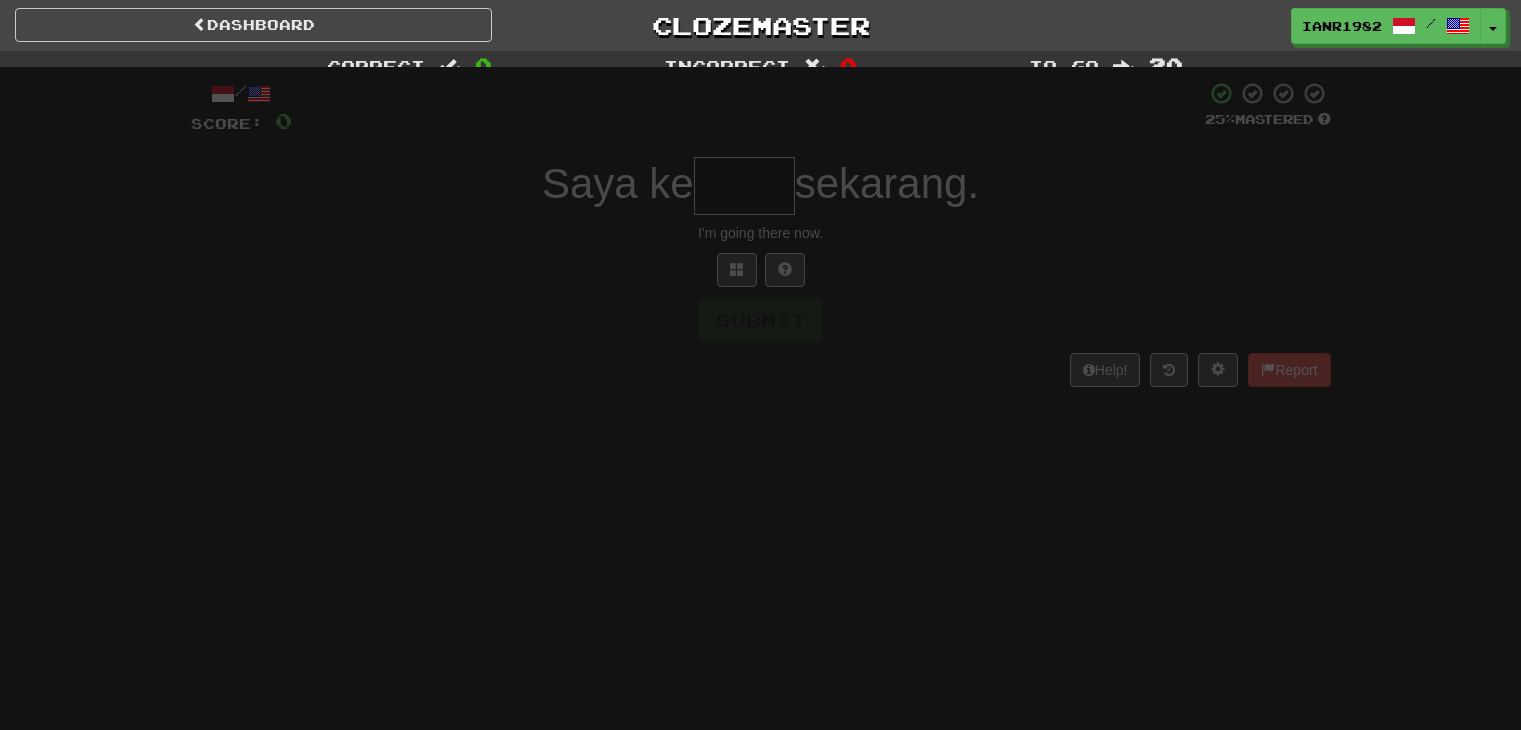 scroll, scrollTop: 0, scrollLeft: 0, axis: both 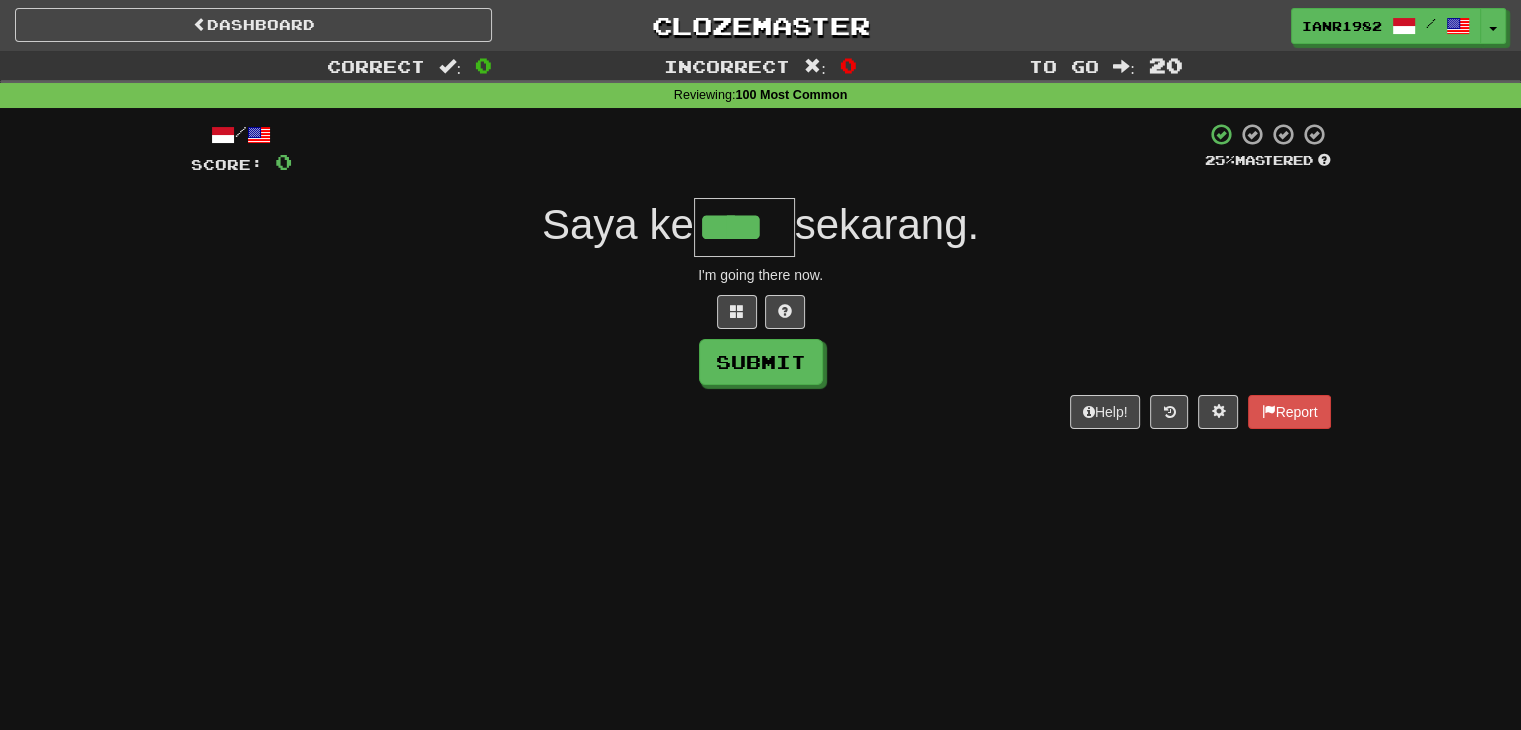 type on "****" 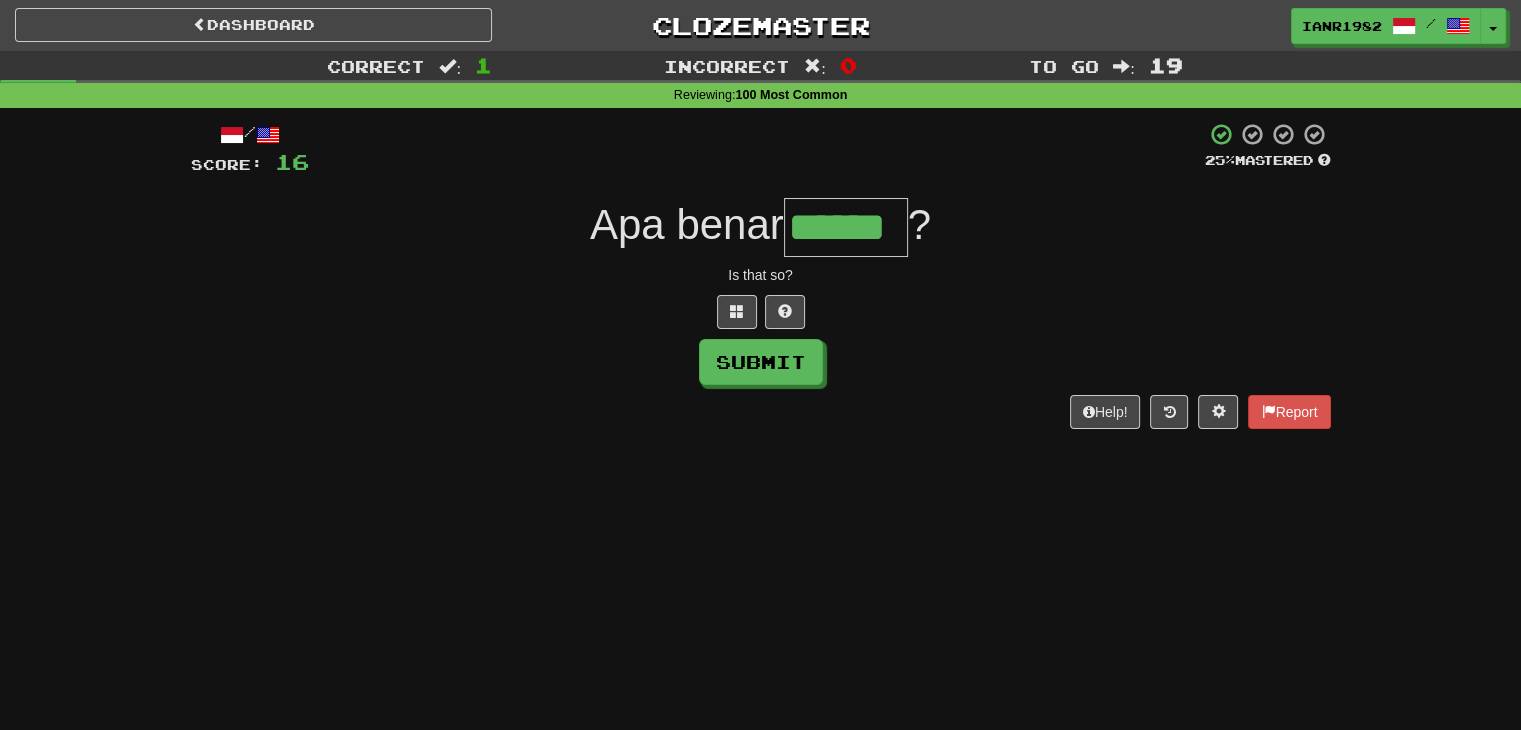type on "******" 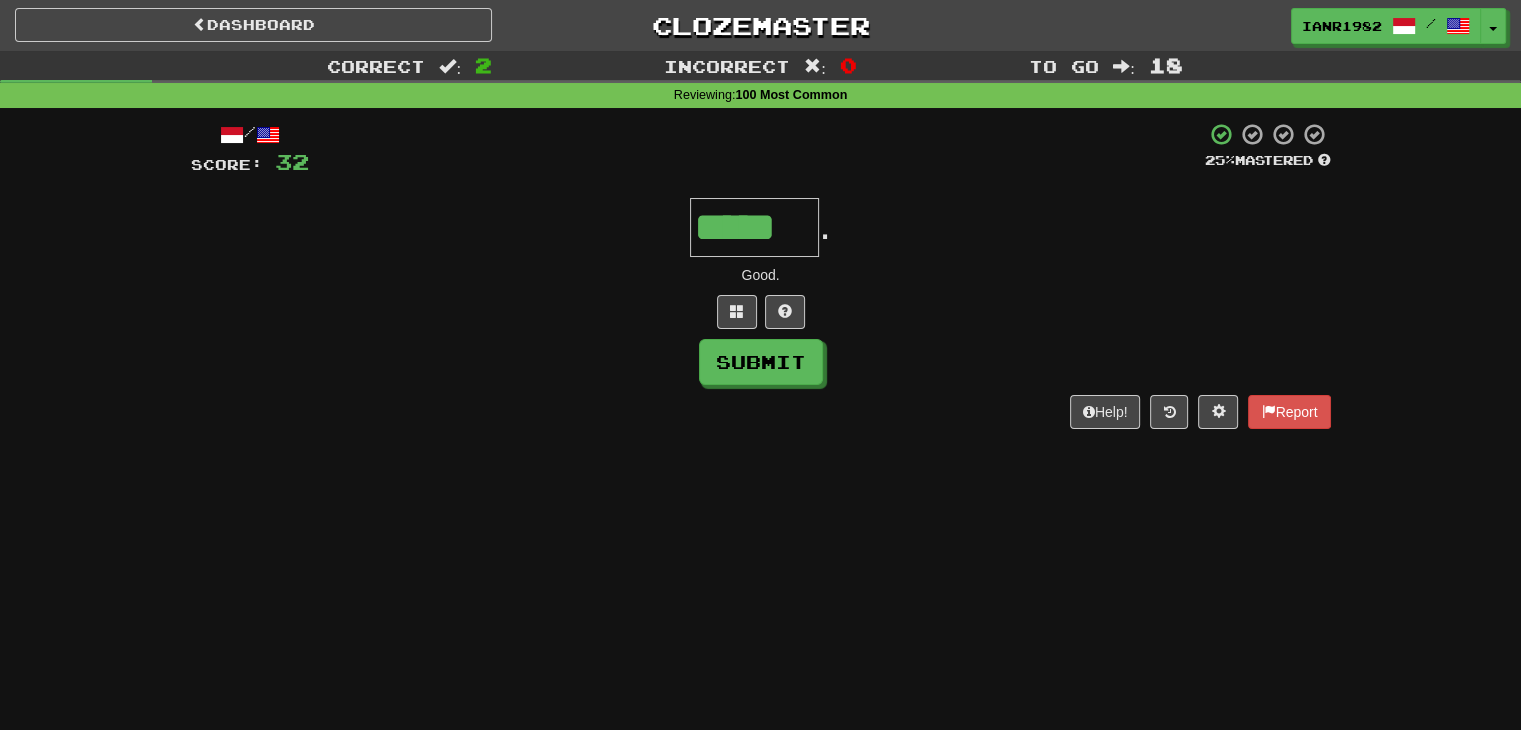 type on "*****" 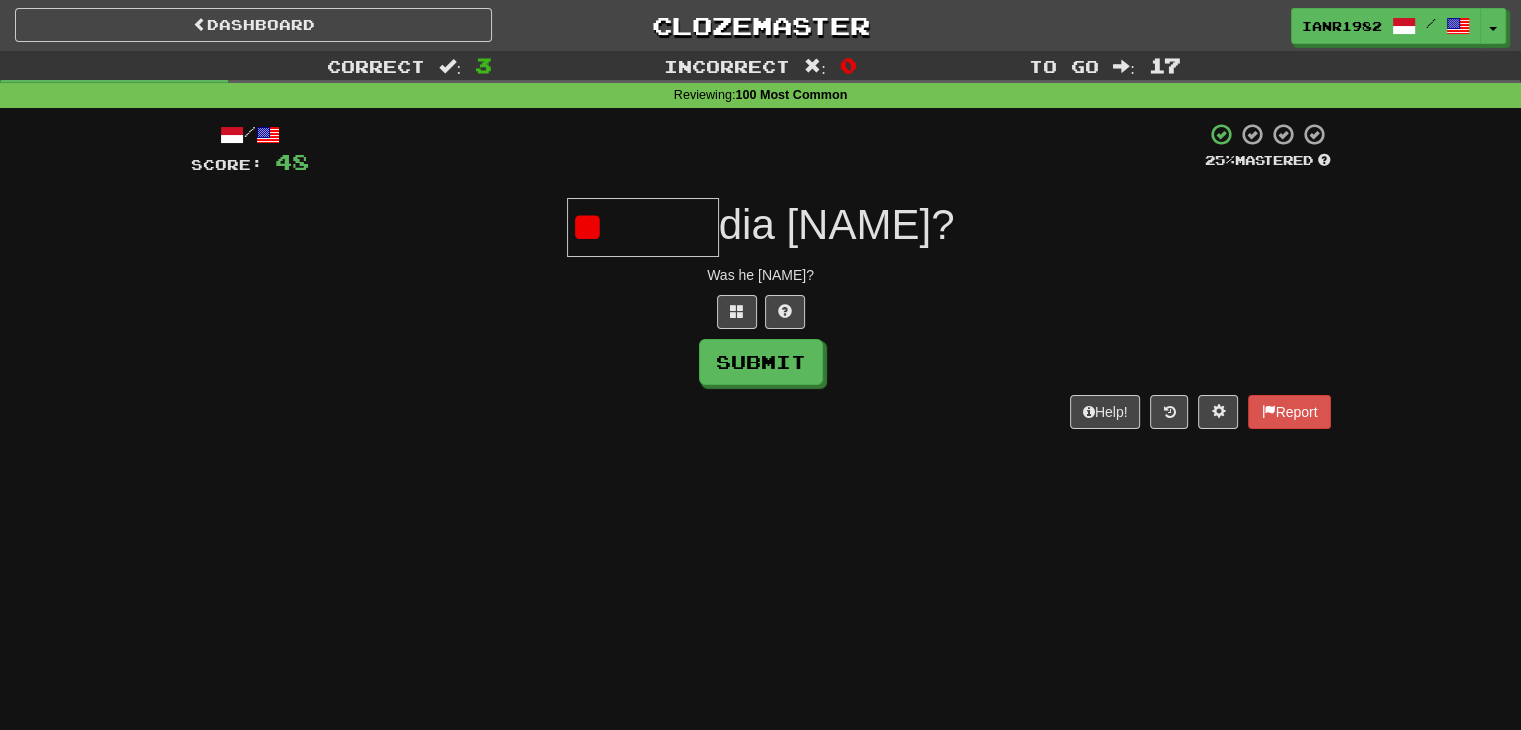 type on "*" 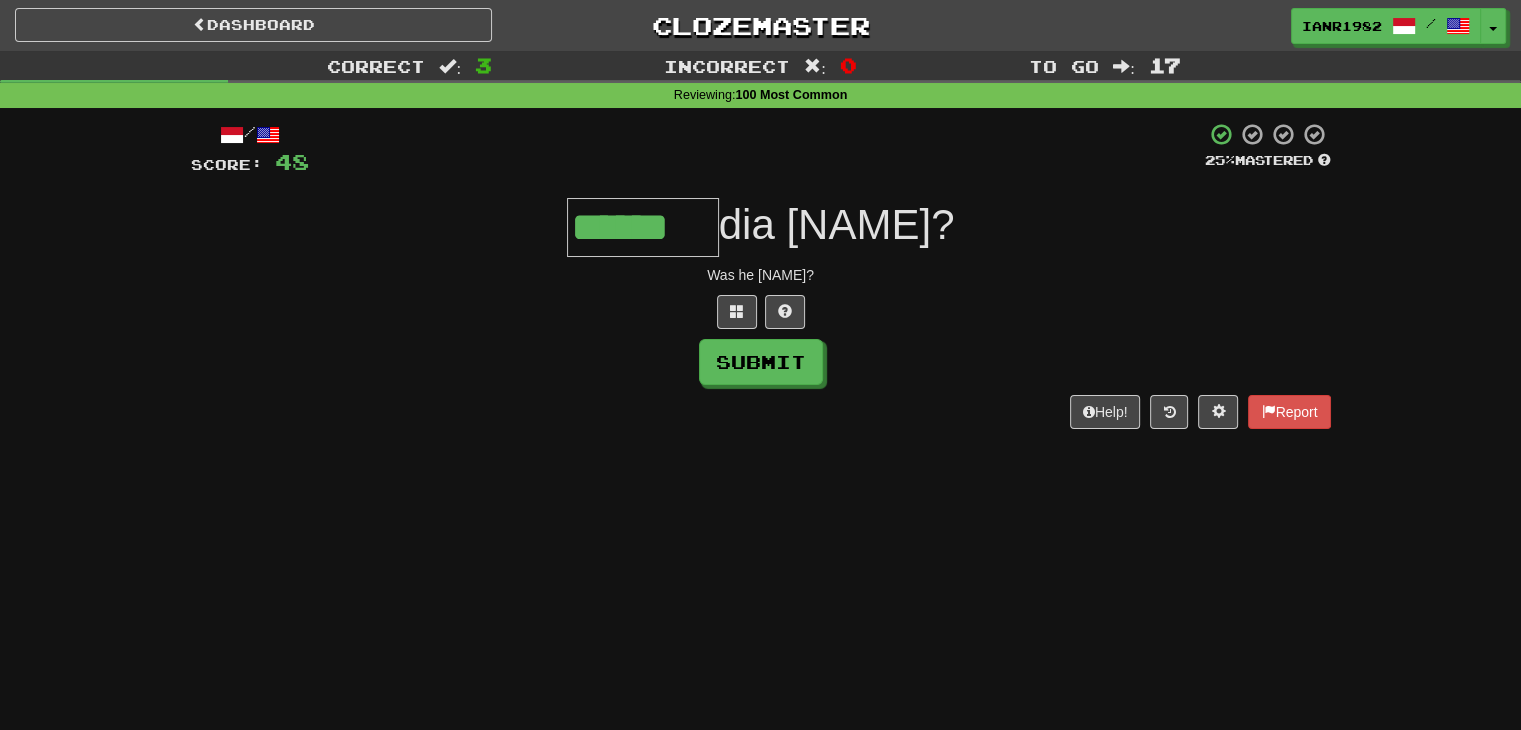 type on "******" 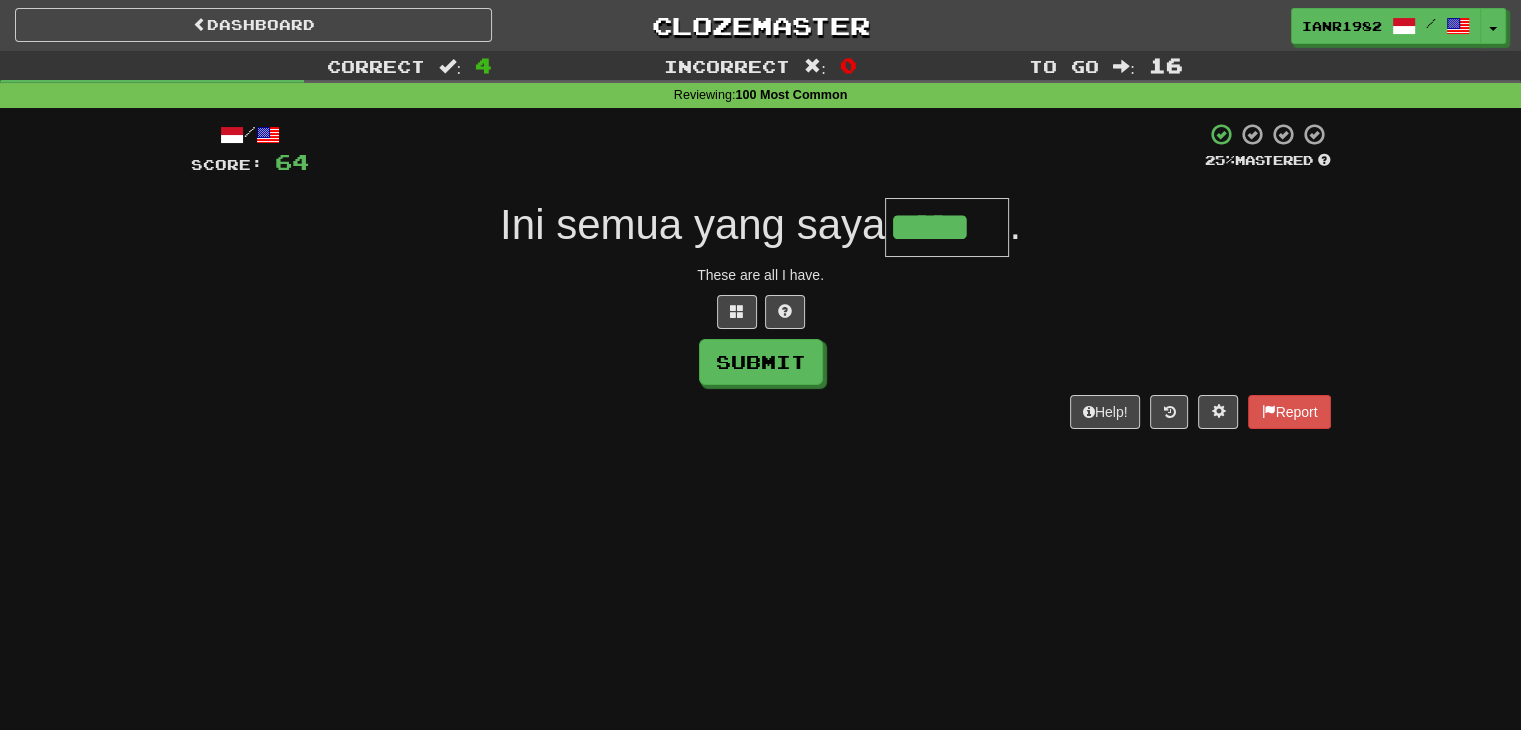 type on "*****" 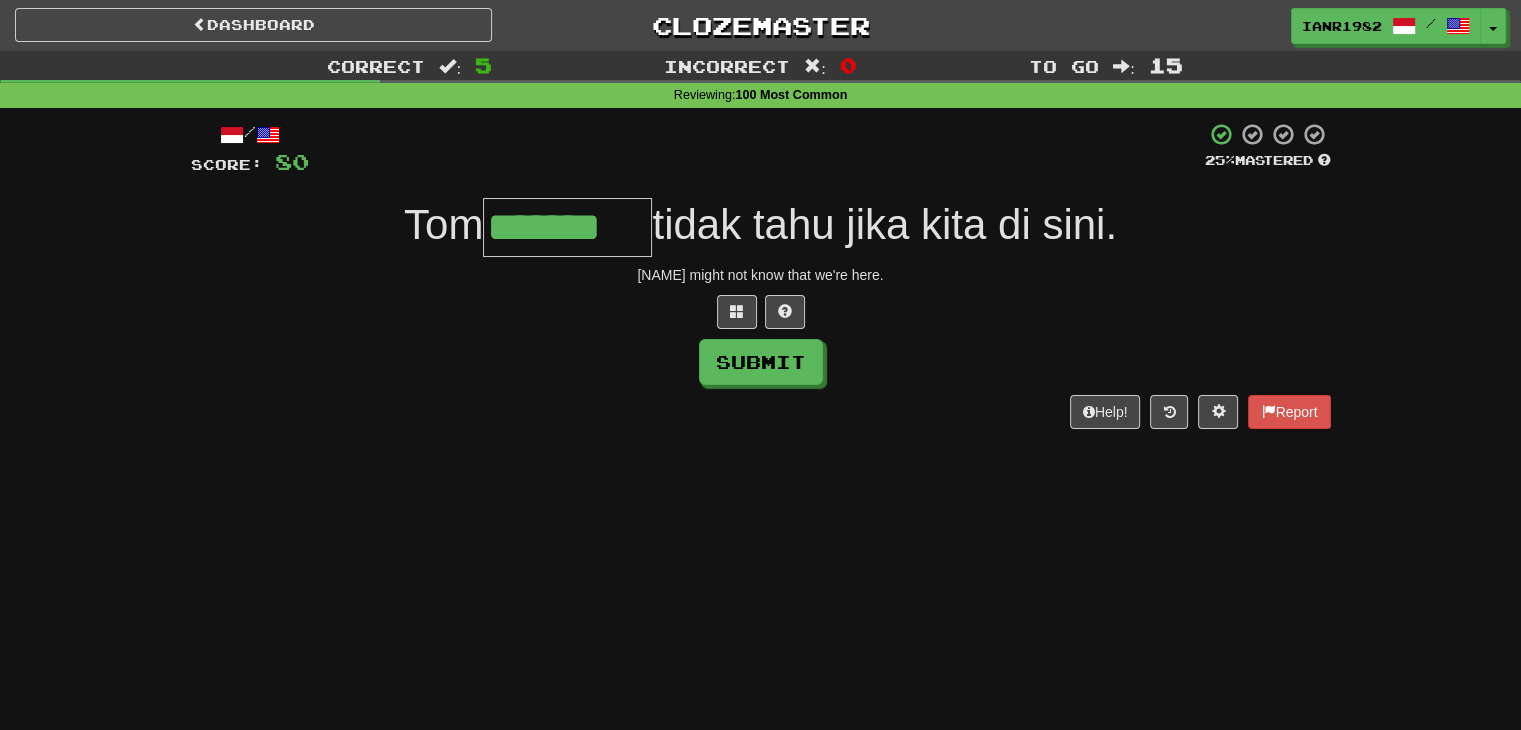 type on "*******" 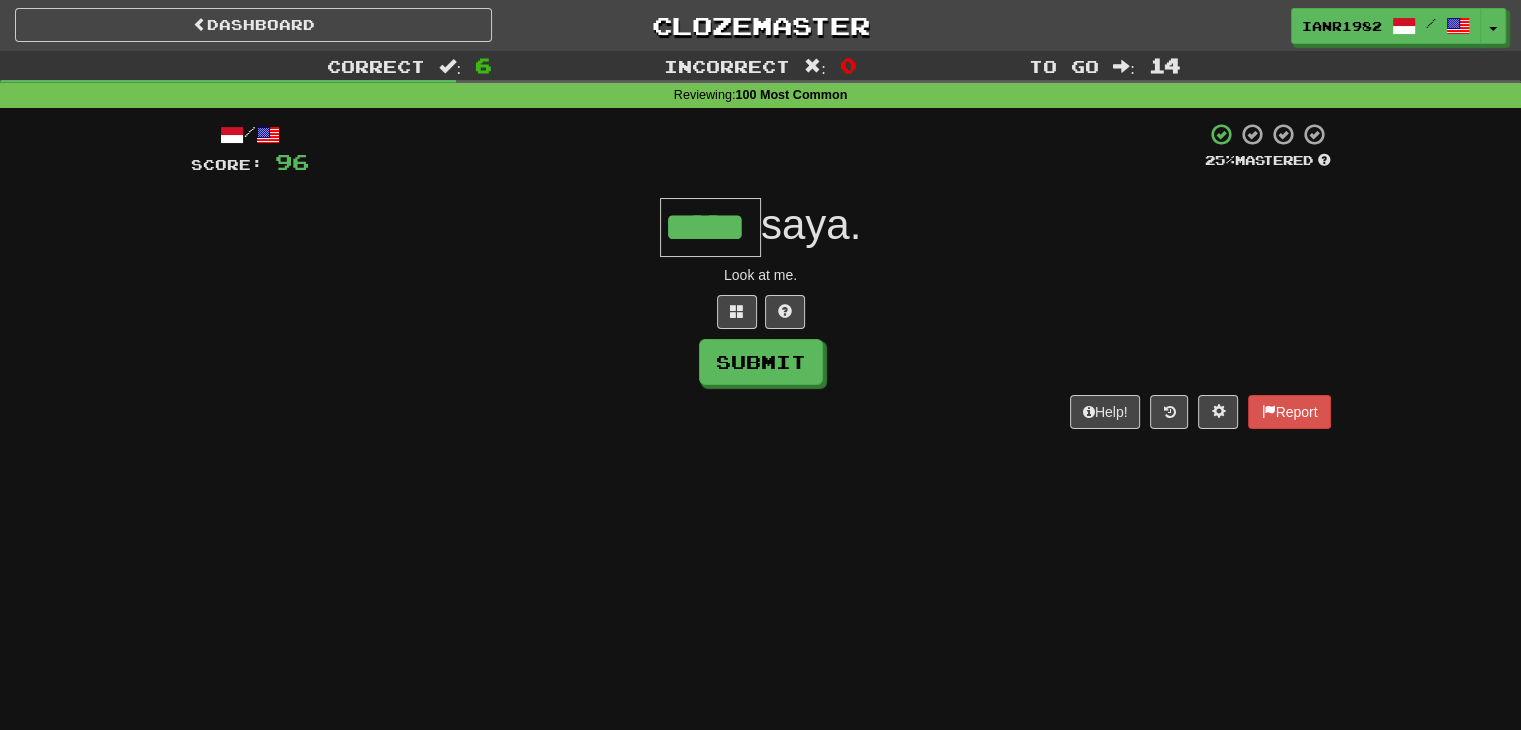 type on "*****" 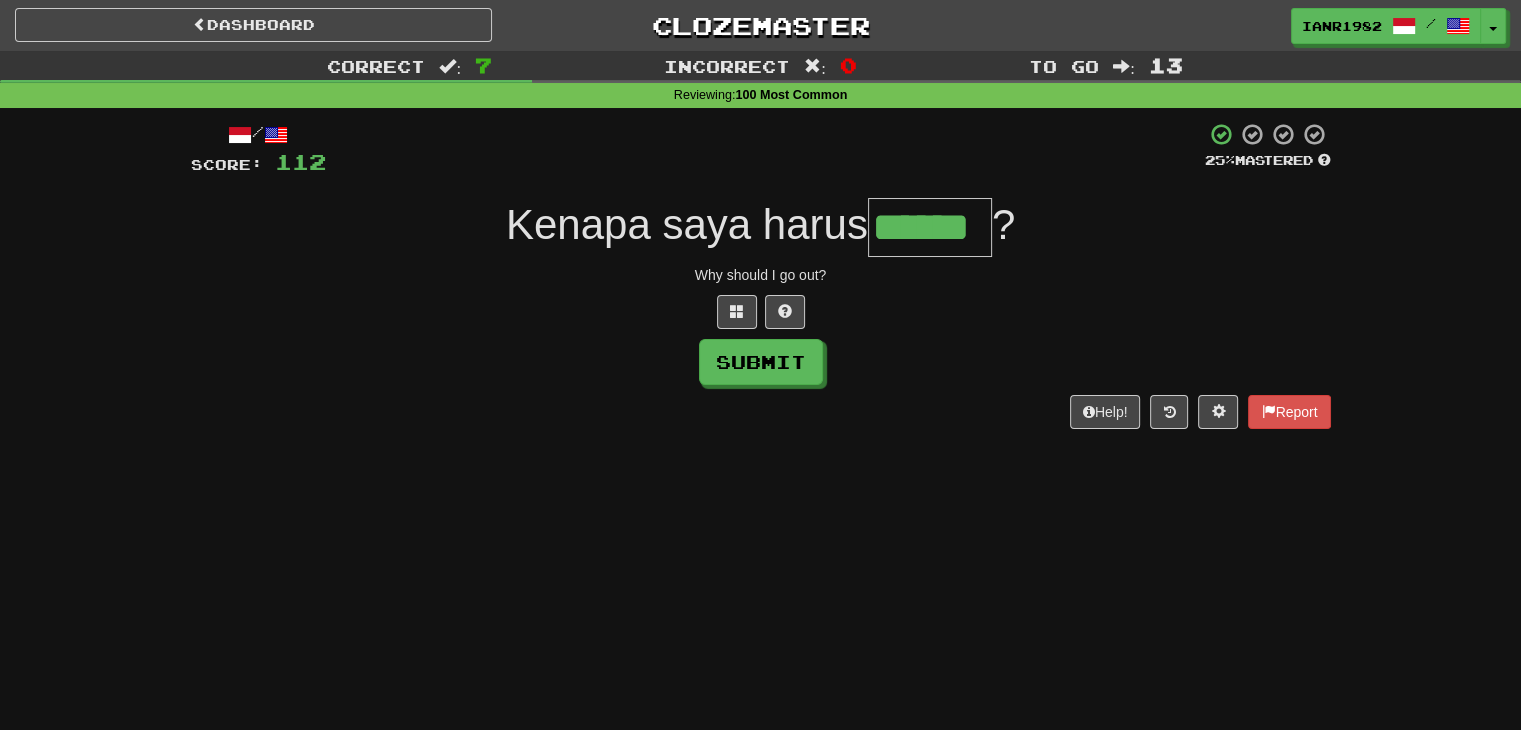 type on "******" 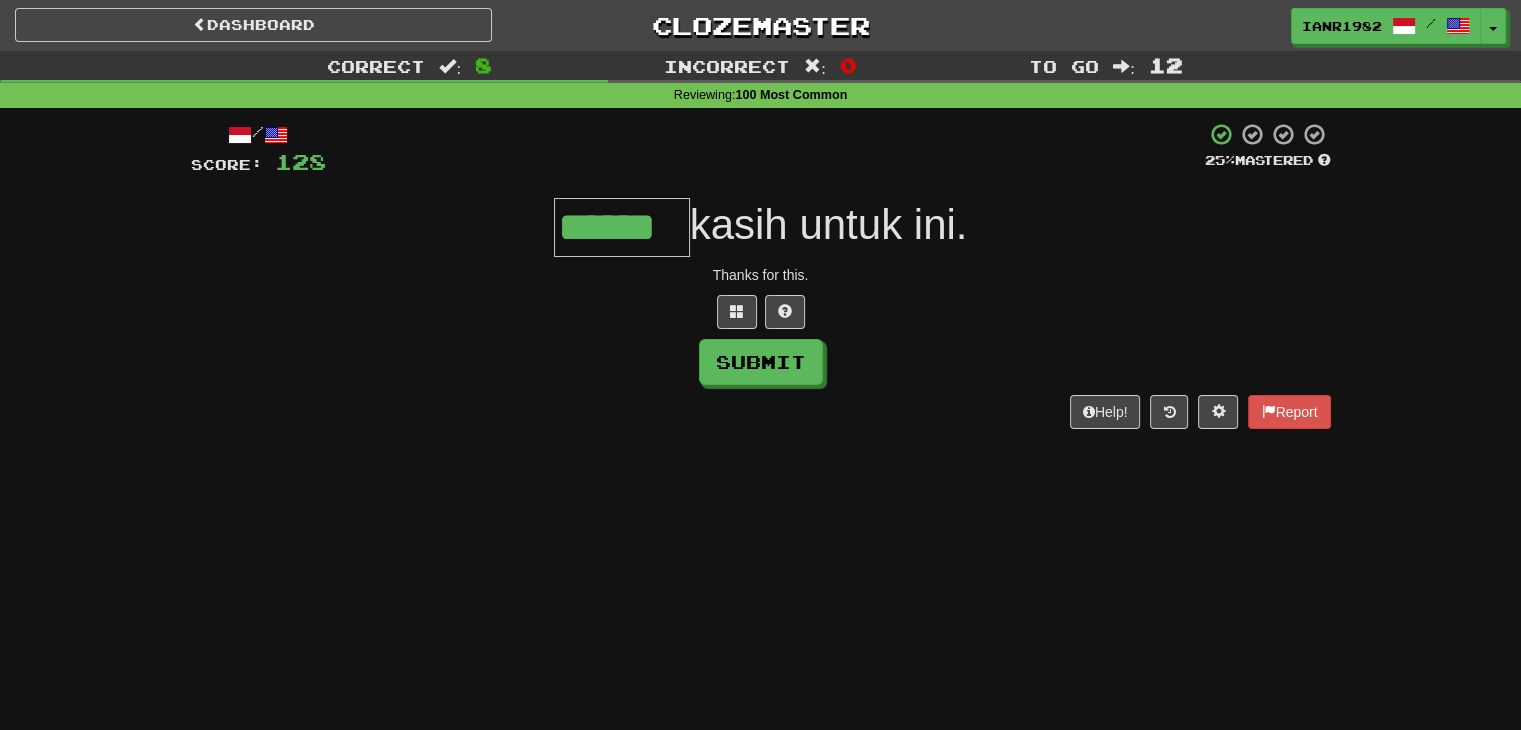 type on "******" 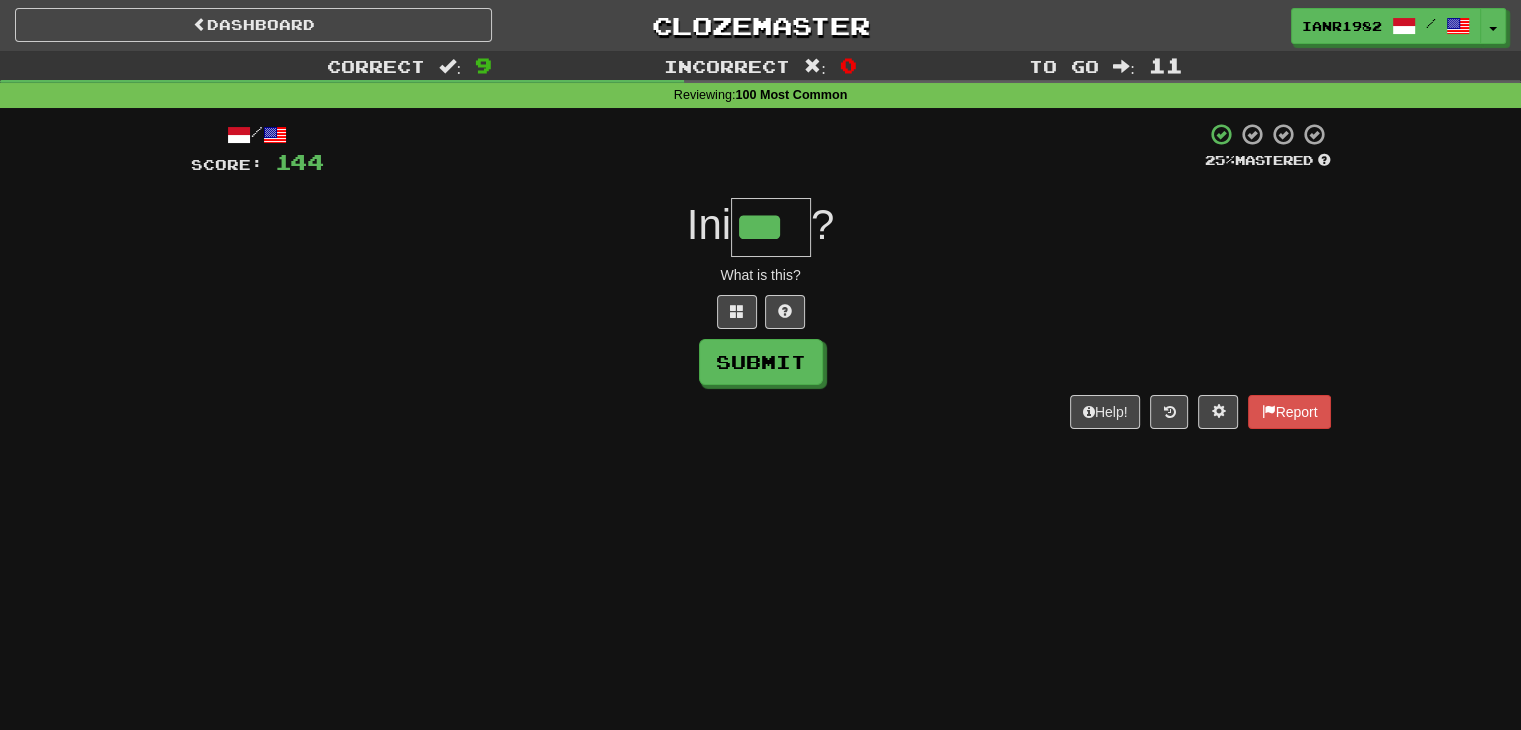 type on "***" 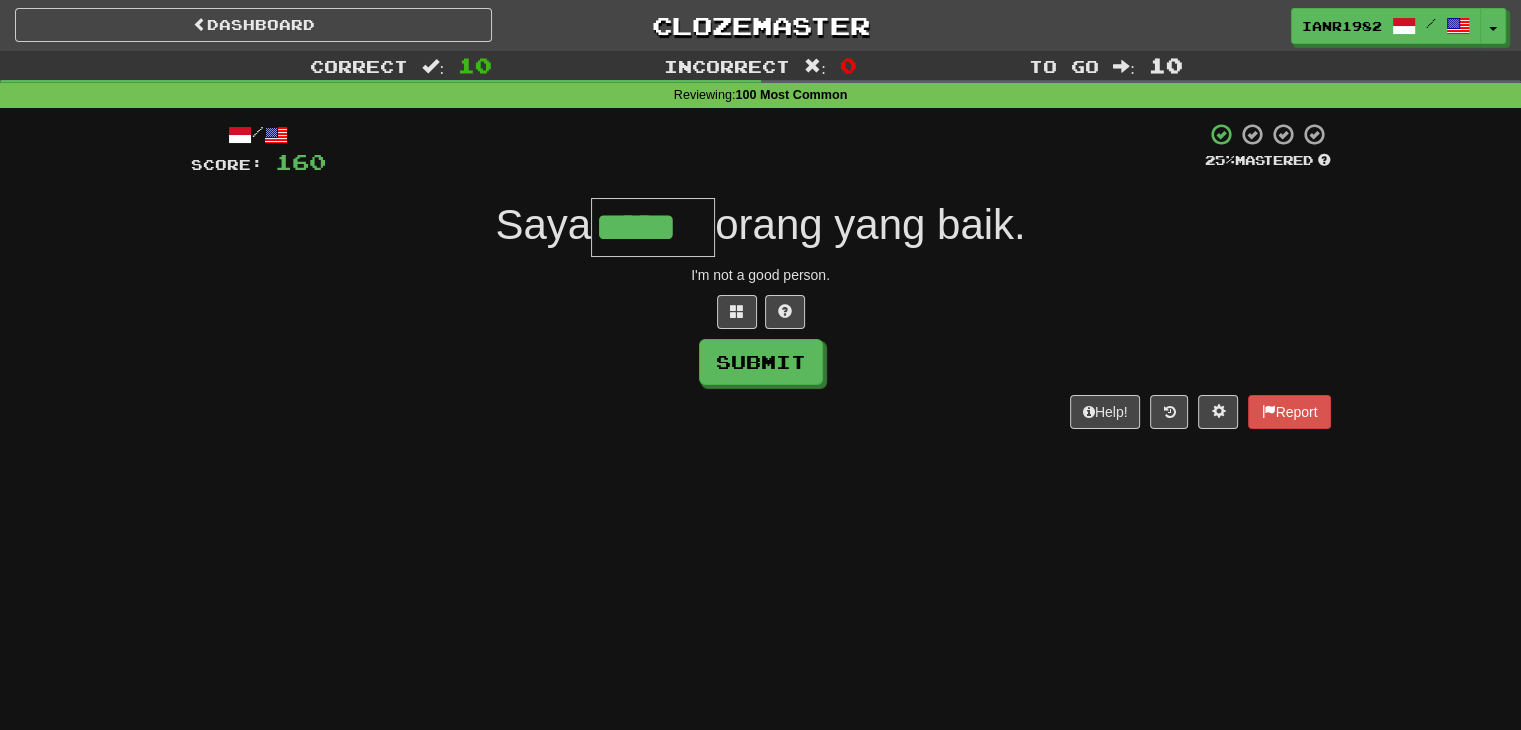 type on "*****" 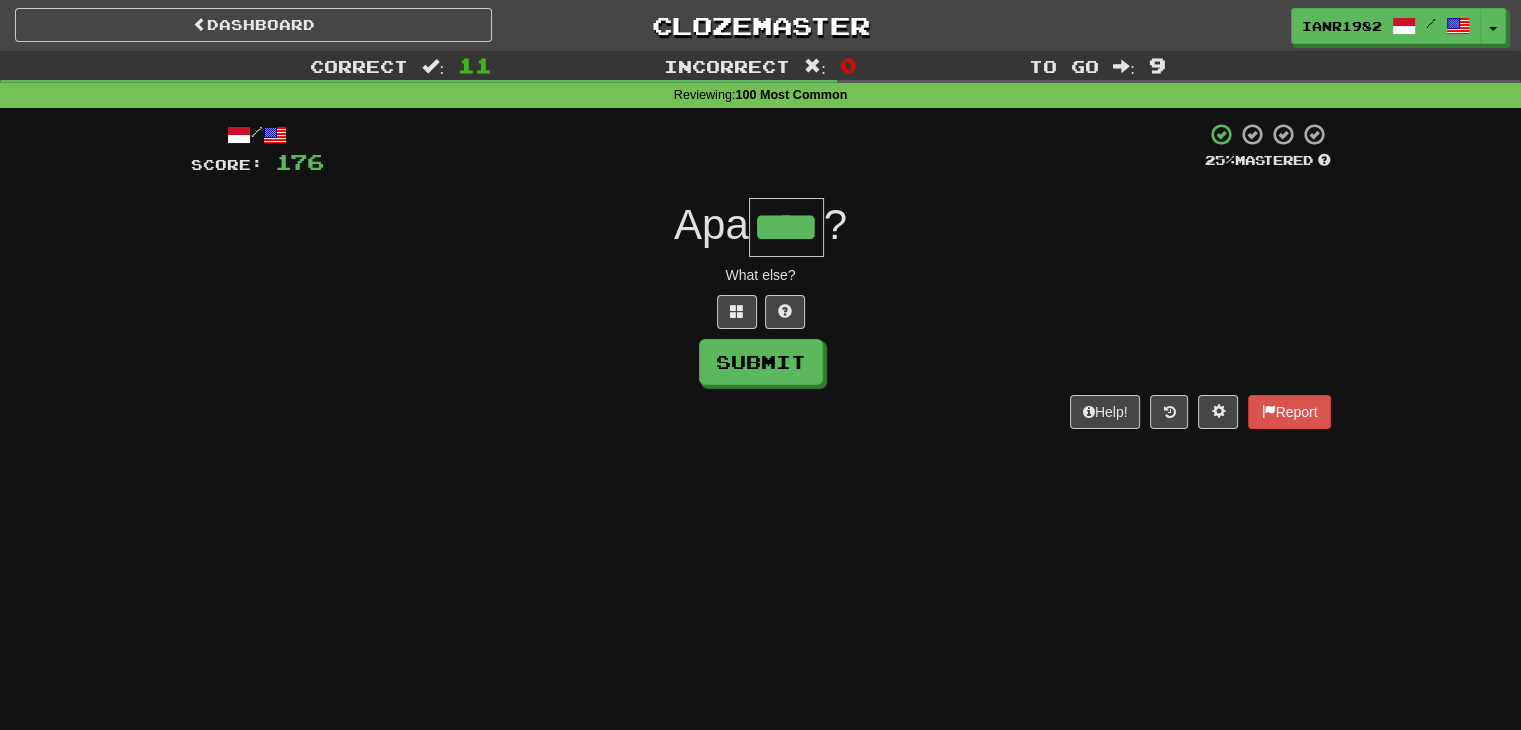 type on "****" 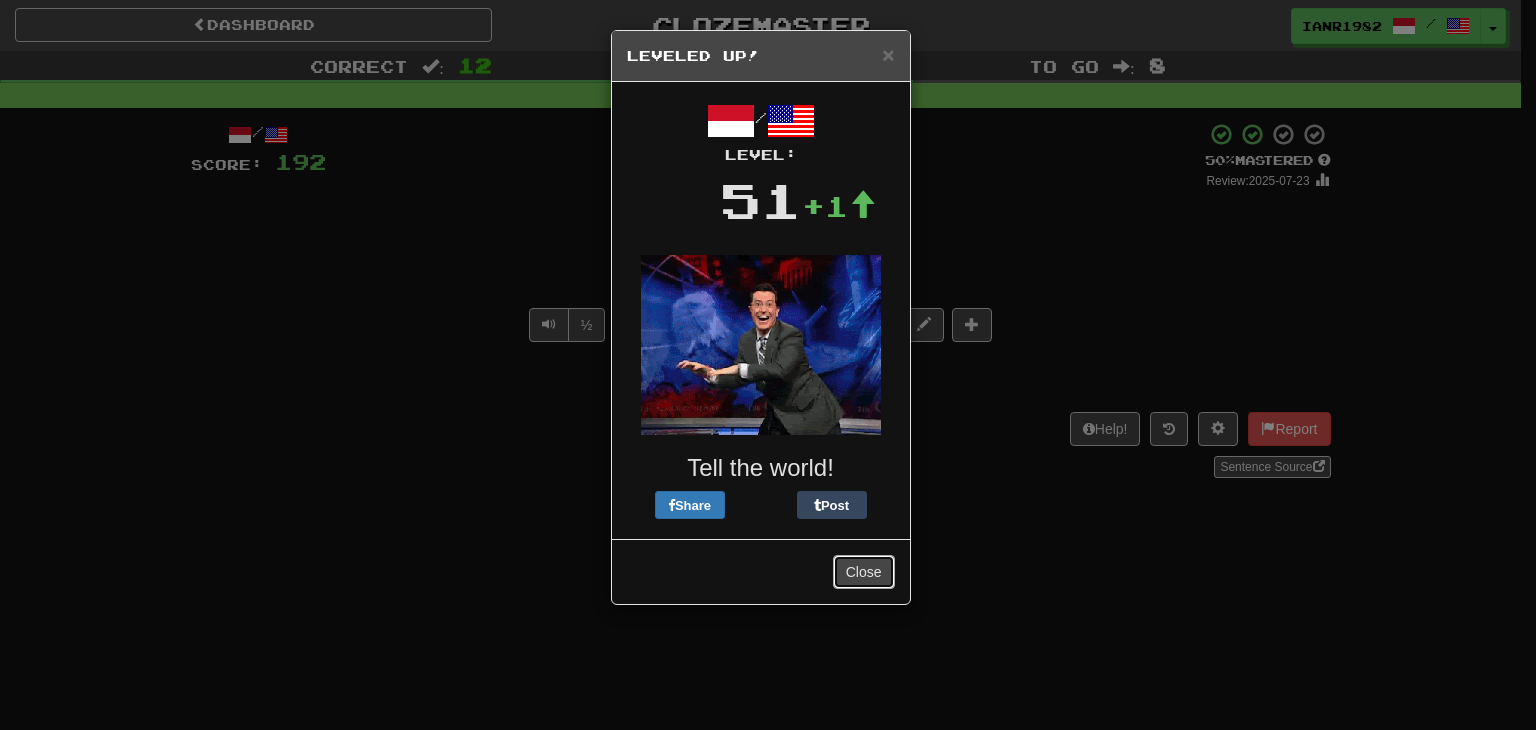 click on "Close" at bounding box center (864, 572) 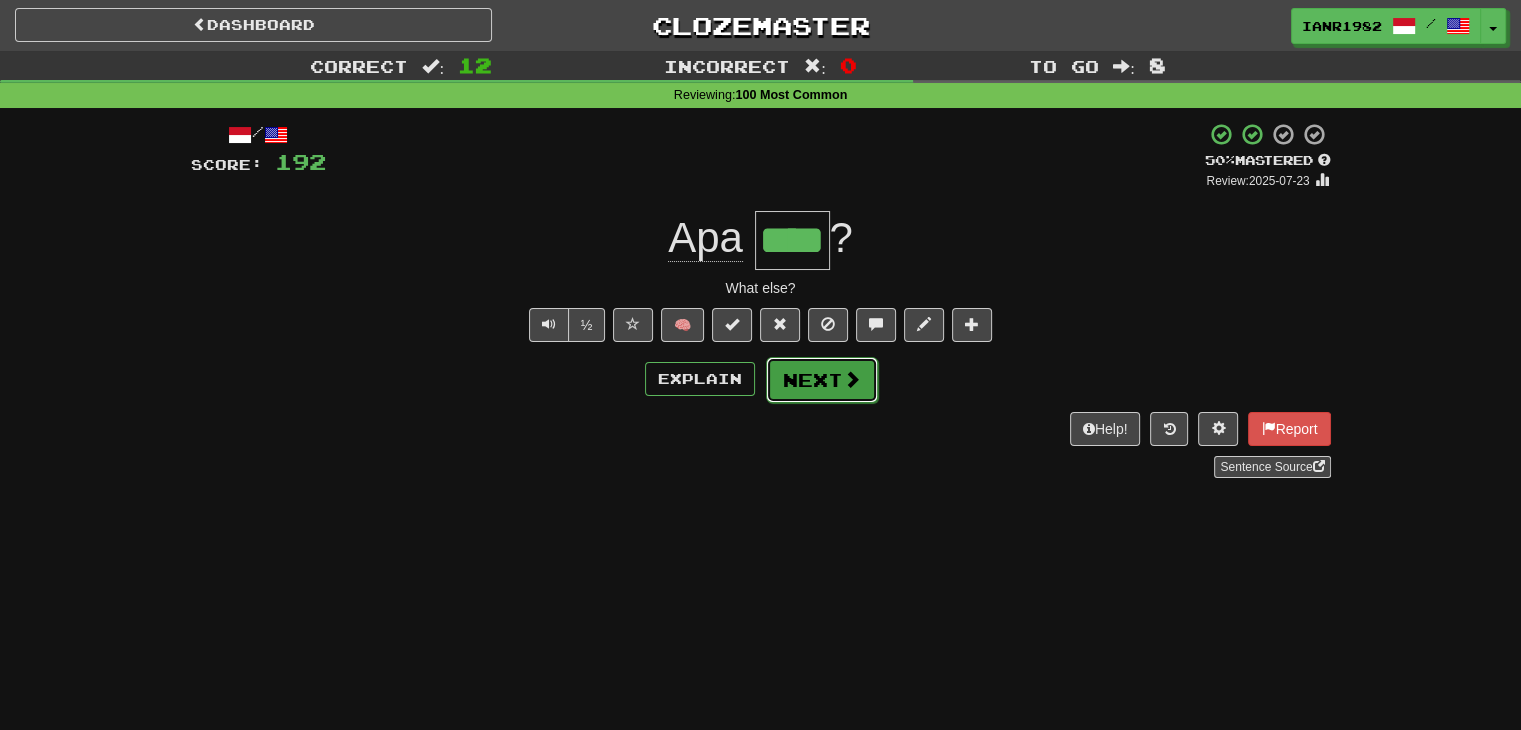 click on "Next" at bounding box center (822, 380) 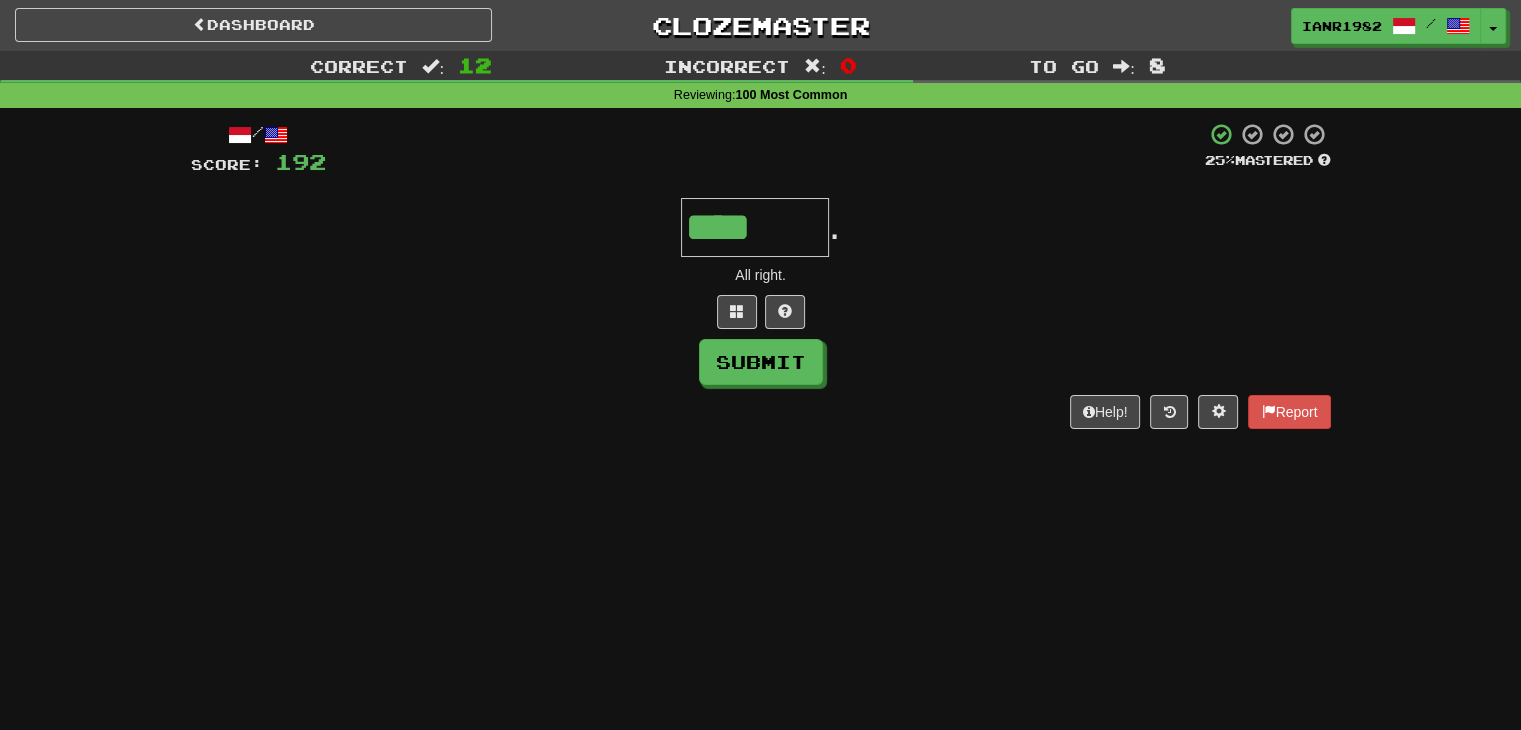 type on "*******" 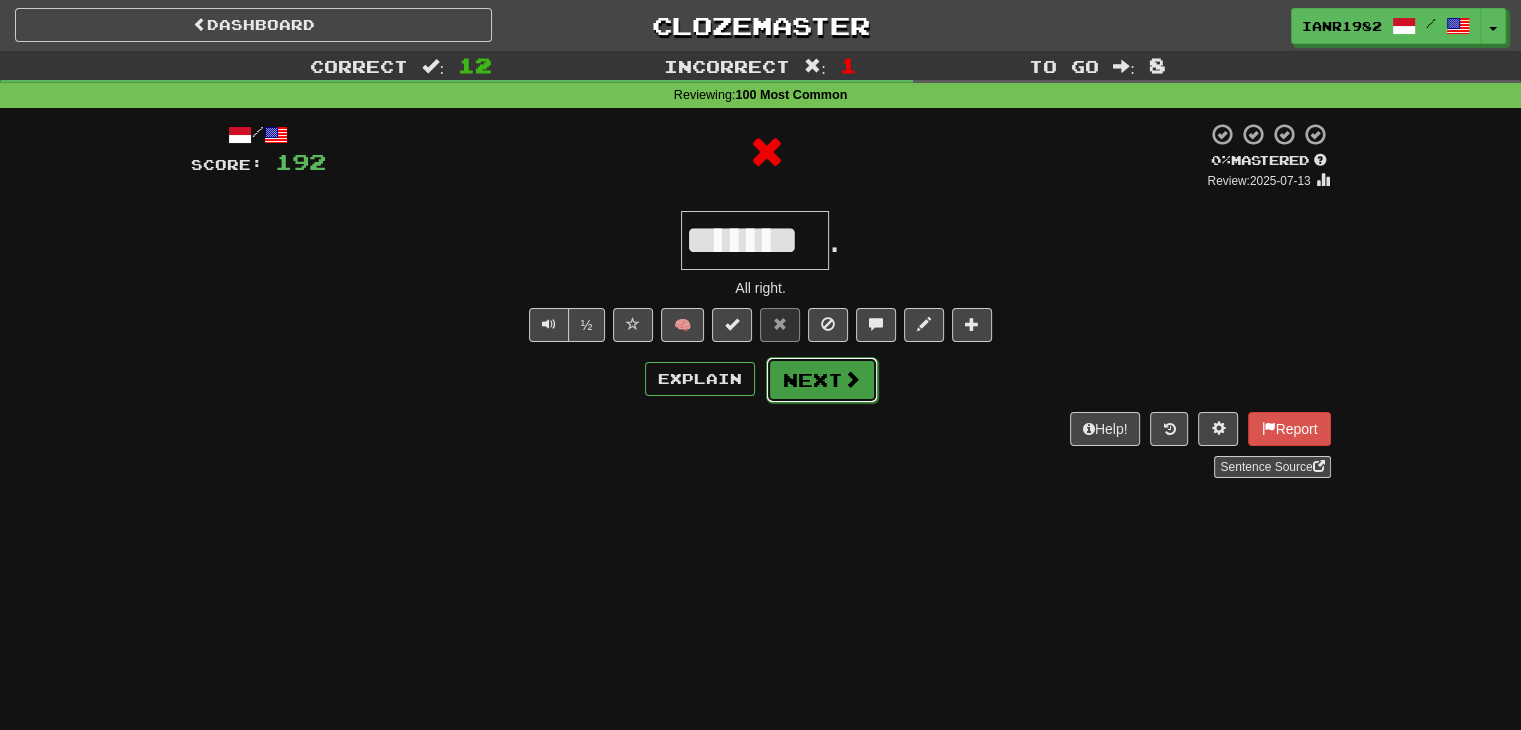 click on "Next" at bounding box center [822, 380] 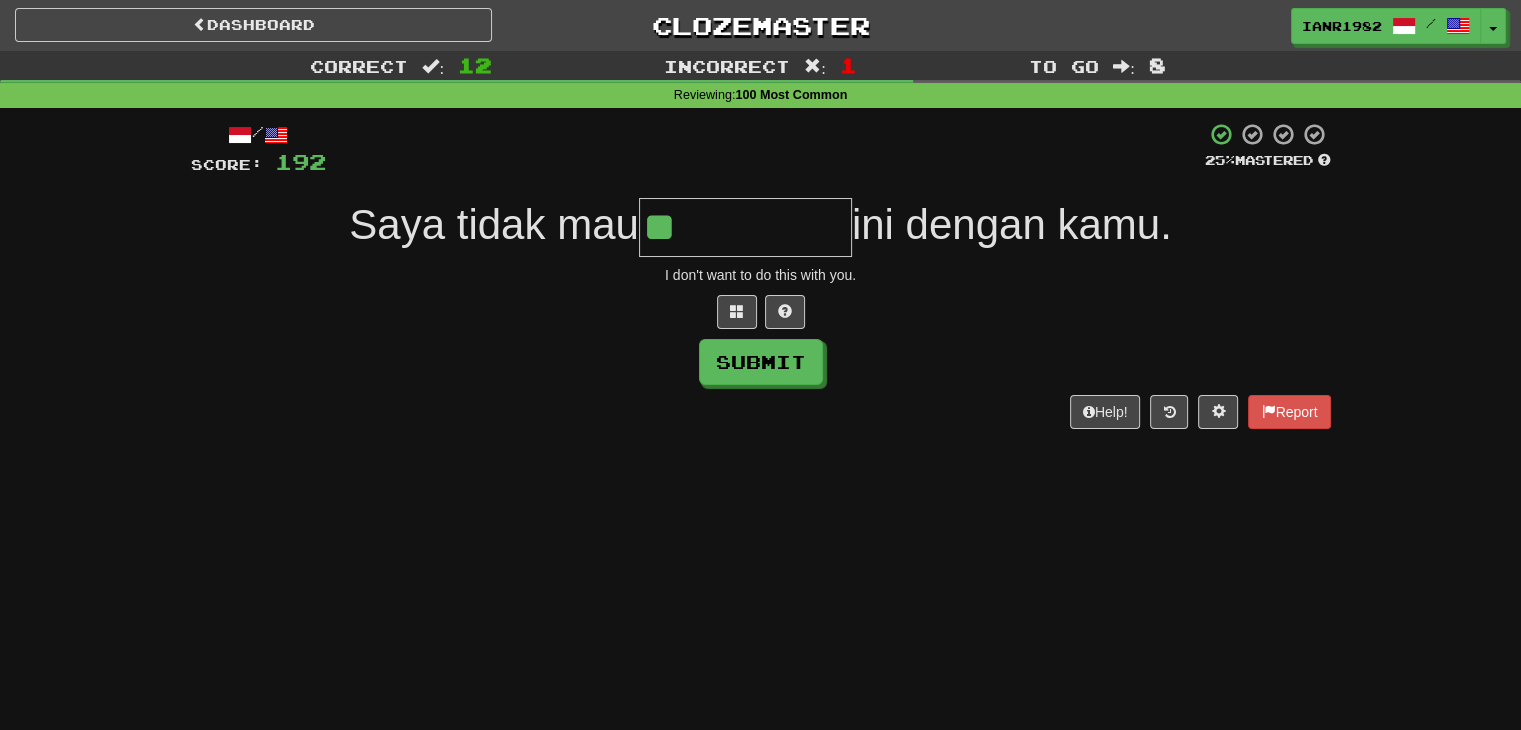 type on "*" 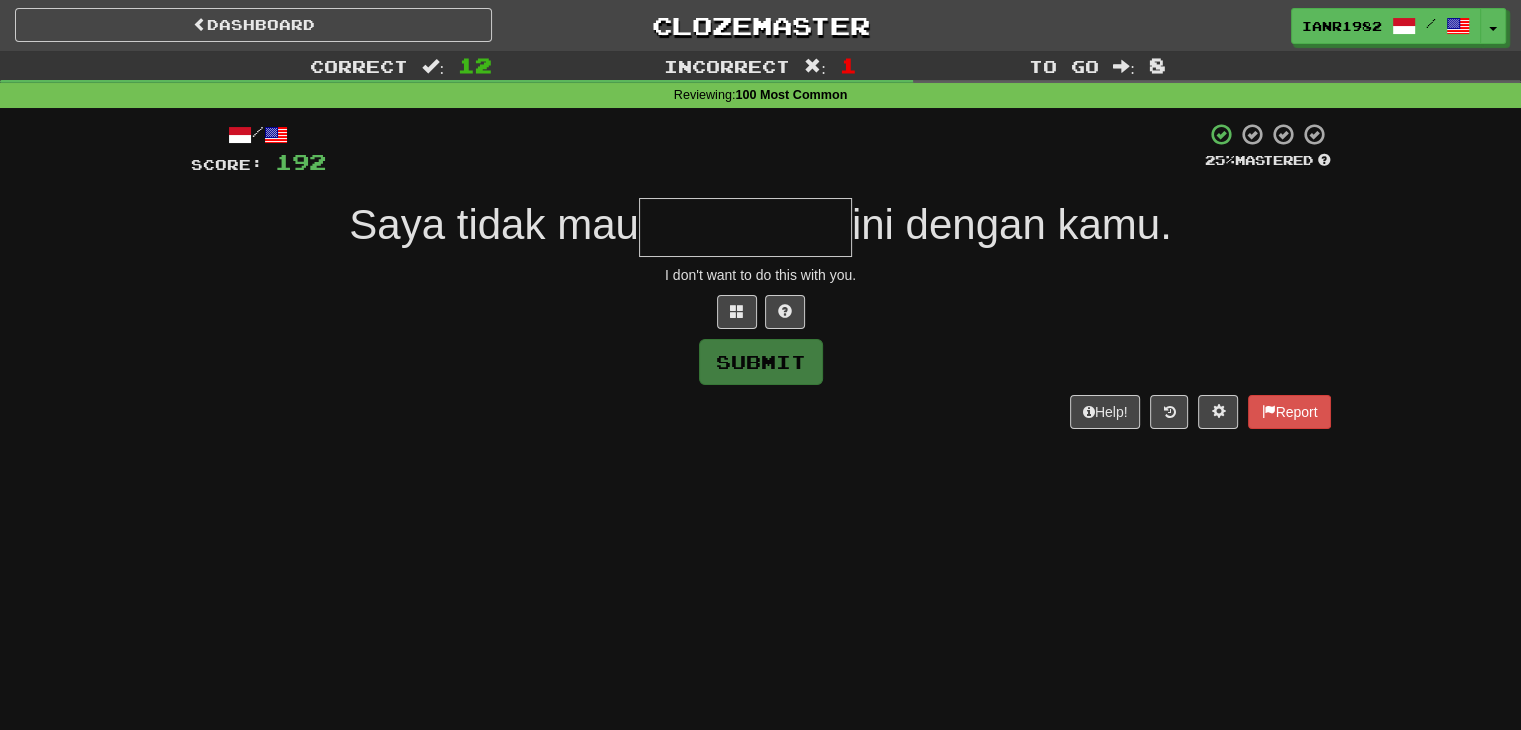 type on "*" 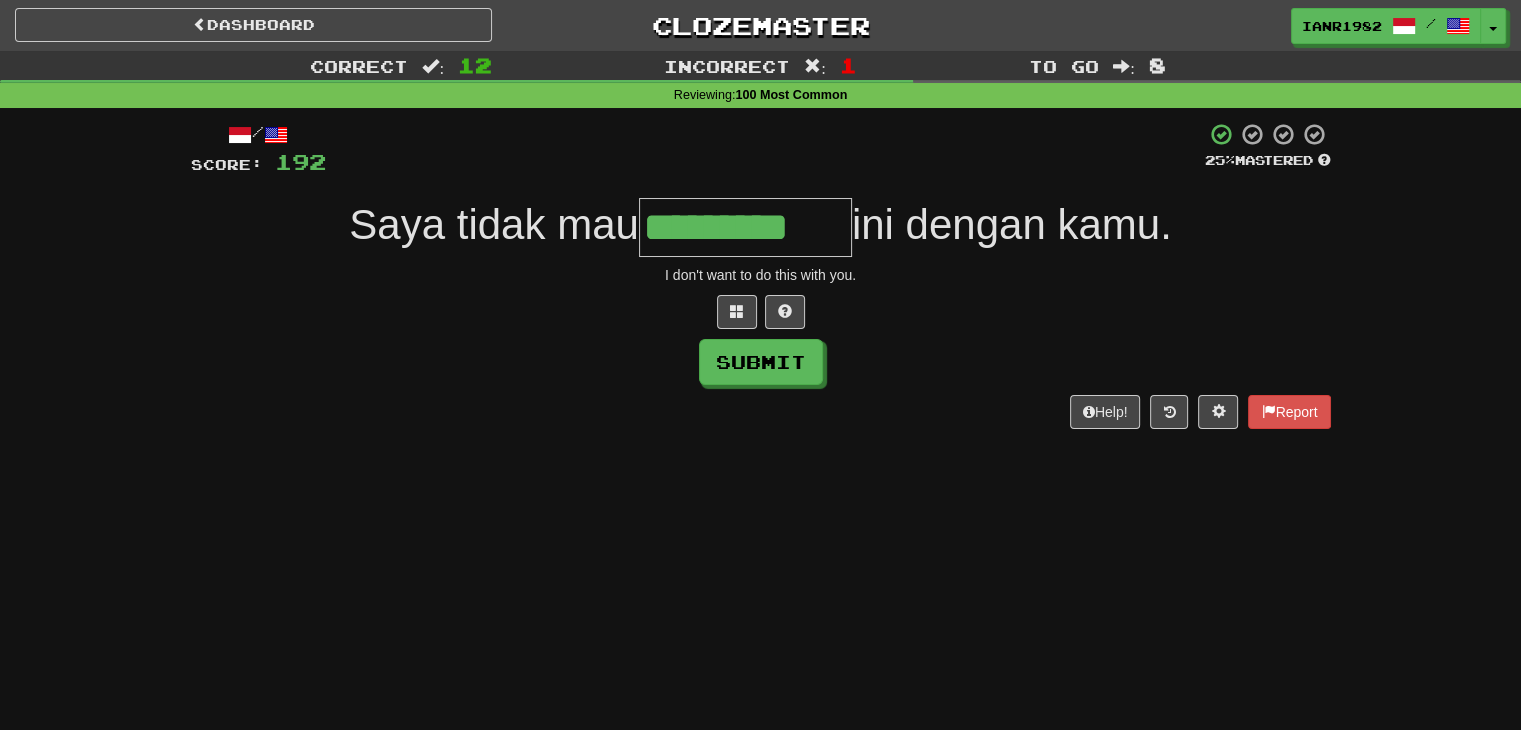 type on "*********" 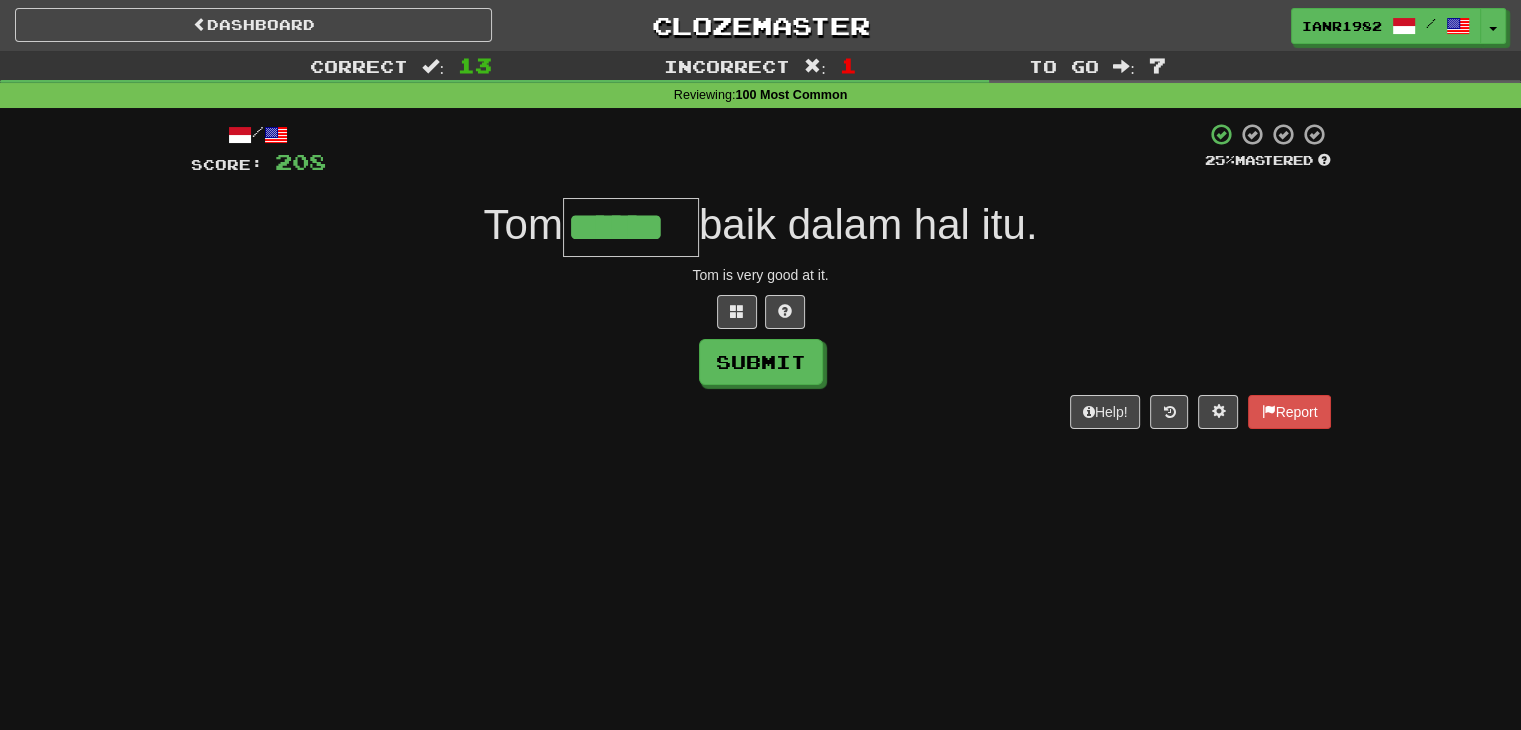 type on "******" 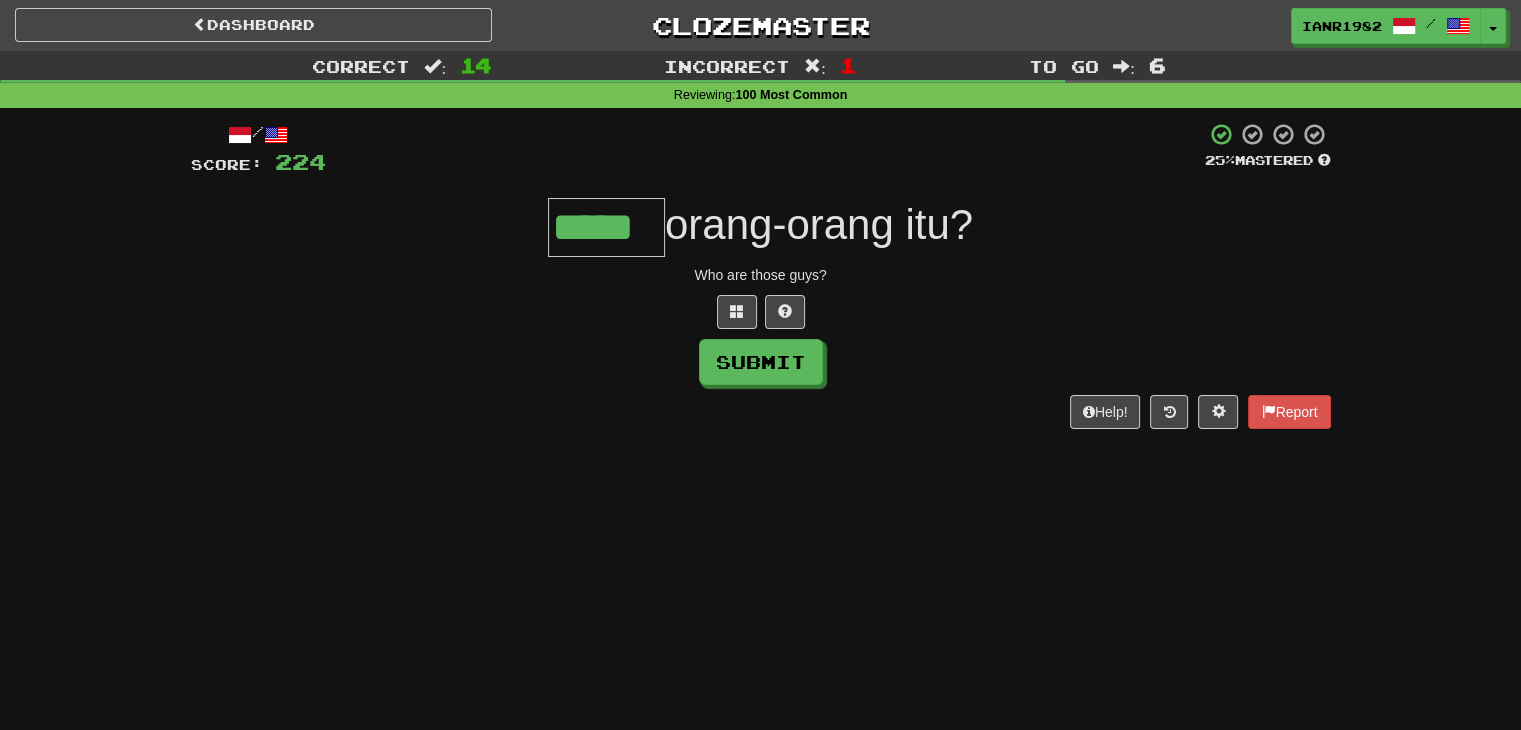 type on "*****" 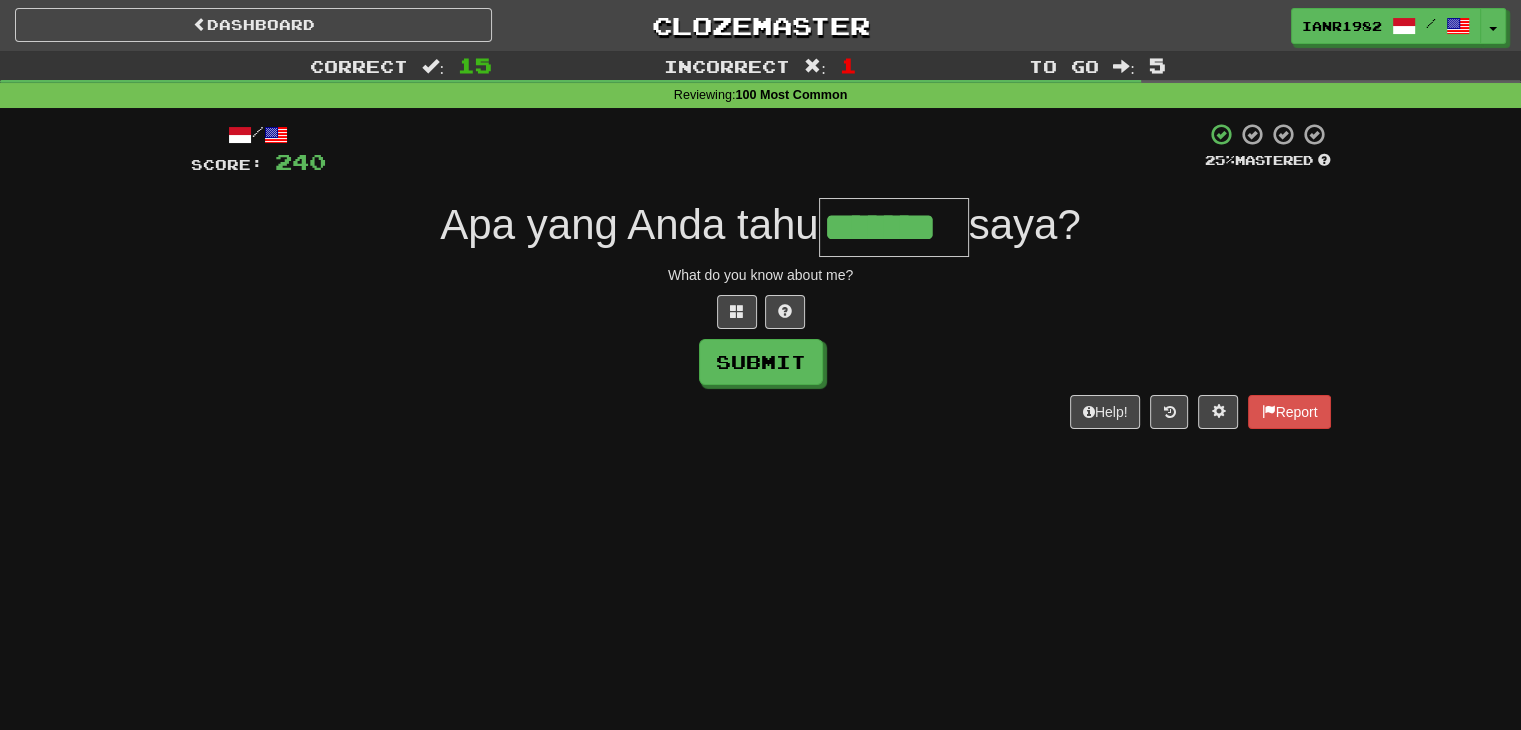 type on "*******" 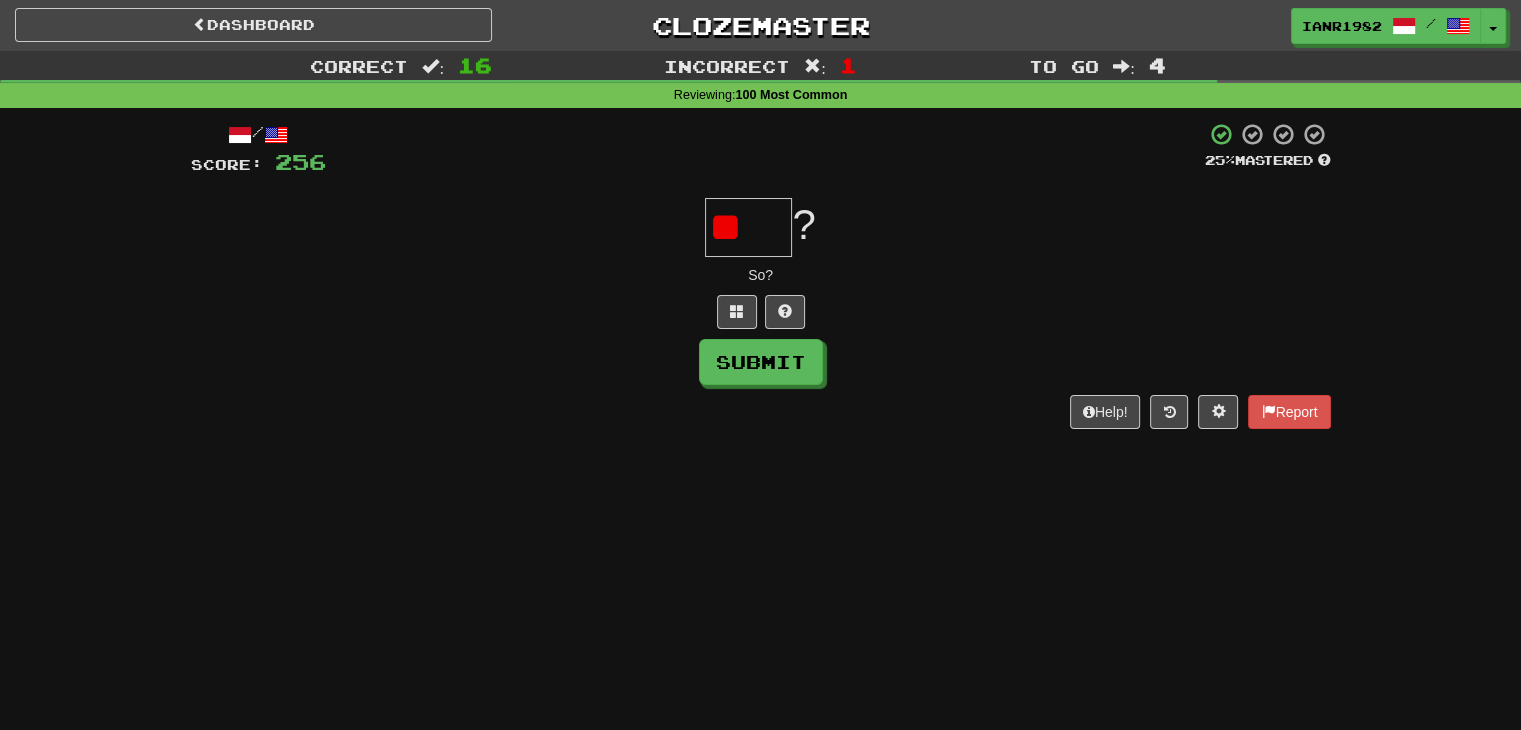 type on "*" 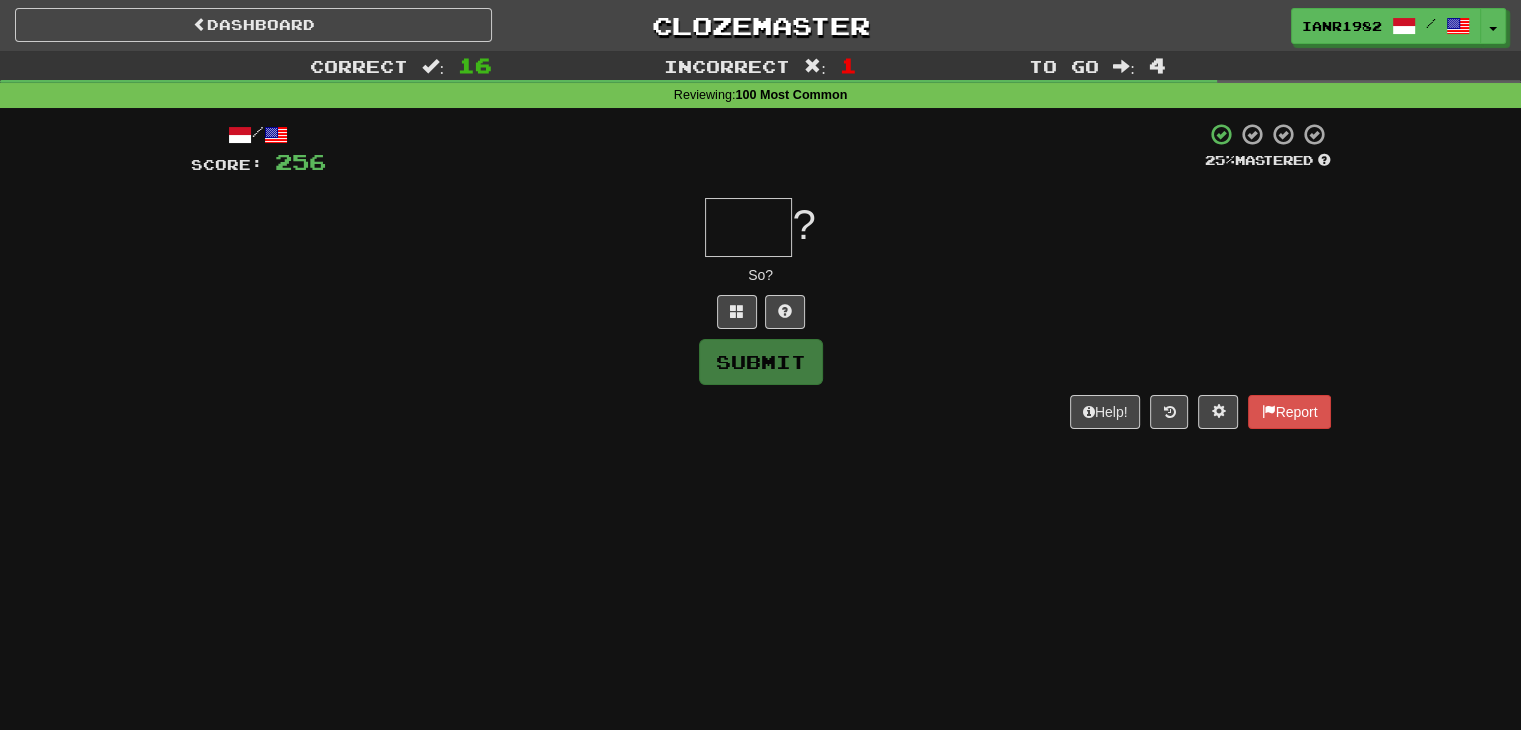 type on "*" 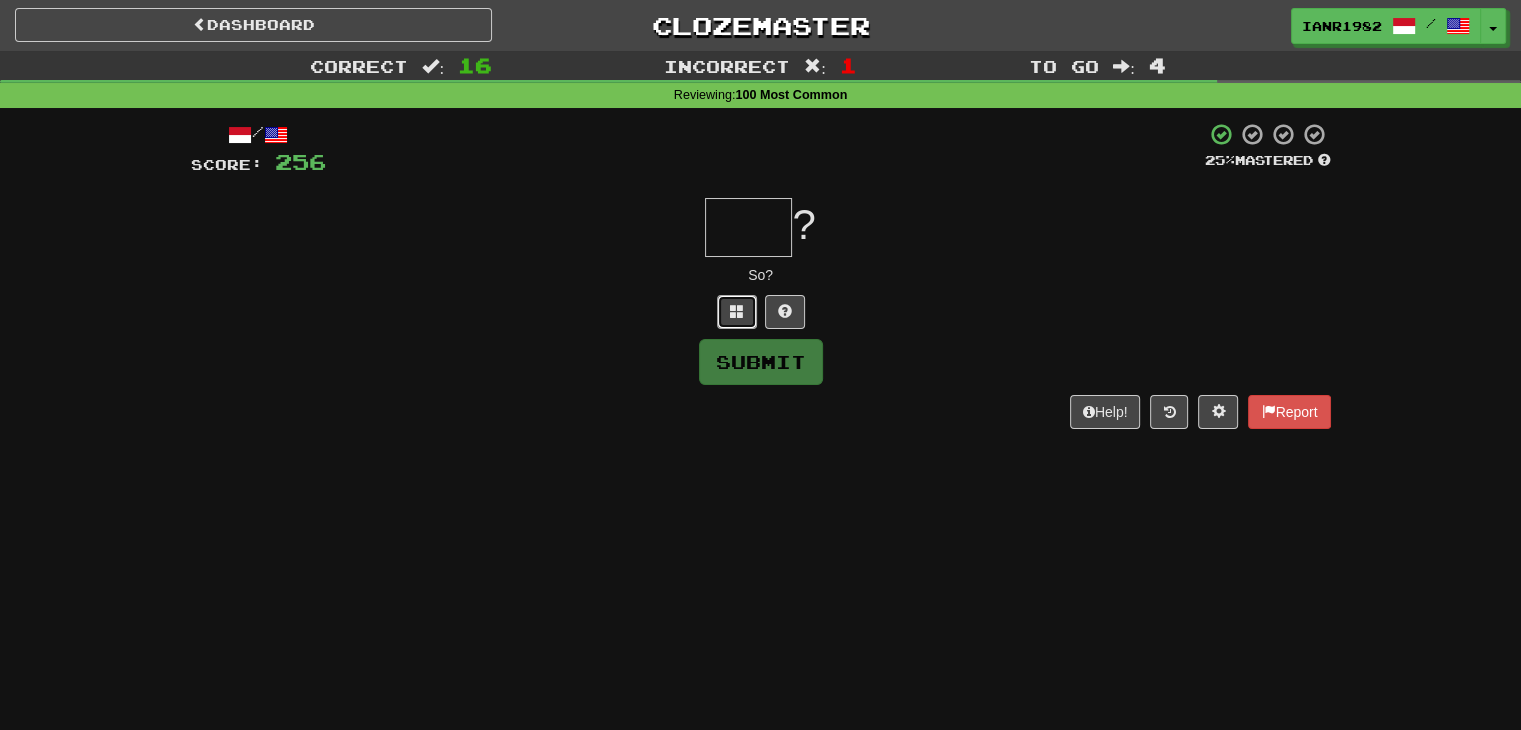 click at bounding box center [737, 312] 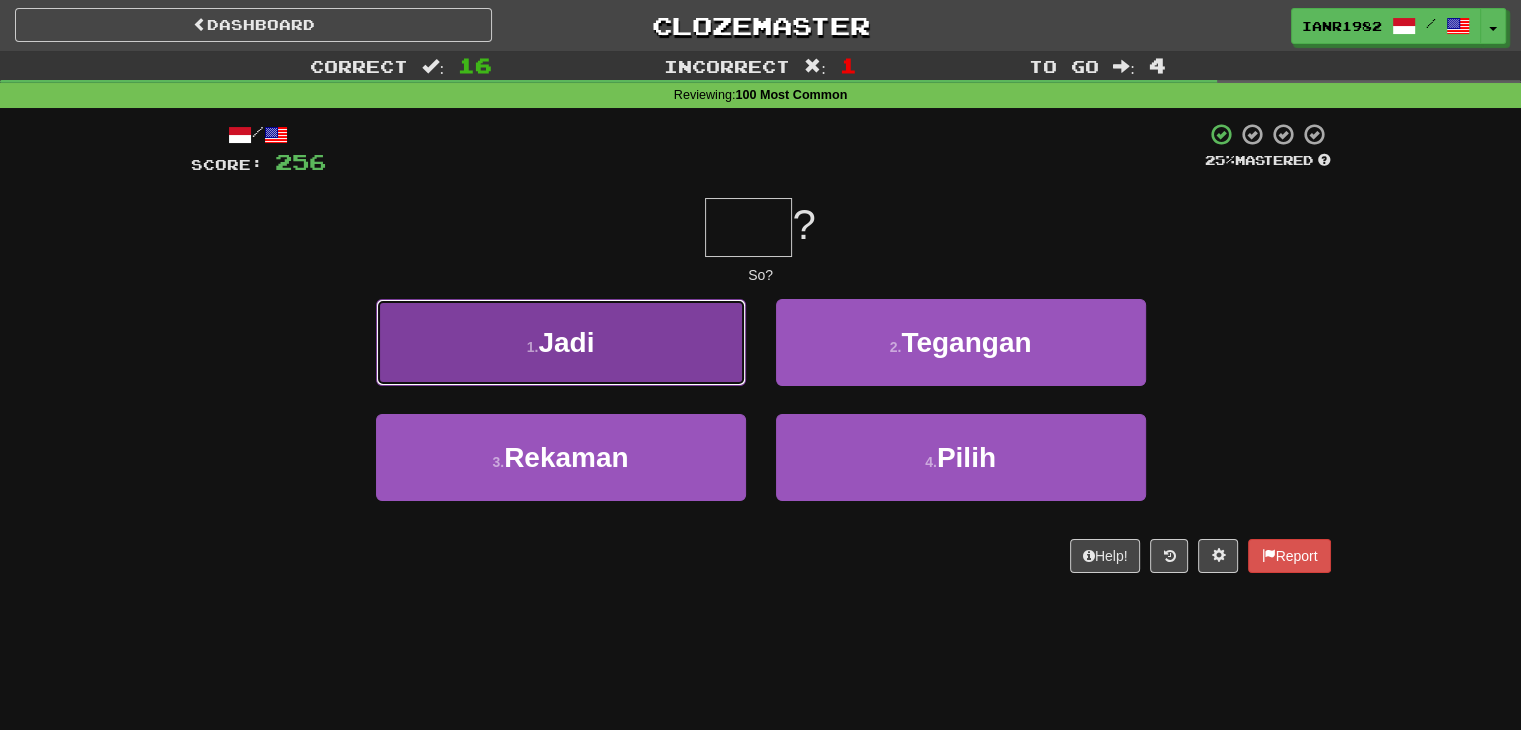 click on "1 .  Jadi" at bounding box center [561, 342] 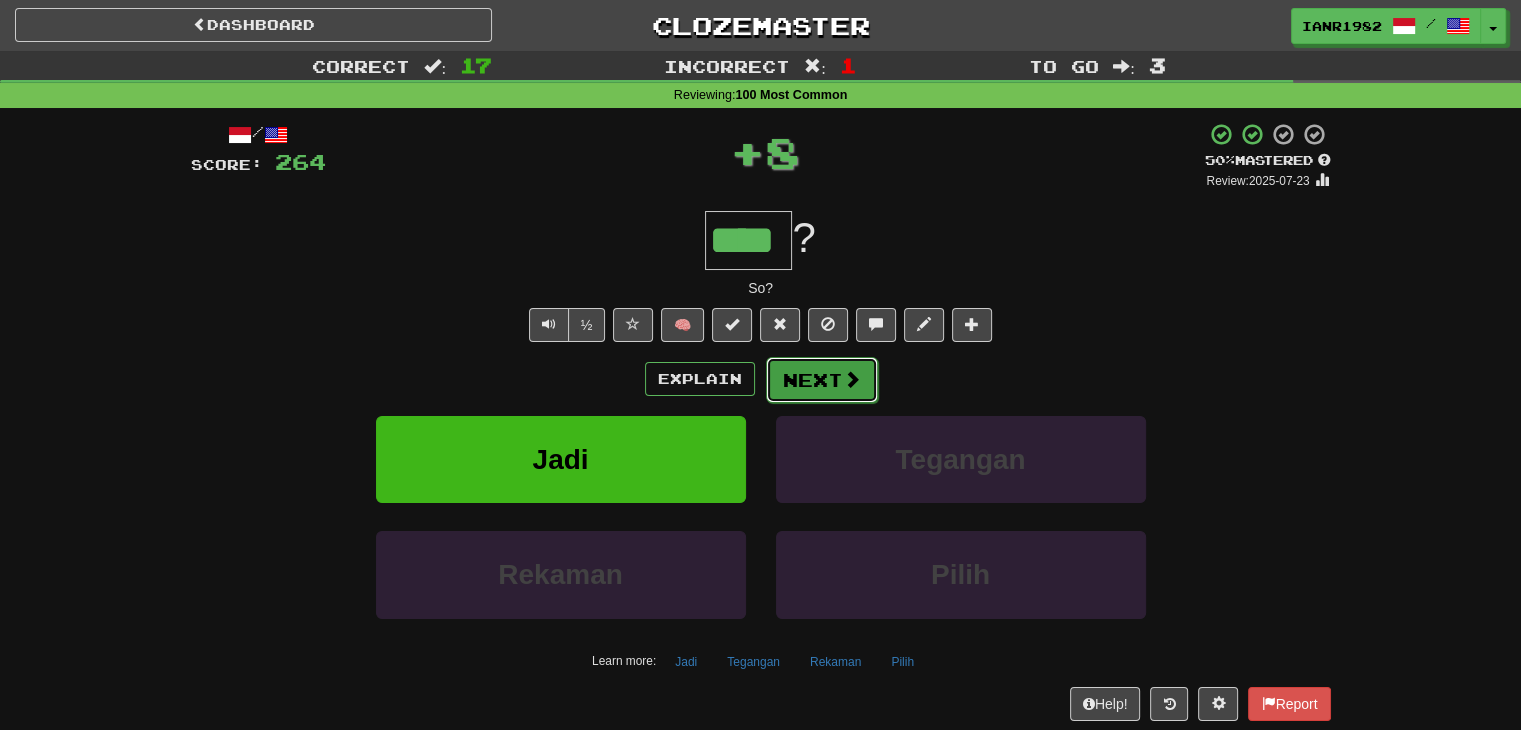 click on "Next" at bounding box center [822, 380] 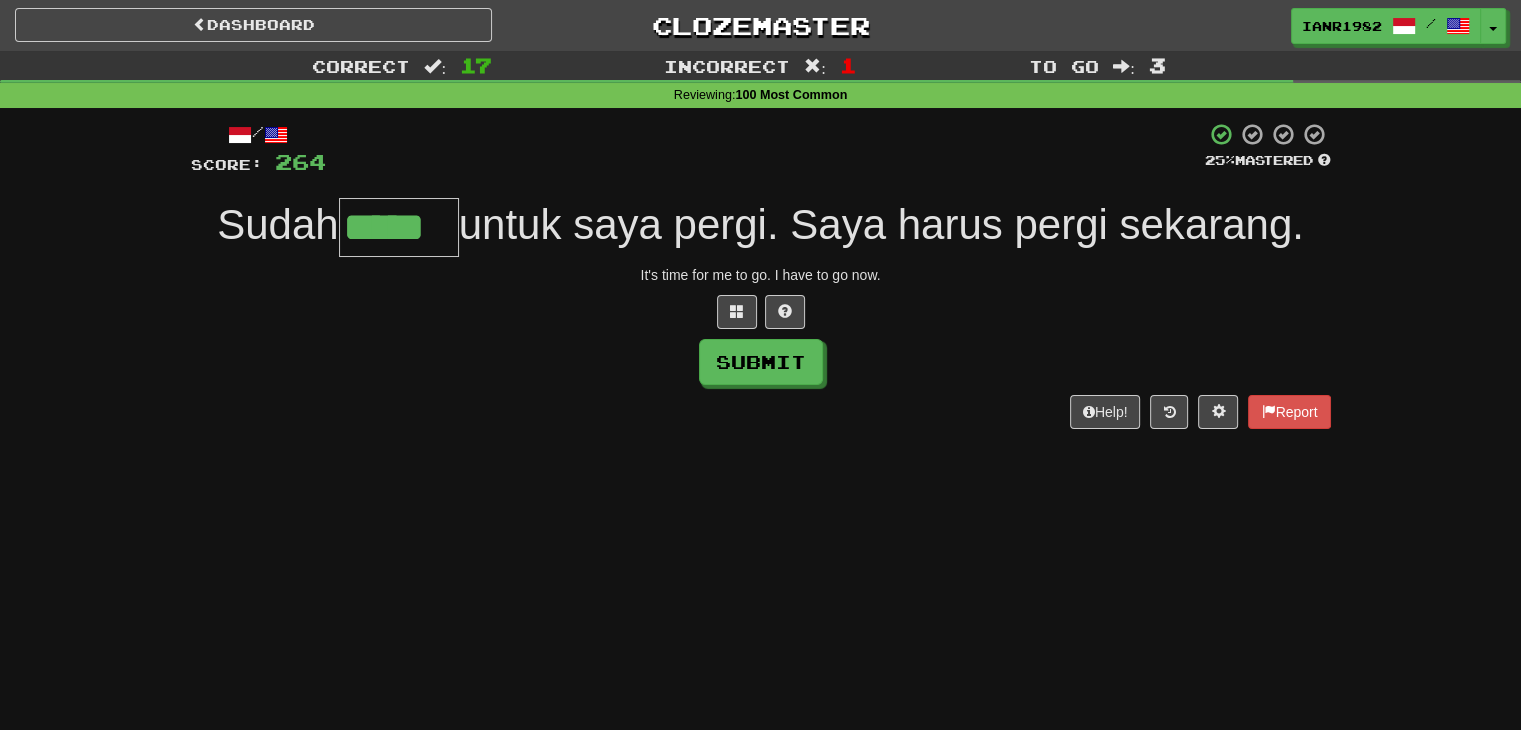 type on "*****" 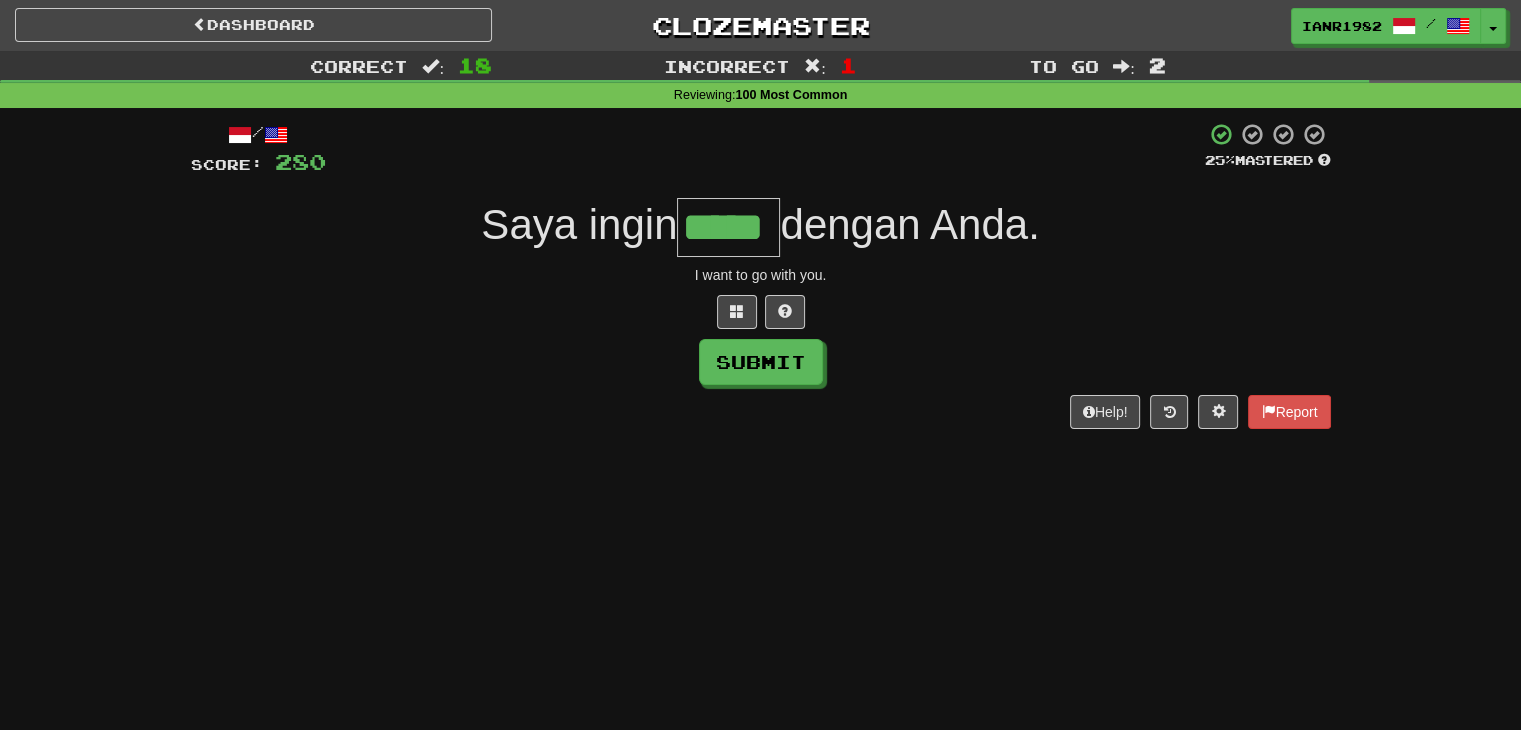 type on "*****" 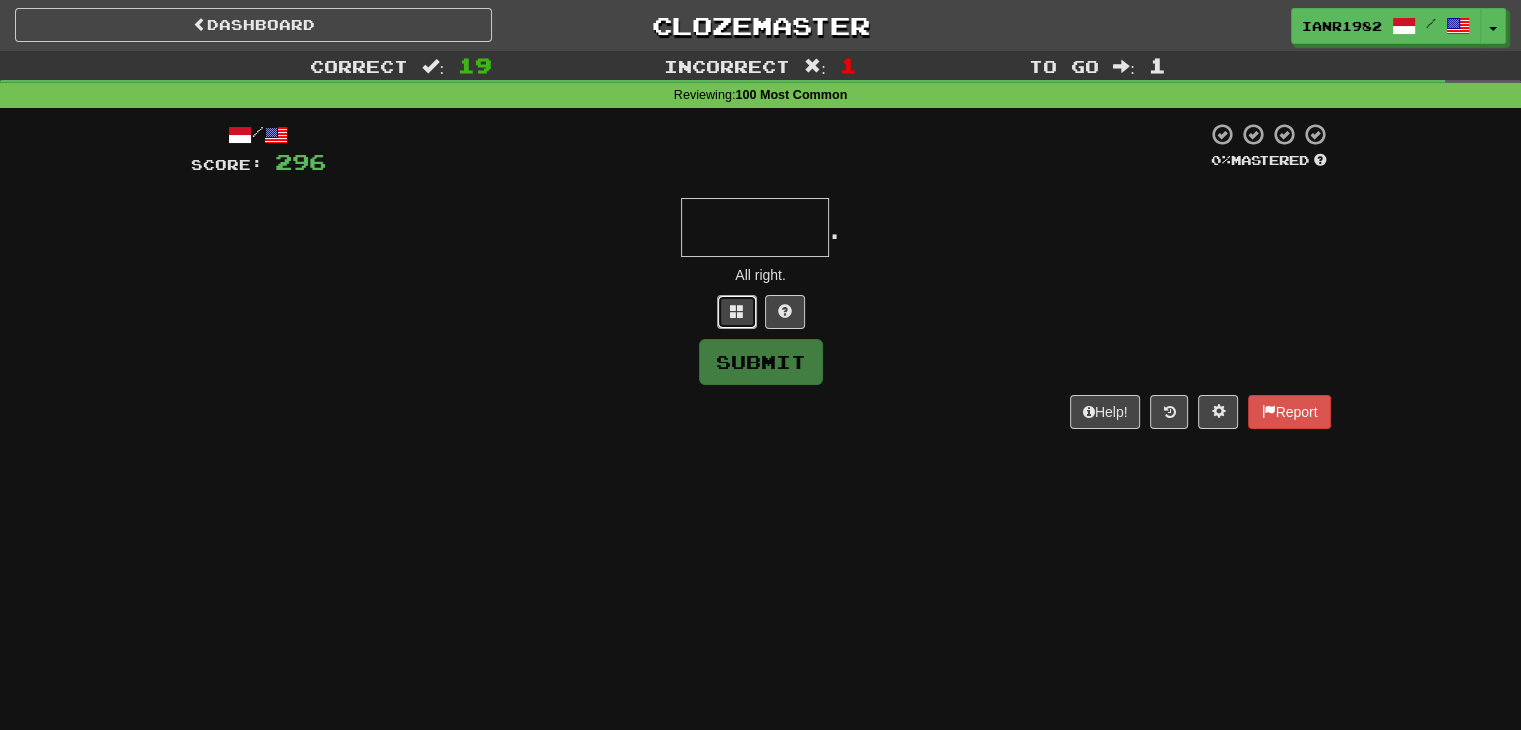 click at bounding box center [737, 312] 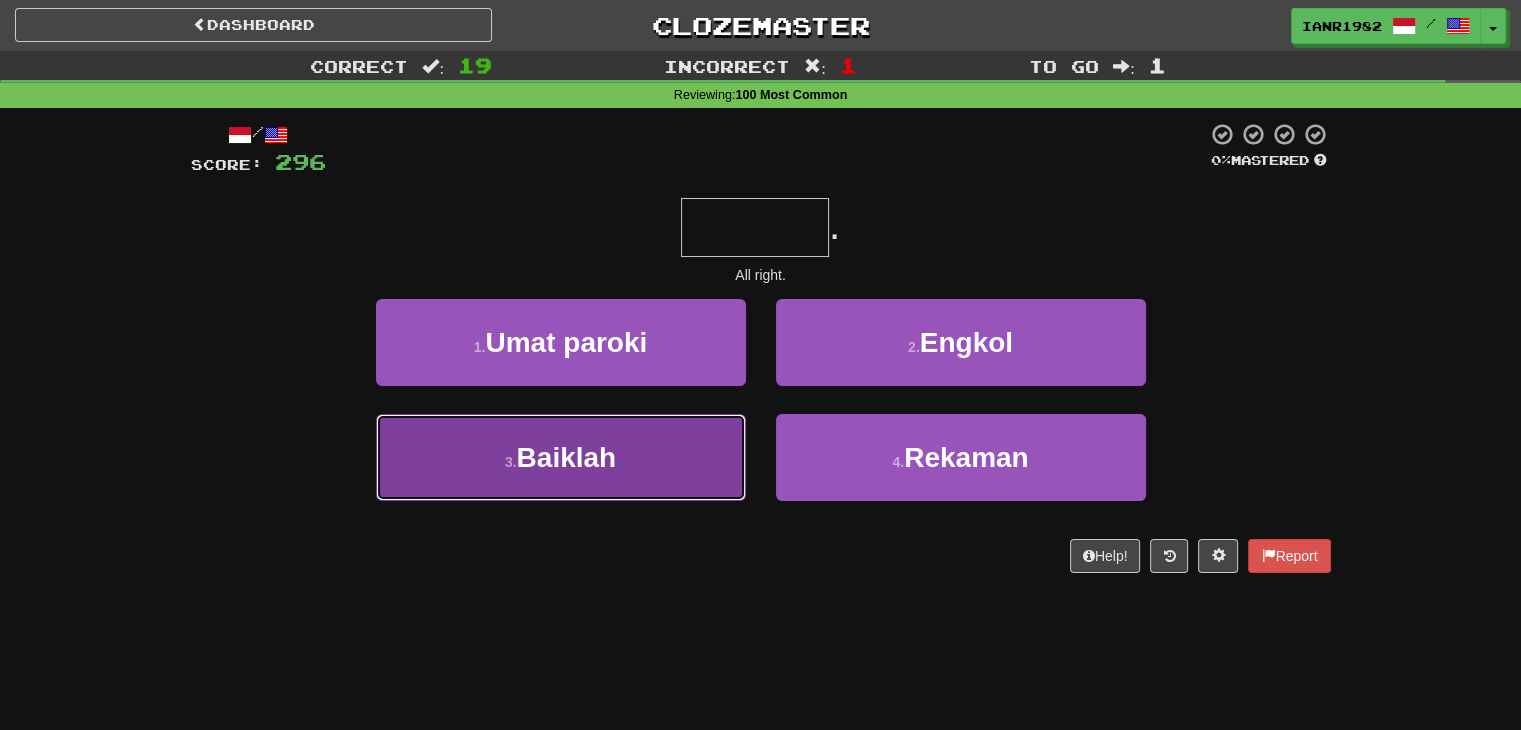 click on "3 .  Baiklah" at bounding box center [561, 457] 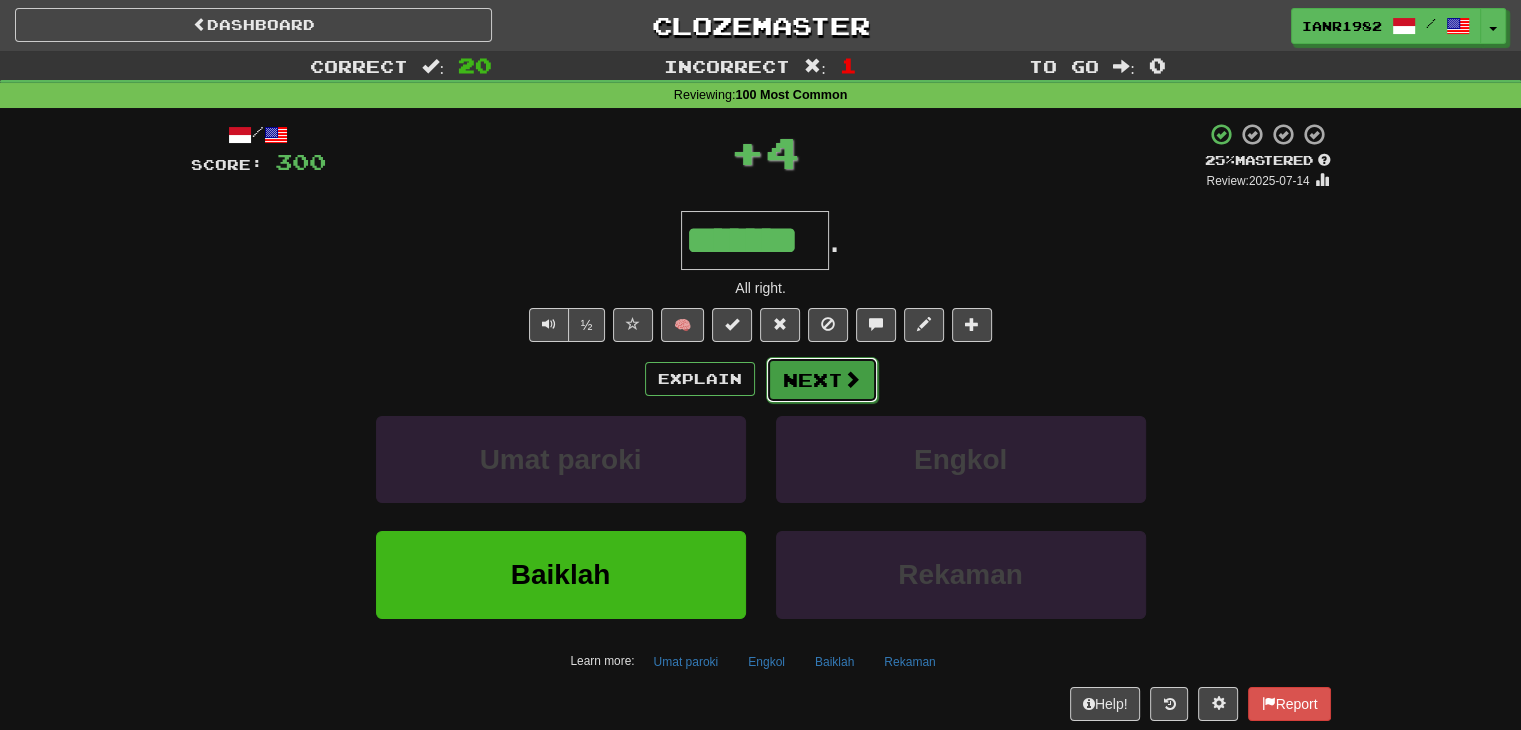 click on "Next" at bounding box center [822, 380] 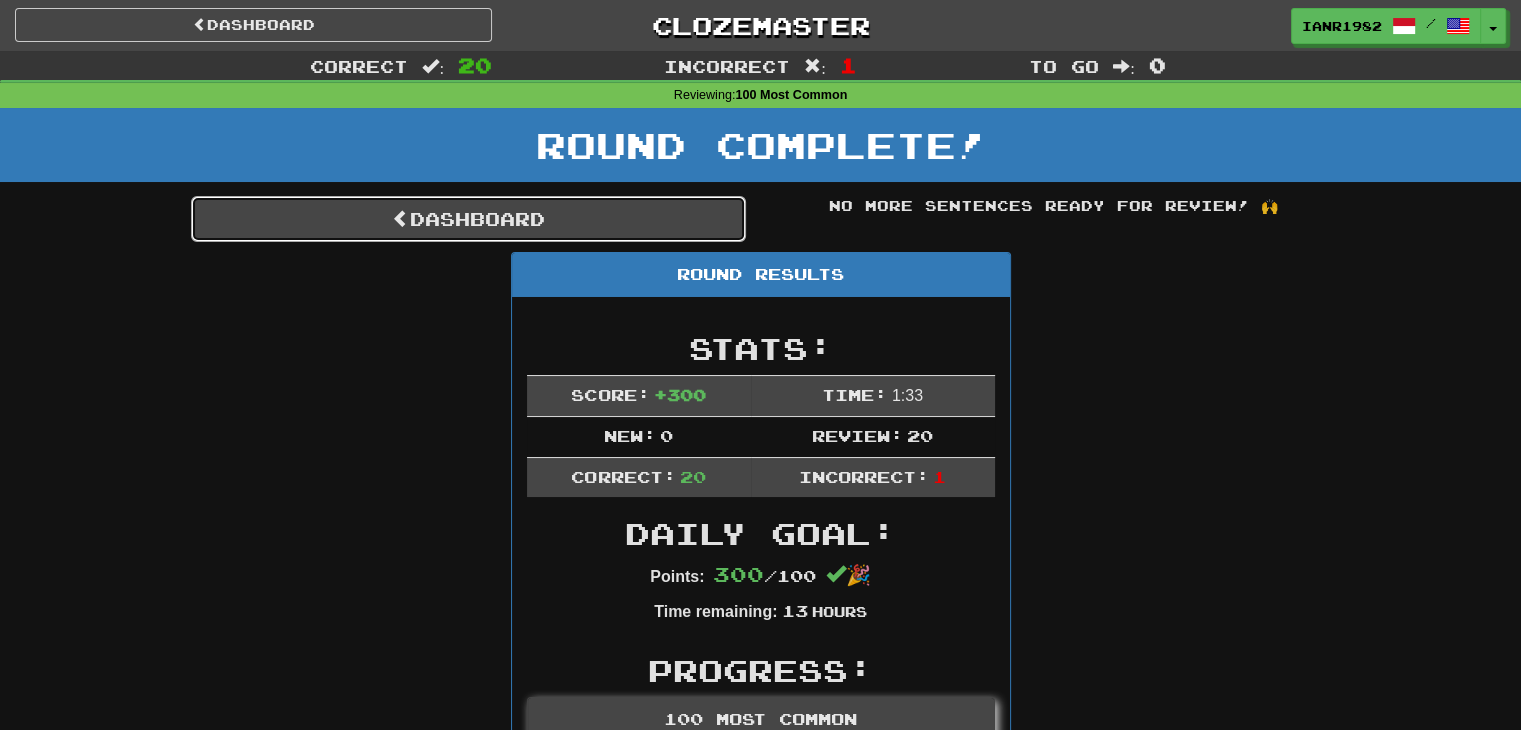 click on "Dashboard" at bounding box center (468, 219) 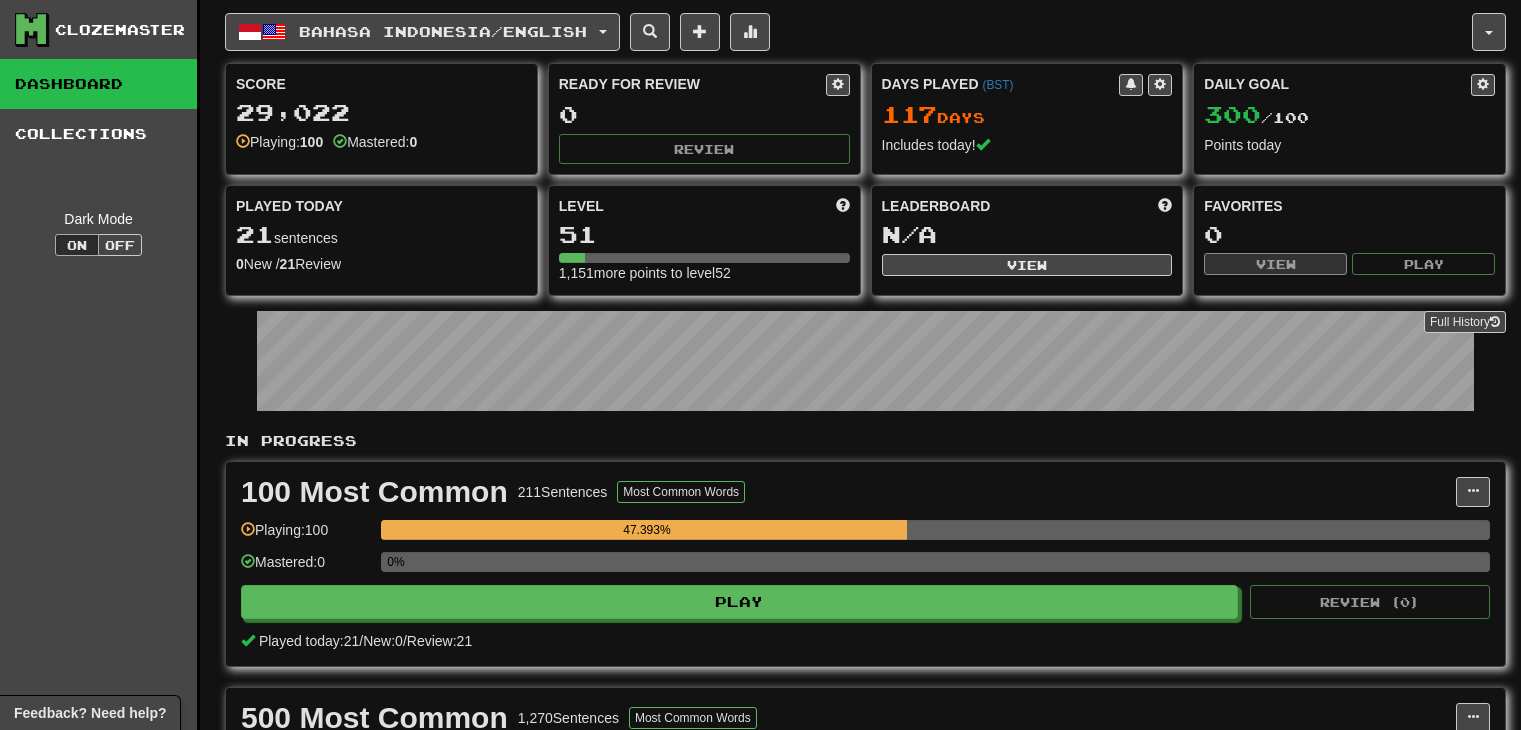 scroll, scrollTop: 0, scrollLeft: 0, axis: both 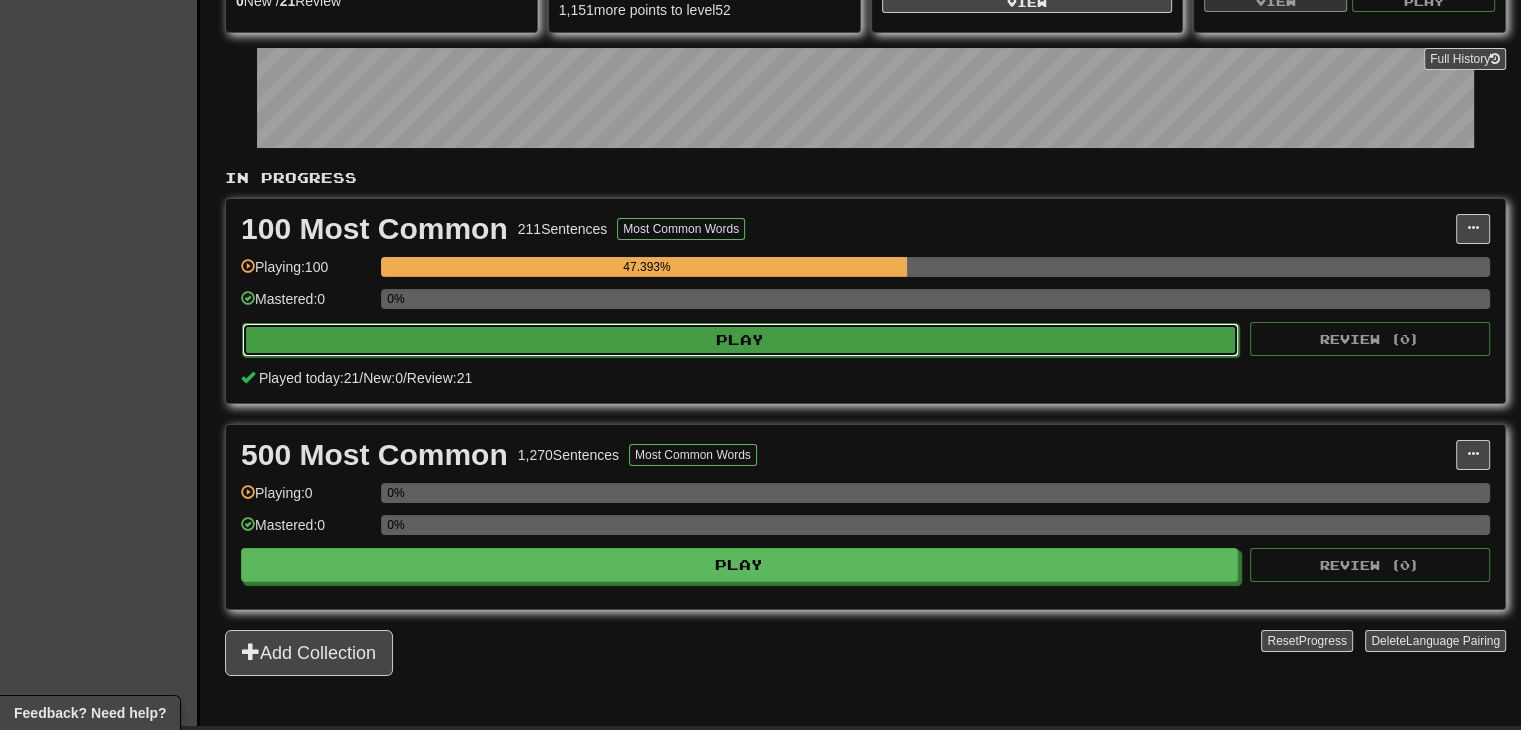 click on "Play" at bounding box center (740, 340) 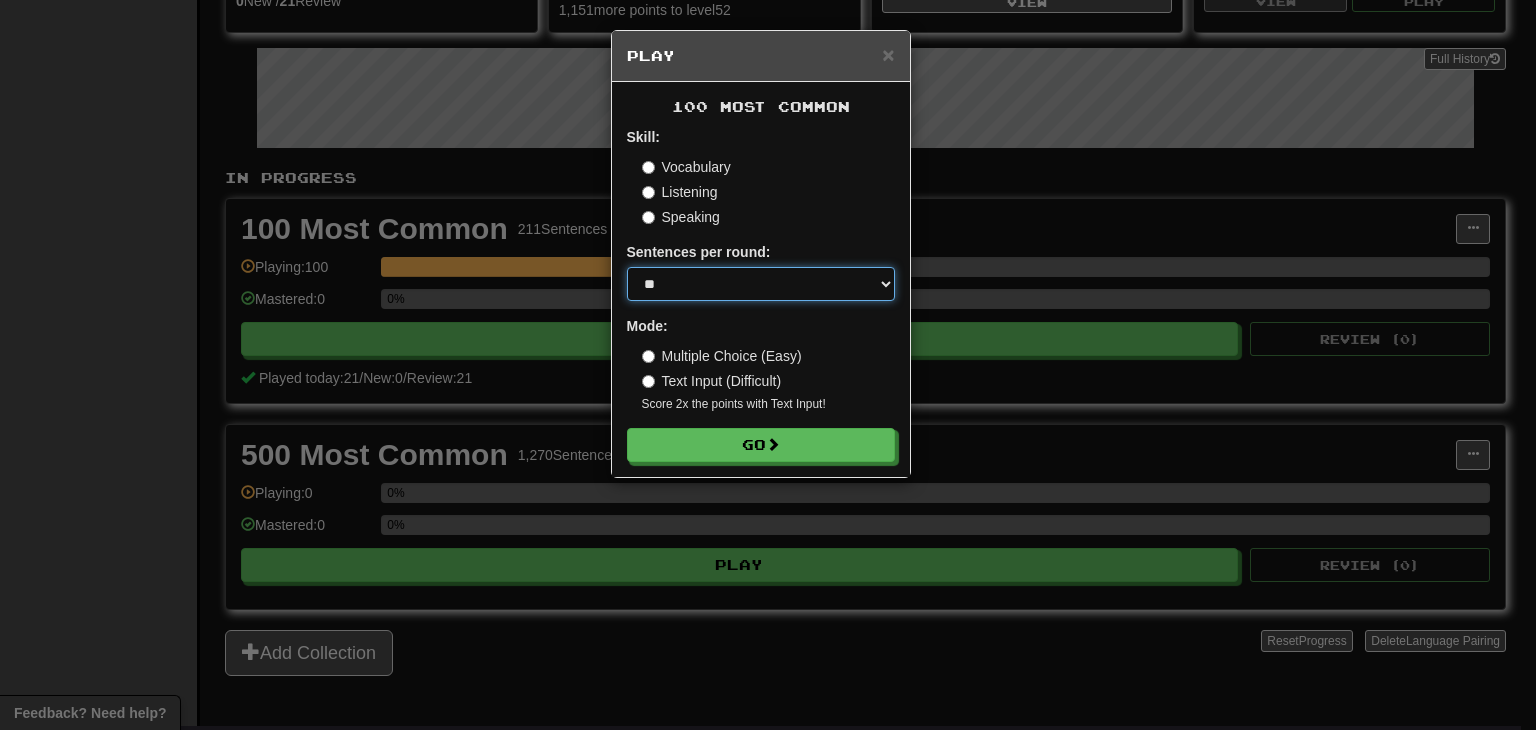 click on "* ** ** ** ** ** *** ********" at bounding box center (761, 284) 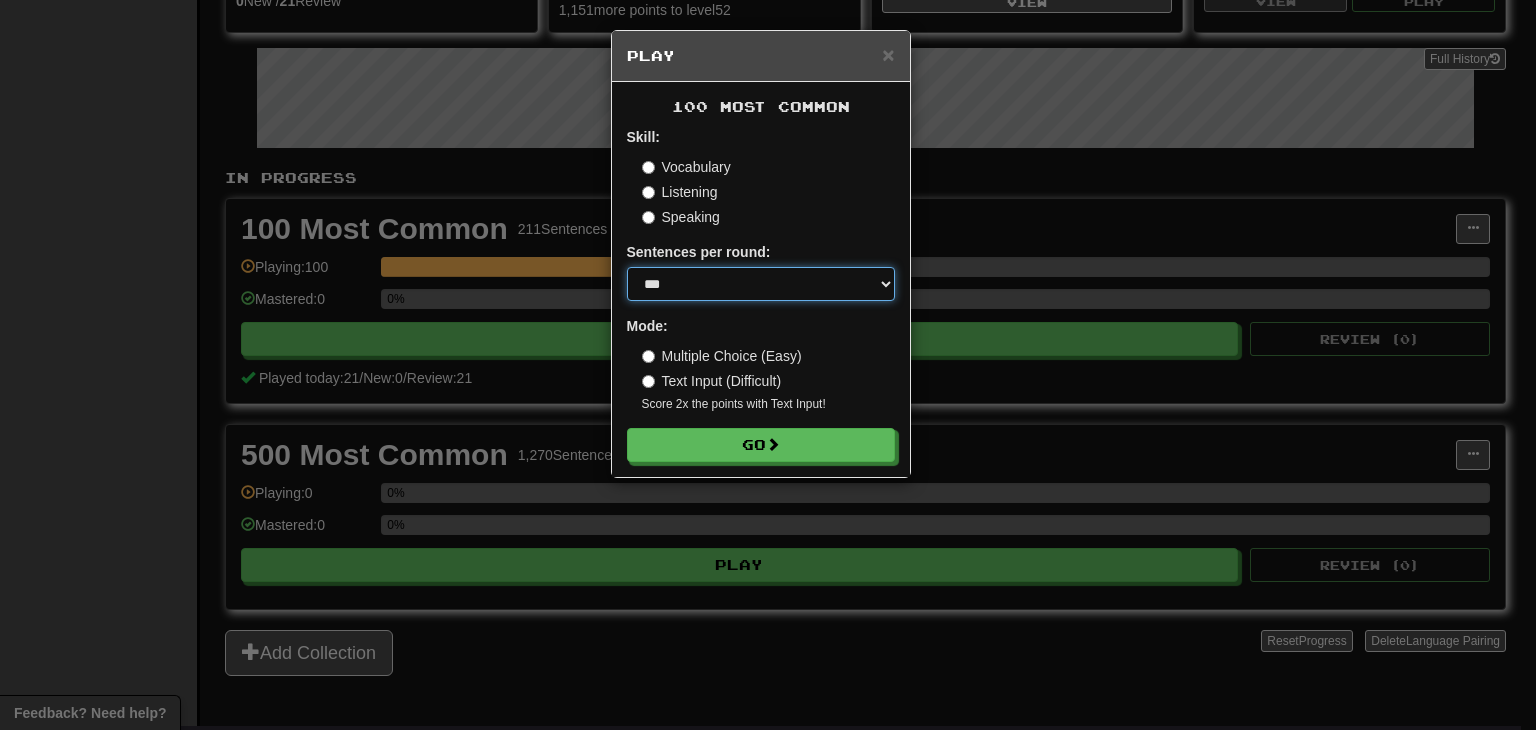 click on "* ** ** ** ** ** *** ********" at bounding box center [761, 284] 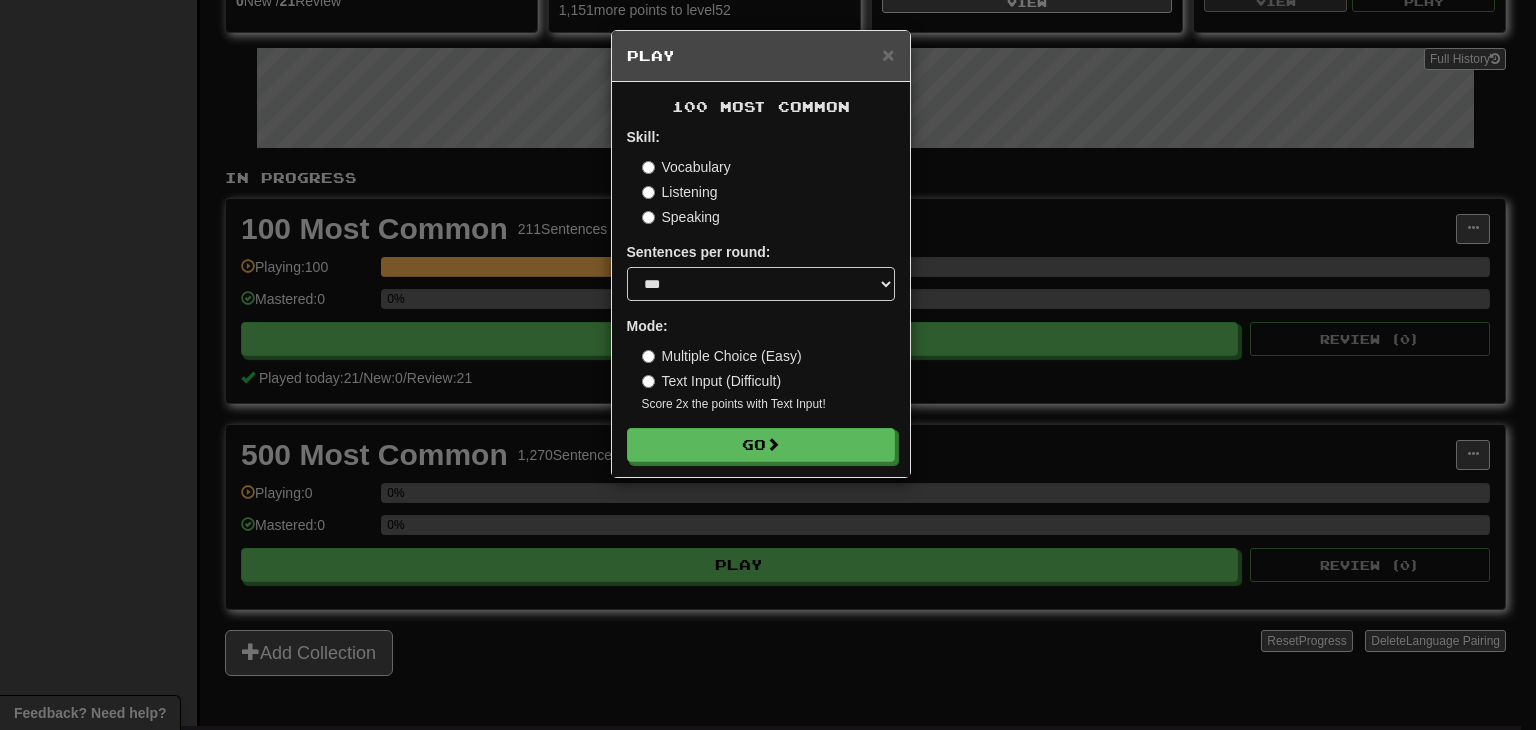 click on "Multiple Choice (Easy)" at bounding box center (722, 356) 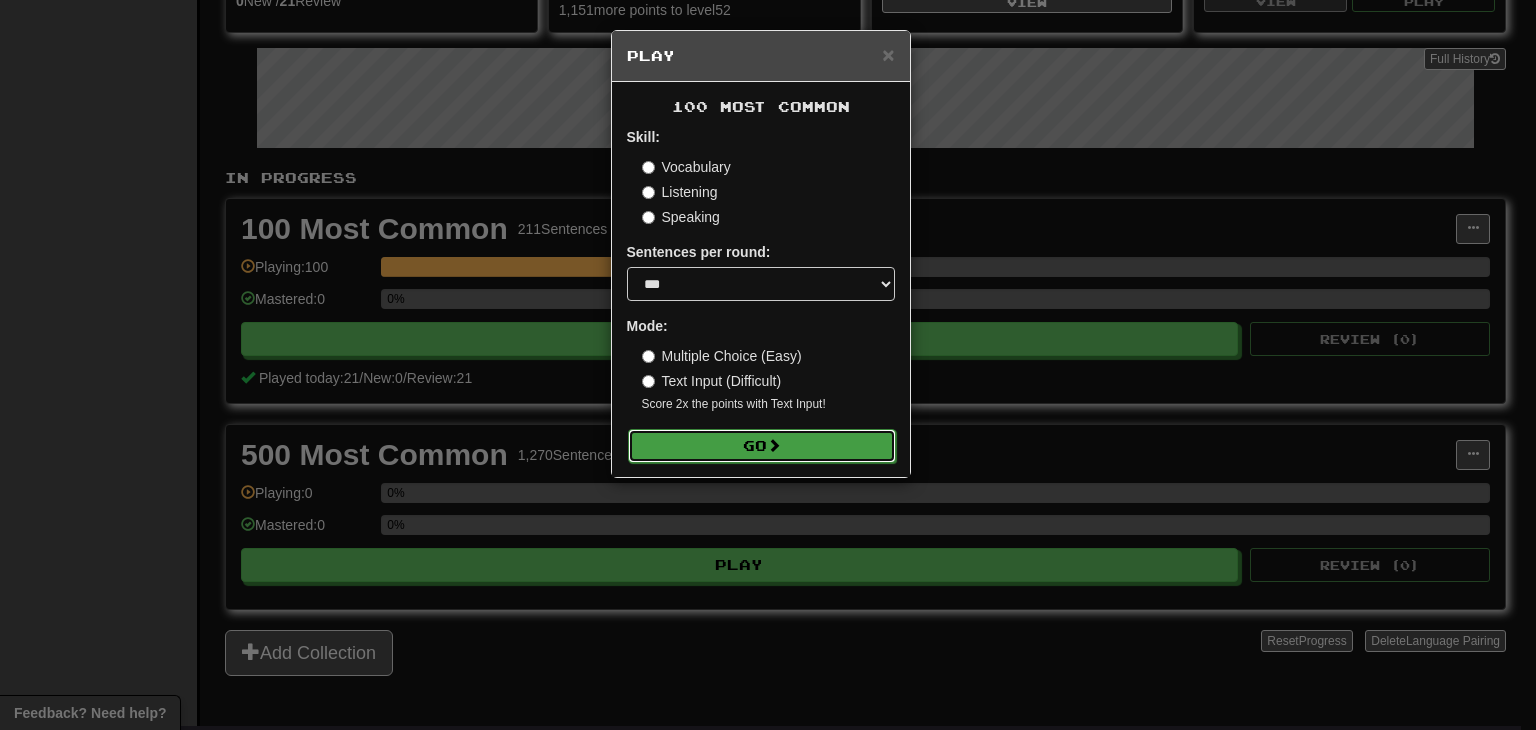 click on "Go" at bounding box center (762, 446) 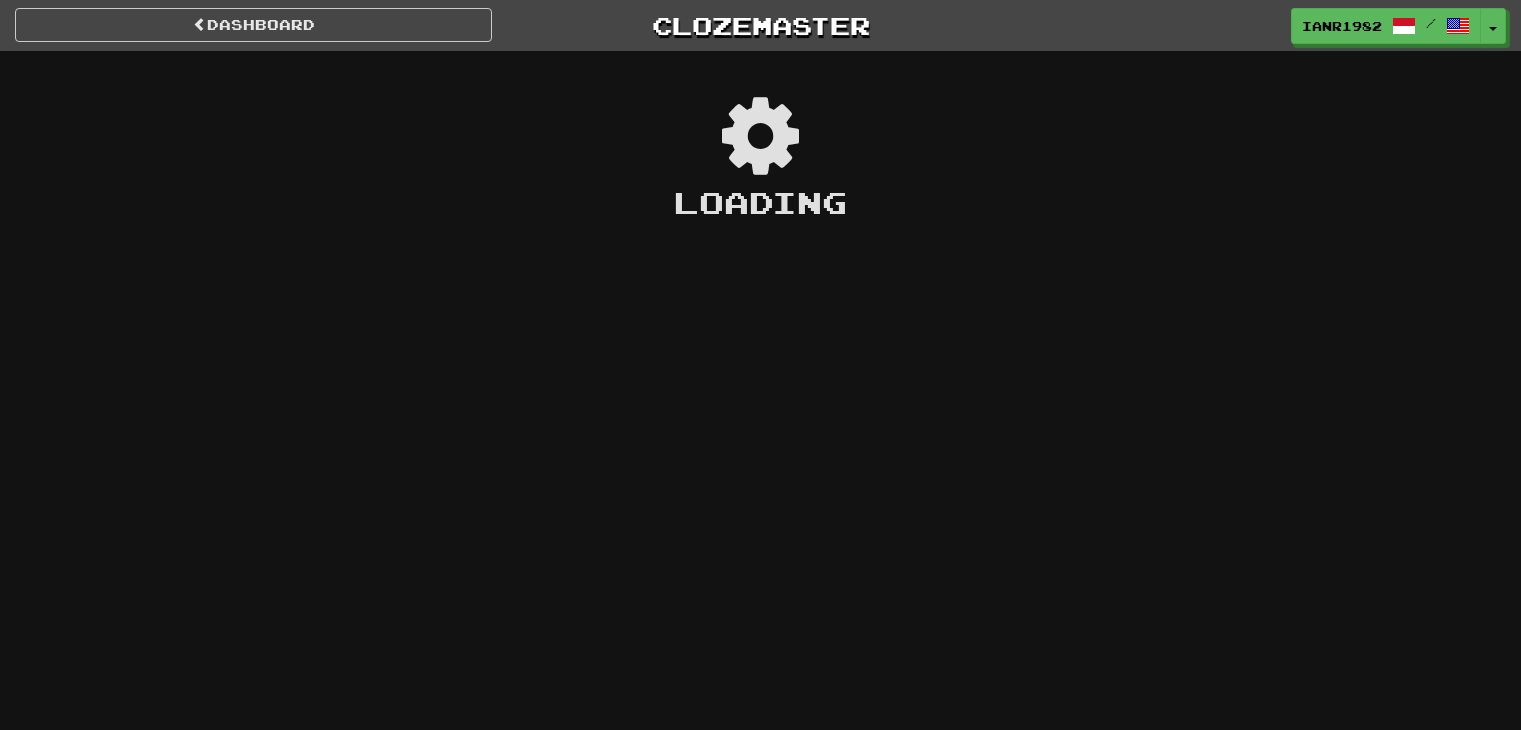 scroll, scrollTop: 0, scrollLeft: 0, axis: both 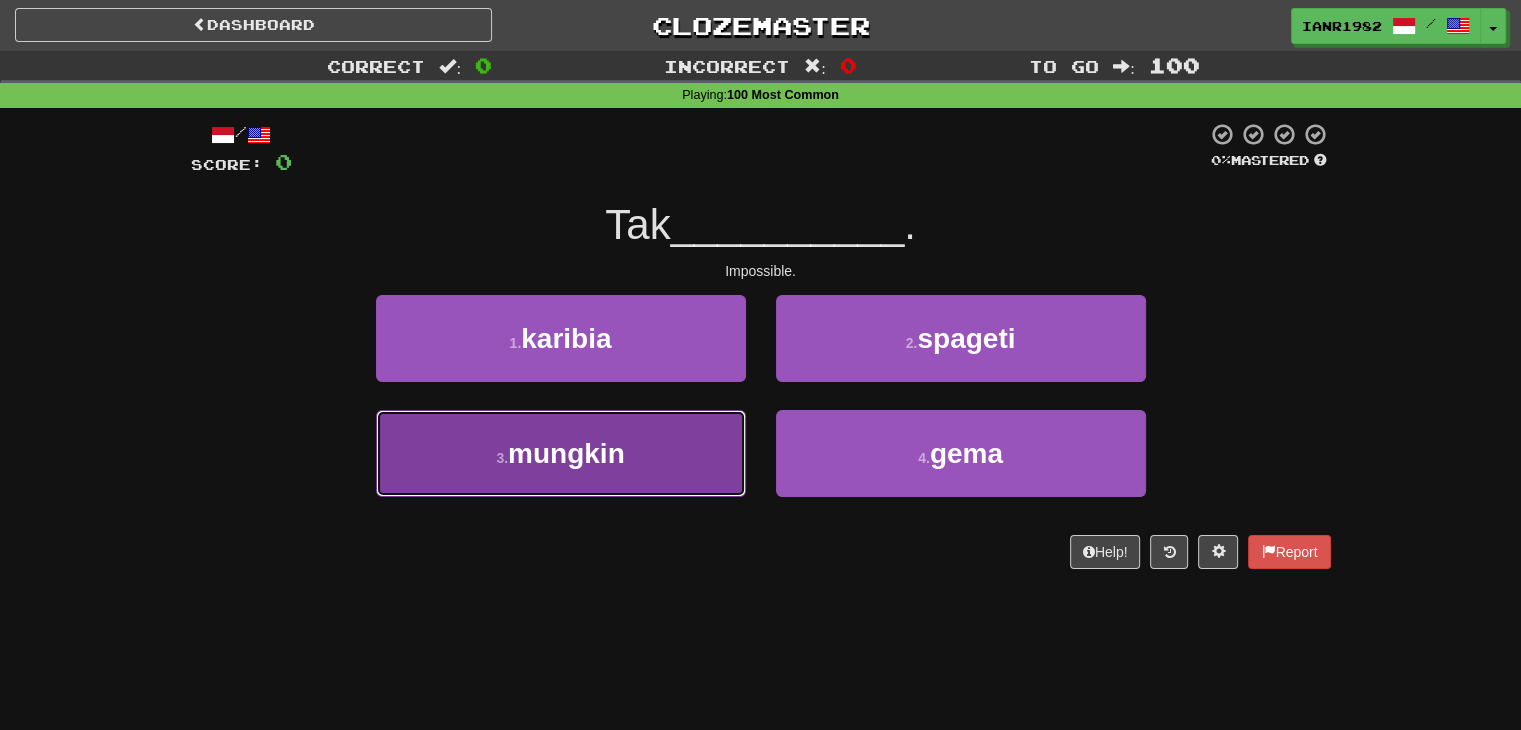 click on "3 .  mungkin" at bounding box center [561, 453] 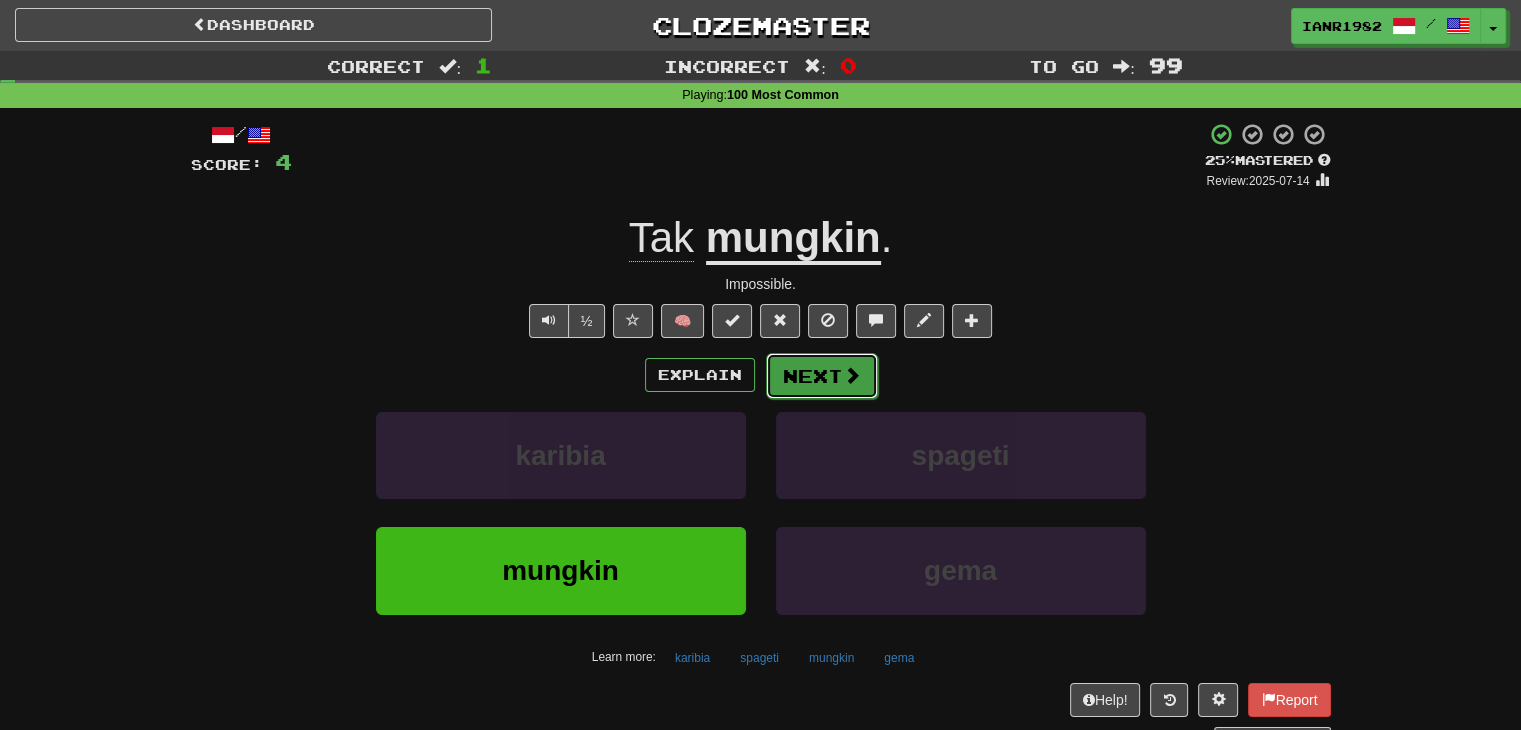 click on "Next" at bounding box center [822, 376] 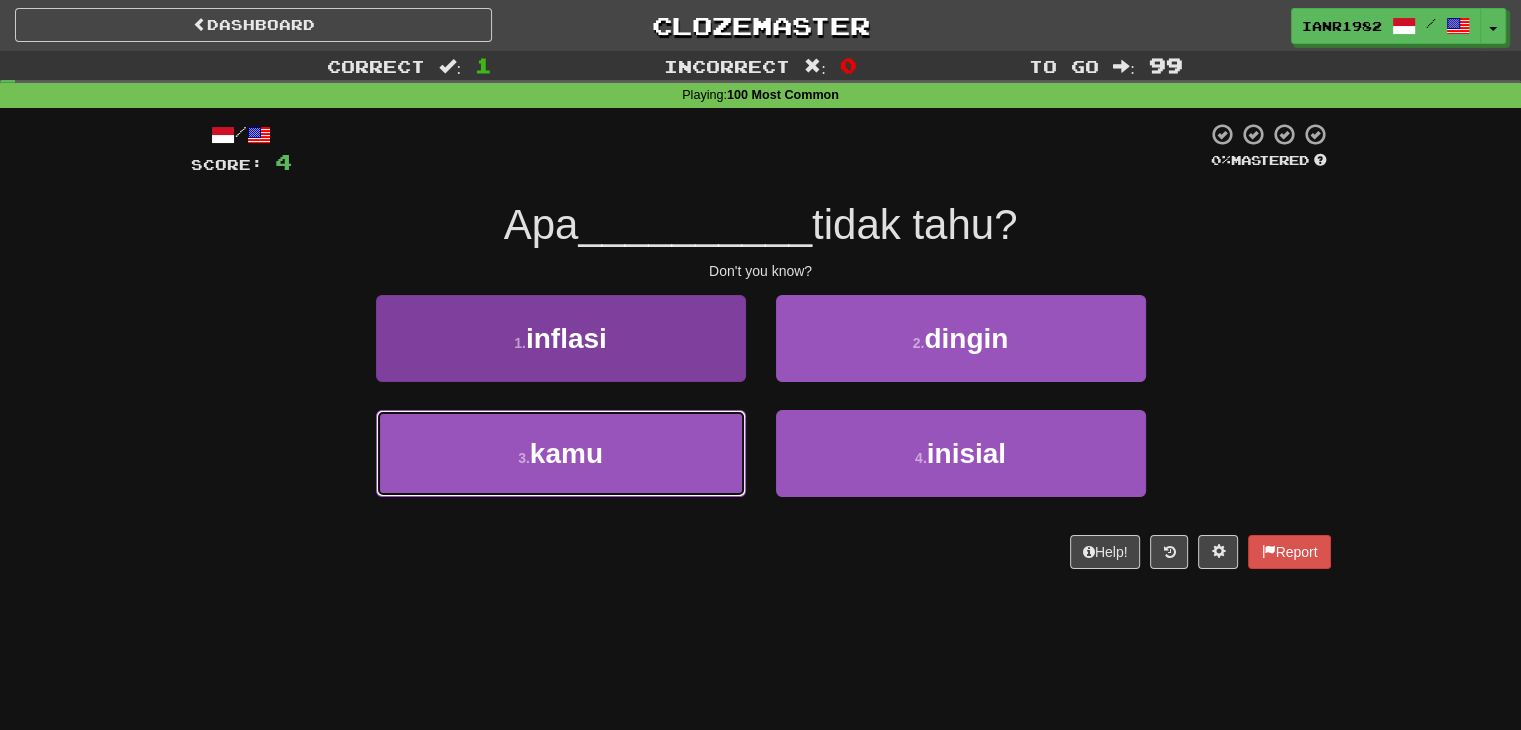 click on "3 .  kamu" at bounding box center [561, 453] 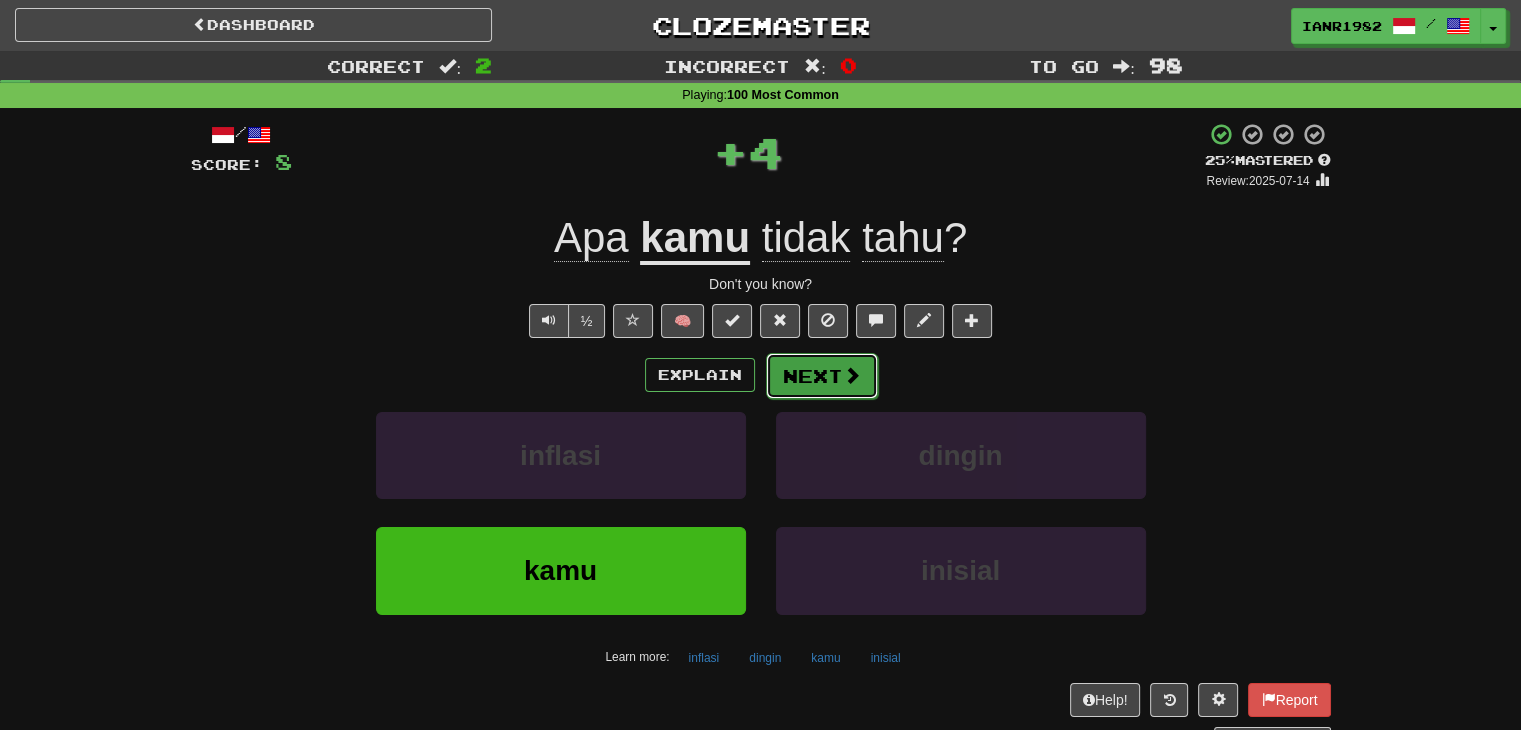 click on "Next" at bounding box center [822, 376] 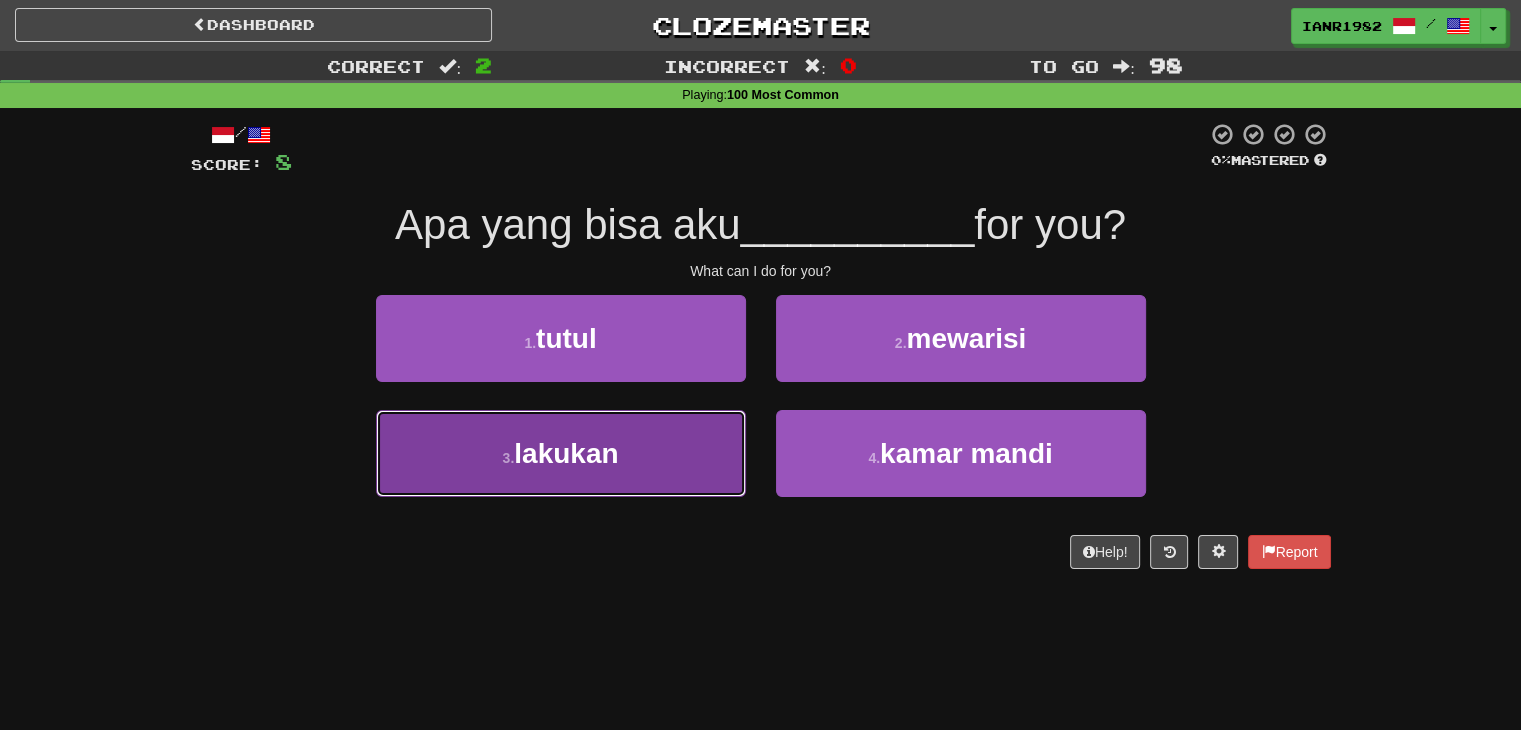 click on "3 .  lakukan" at bounding box center [561, 453] 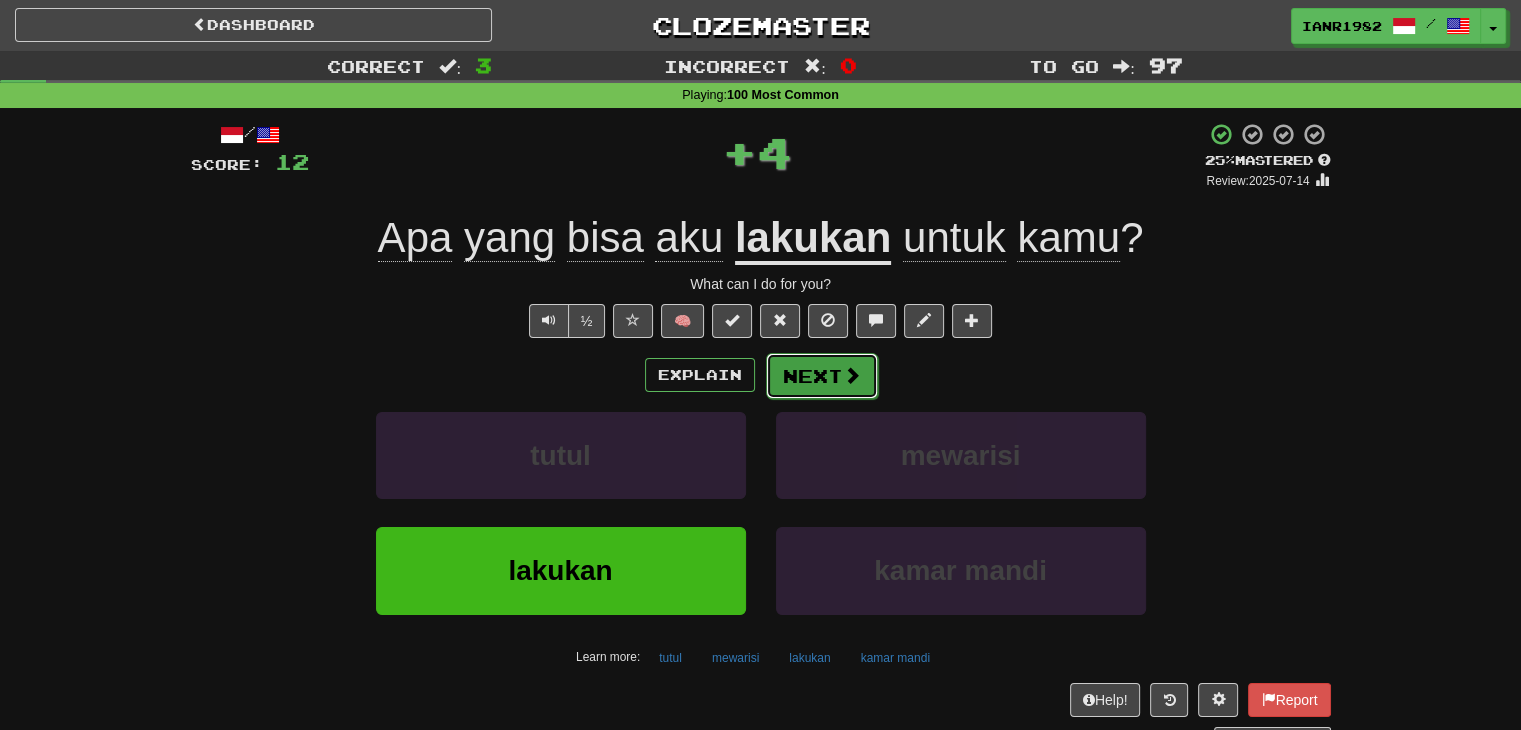 click at bounding box center [852, 375] 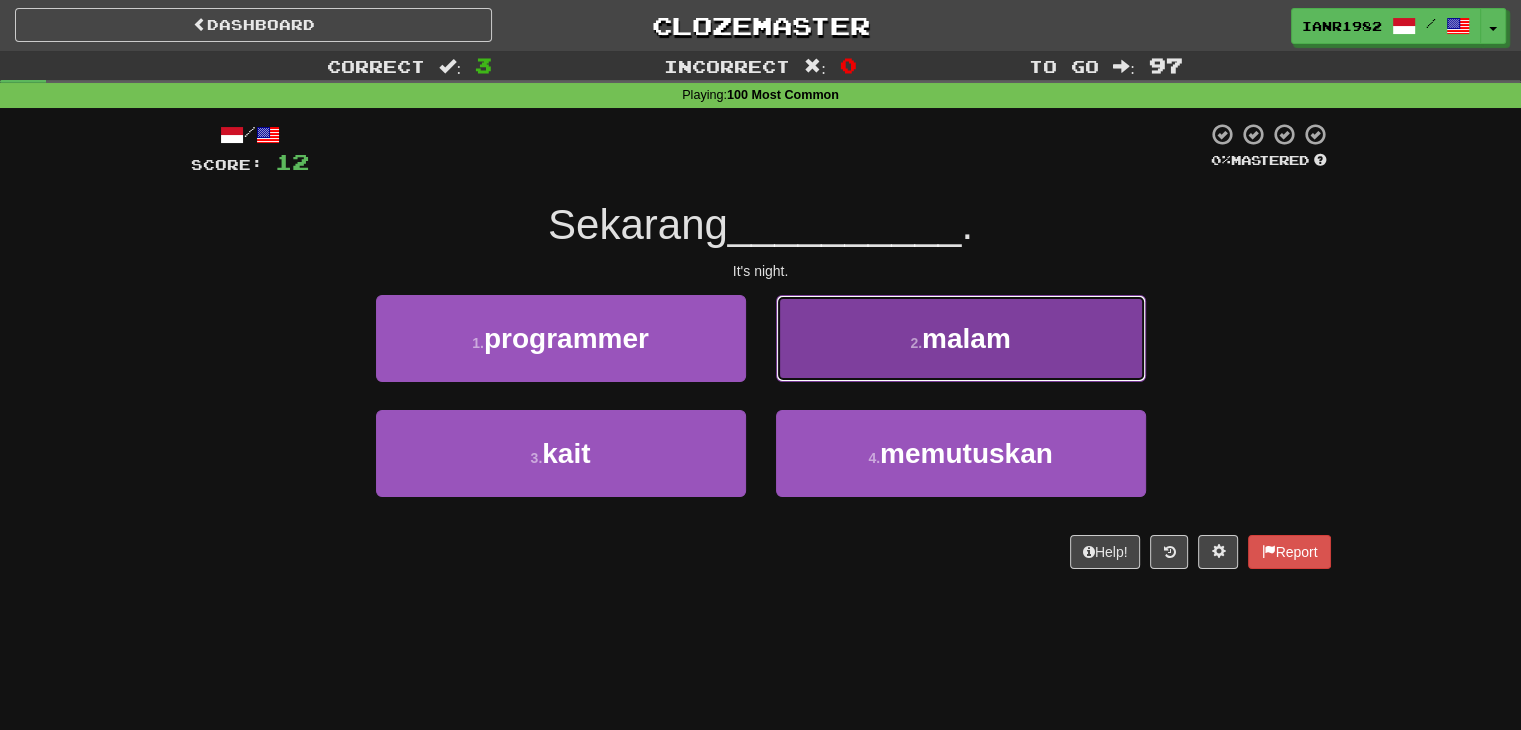 click on "2 .  malam" at bounding box center (961, 338) 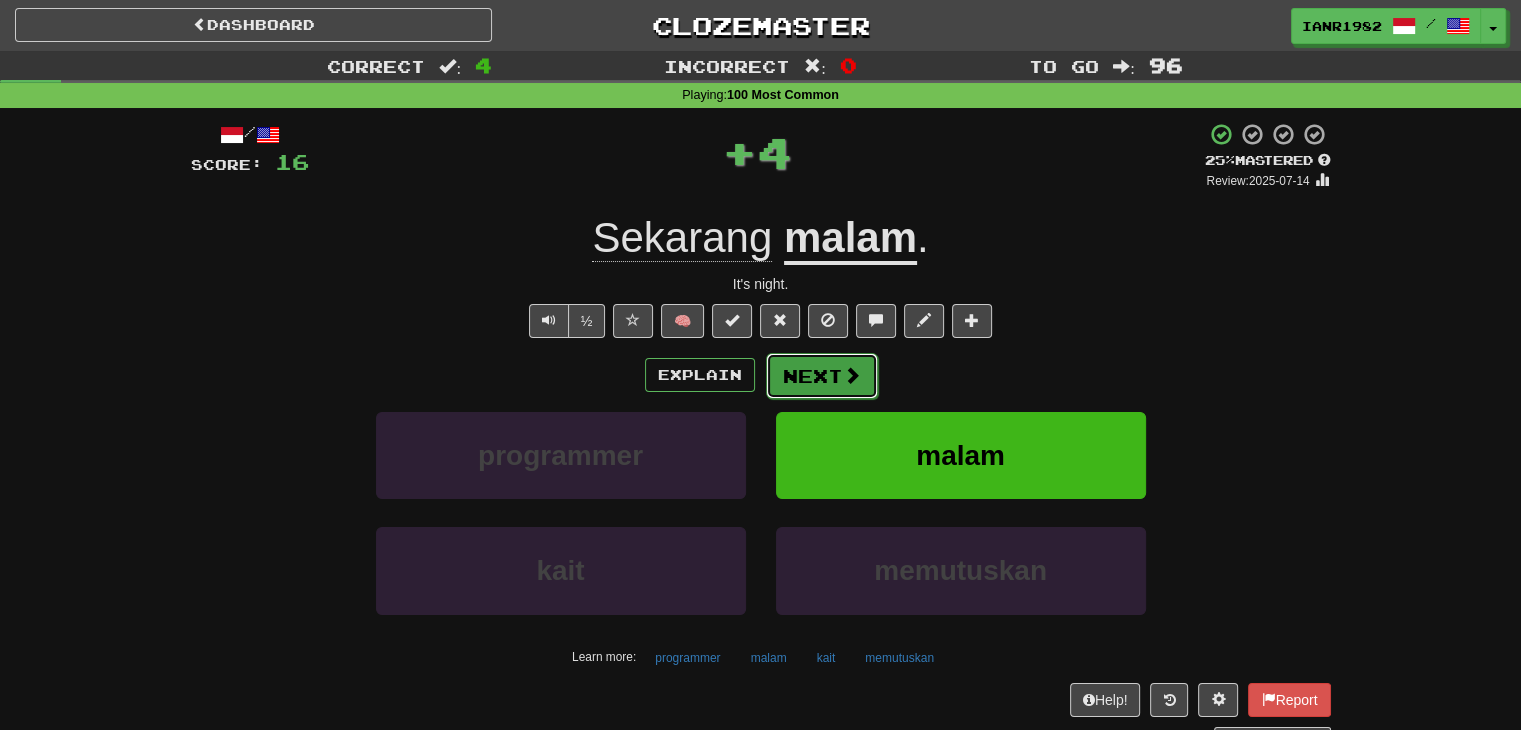 click at bounding box center (852, 375) 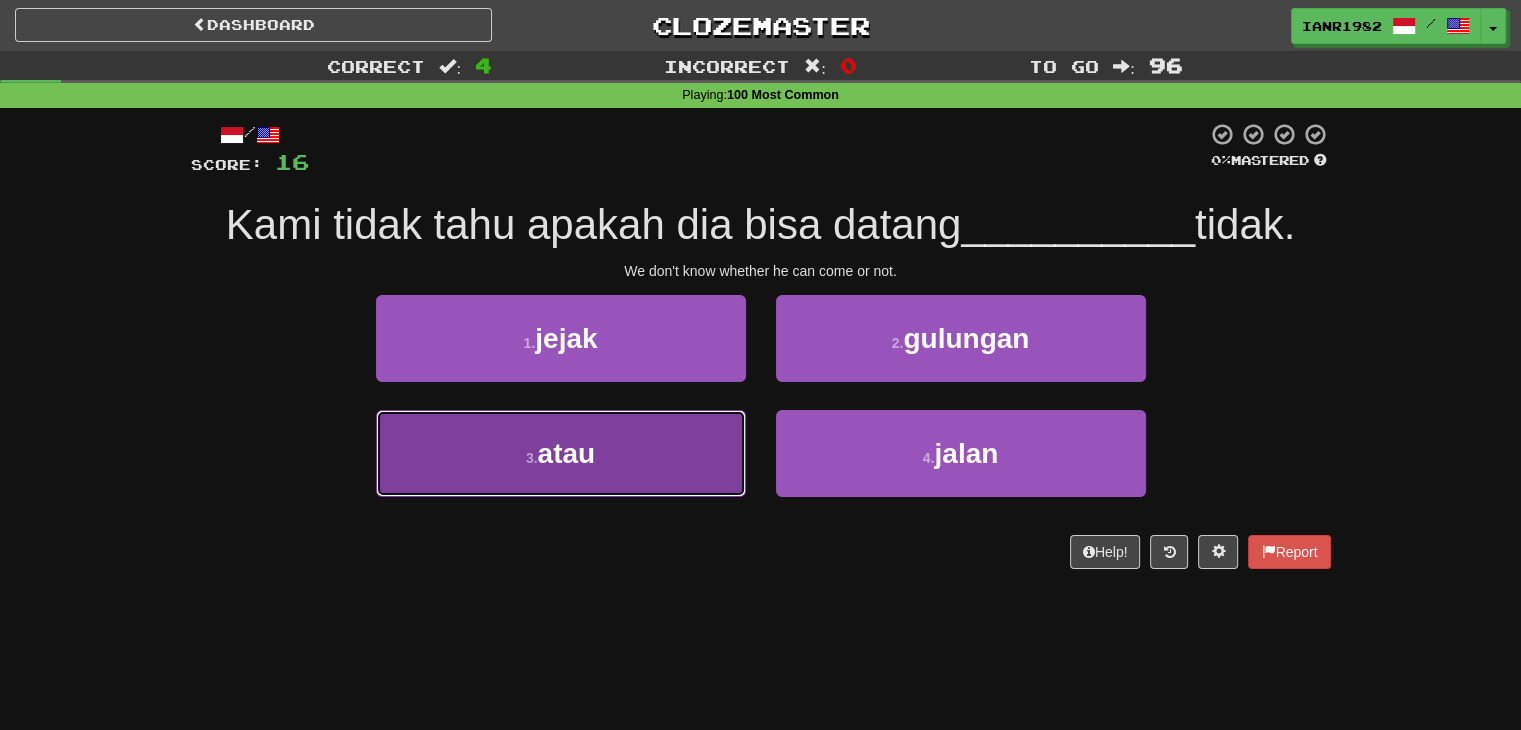 click on "3 .  atau" at bounding box center [561, 453] 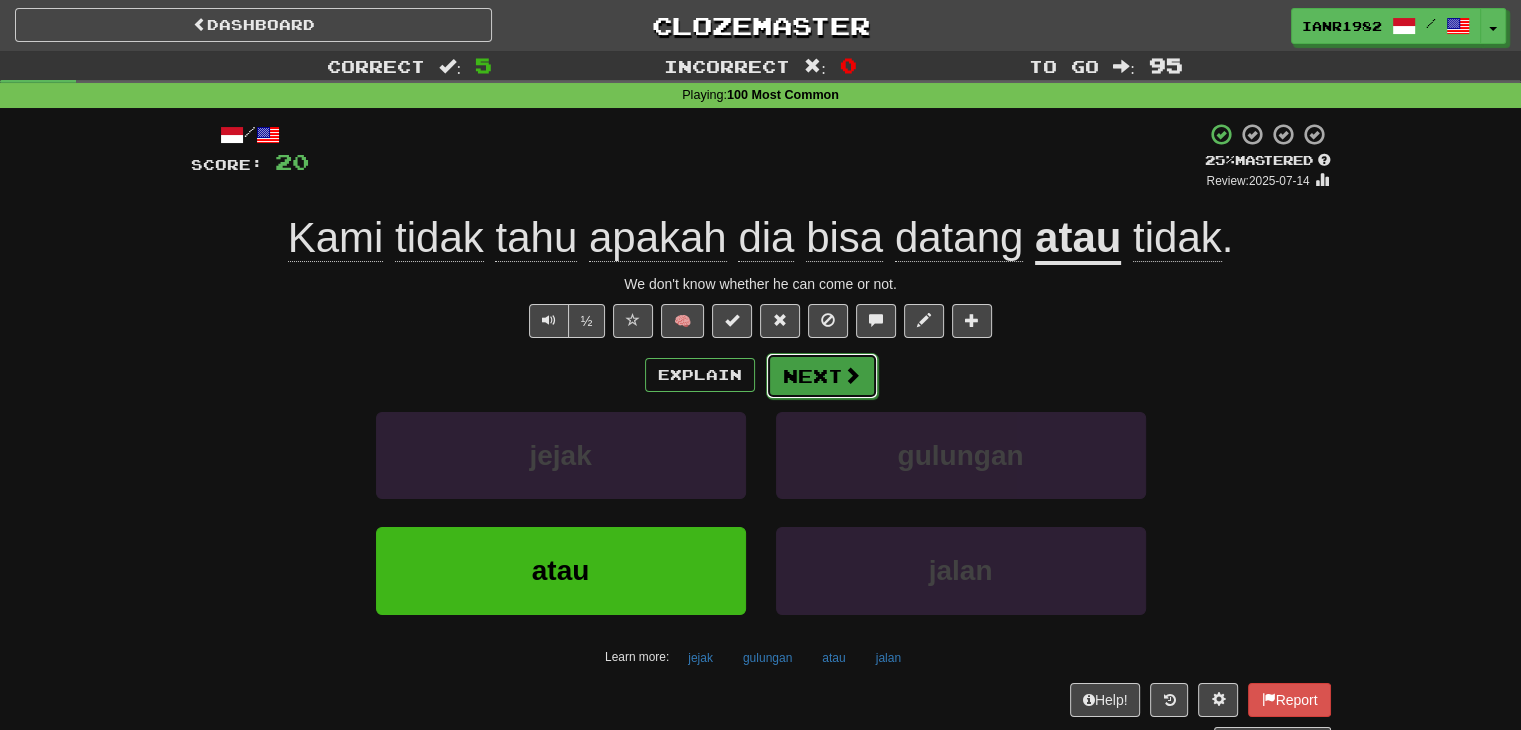 click at bounding box center (852, 375) 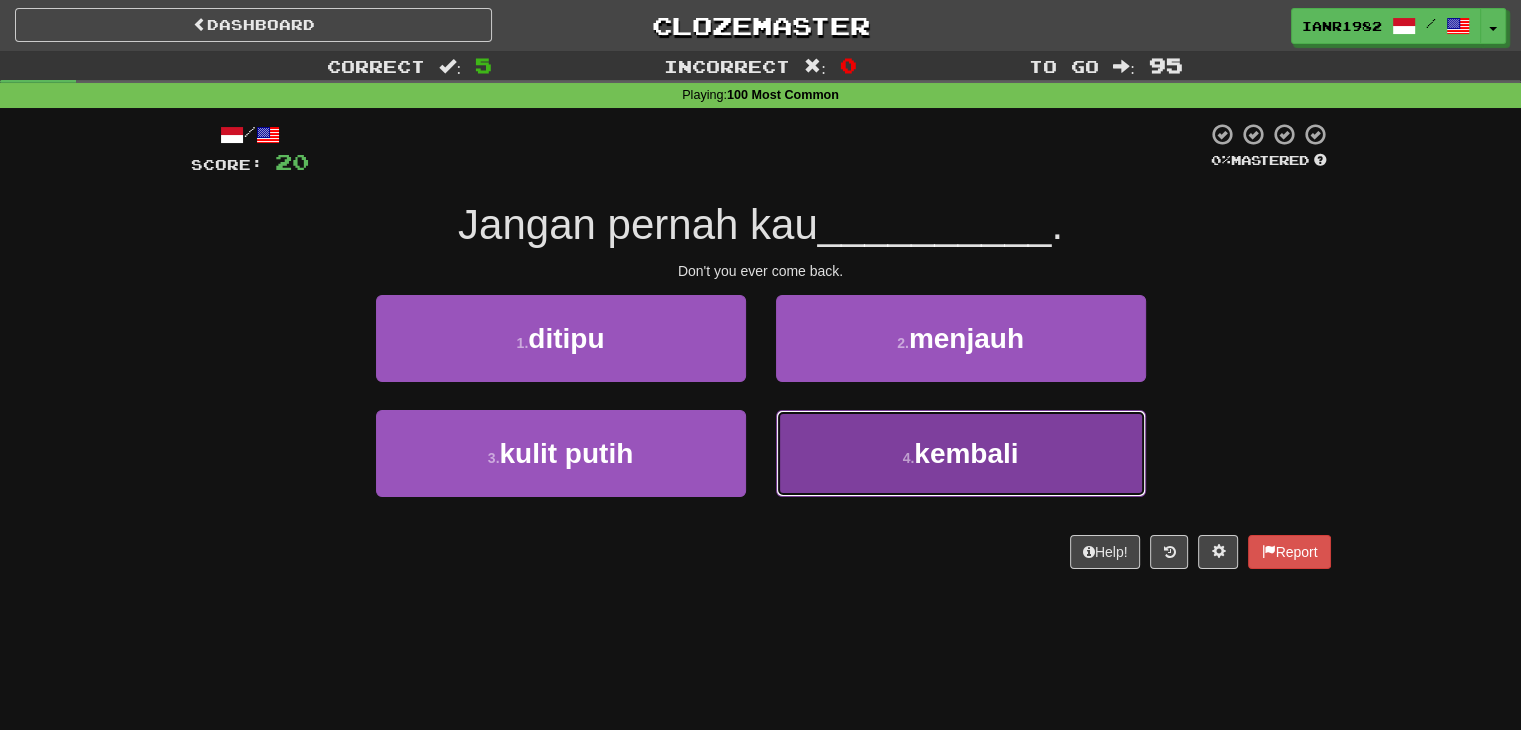click on "kembali" at bounding box center [966, 453] 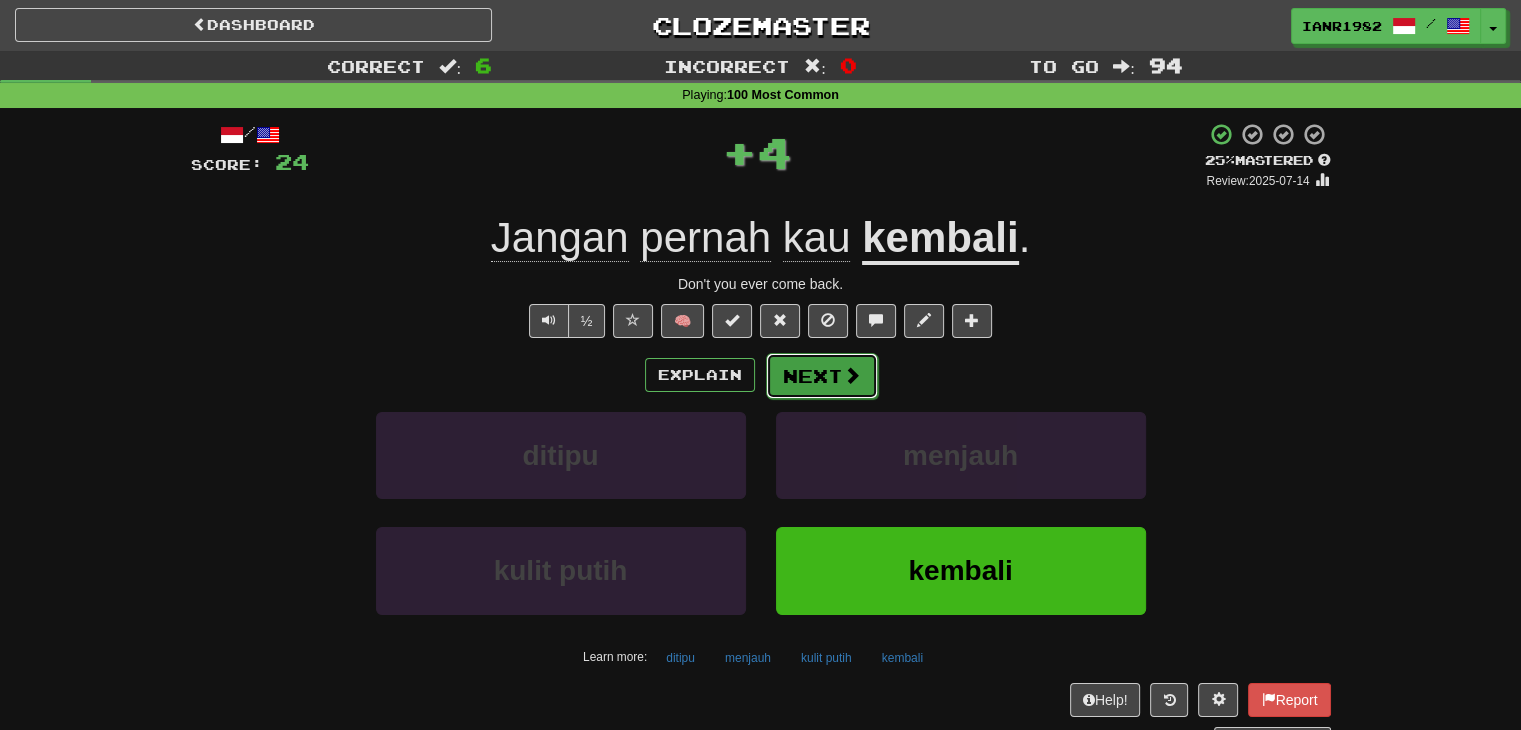 click at bounding box center (852, 375) 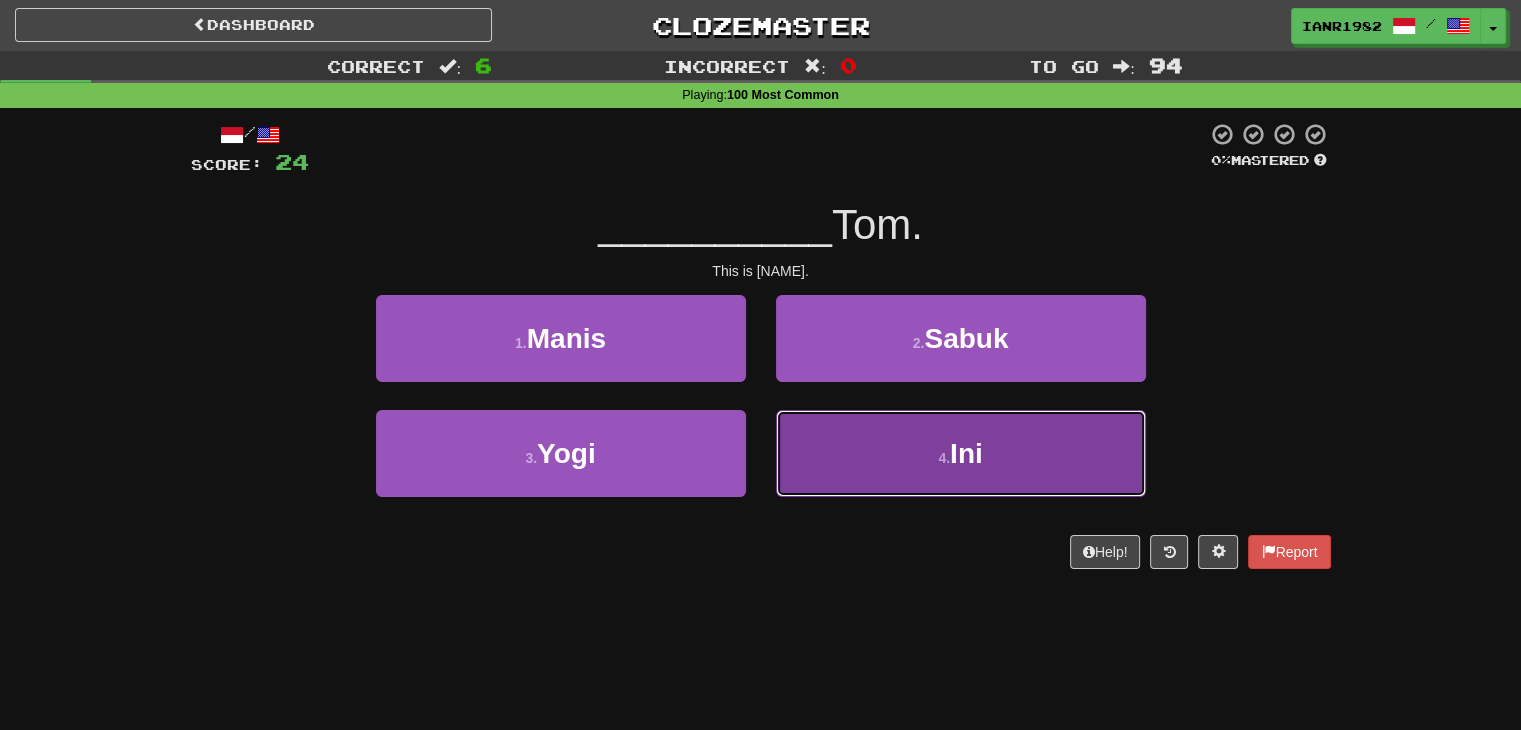click on "4 .  Ini" at bounding box center (961, 453) 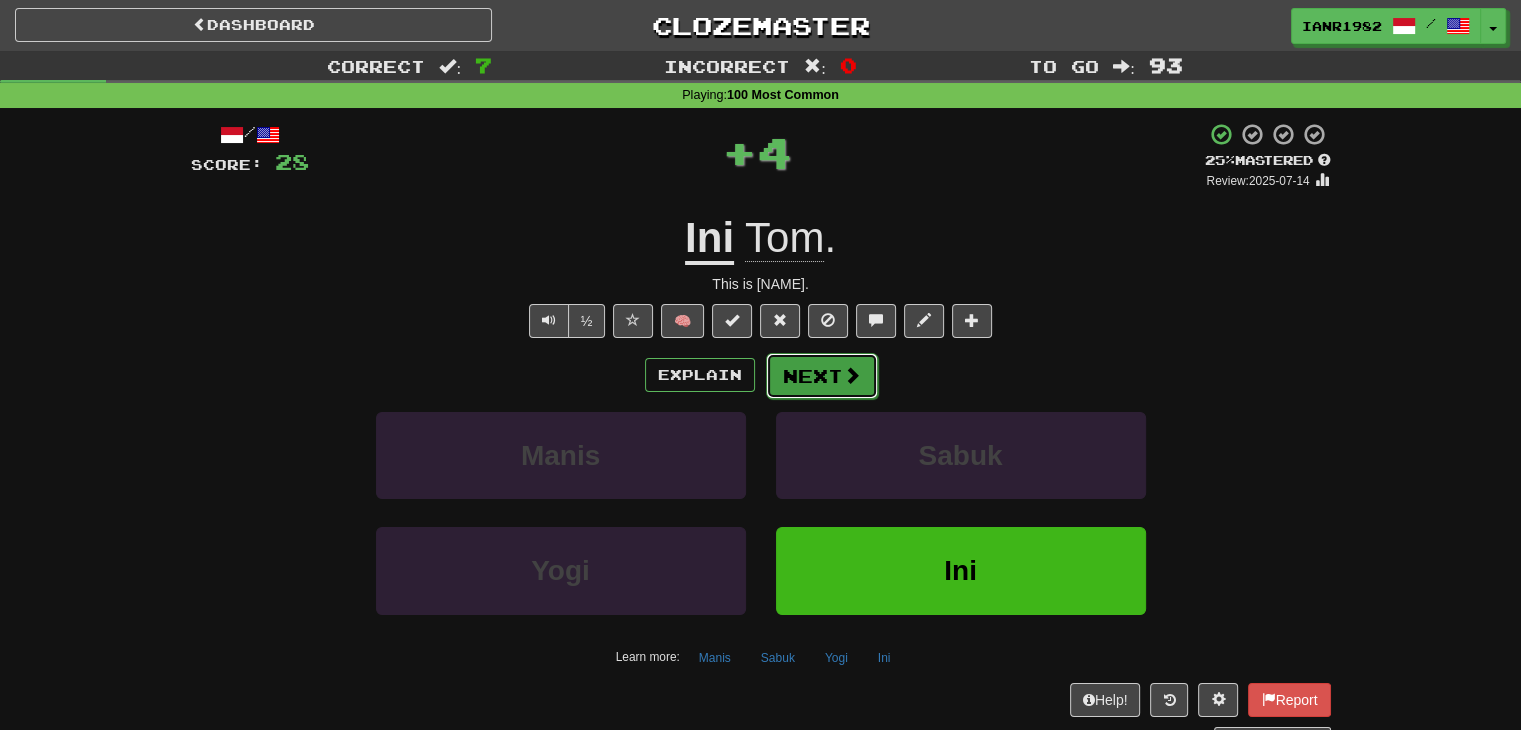 click at bounding box center [852, 375] 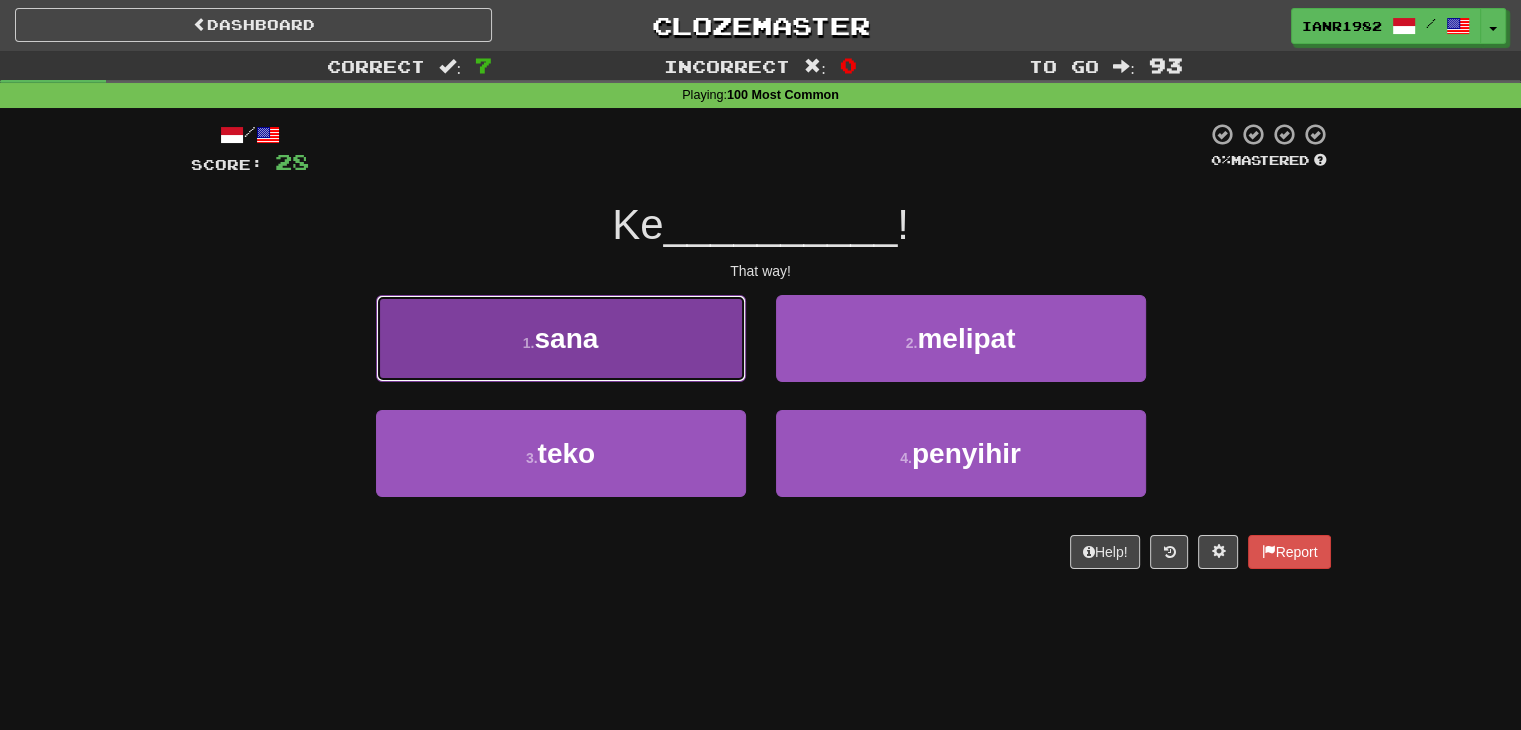 click on "1 .  sana" at bounding box center (561, 338) 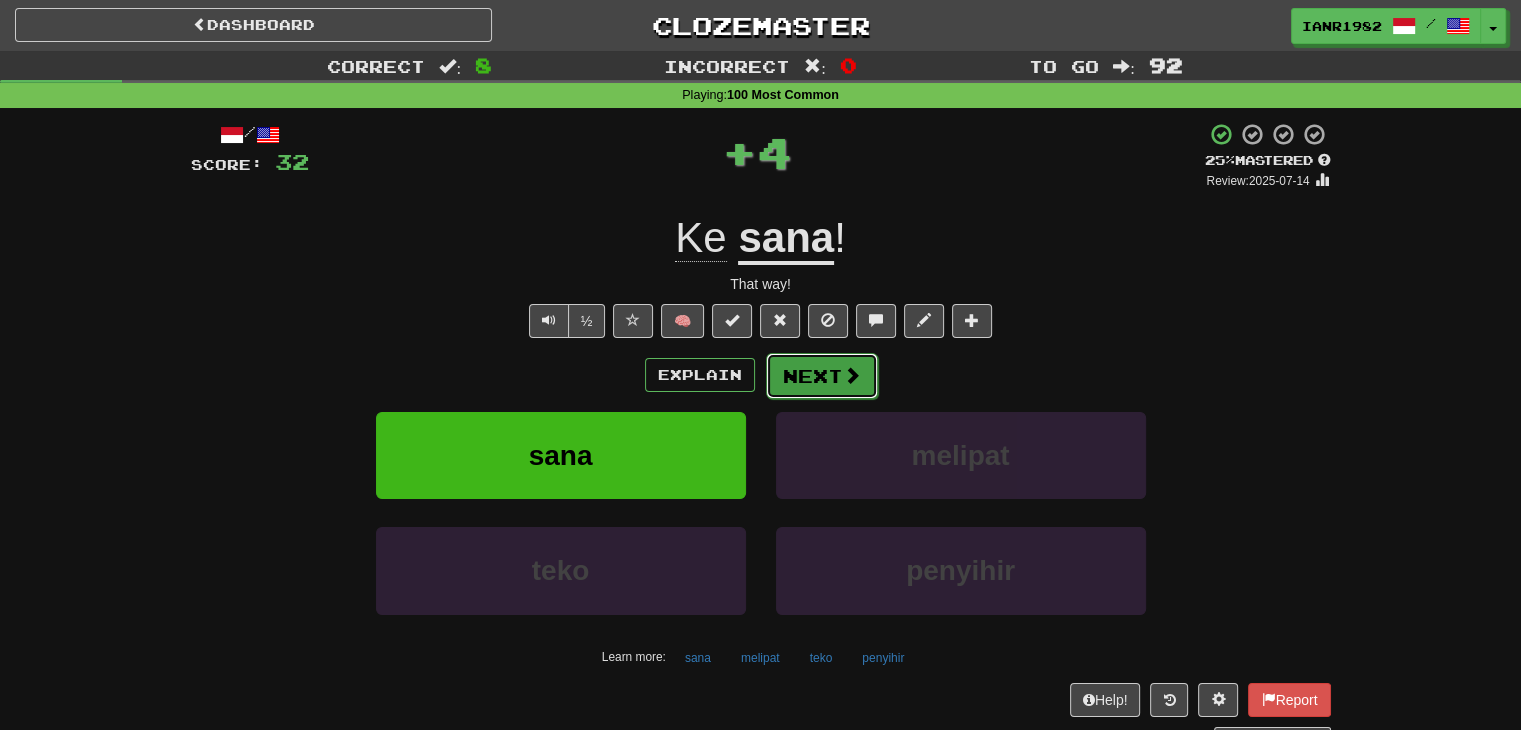 click at bounding box center [852, 375] 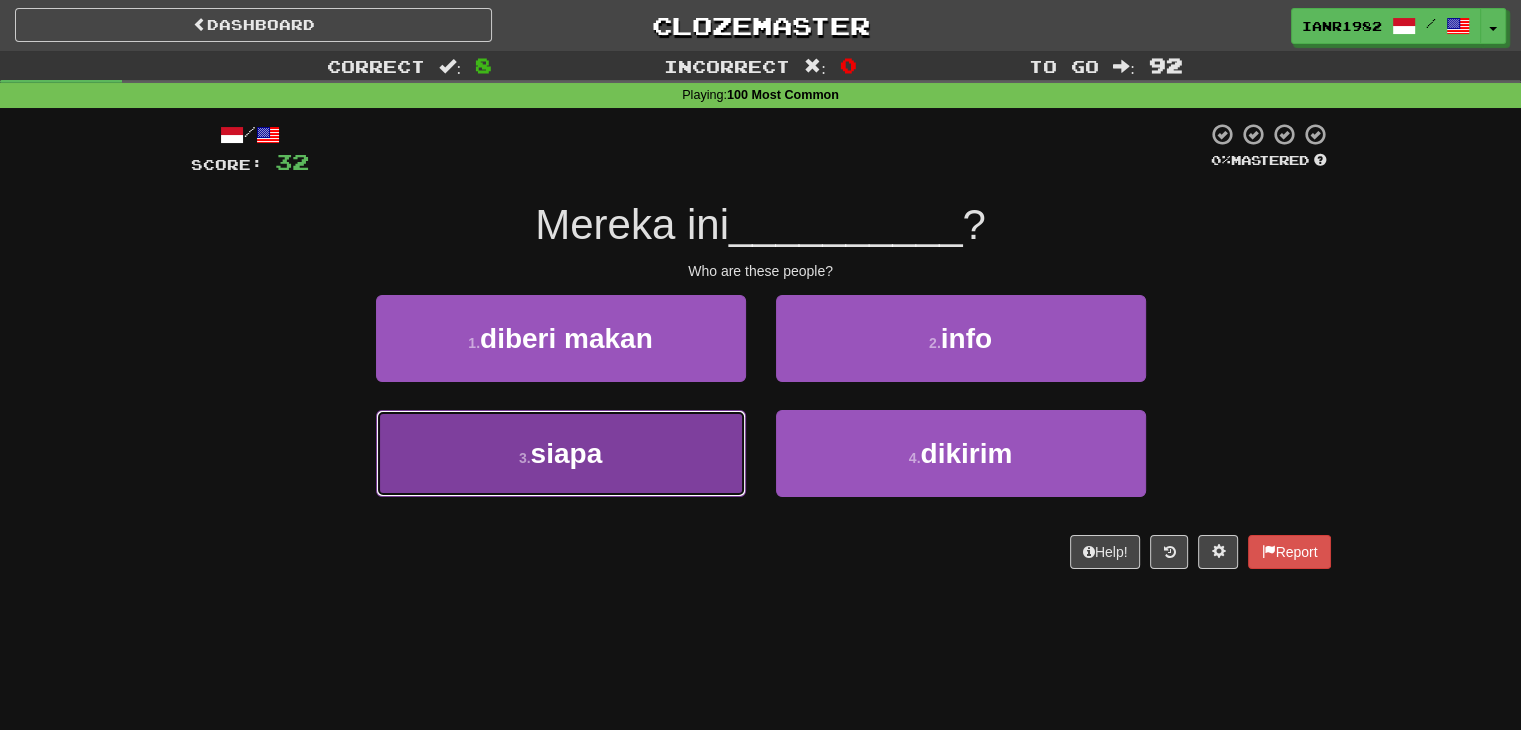 click on "3 .  siapa" at bounding box center [561, 453] 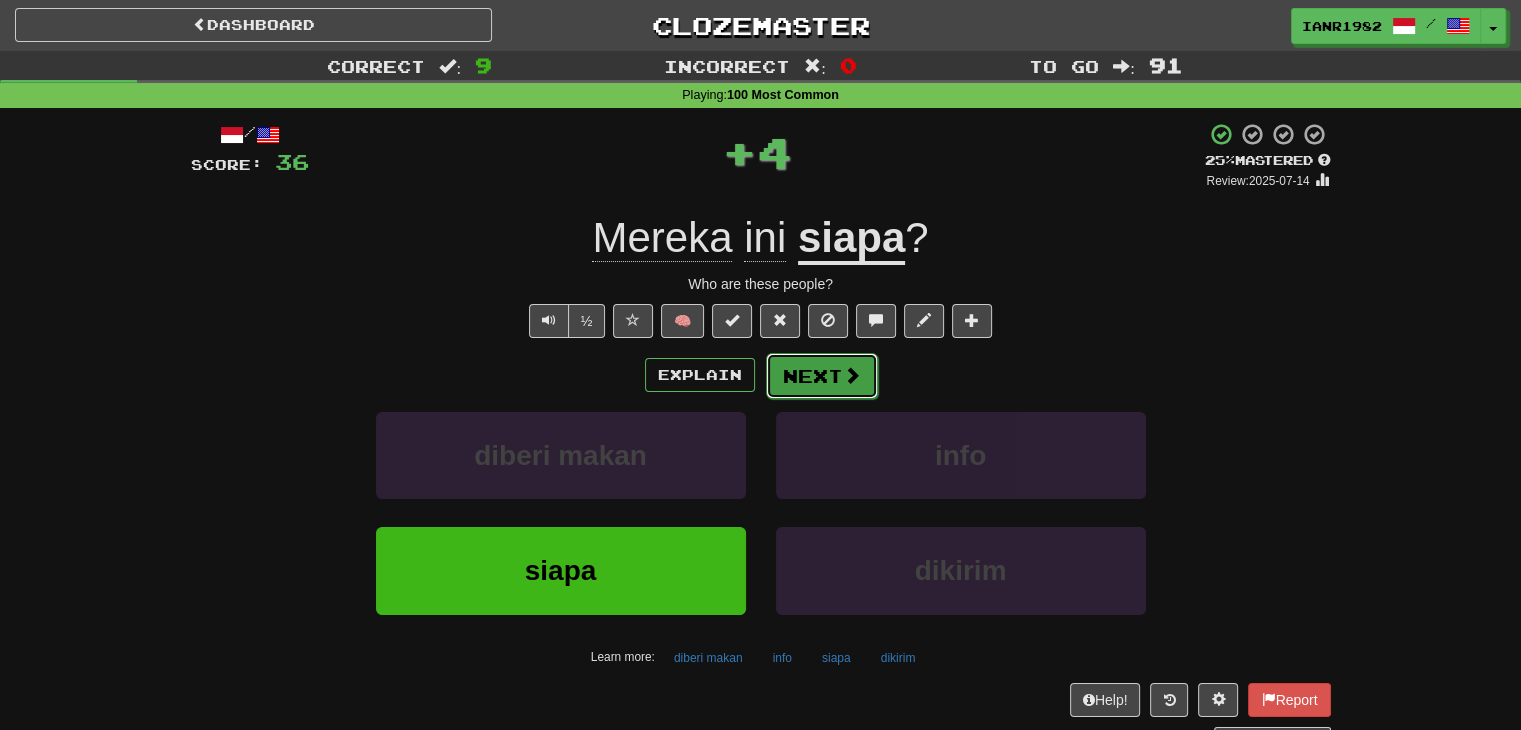 click on "Next" at bounding box center [822, 376] 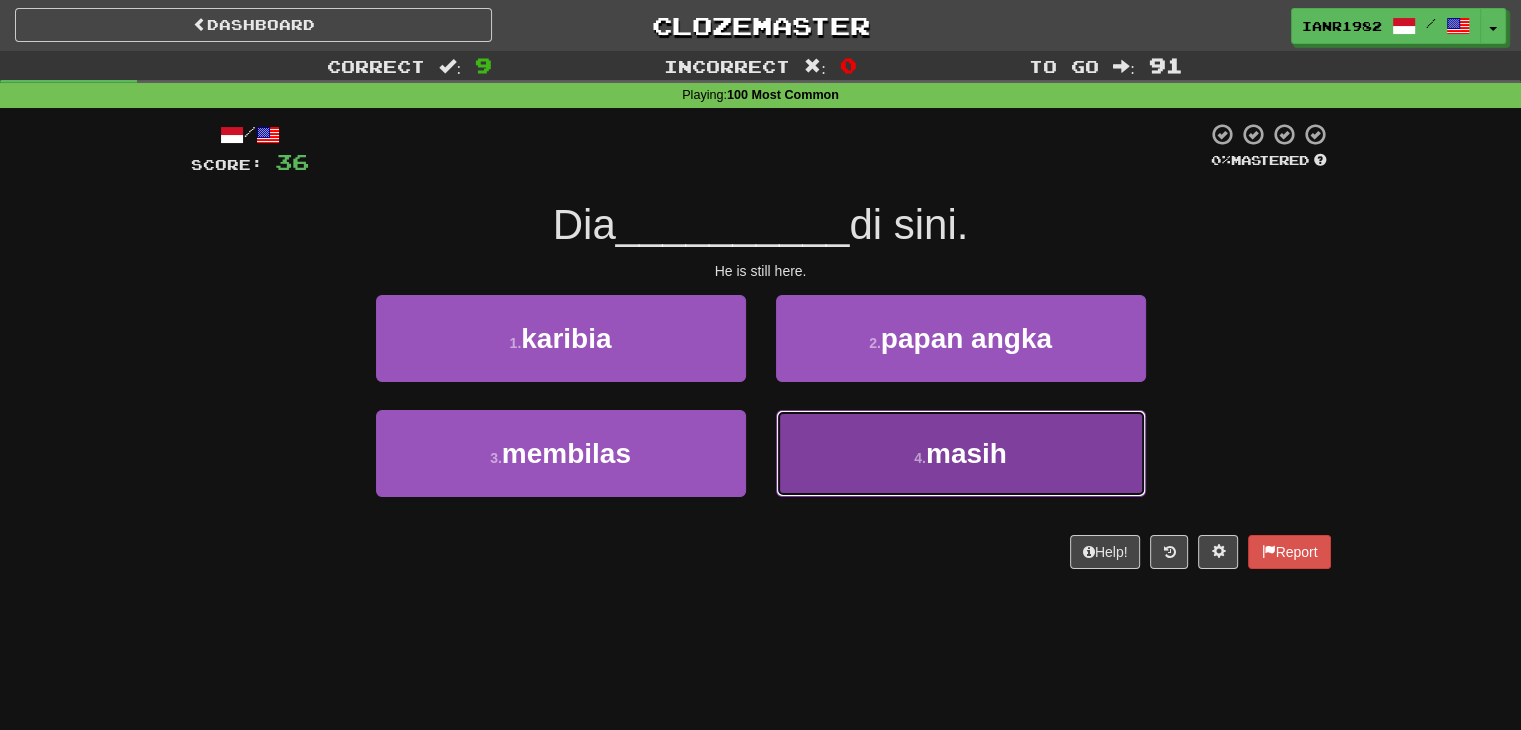 click on "masih" at bounding box center [966, 453] 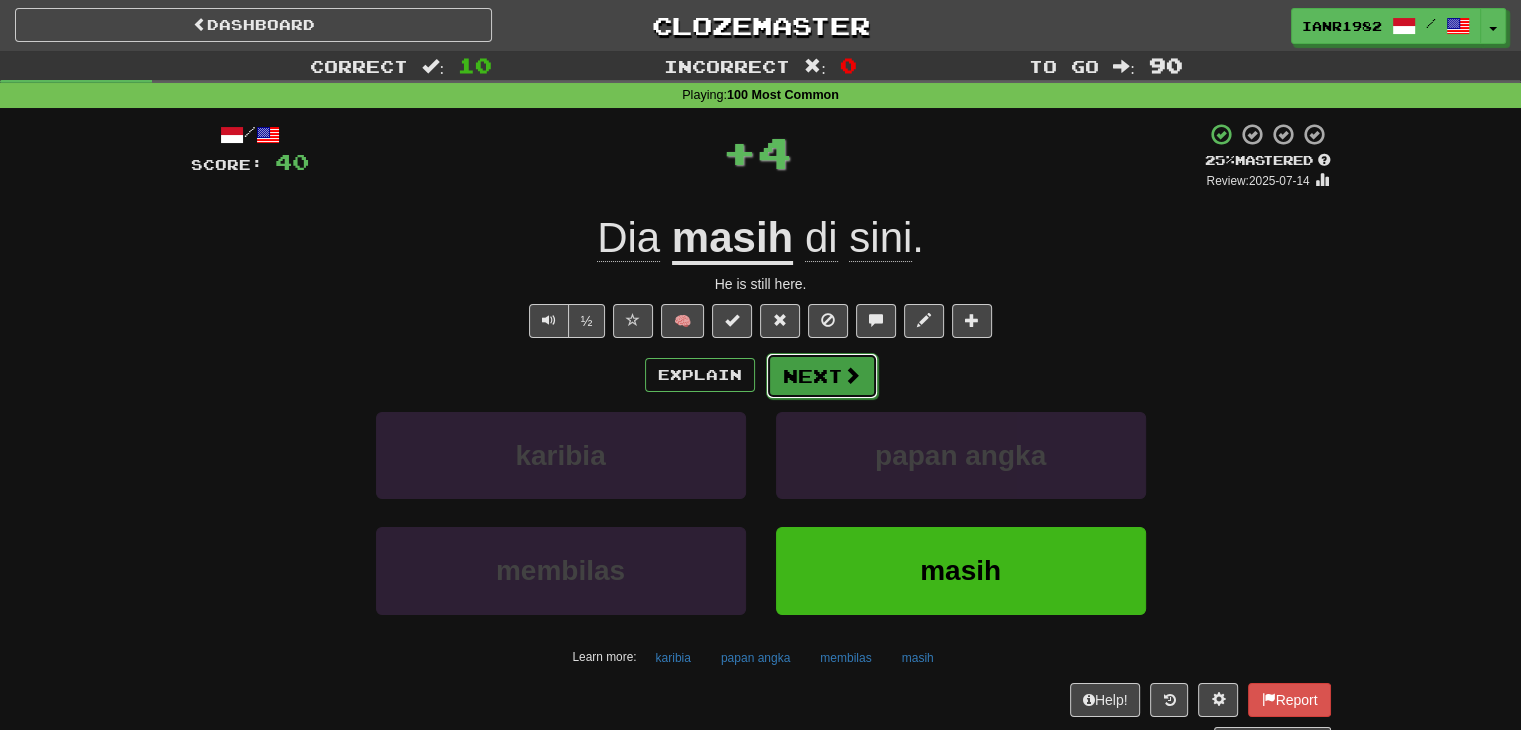 click on "Next" at bounding box center [822, 376] 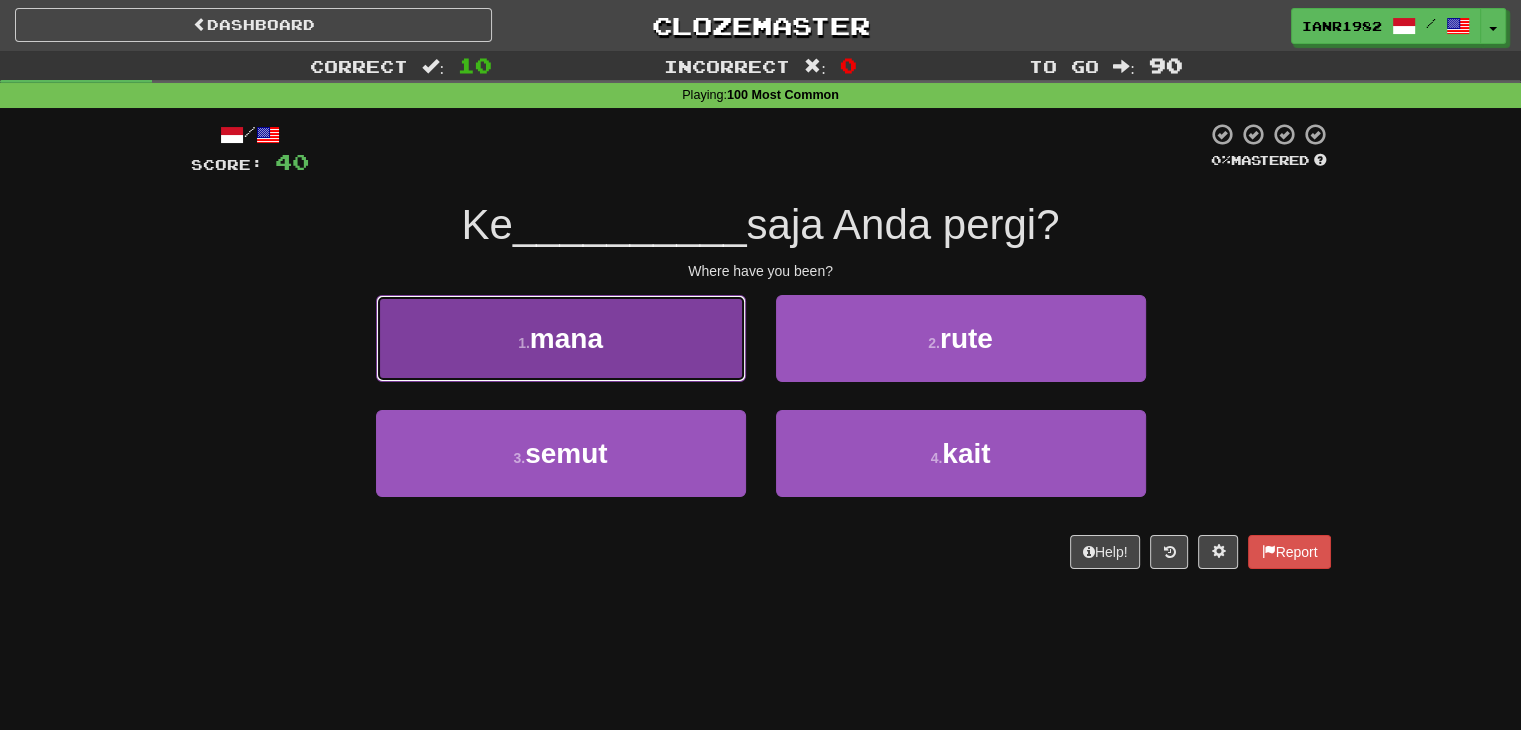 click on "1 .  mana" at bounding box center [561, 338] 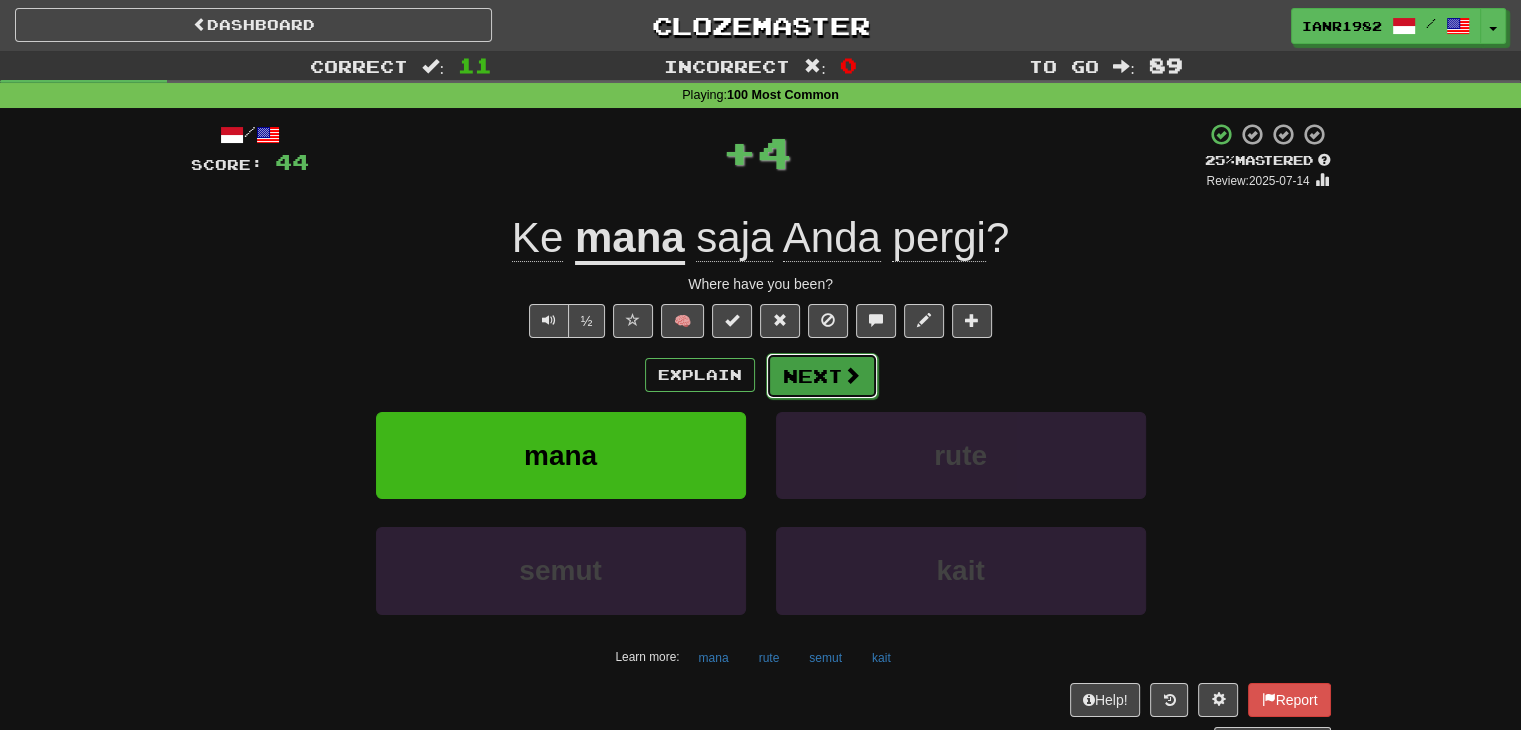 click at bounding box center (852, 375) 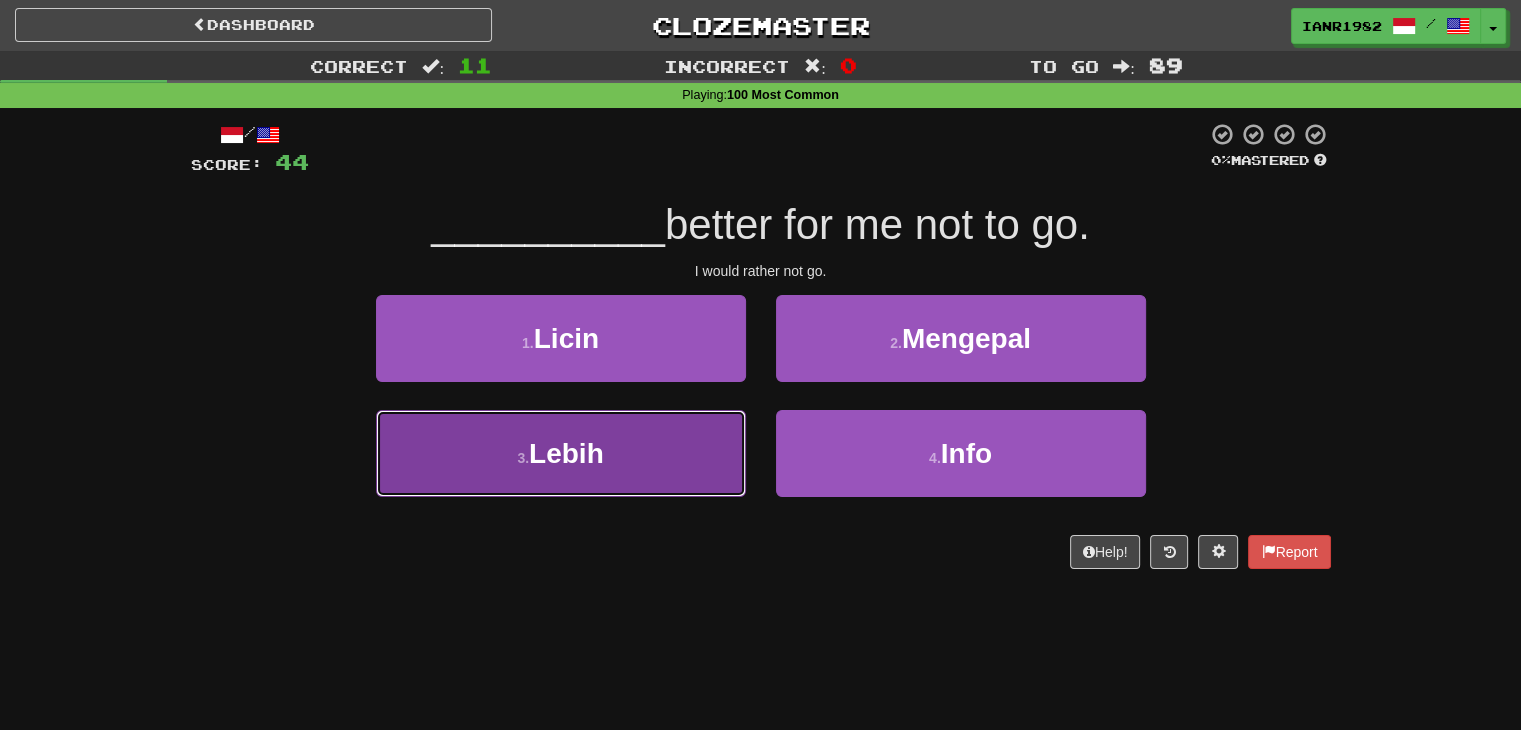 click on "3 .  Lebih" at bounding box center [561, 453] 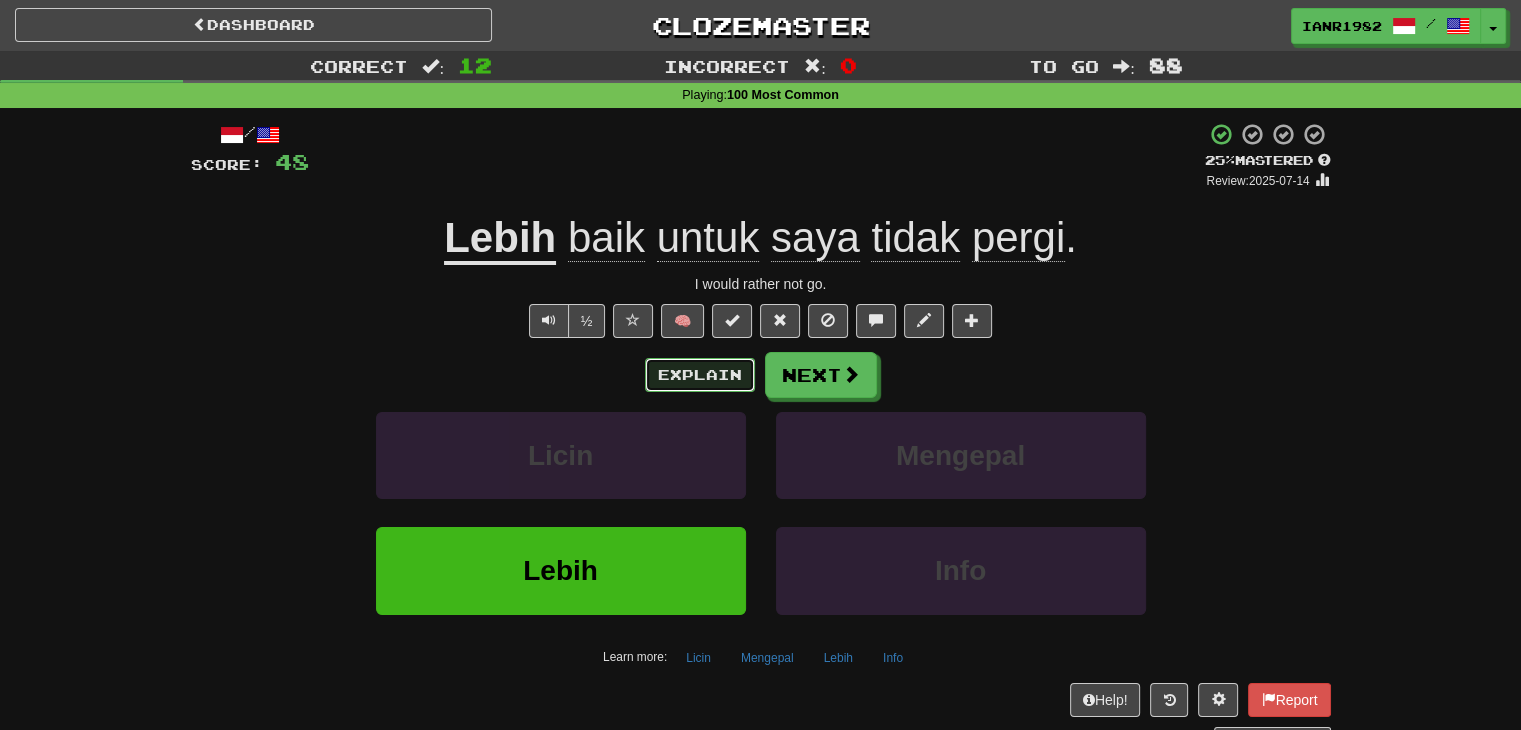 click on "Explain" at bounding box center (700, 375) 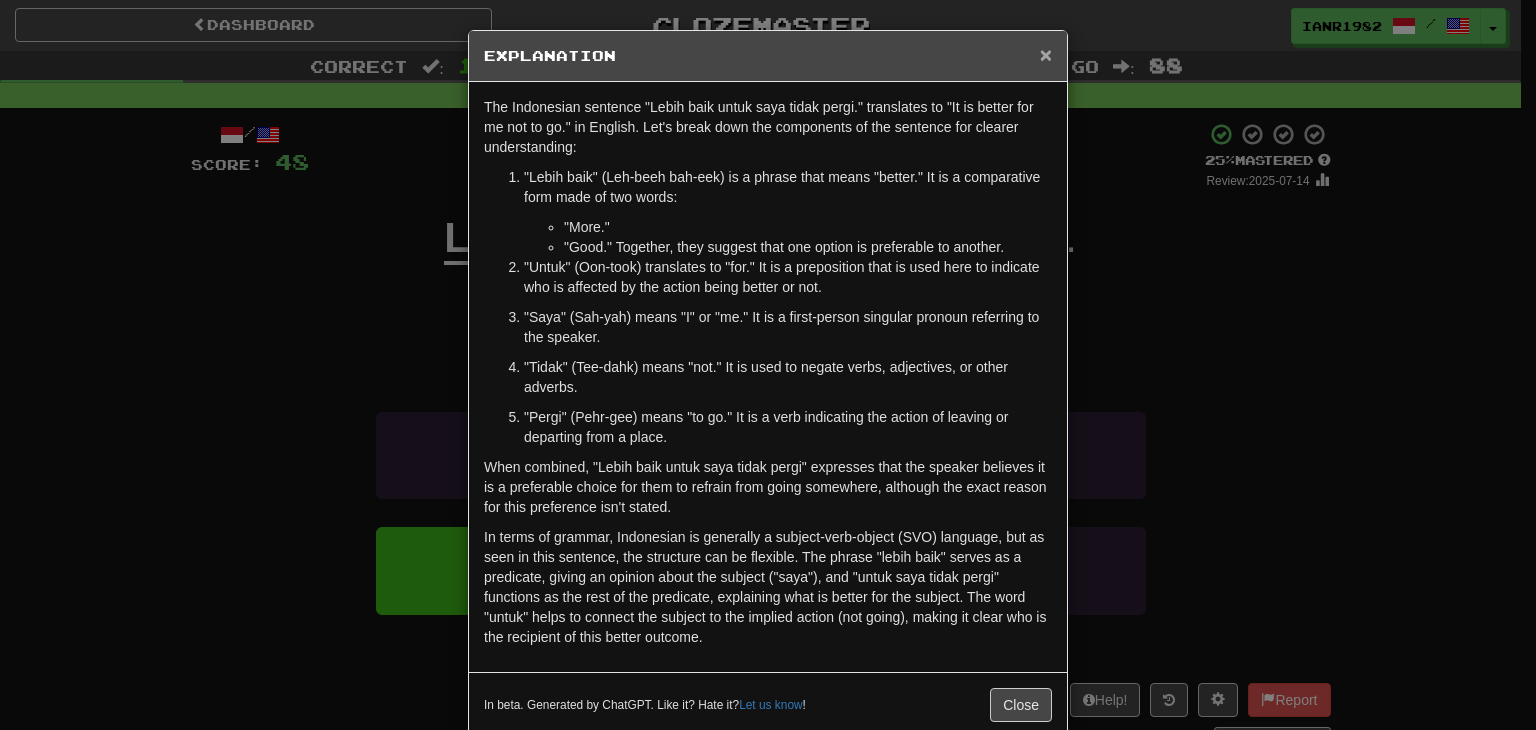 click on "×" at bounding box center [1046, 54] 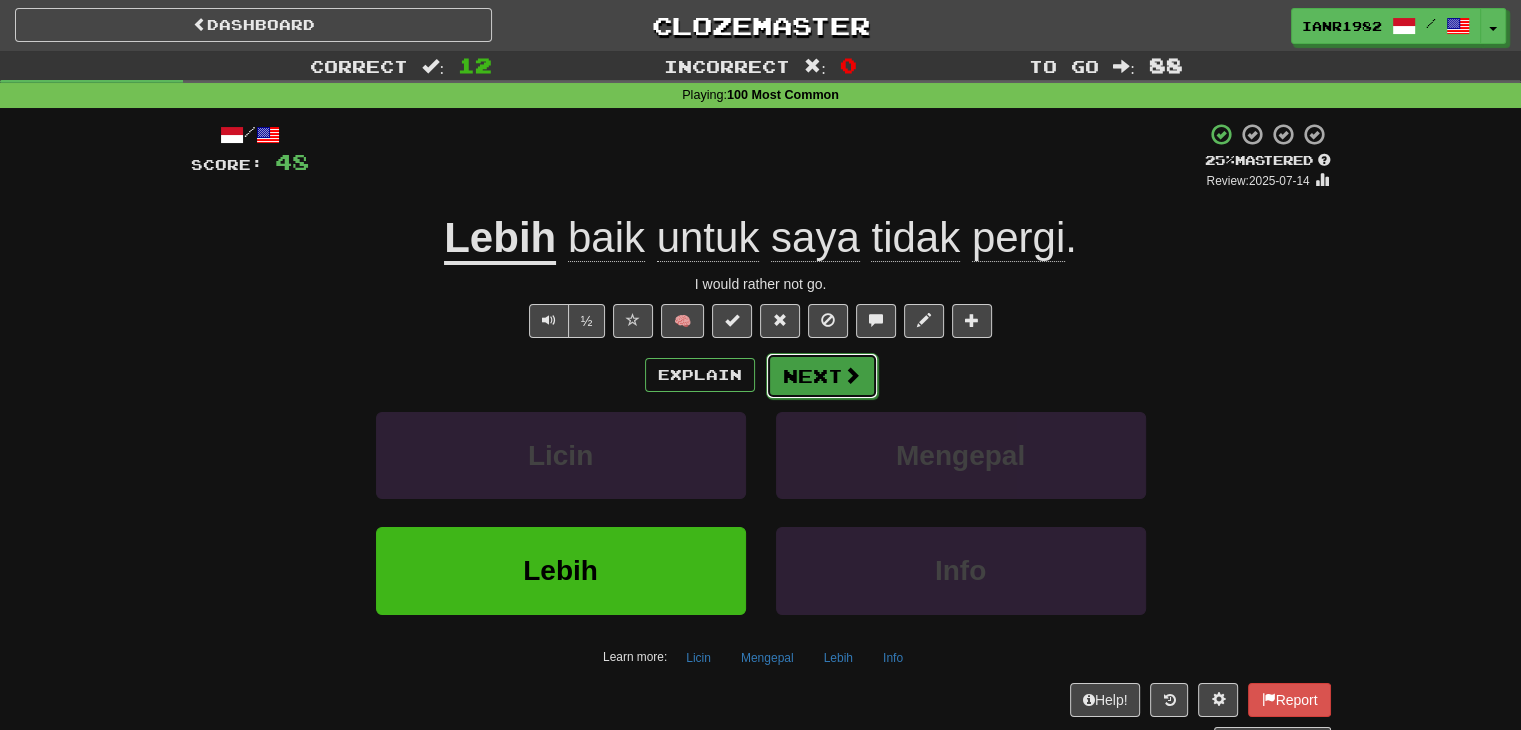 click at bounding box center [852, 375] 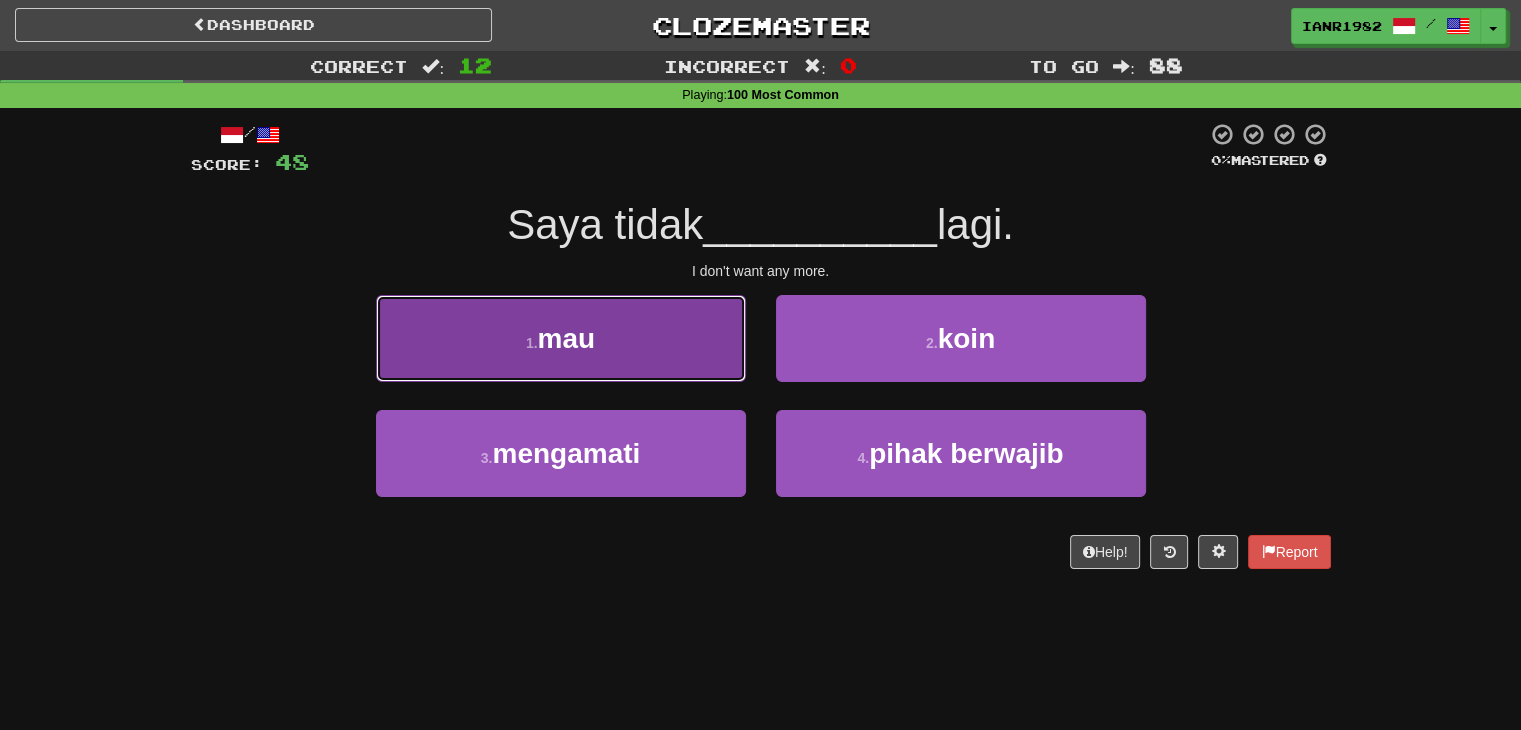 click on "1 .  mau" at bounding box center [561, 338] 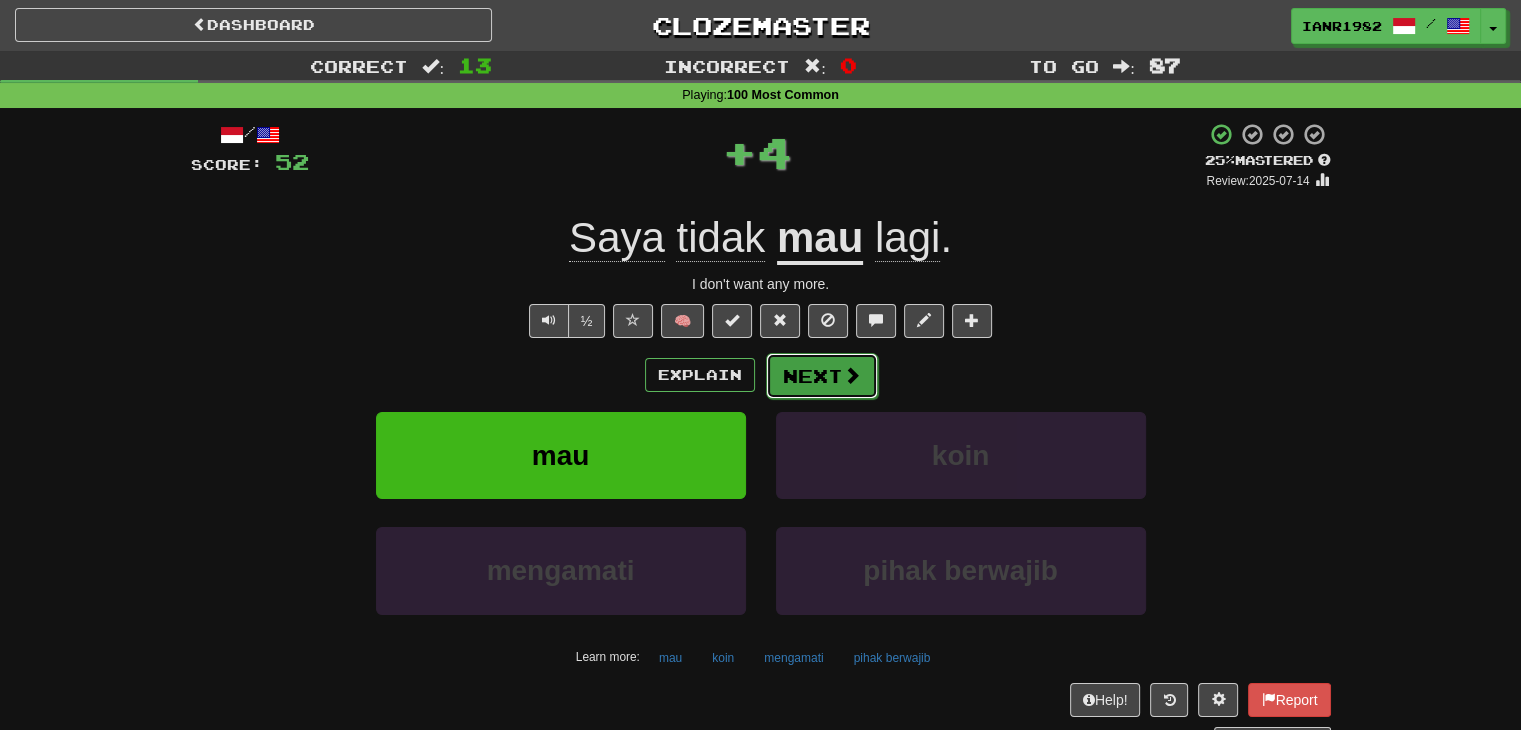 click on "Next" at bounding box center (822, 376) 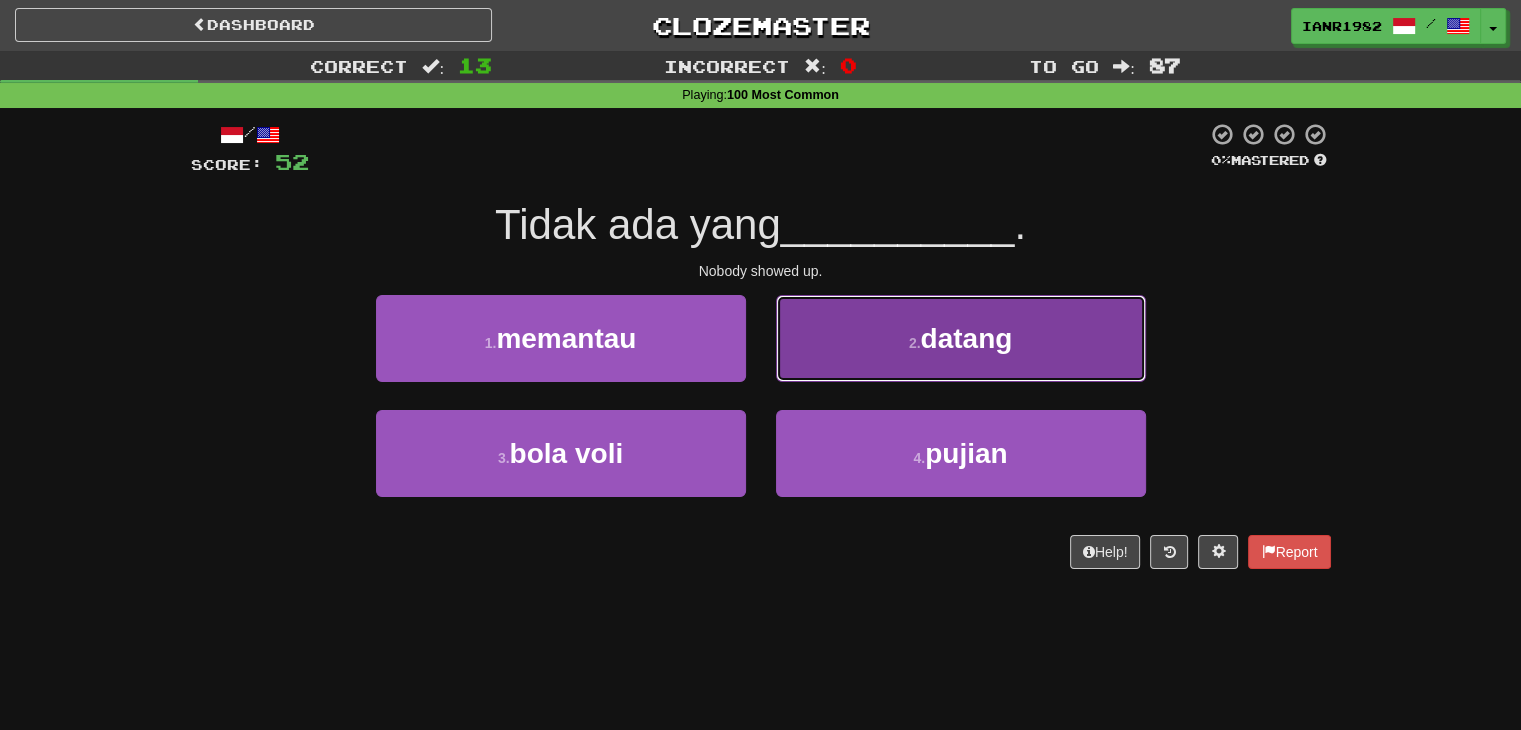 click on "2 .  datang" at bounding box center [961, 338] 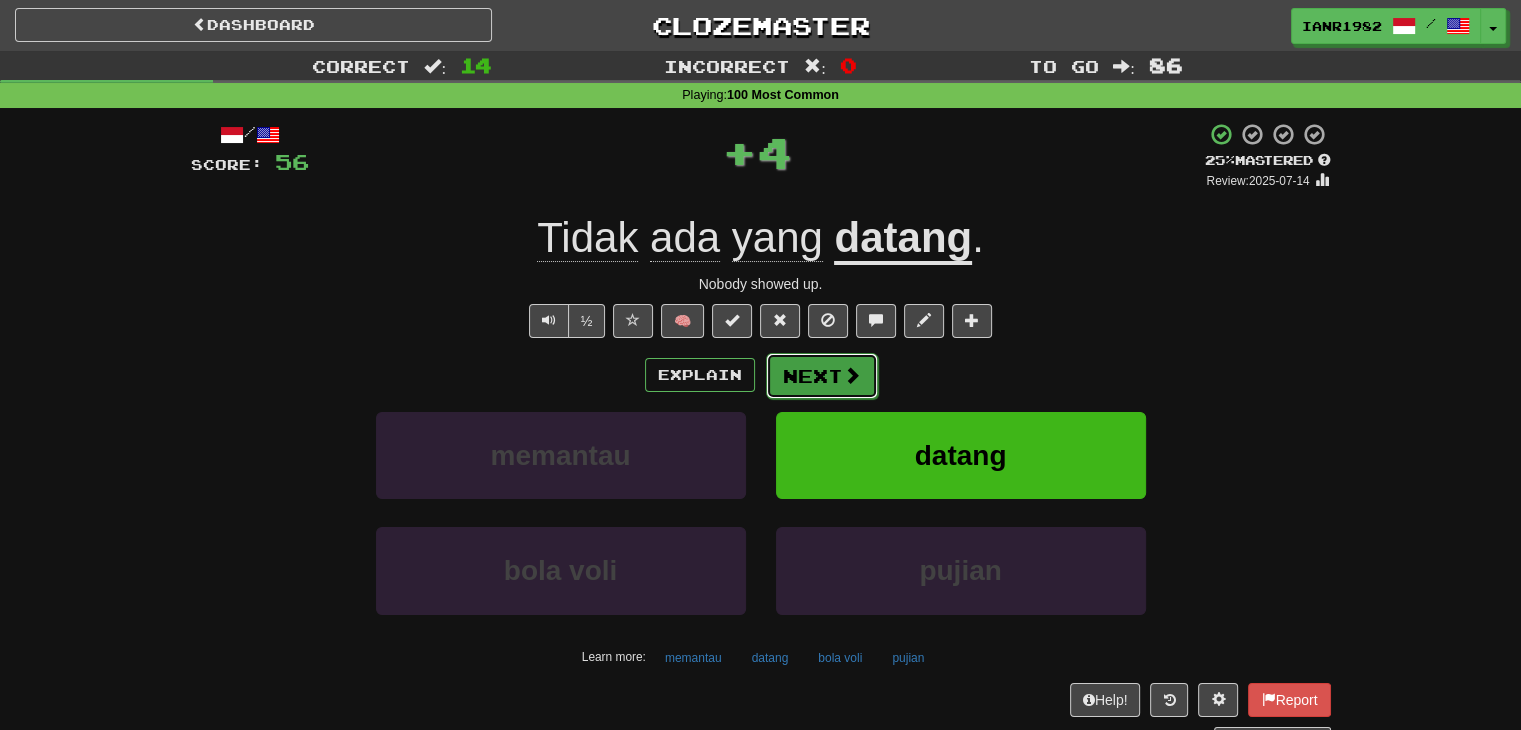 click at bounding box center (852, 375) 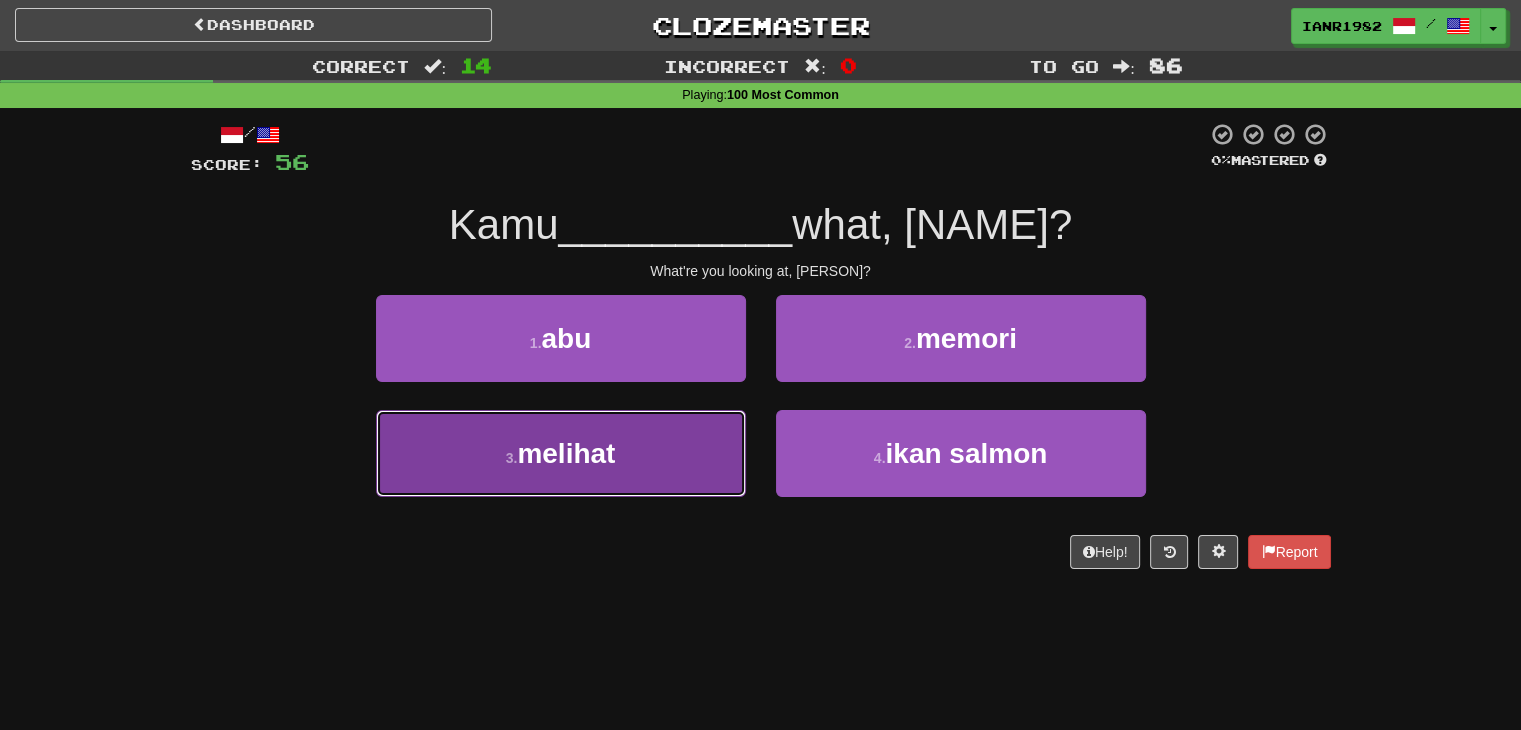 click on "3 .  melihat" at bounding box center [561, 453] 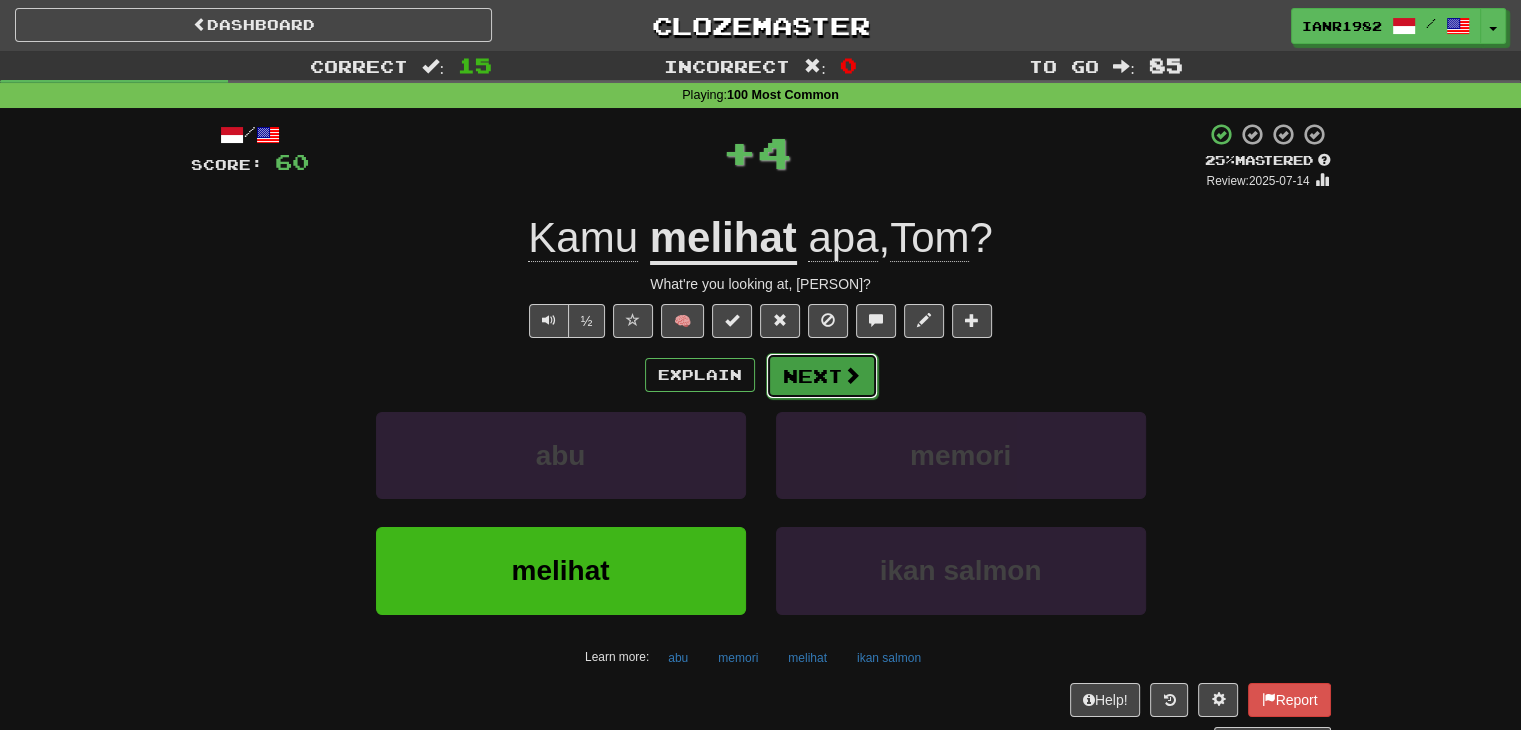 click on "Next" at bounding box center [822, 376] 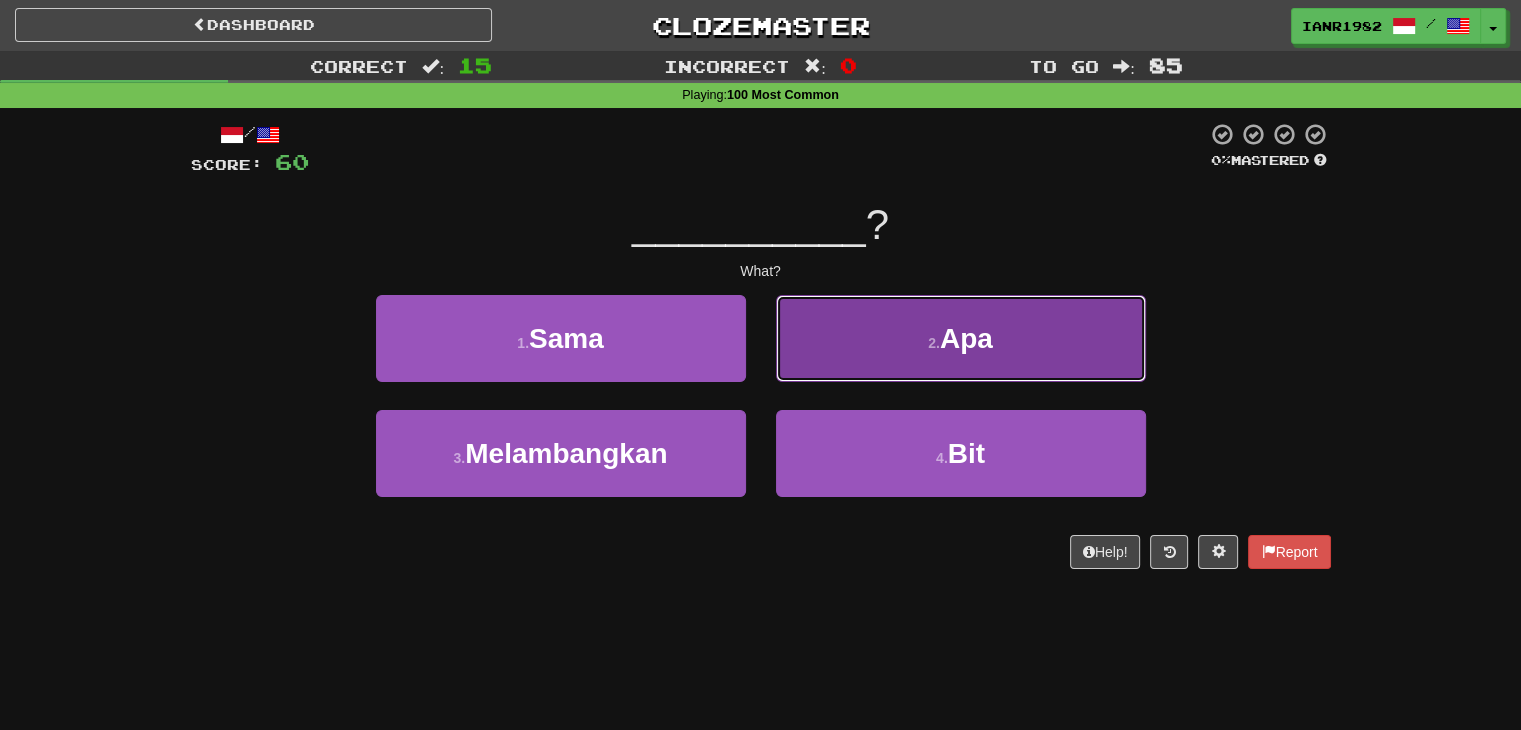 click on "2 .  Apa" at bounding box center (961, 338) 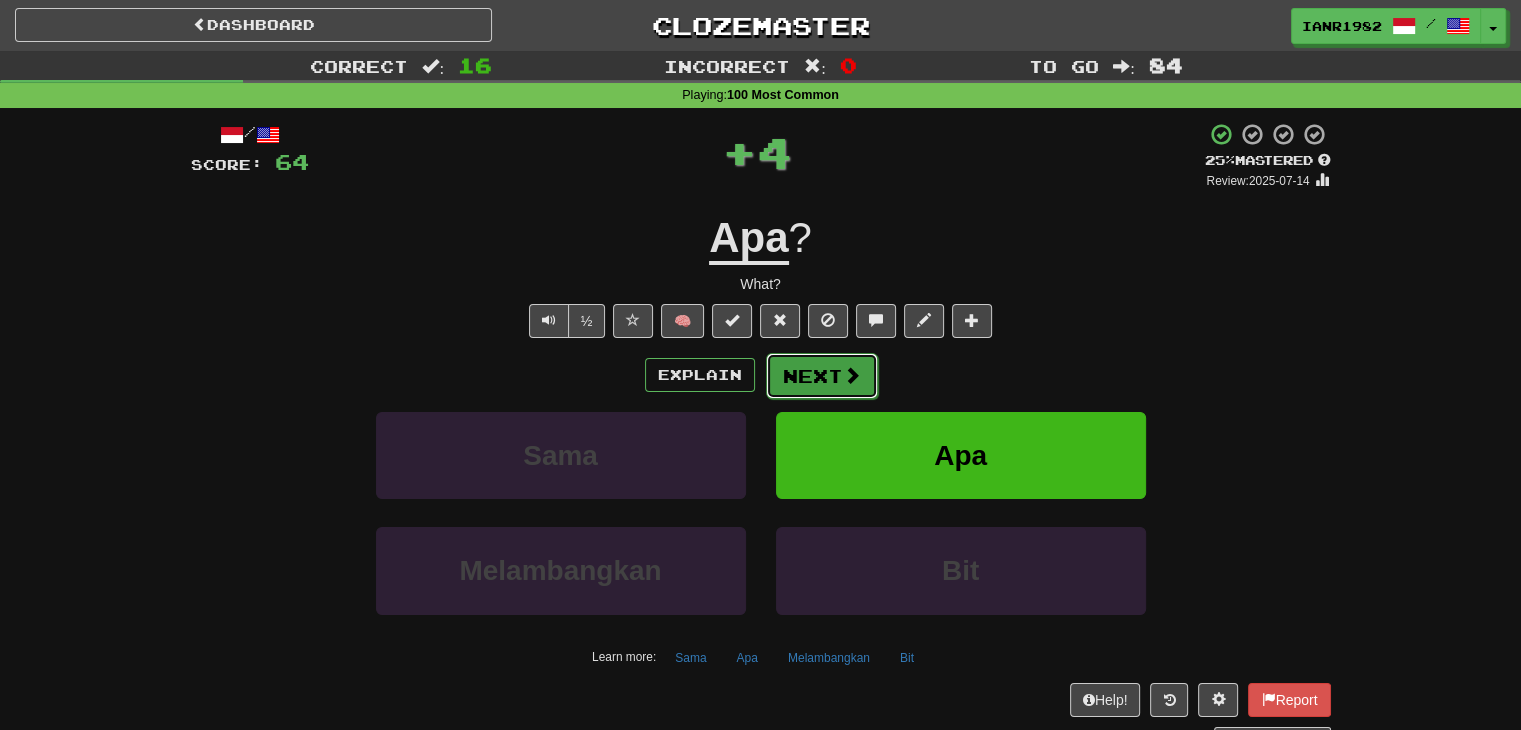 click on "Next" at bounding box center [822, 376] 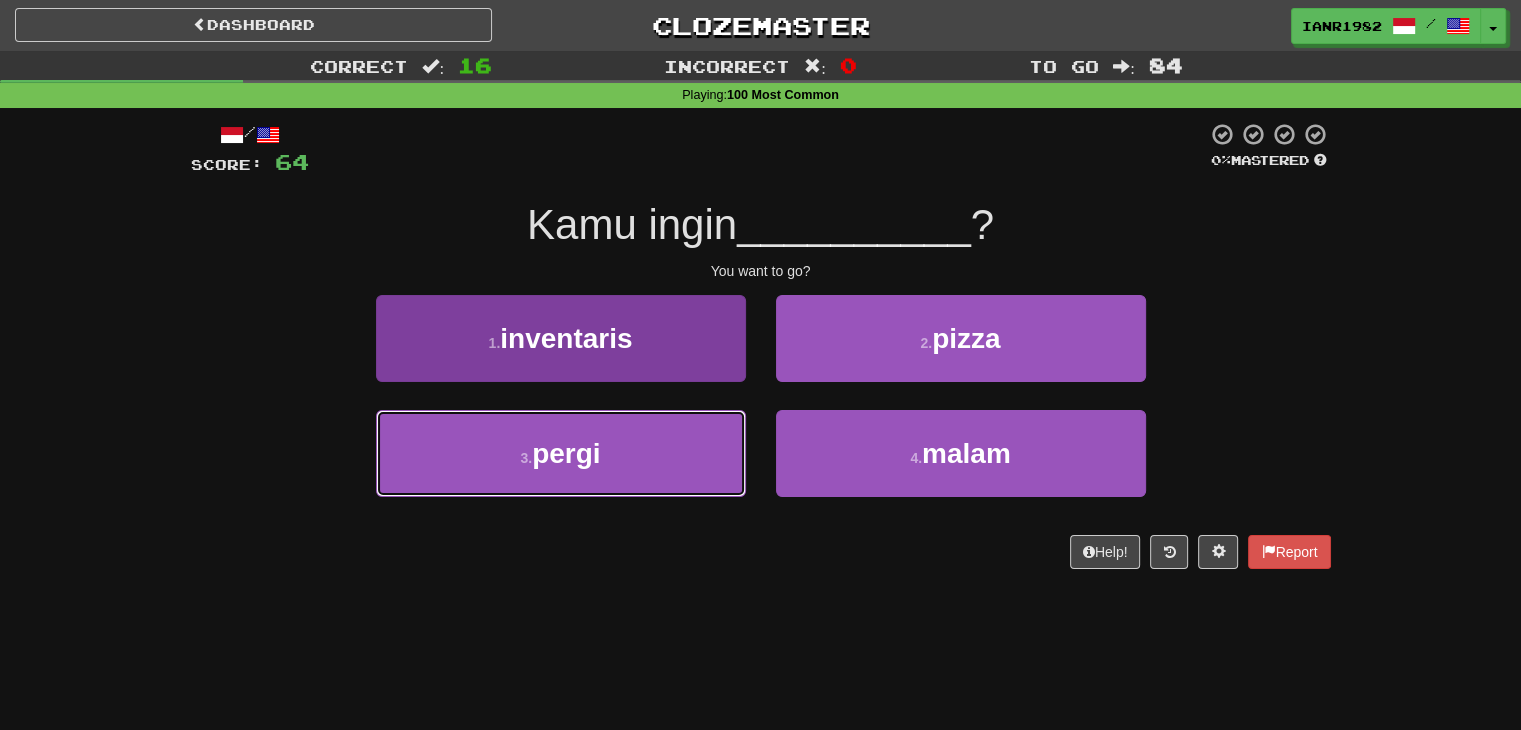 click on "3 .  pergi" at bounding box center (561, 453) 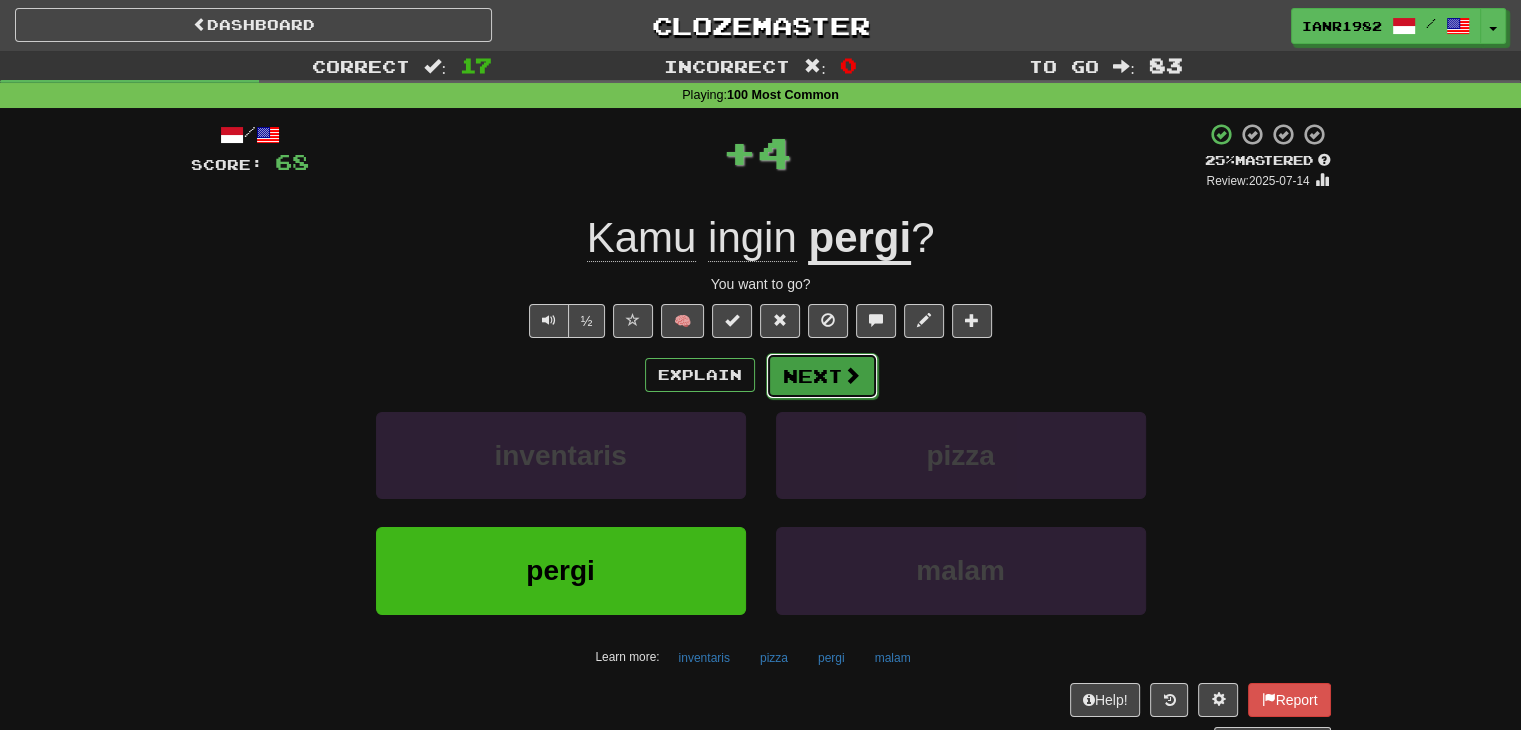 click on "Next" at bounding box center [822, 376] 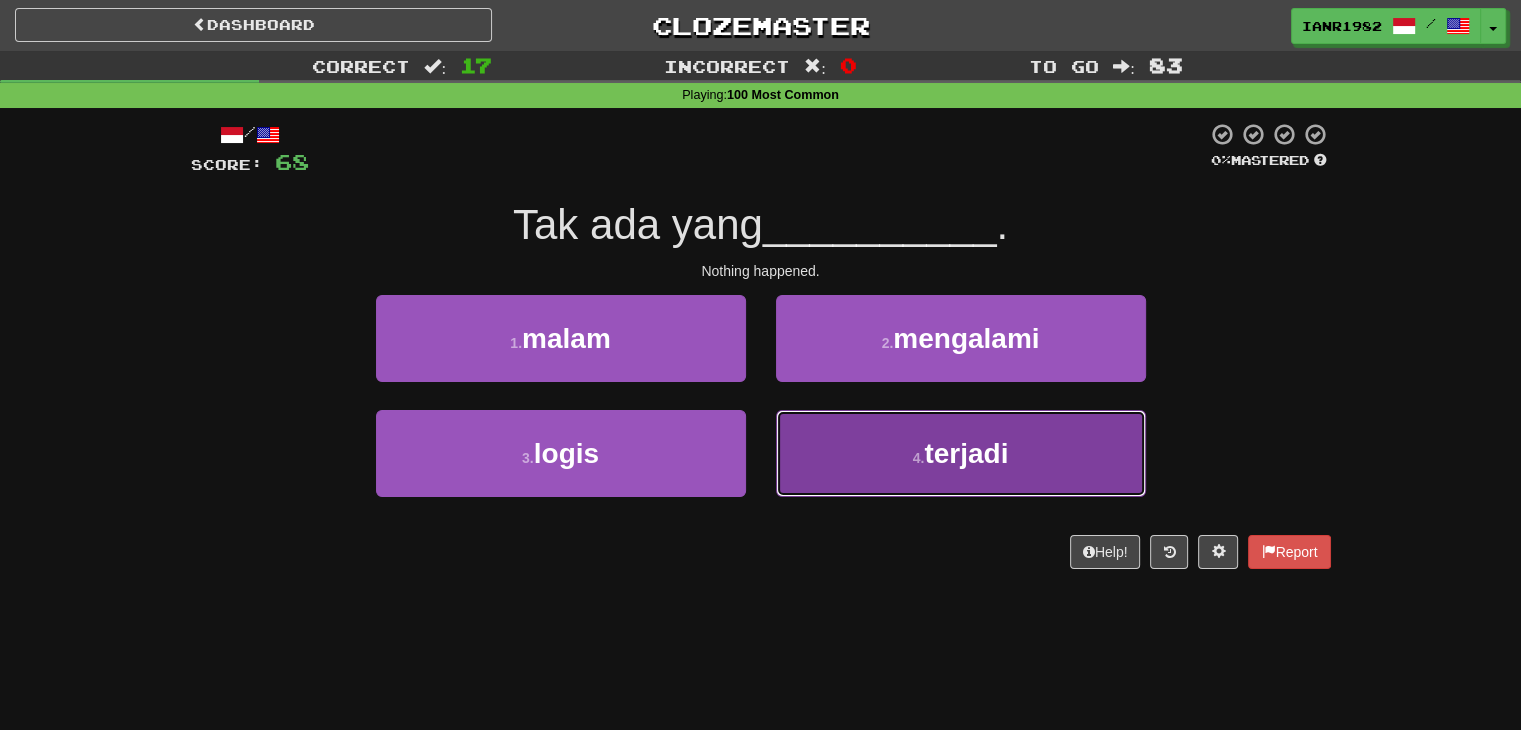 click on "4 .  terjadi" at bounding box center (961, 453) 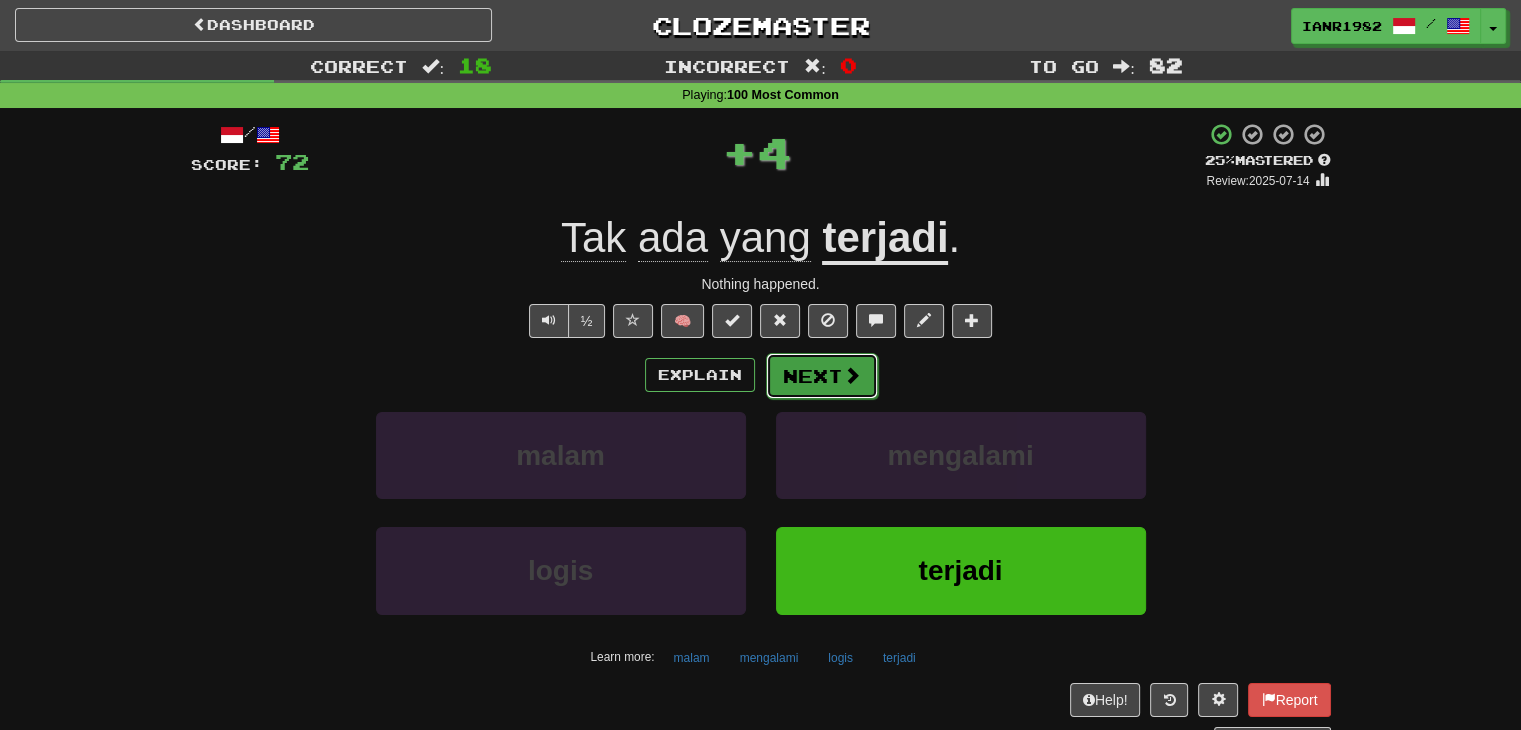 click on "Next" at bounding box center (822, 376) 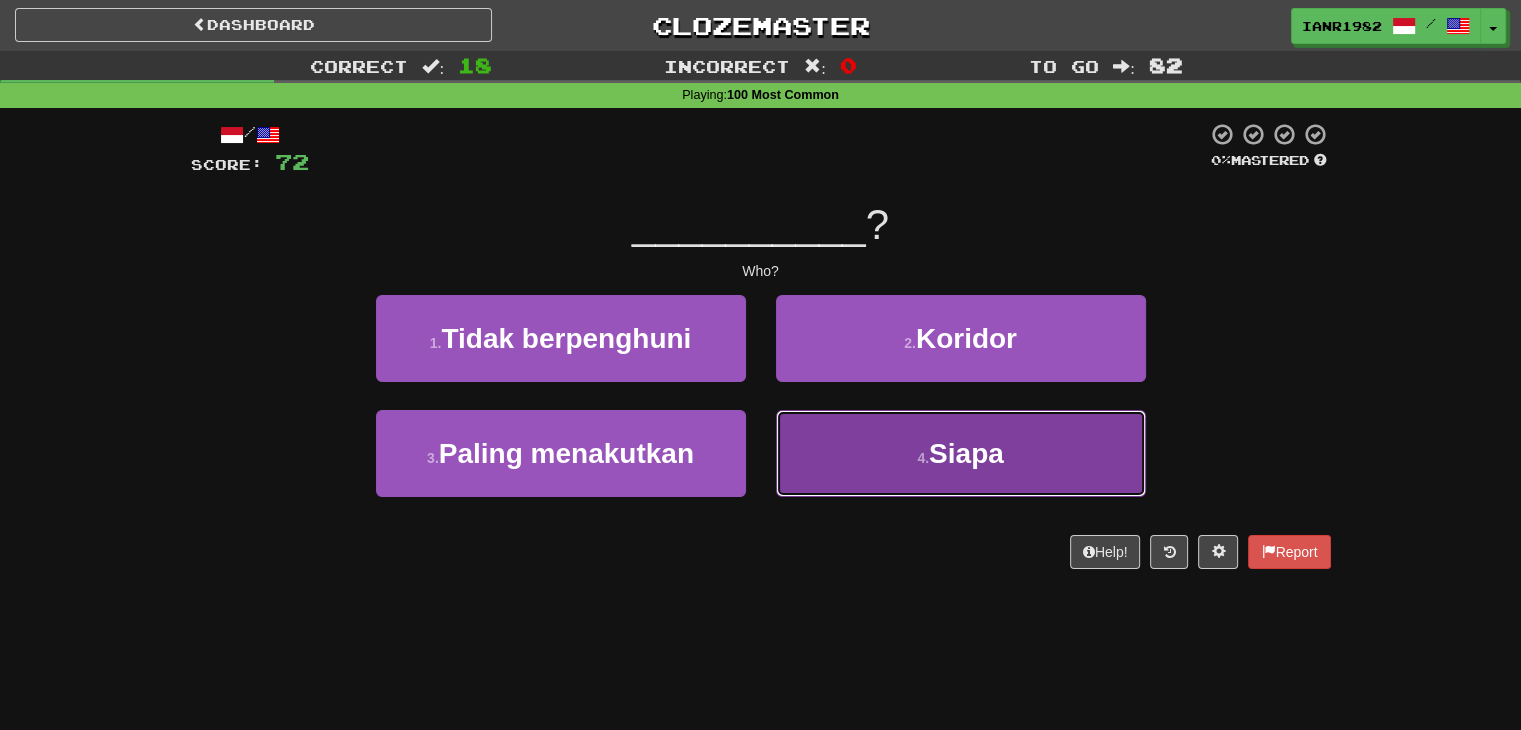 click on "4 .  Siapa" at bounding box center [961, 453] 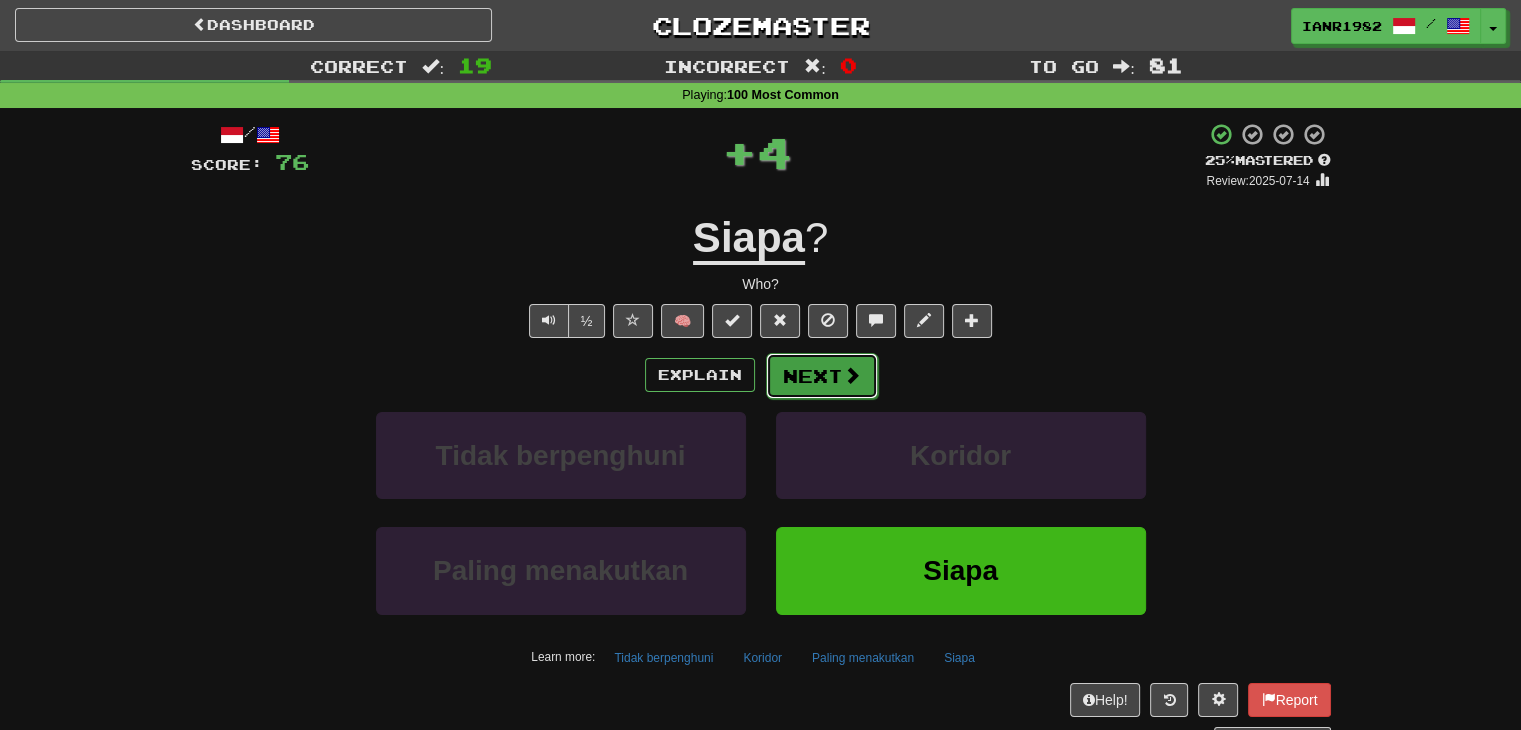 click on "Next" at bounding box center [822, 376] 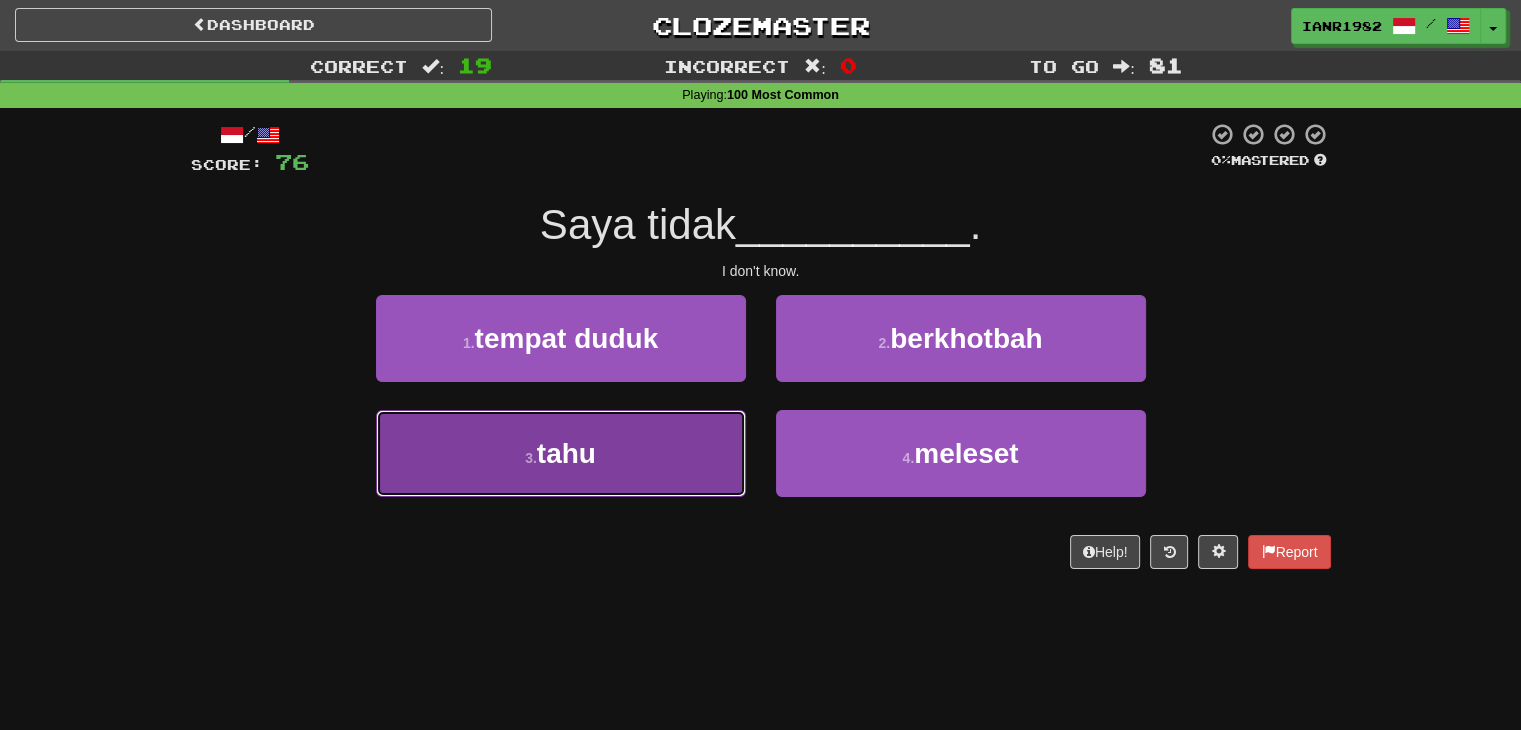 click on "3 .  tahu" at bounding box center (561, 453) 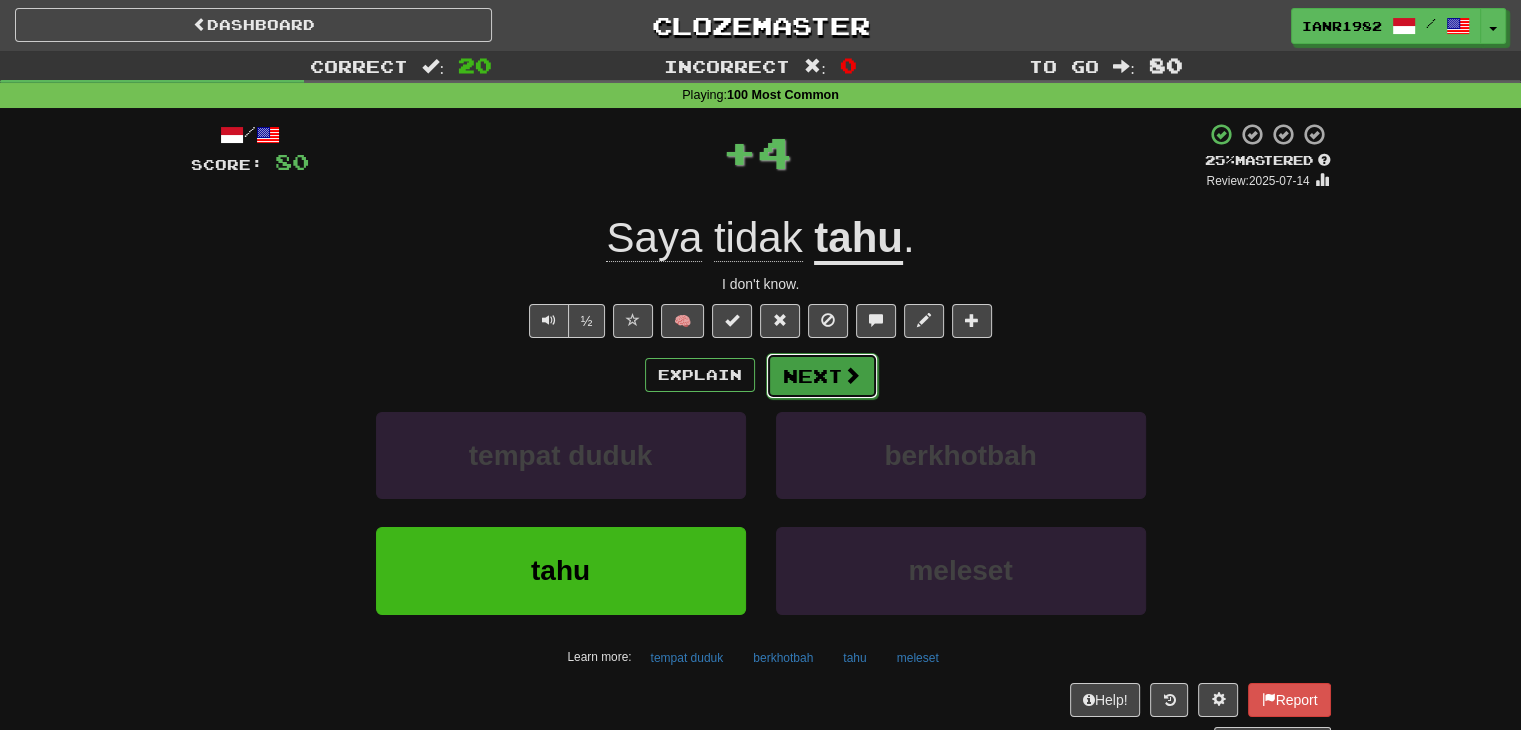 click at bounding box center [852, 375] 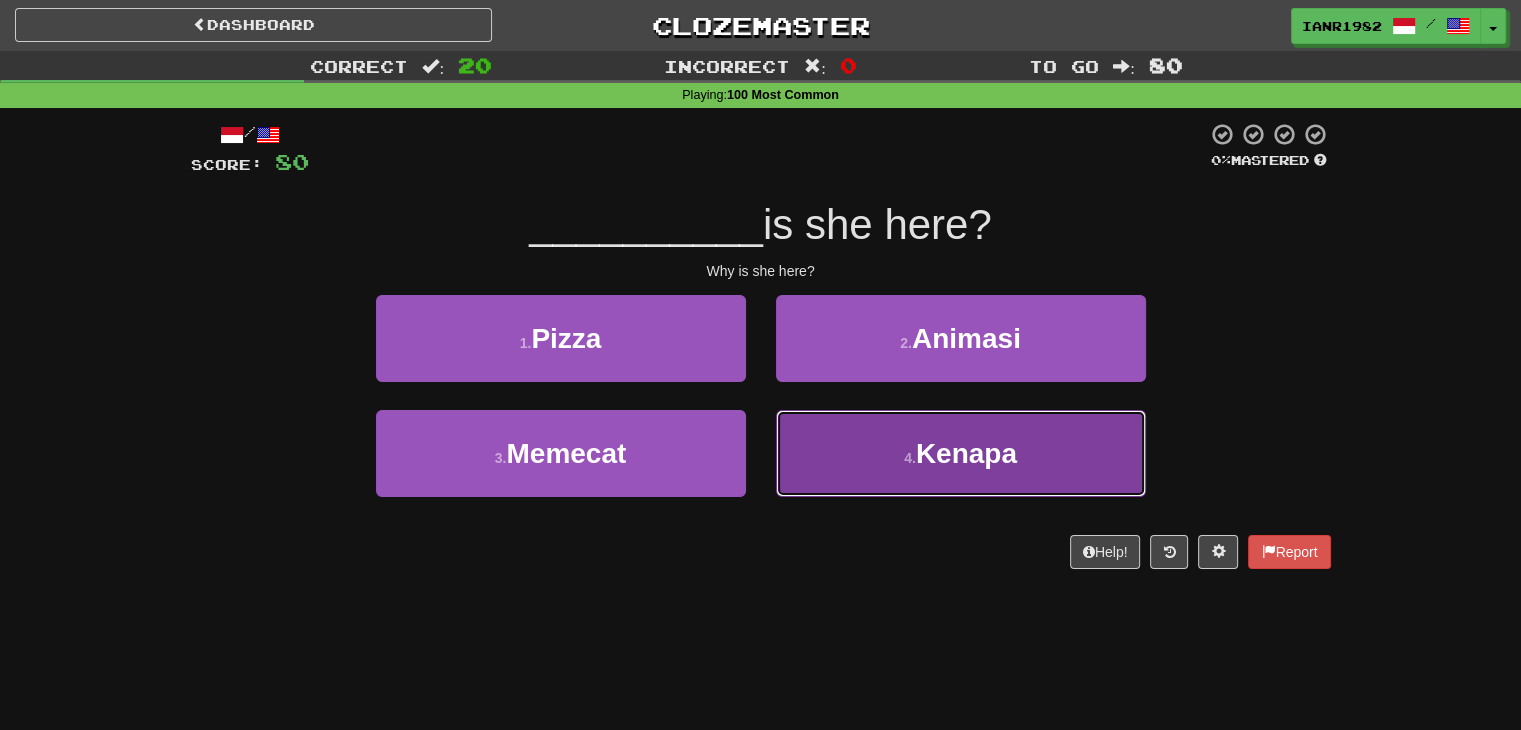 click on "4 .  Kenapa" at bounding box center (961, 453) 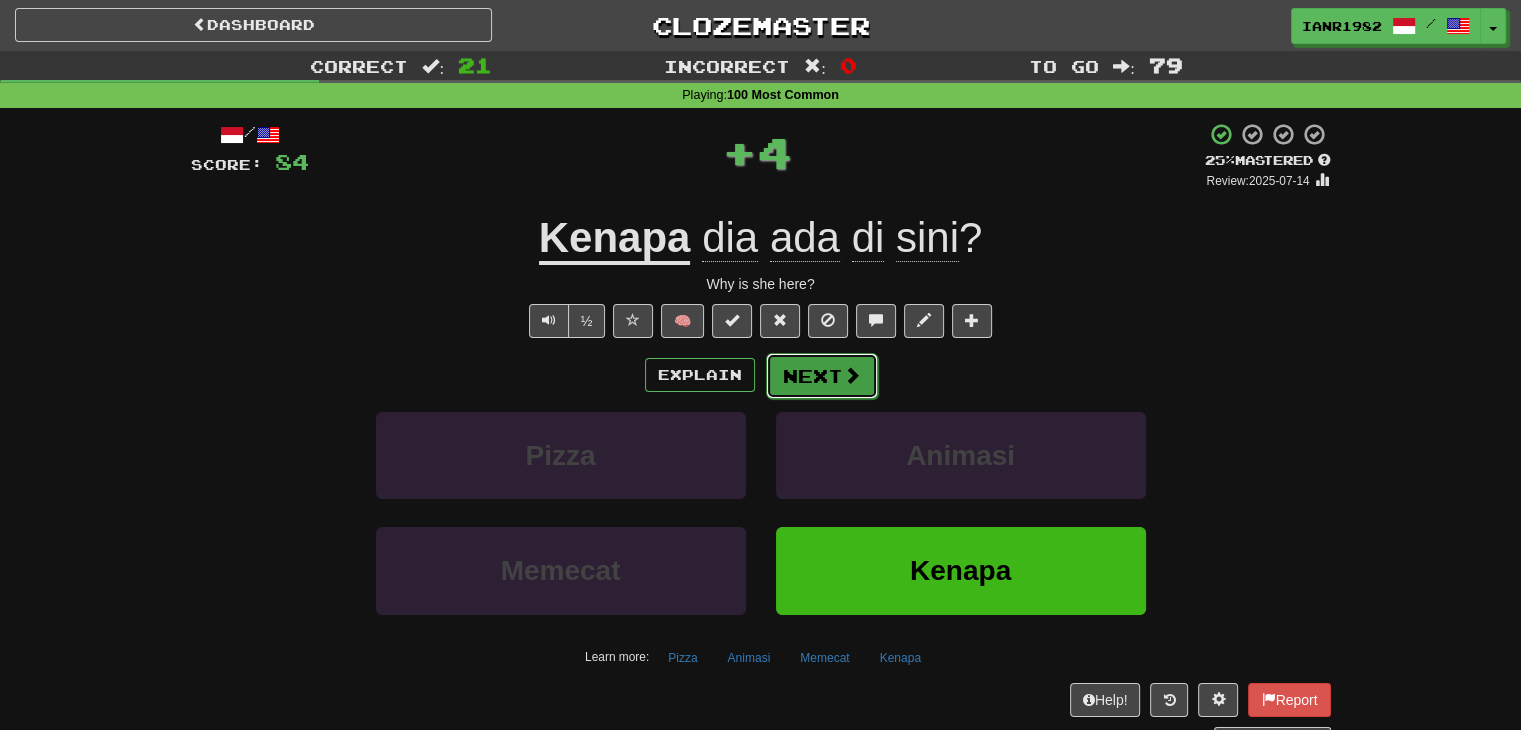 click at bounding box center [852, 375] 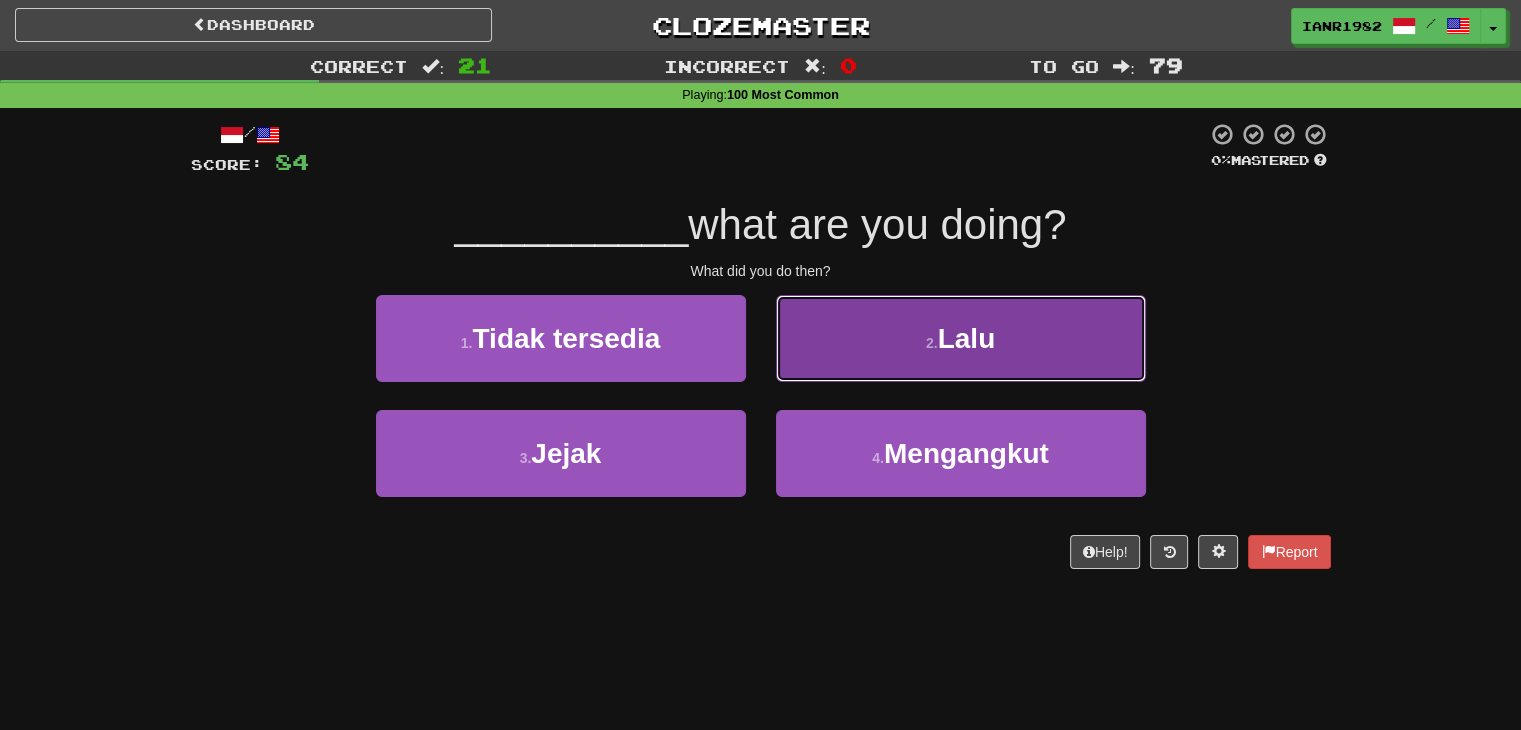 click on "2 .  Lalu" at bounding box center (961, 338) 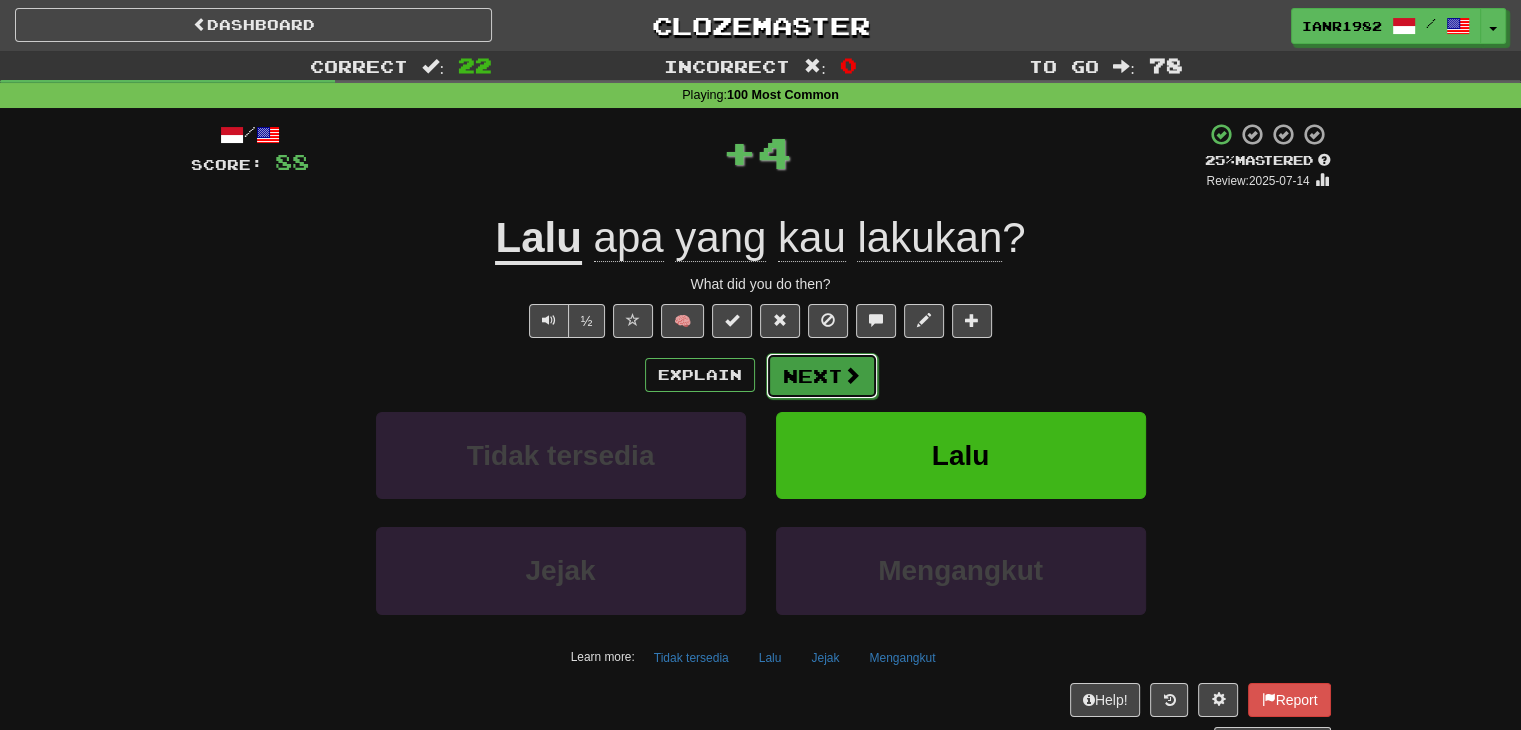 click at bounding box center (852, 375) 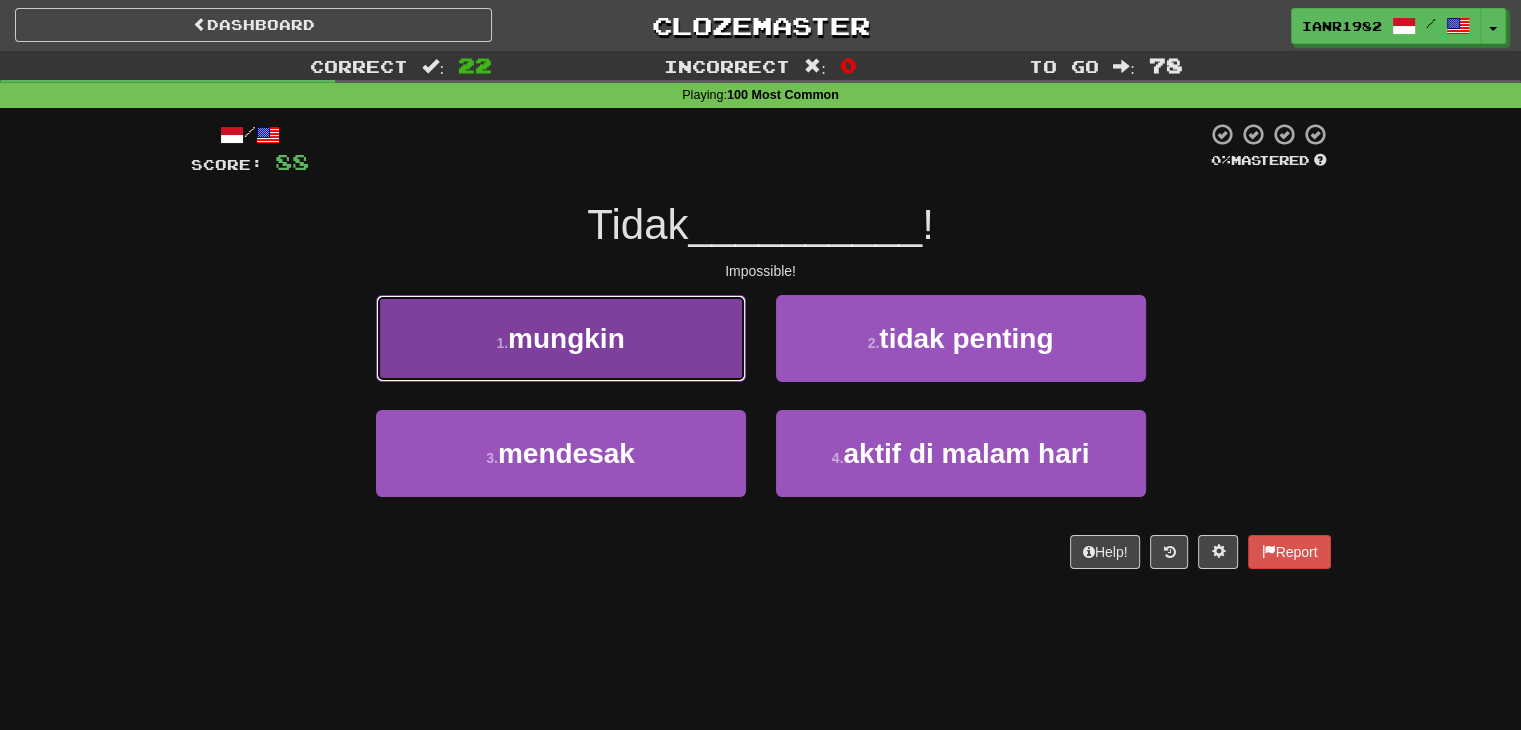 click on "1 .  mungkin" at bounding box center [561, 338] 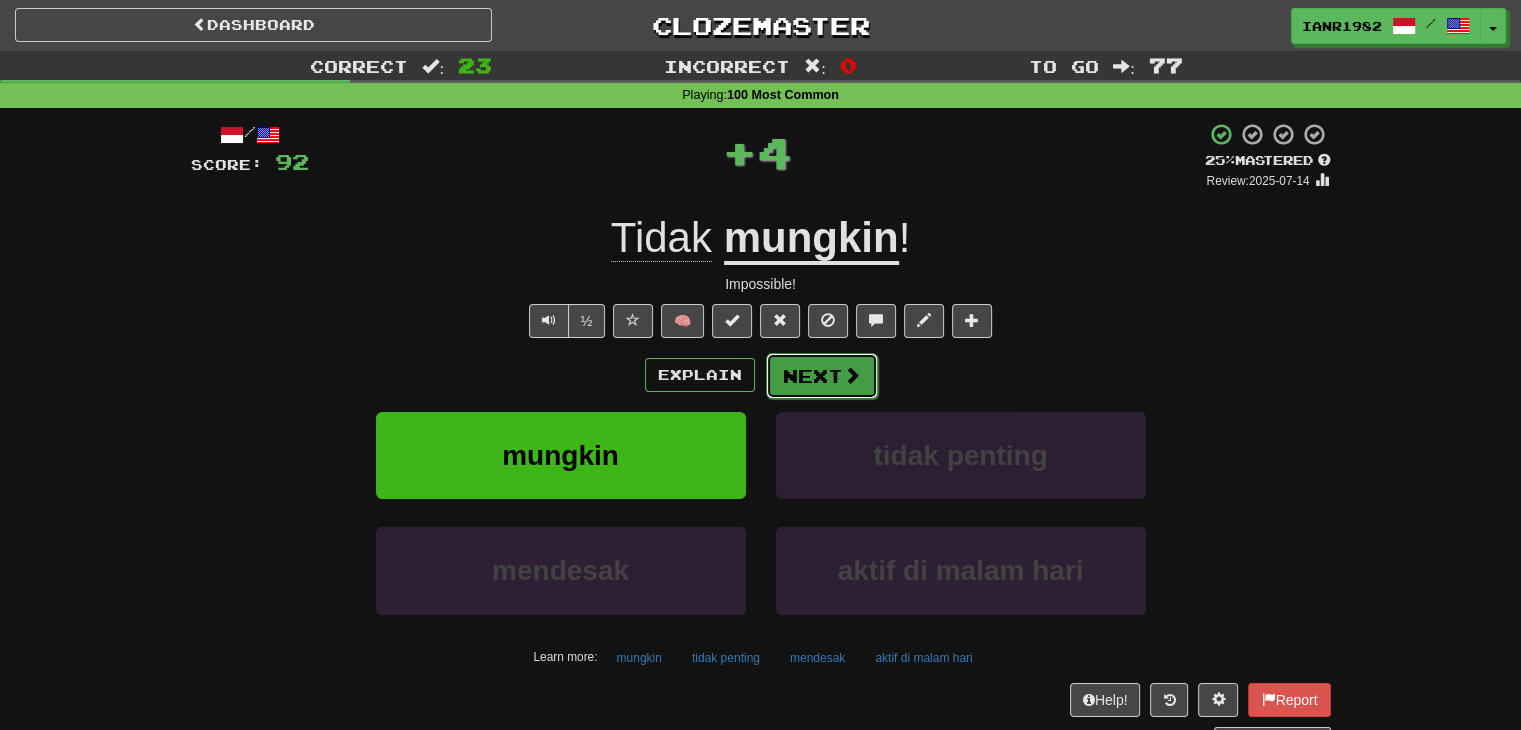click at bounding box center [852, 375] 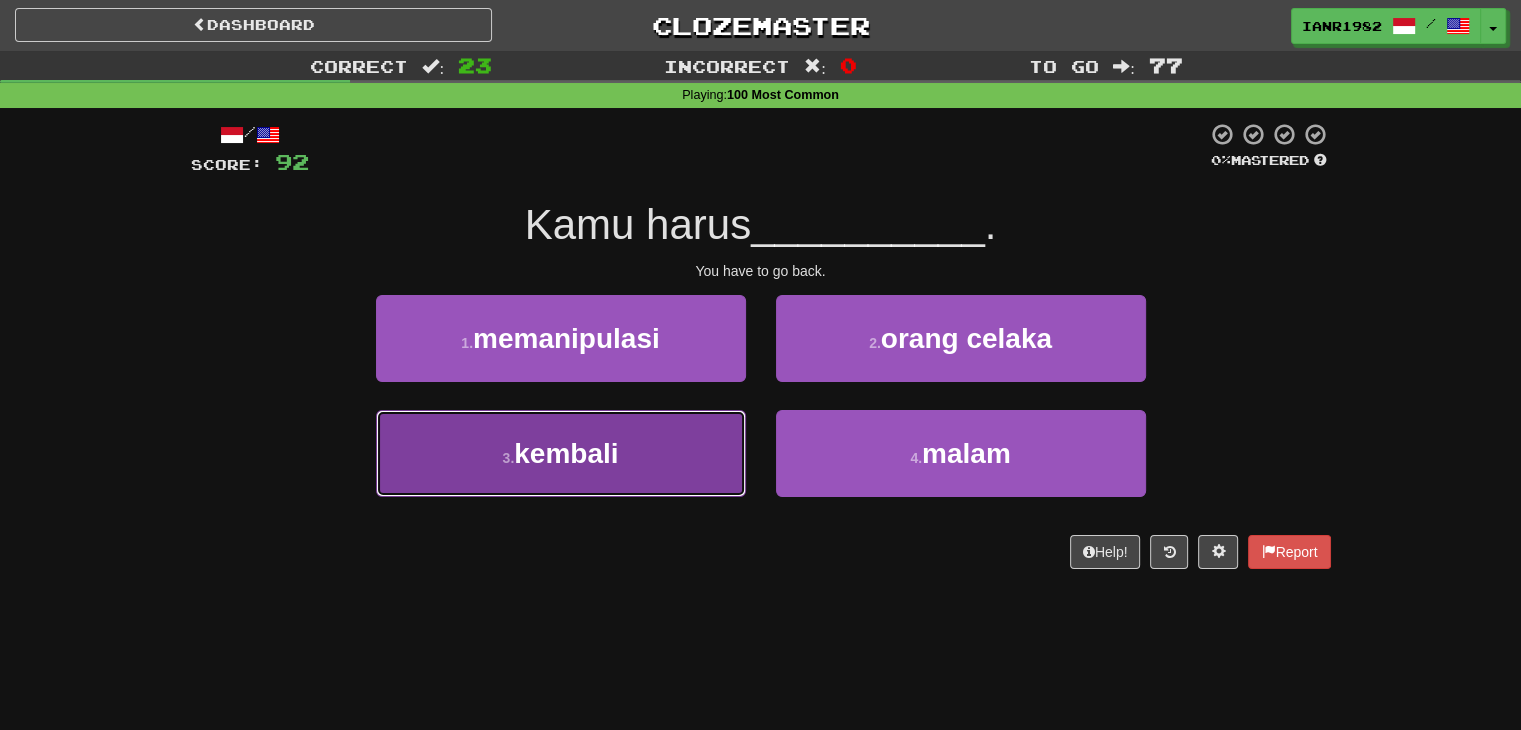 click on "3 .  kembali" at bounding box center (561, 453) 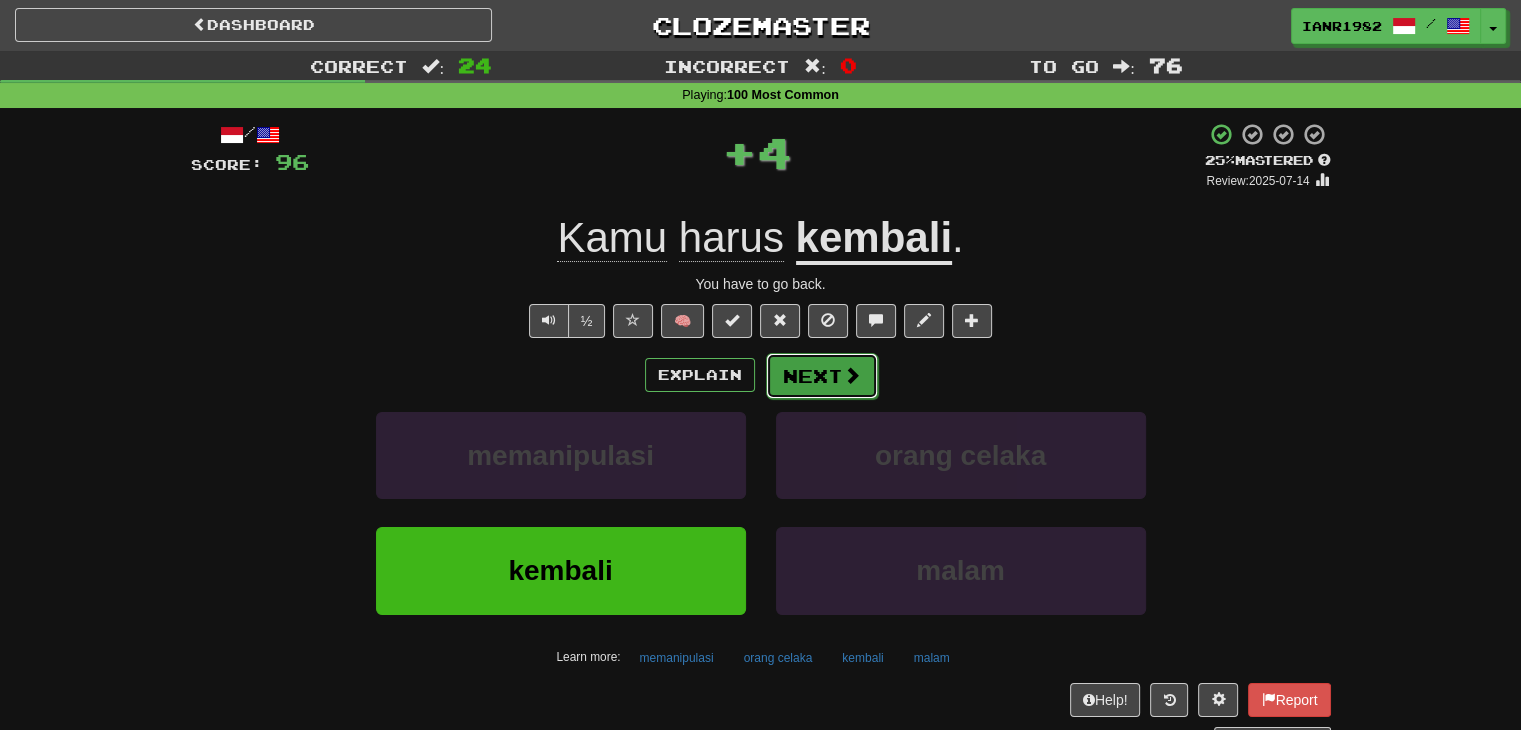 click on "Next" at bounding box center [822, 376] 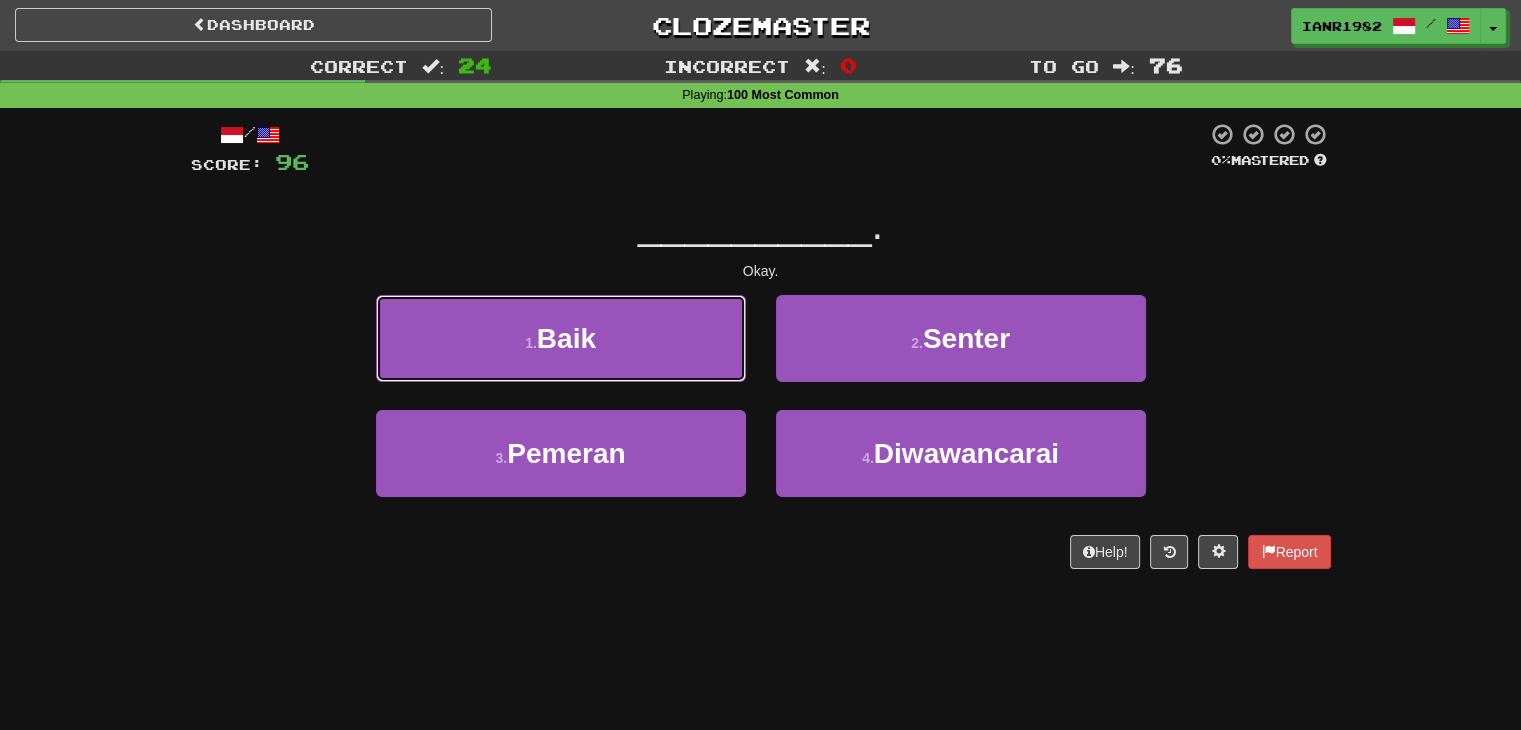 click on "1 .  Baik" at bounding box center [561, 338] 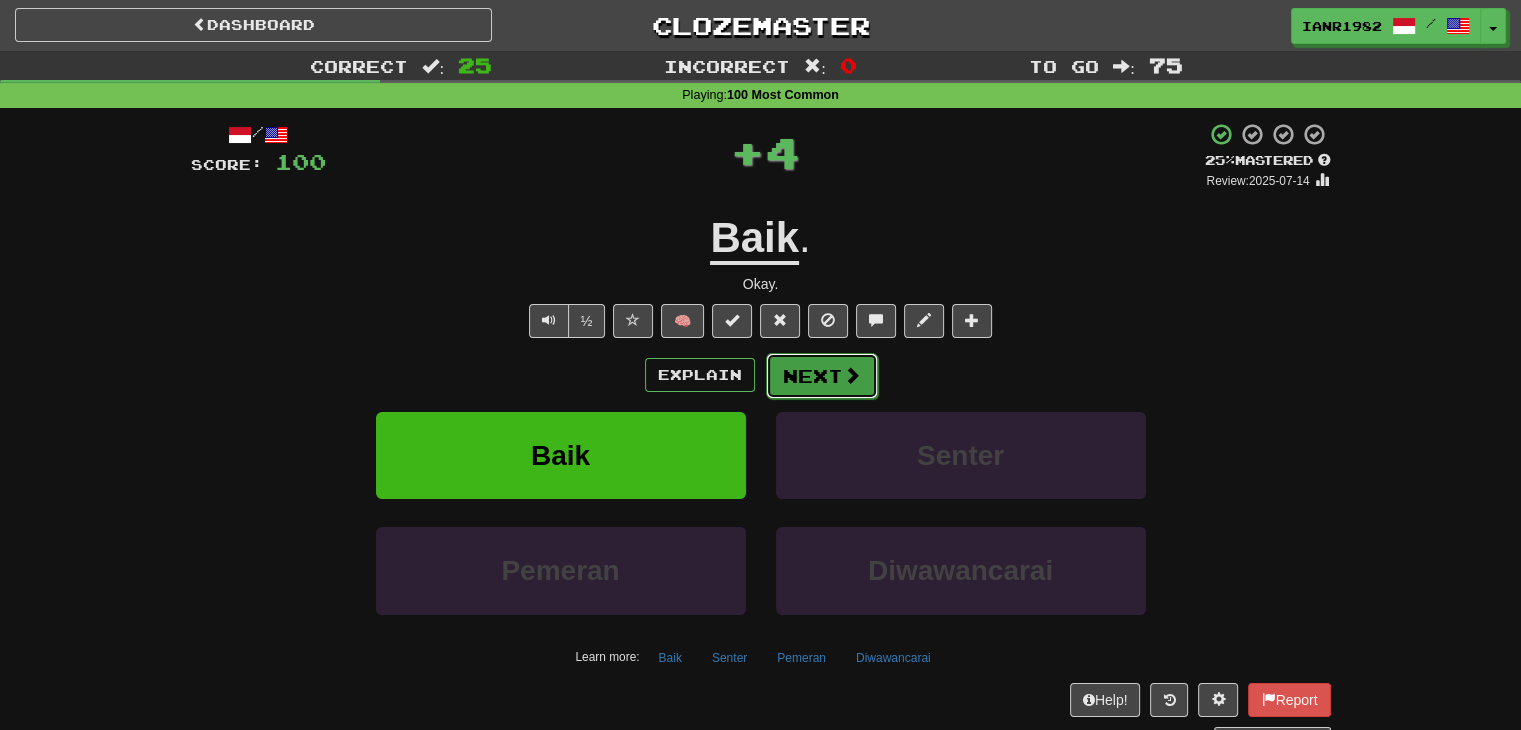 click on "Next" at bounding box center [822, 376] 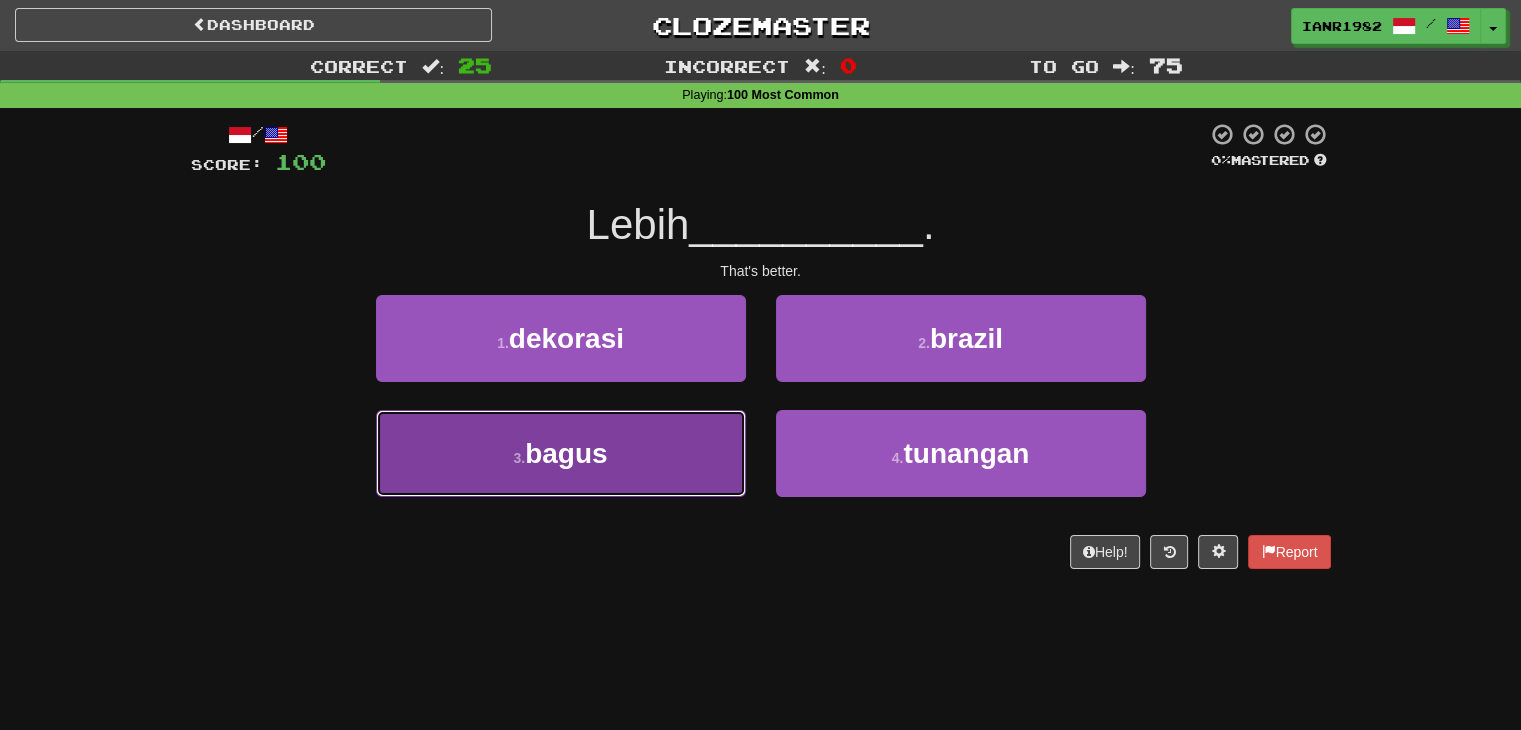 click on "3 .  bagus" at bounding box center (561, 453) 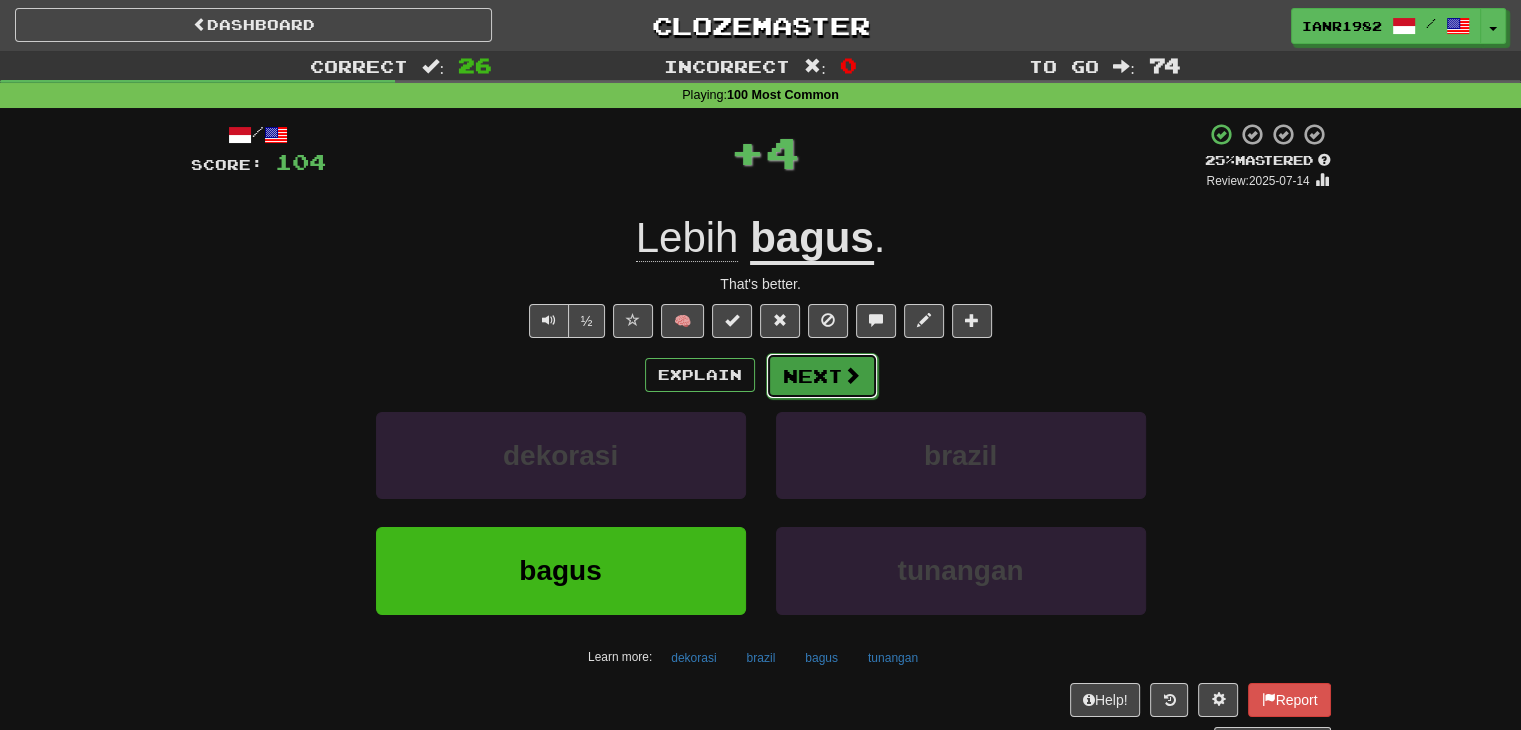 click on "Next" at bounding box center (822, 376) 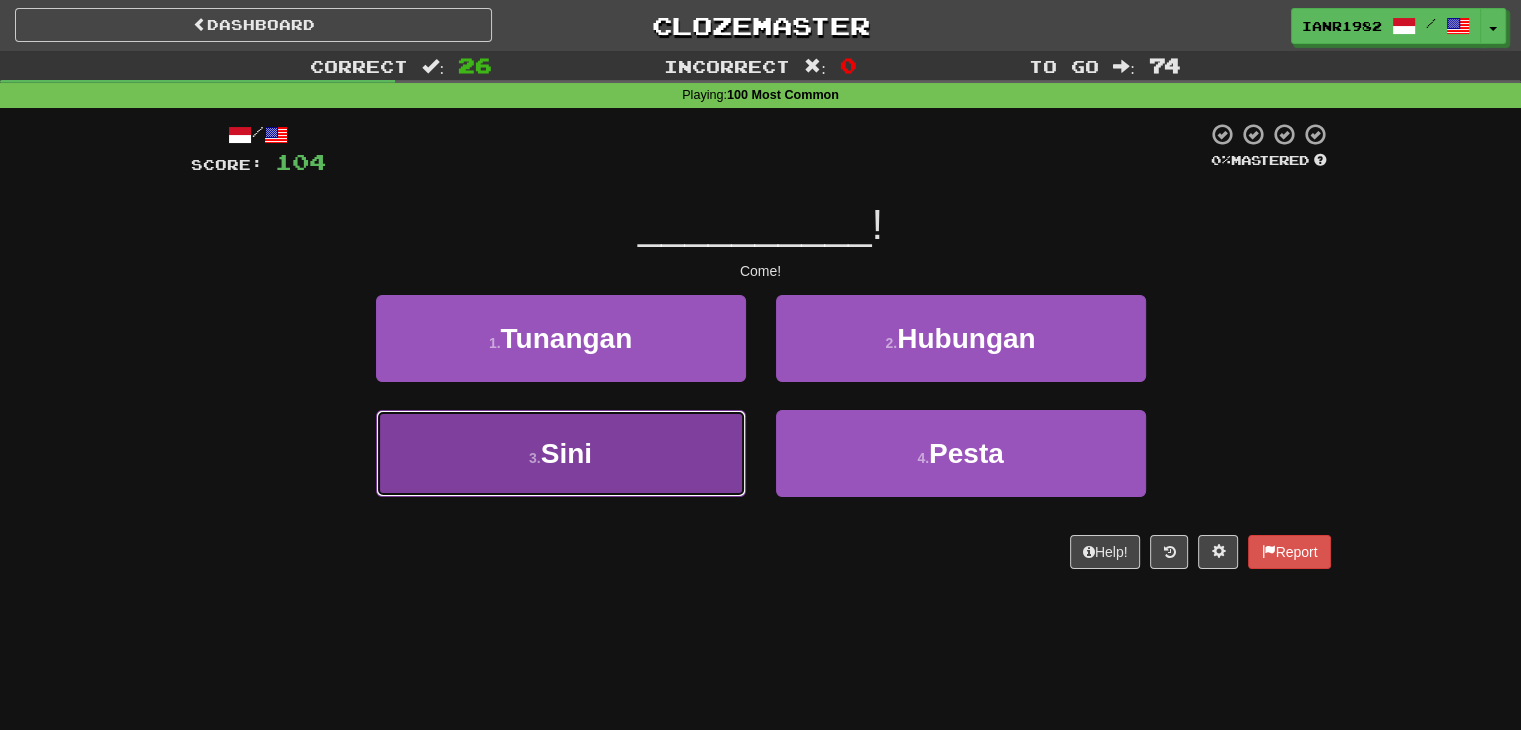 click on "3 .  Sini" at bounding box center [561, 453] 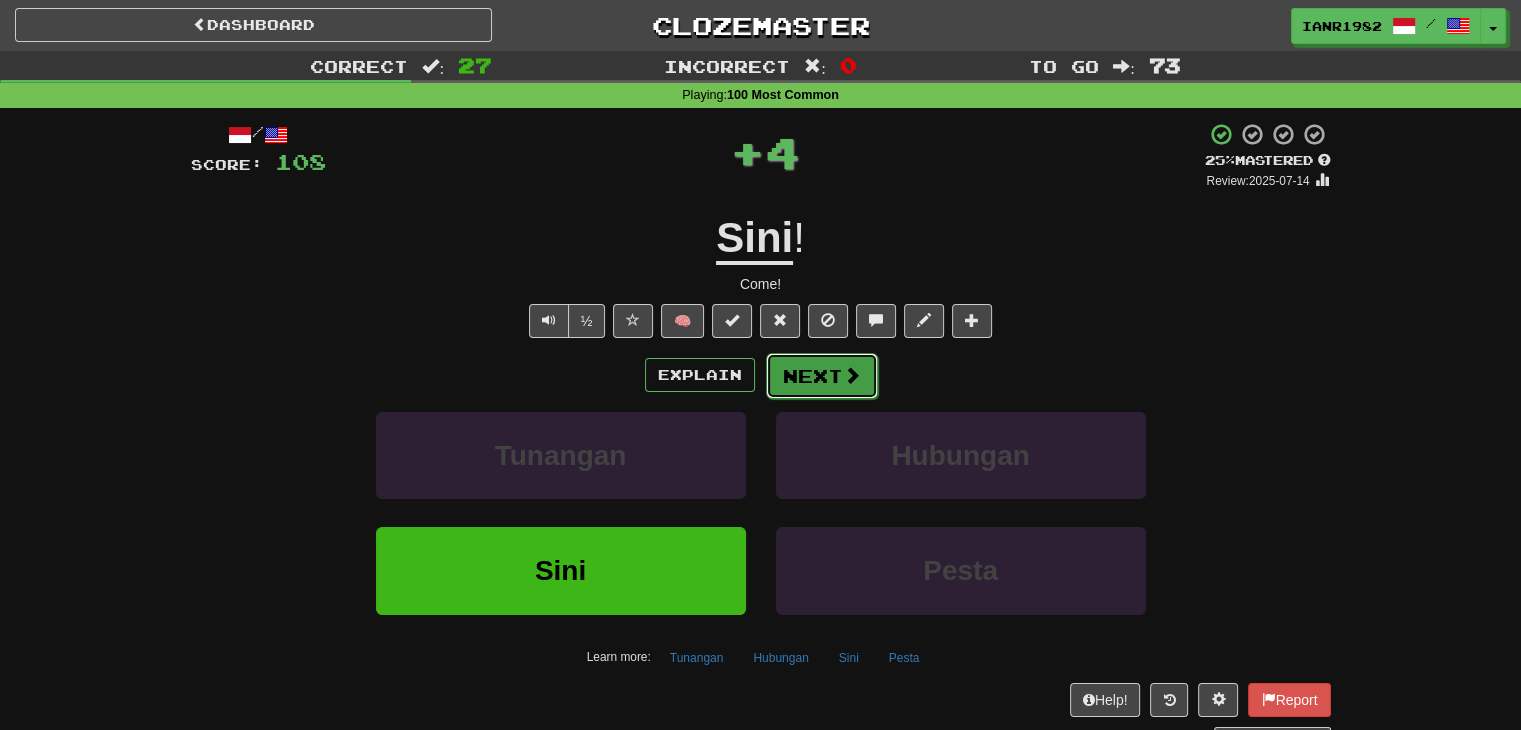 click on "Next" at bounding box center (822, 376) 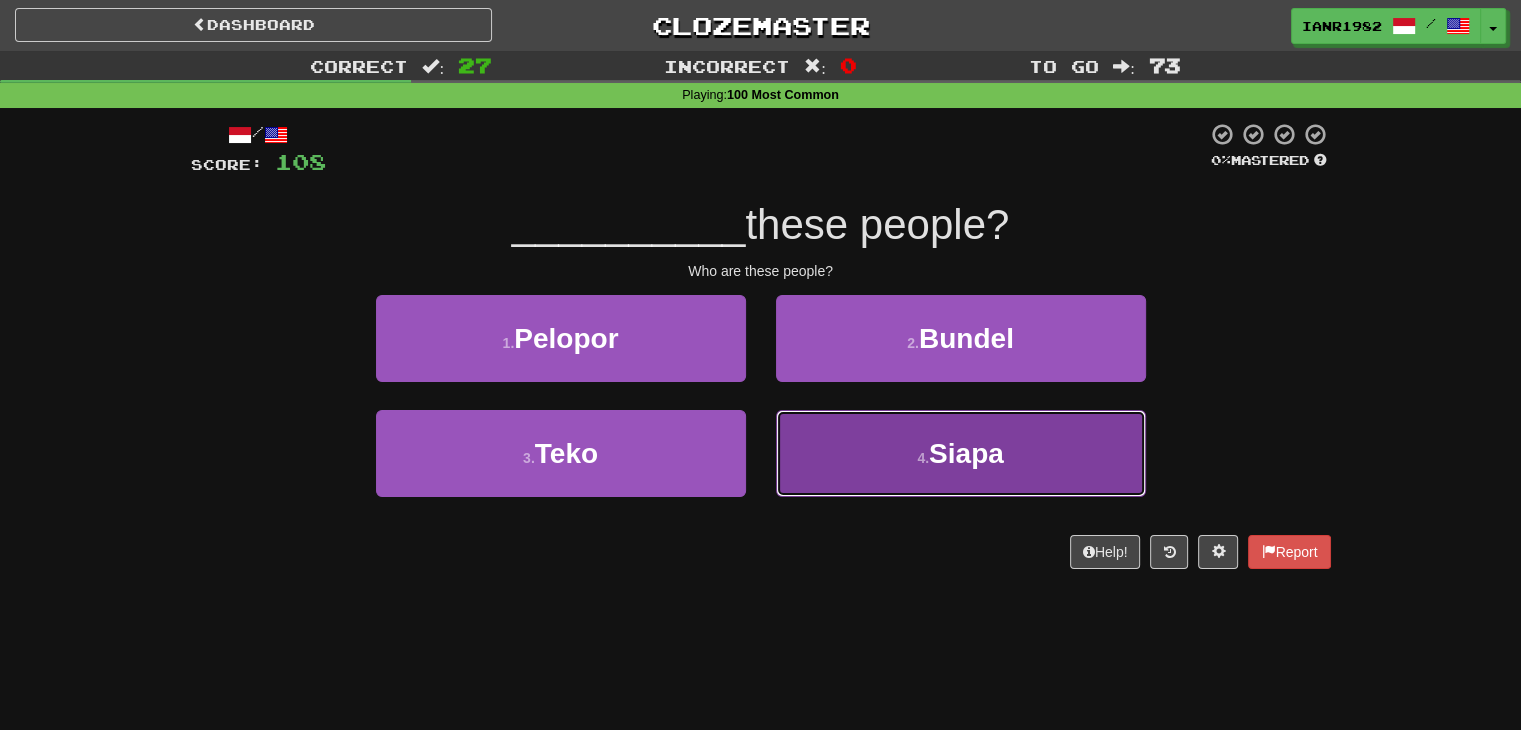click on "Siapa" at bounding box center [966, 453] 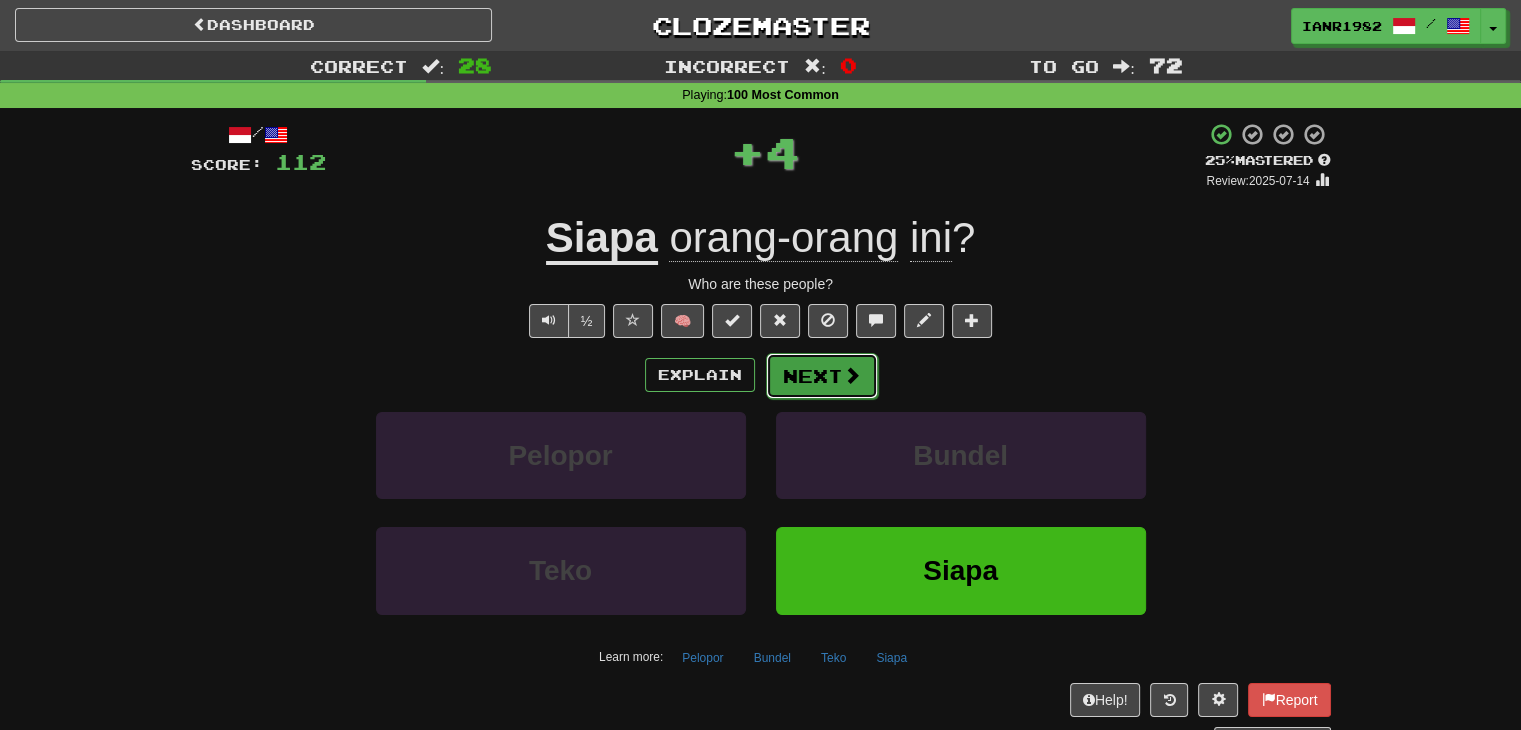 click at bounding box center [852, 375] 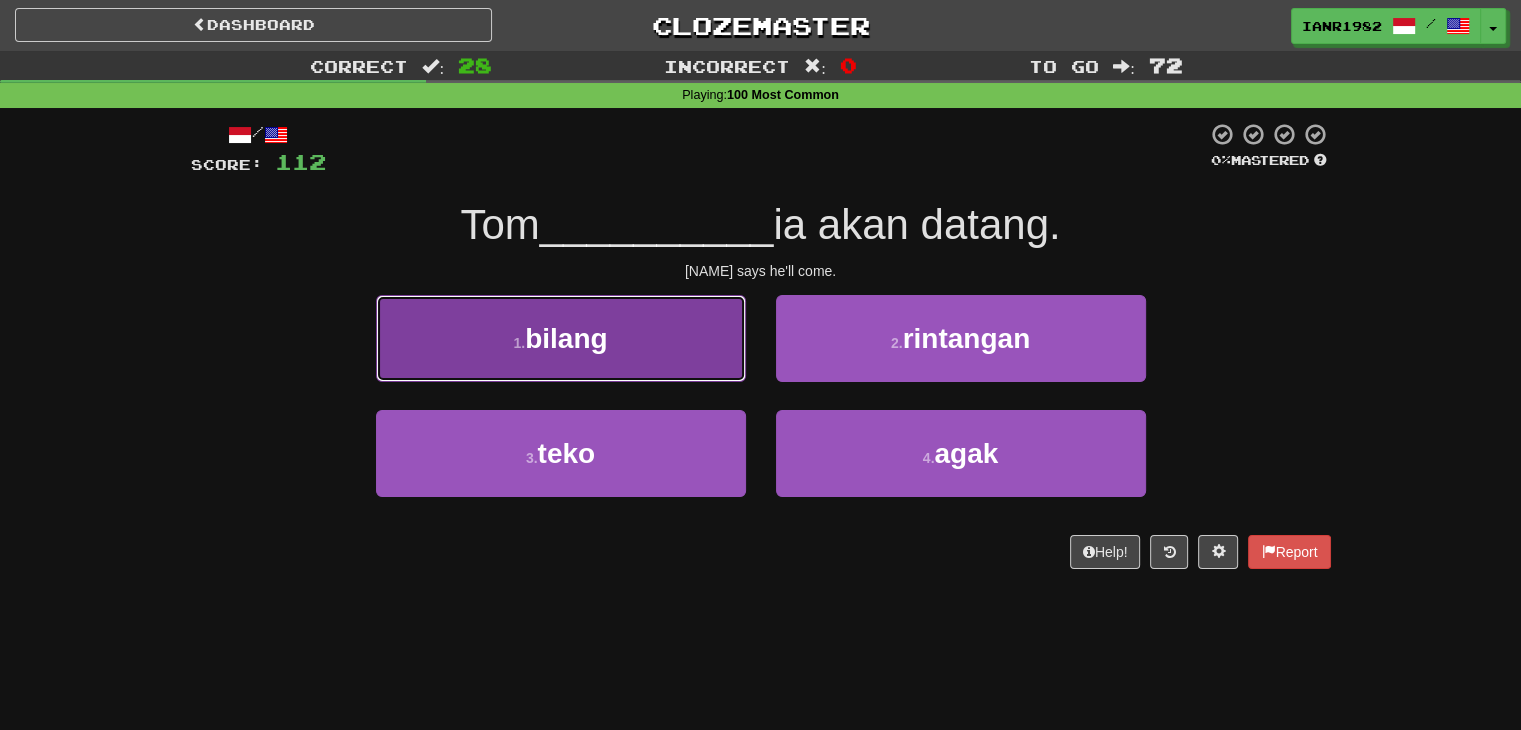 click on "1 .  bilang" at bounding box center (561, 338) 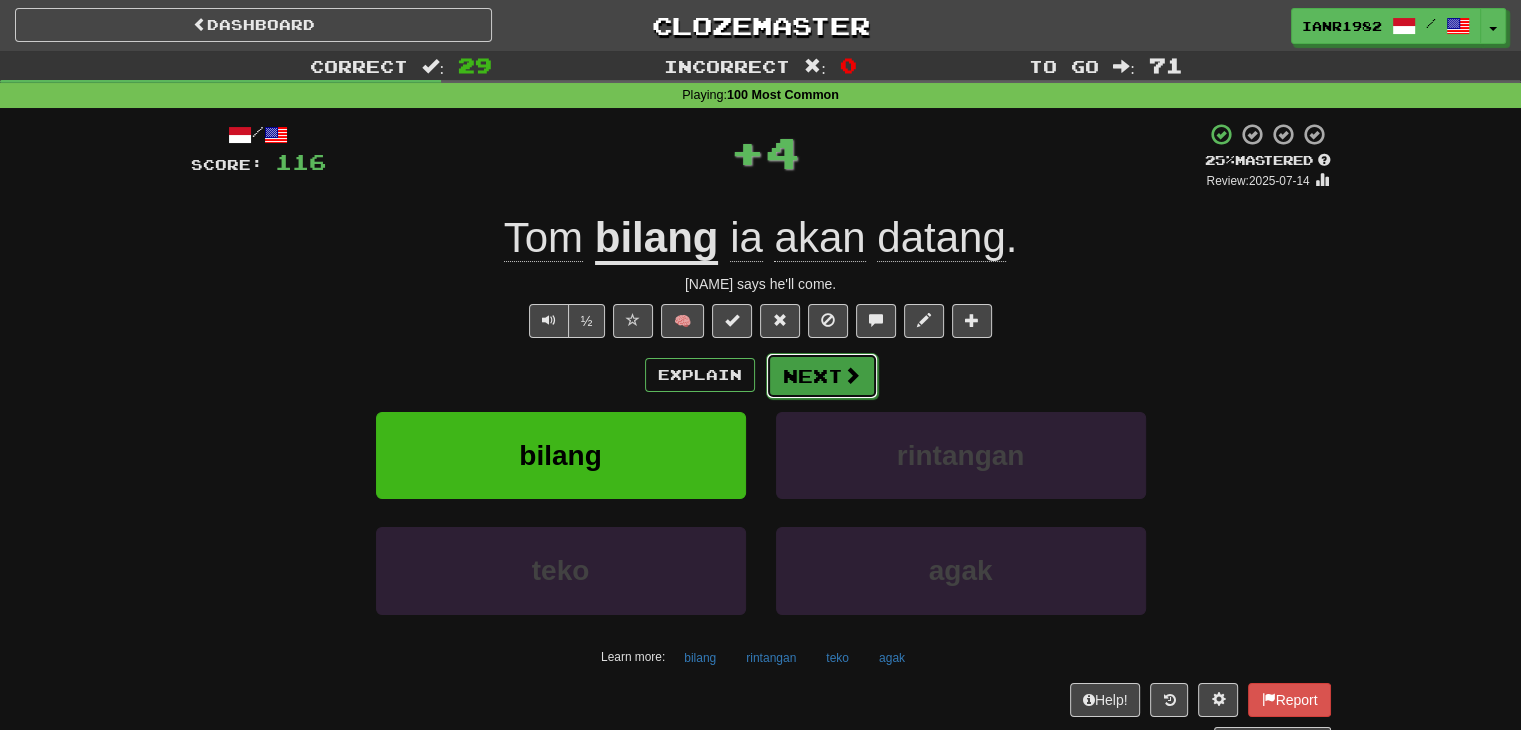 click on "Next" at bounding box center (822, 376) 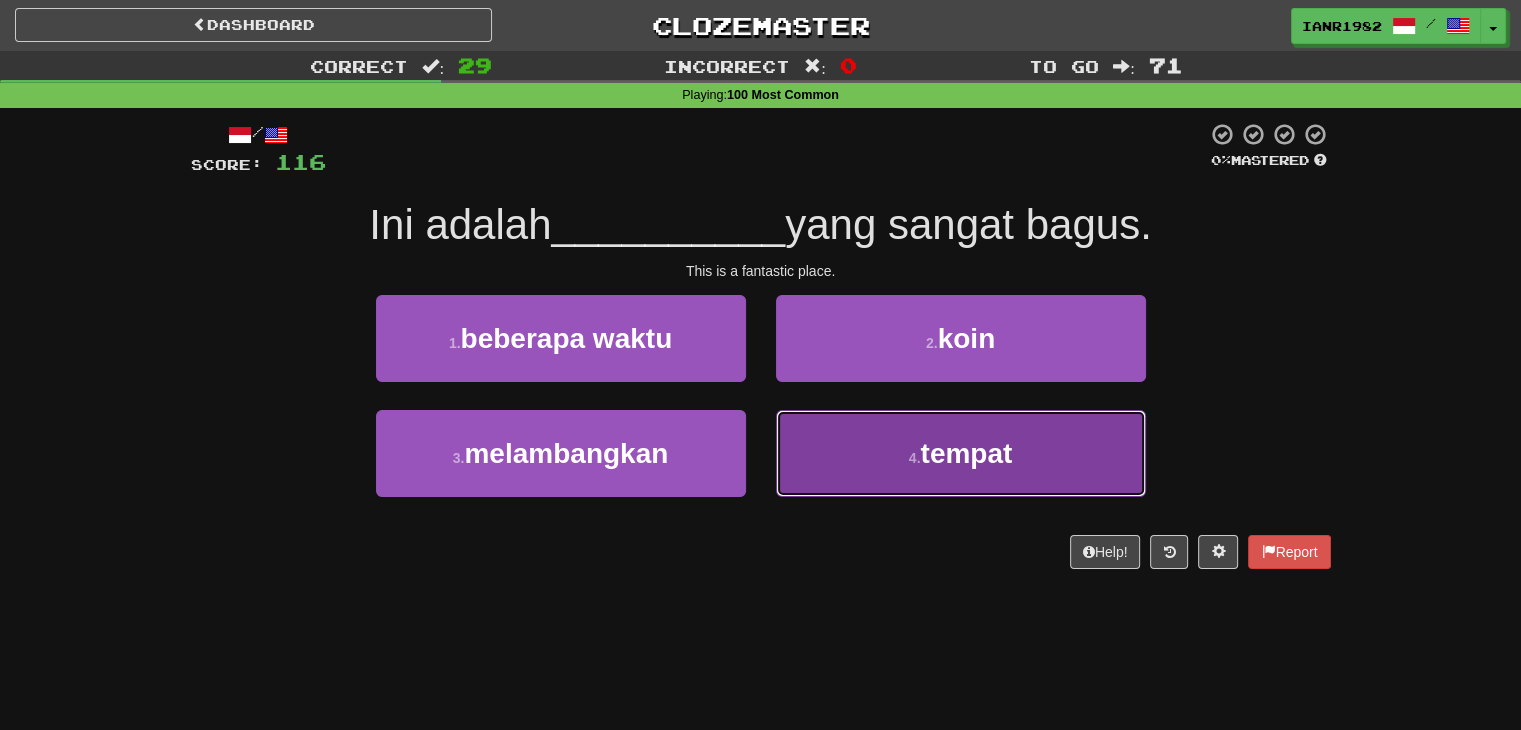 click on "tempat" at bounding box center (966, 453) 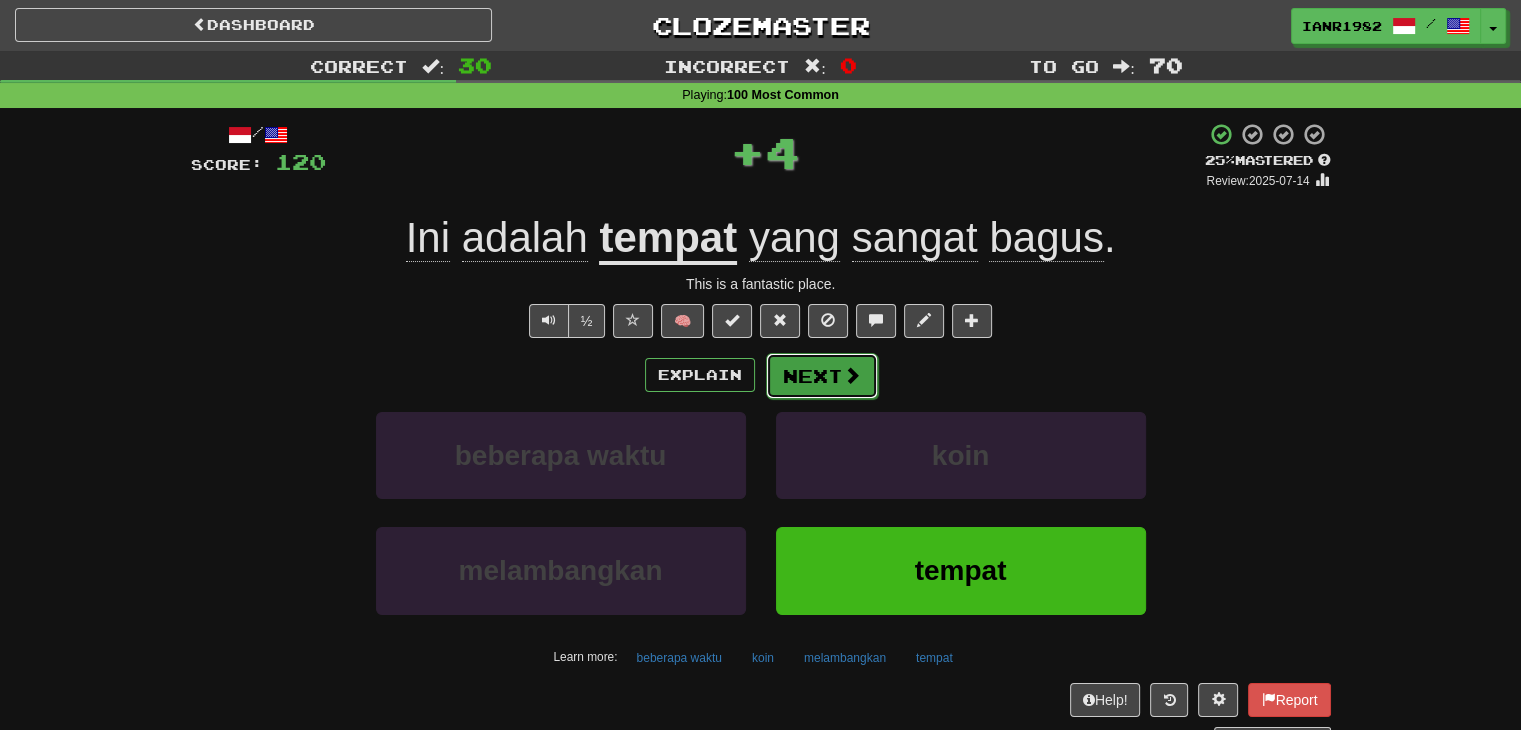 click on "Next" at bounding box center (822, 376) 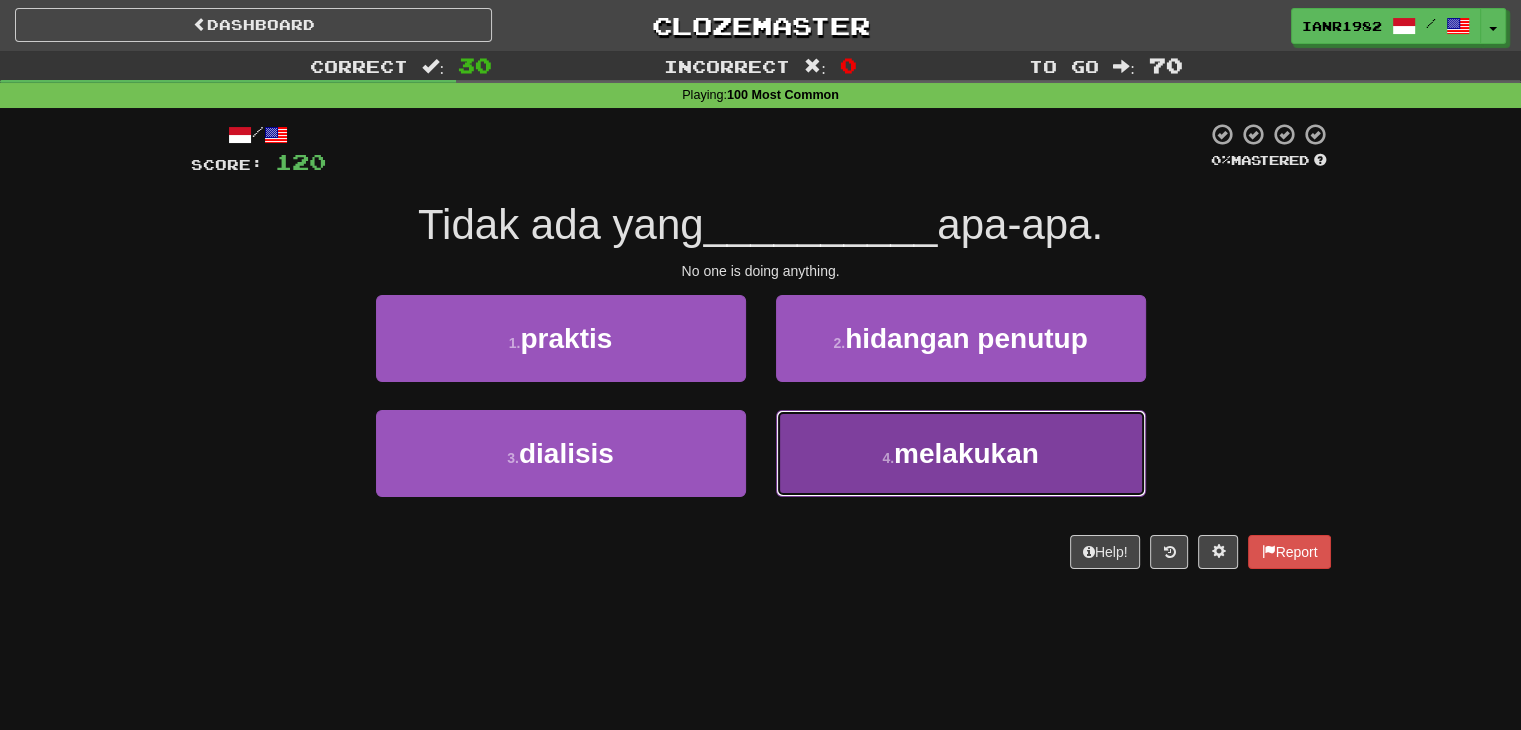 click on "4 .  melakukan" at bounding box center (961, 453) 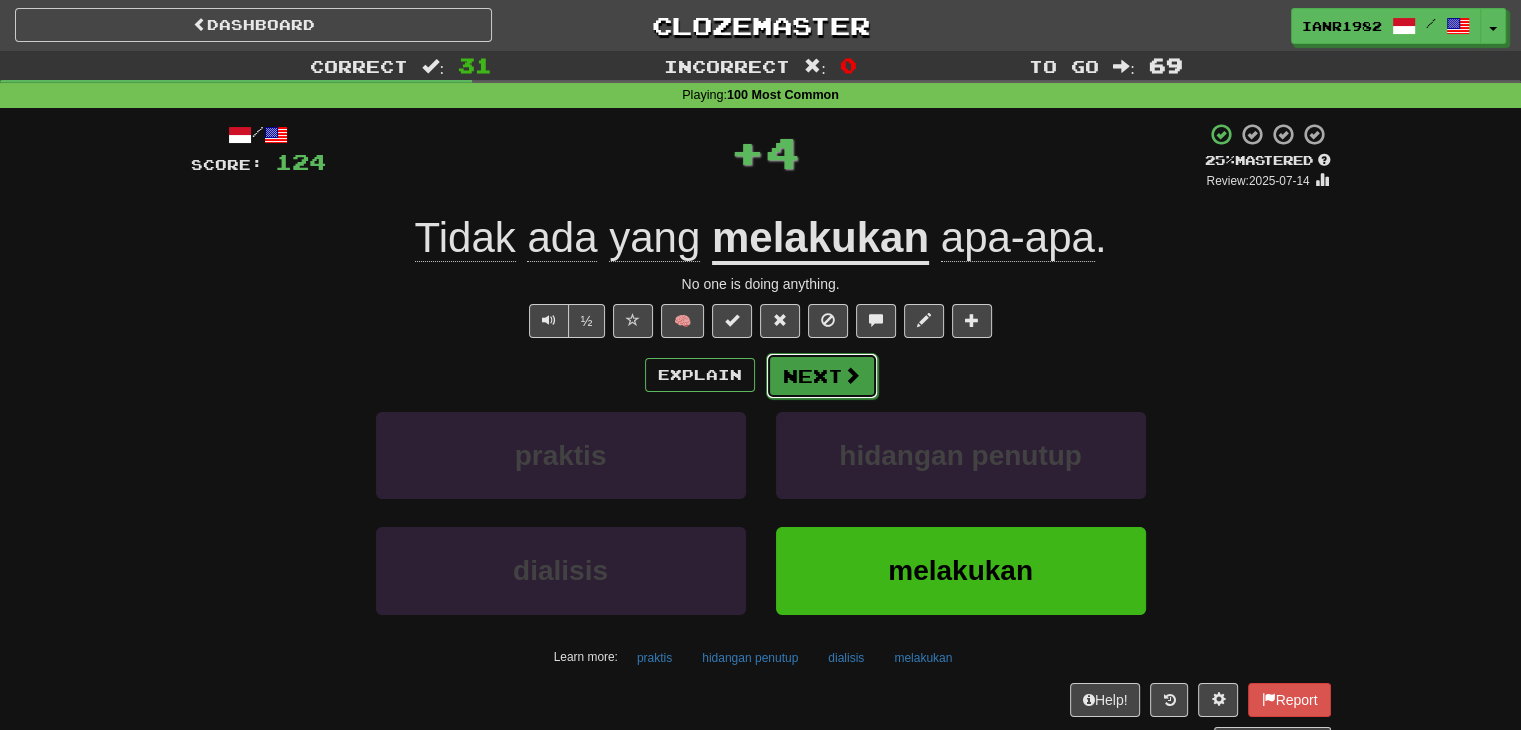 click at bounding box center [852, 375] 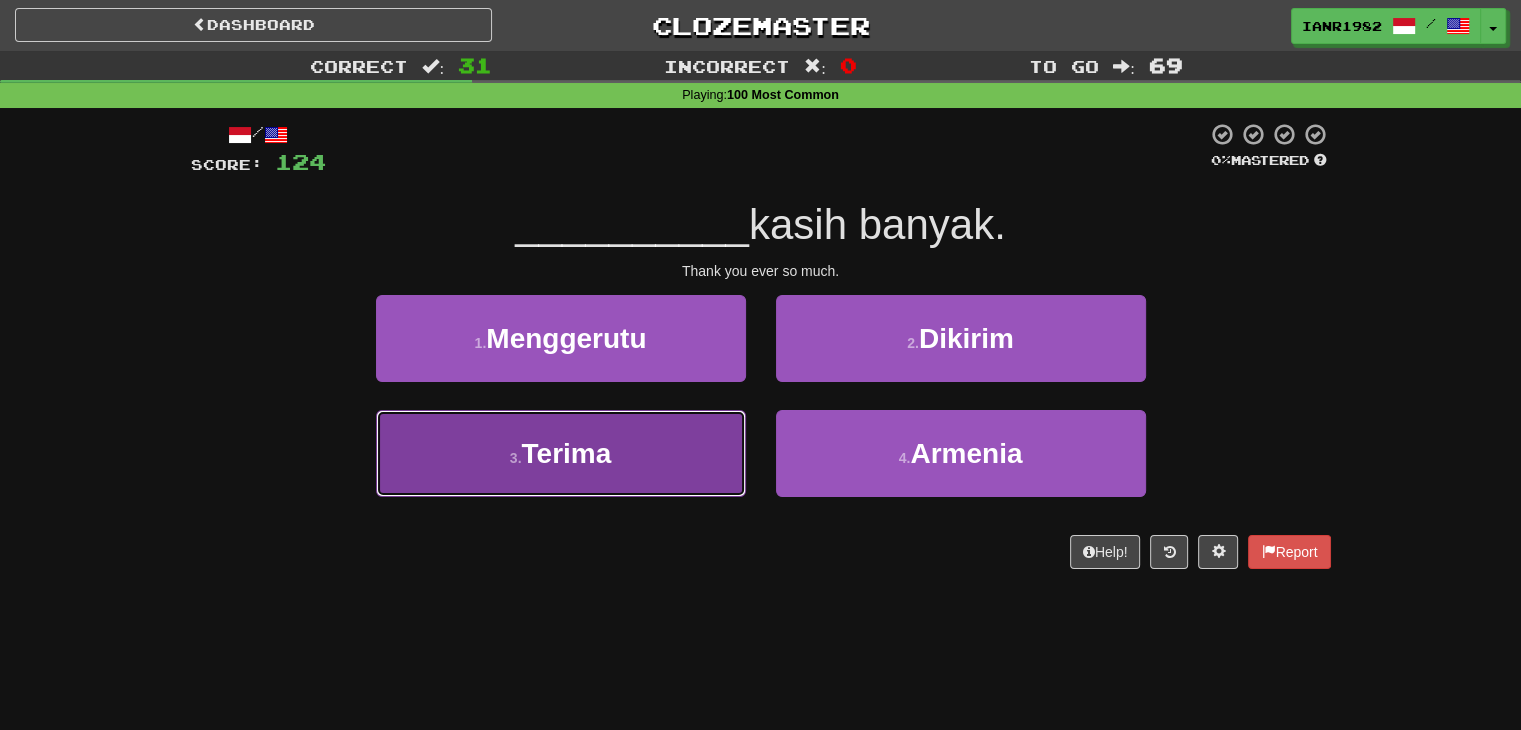 click on "3 .  Terima" at bounding box center (561, 453) 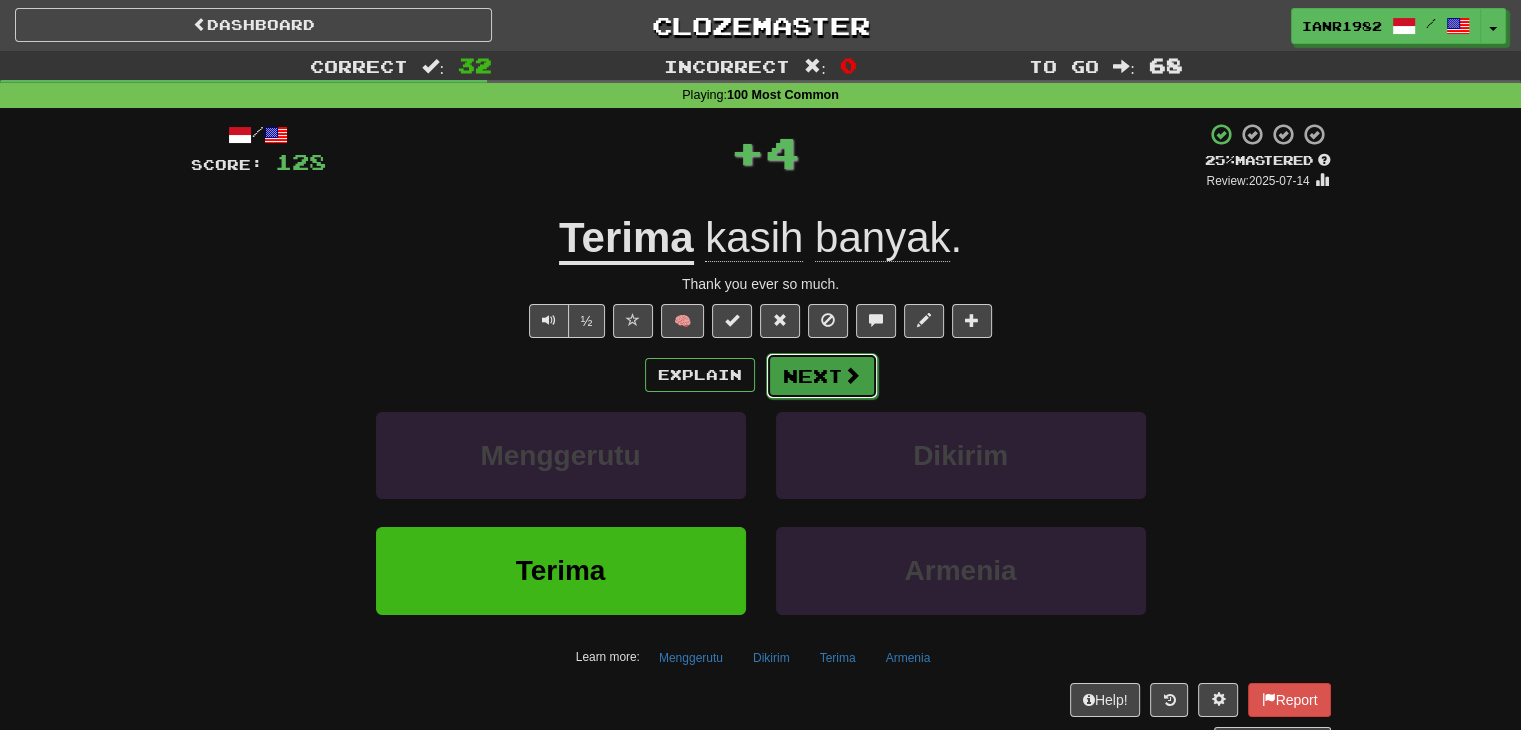 click at bounding box center [852, 375] 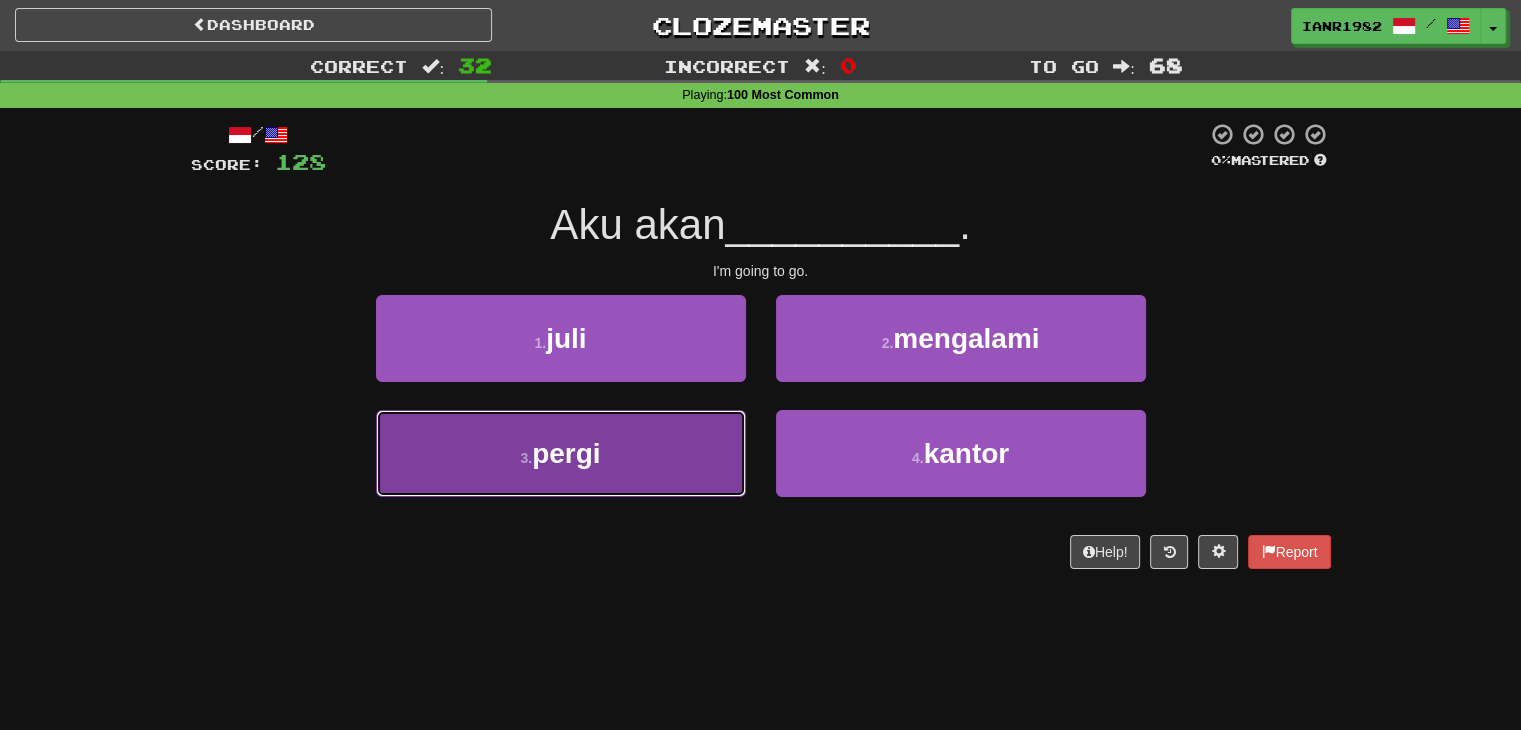 click on "3 .  pergi" at bounding box center [561, 453] 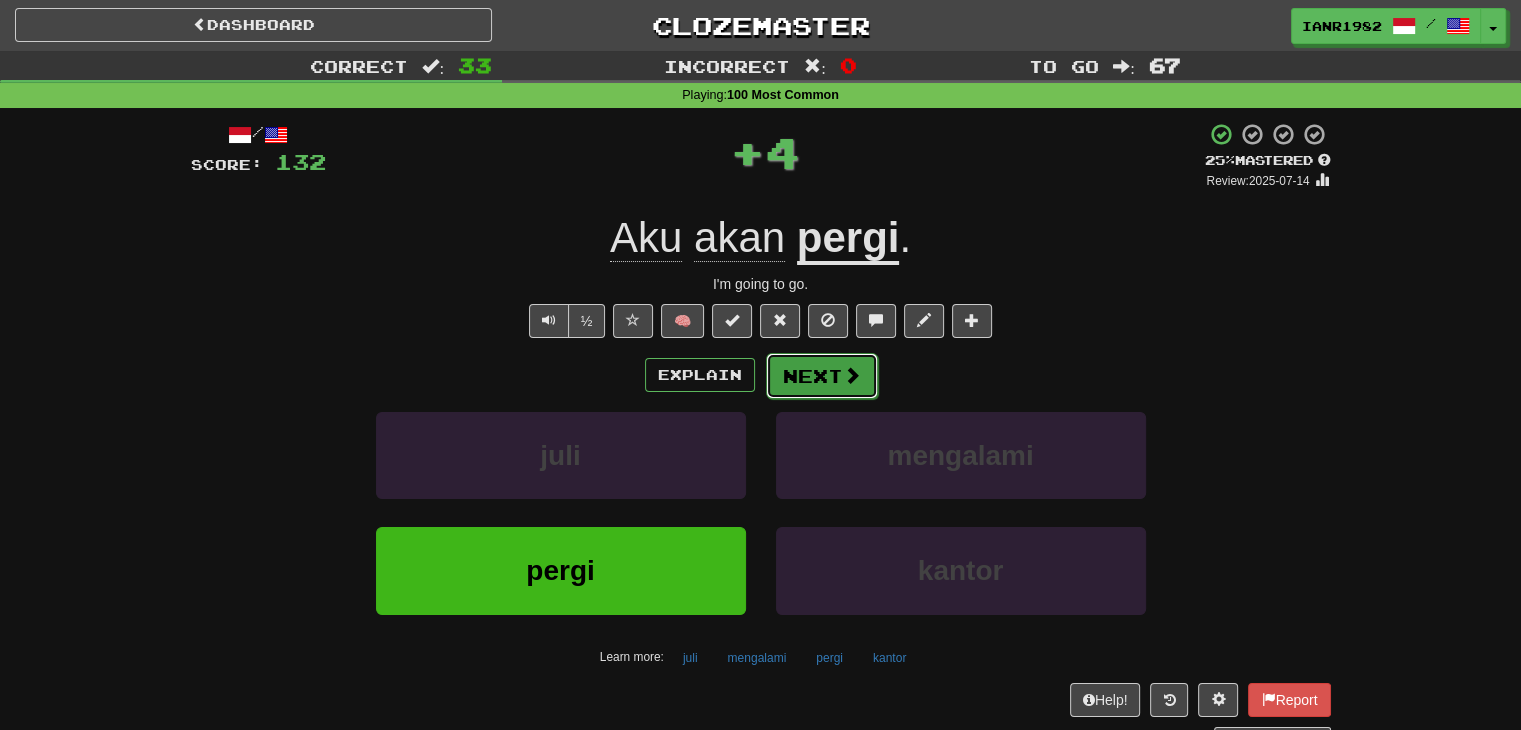click on "Next" at bounding box center [822, 376] 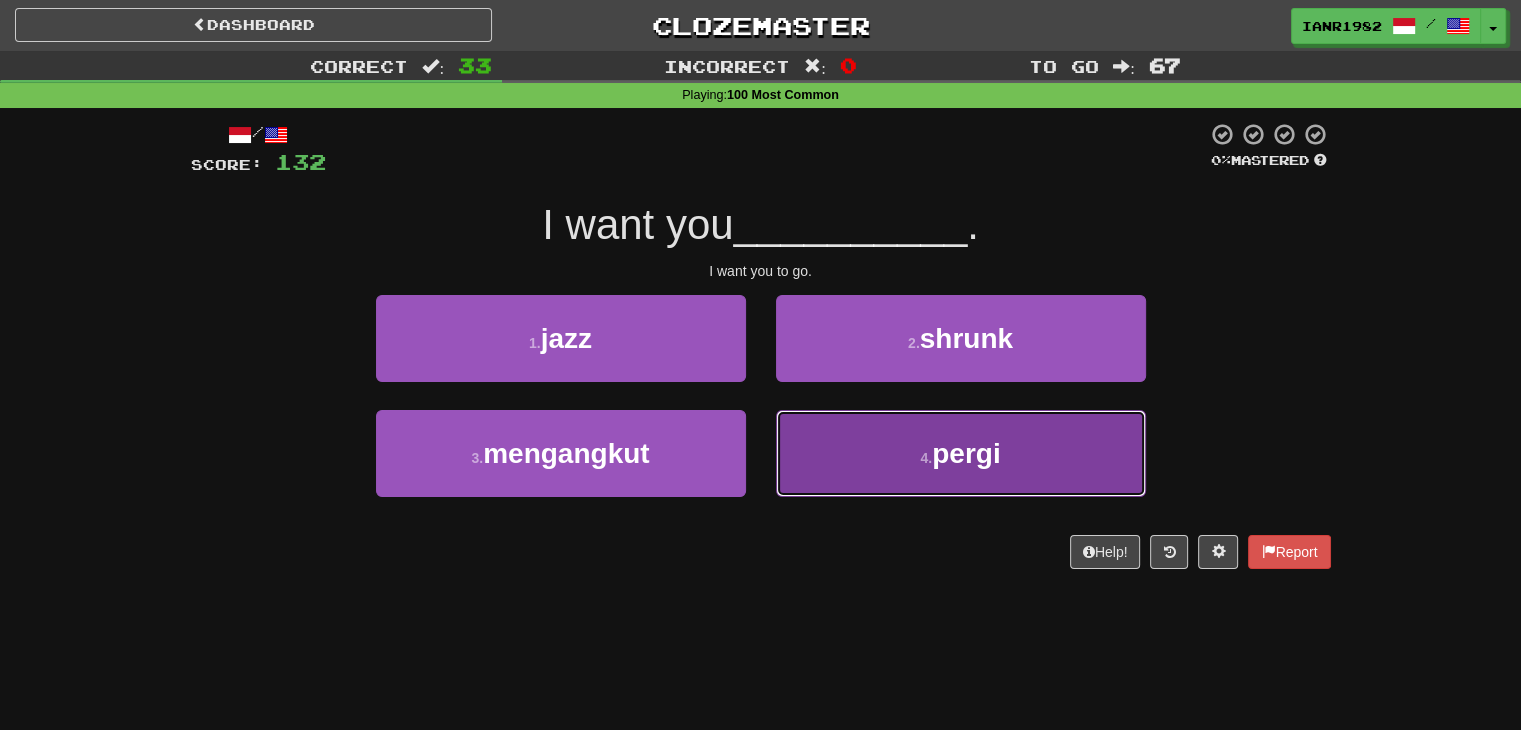 click on "pergi" at bounding box center (966, 453) 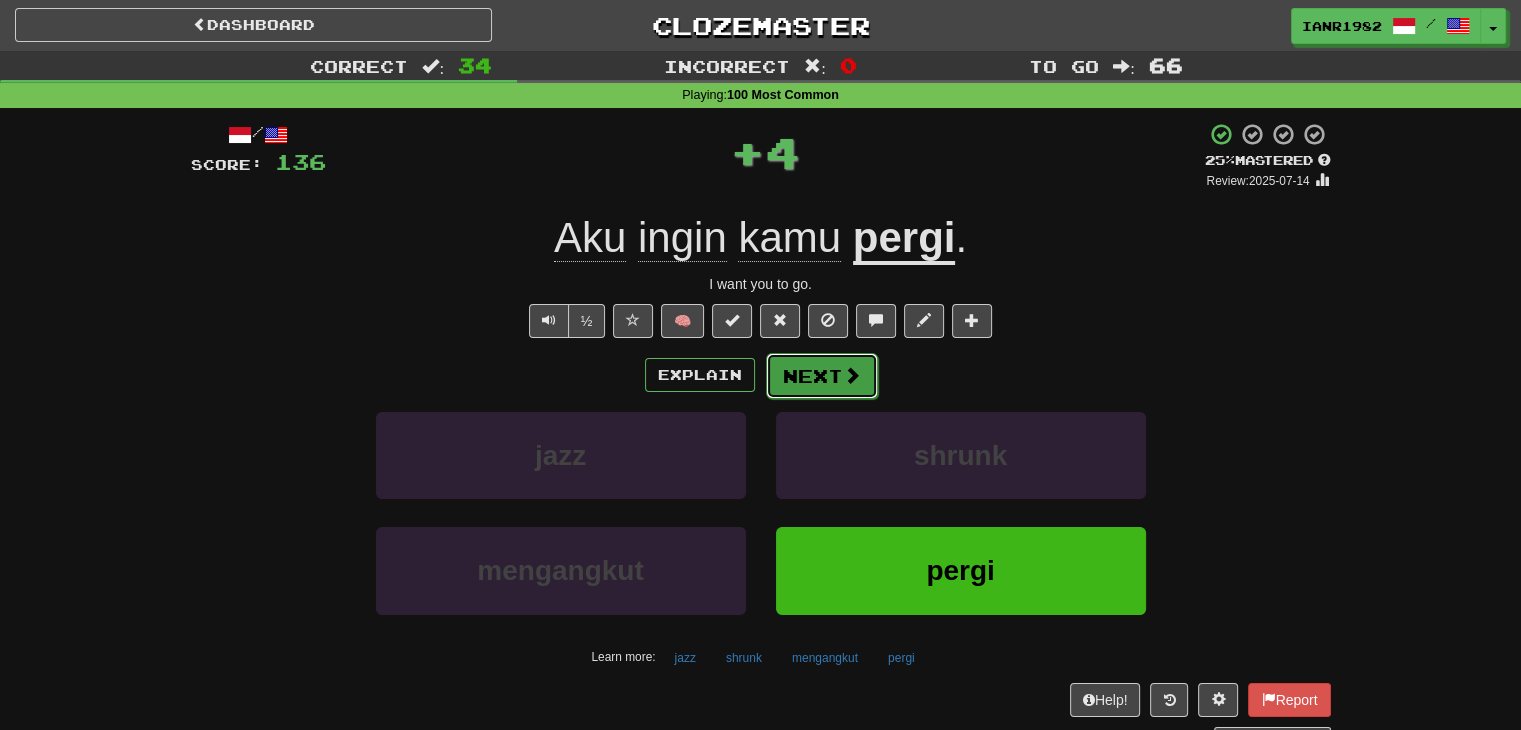 click on "Next" at bounding box center (822, 376) 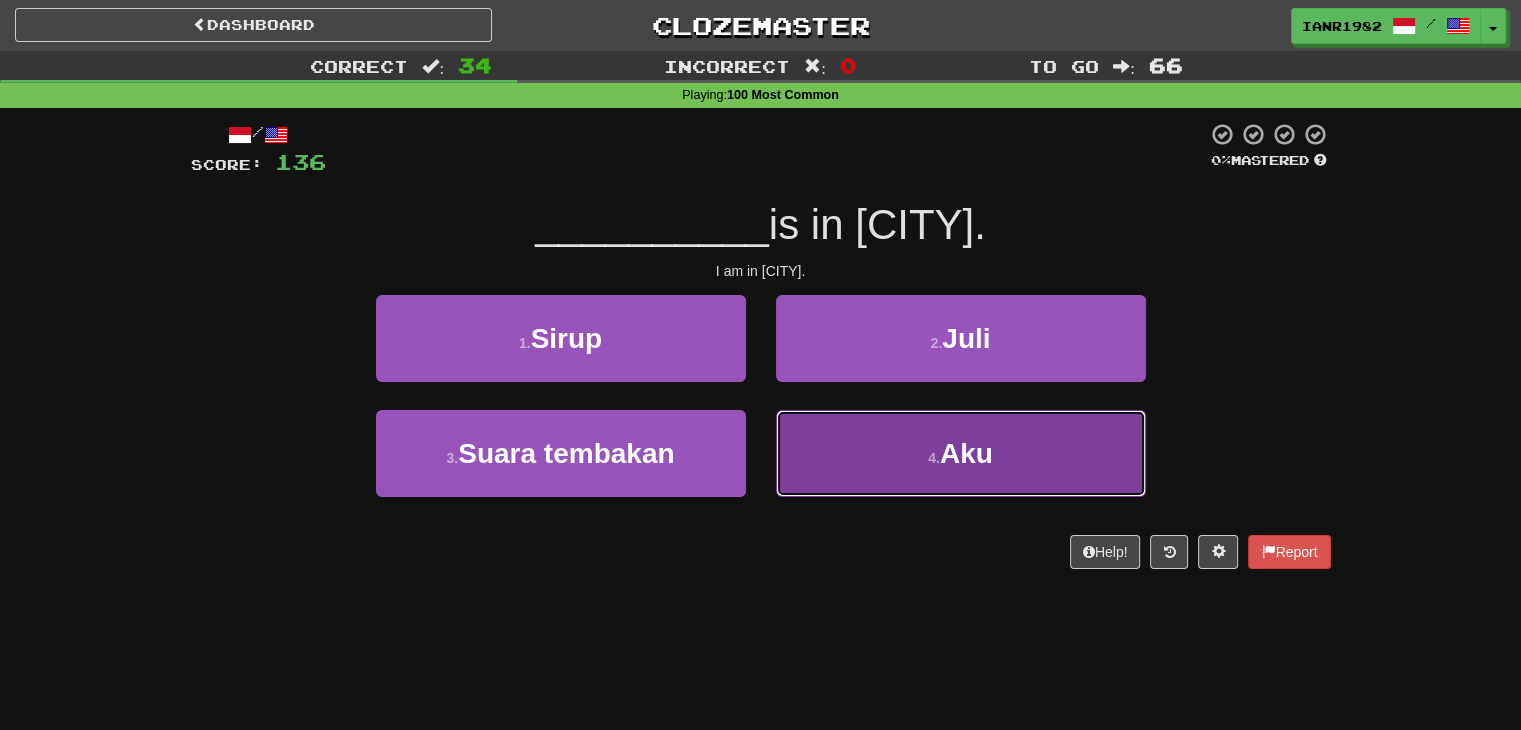 click on "4 ." at bounding box center [934, 458] 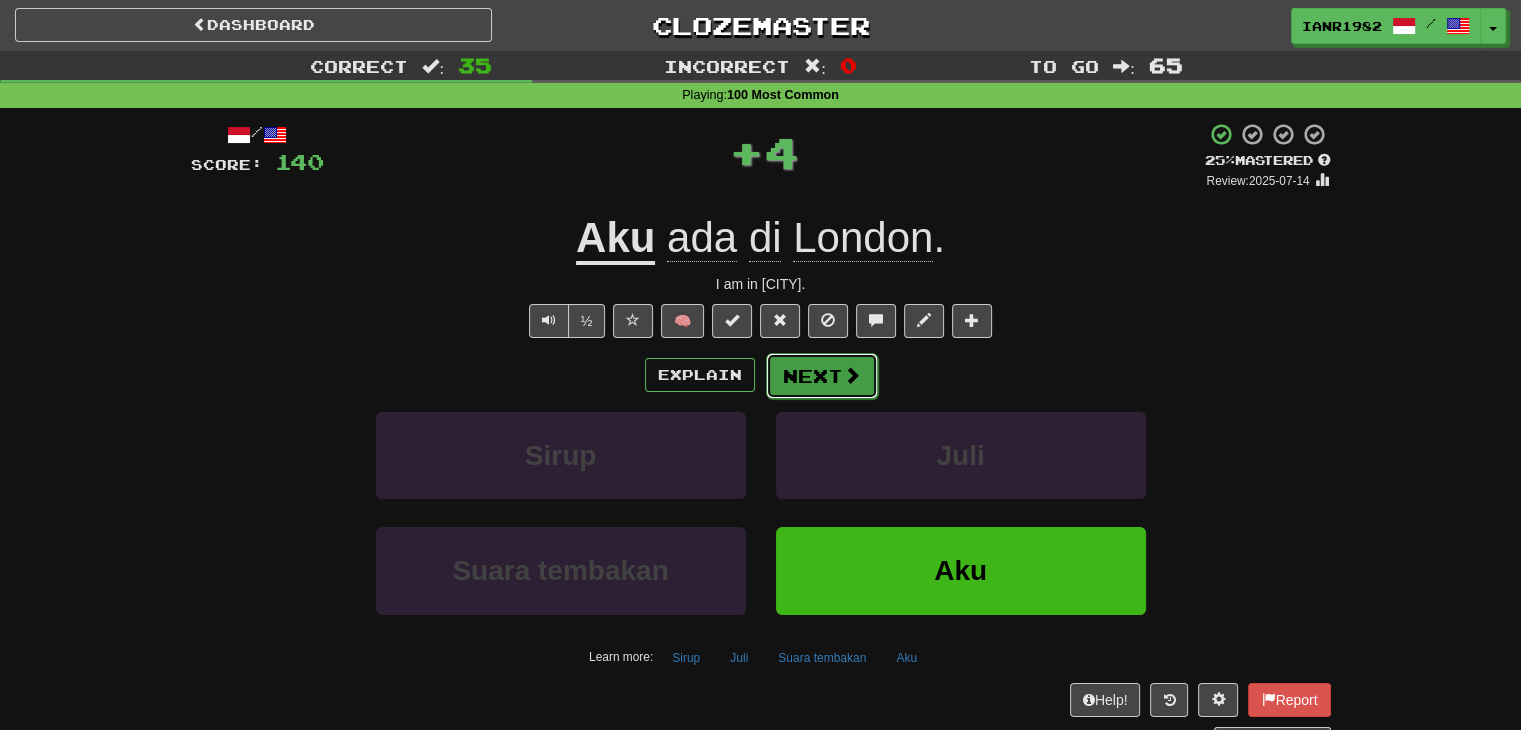 click at bounding box center [852, 375] 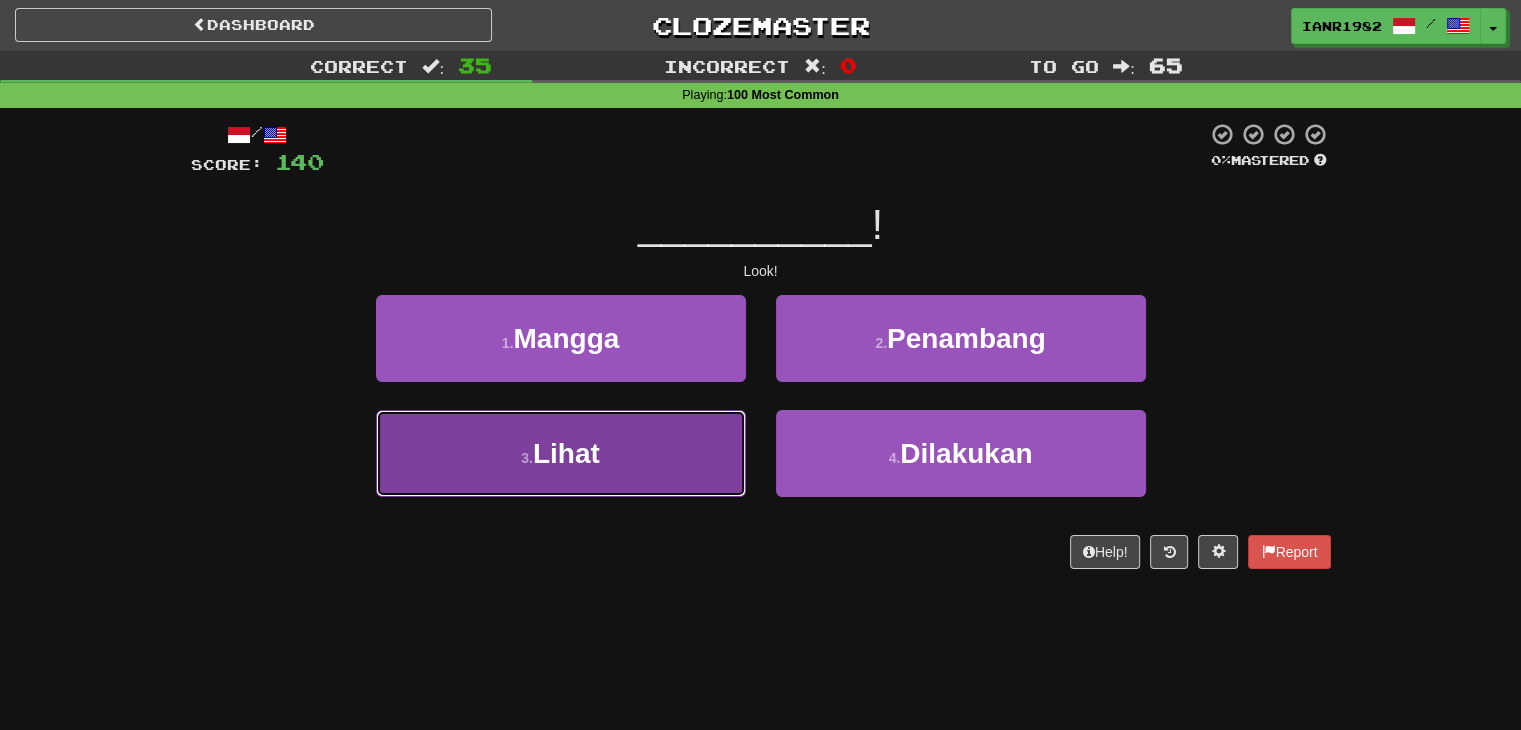 click on "3 .  Lihat" at bounding box center [561, 453] 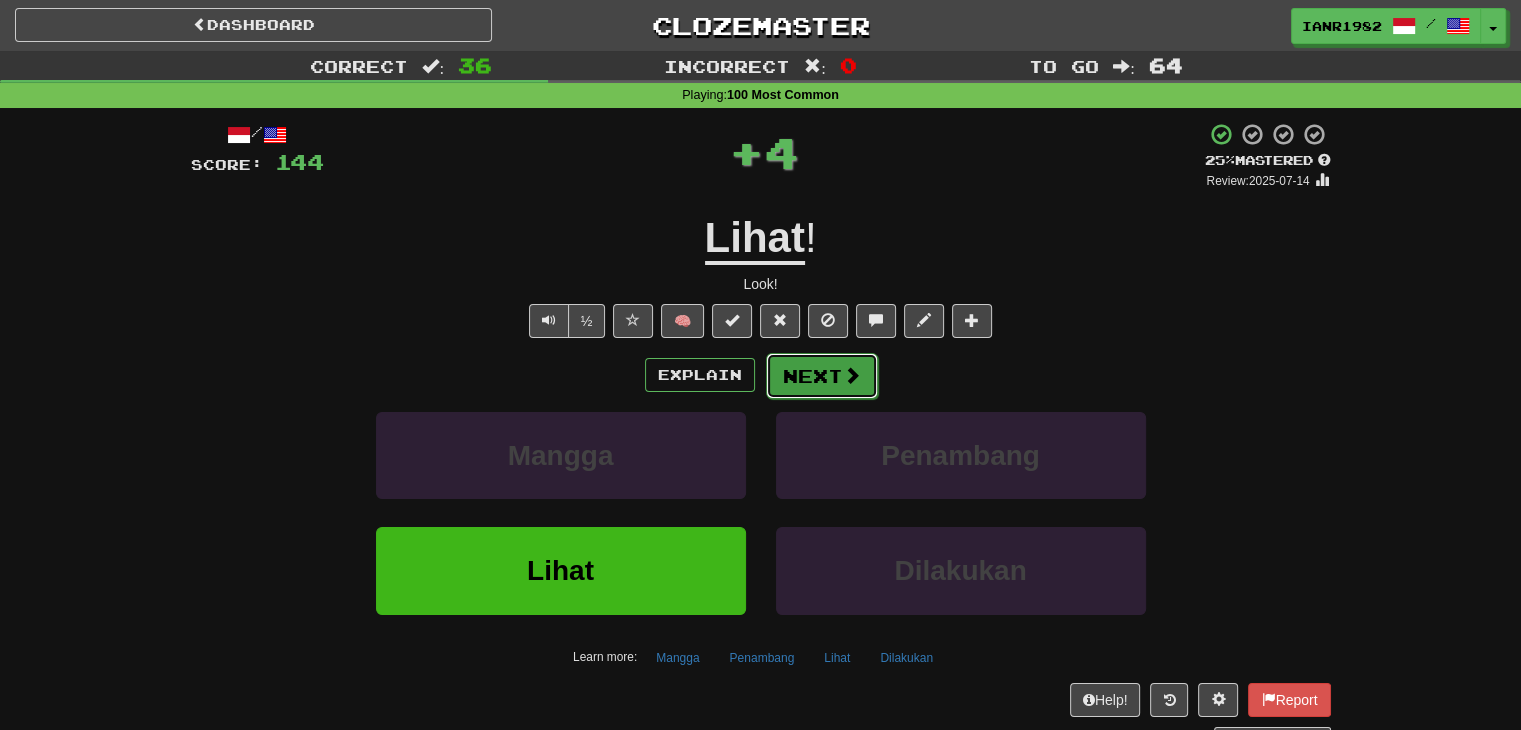 click on "Next" at bounding box center (822, 376) 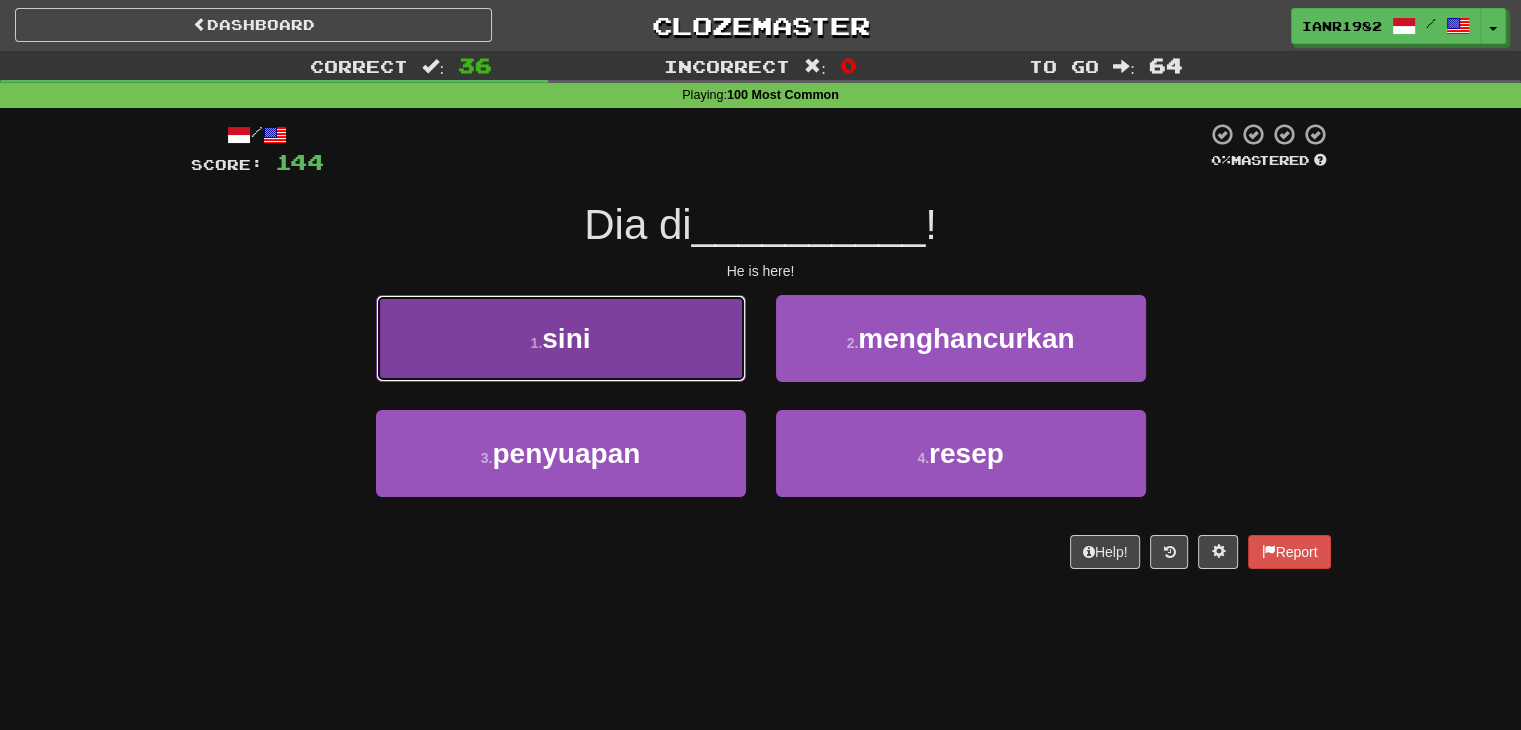 click on "1 .  sini" at bounding box center [561, 338] 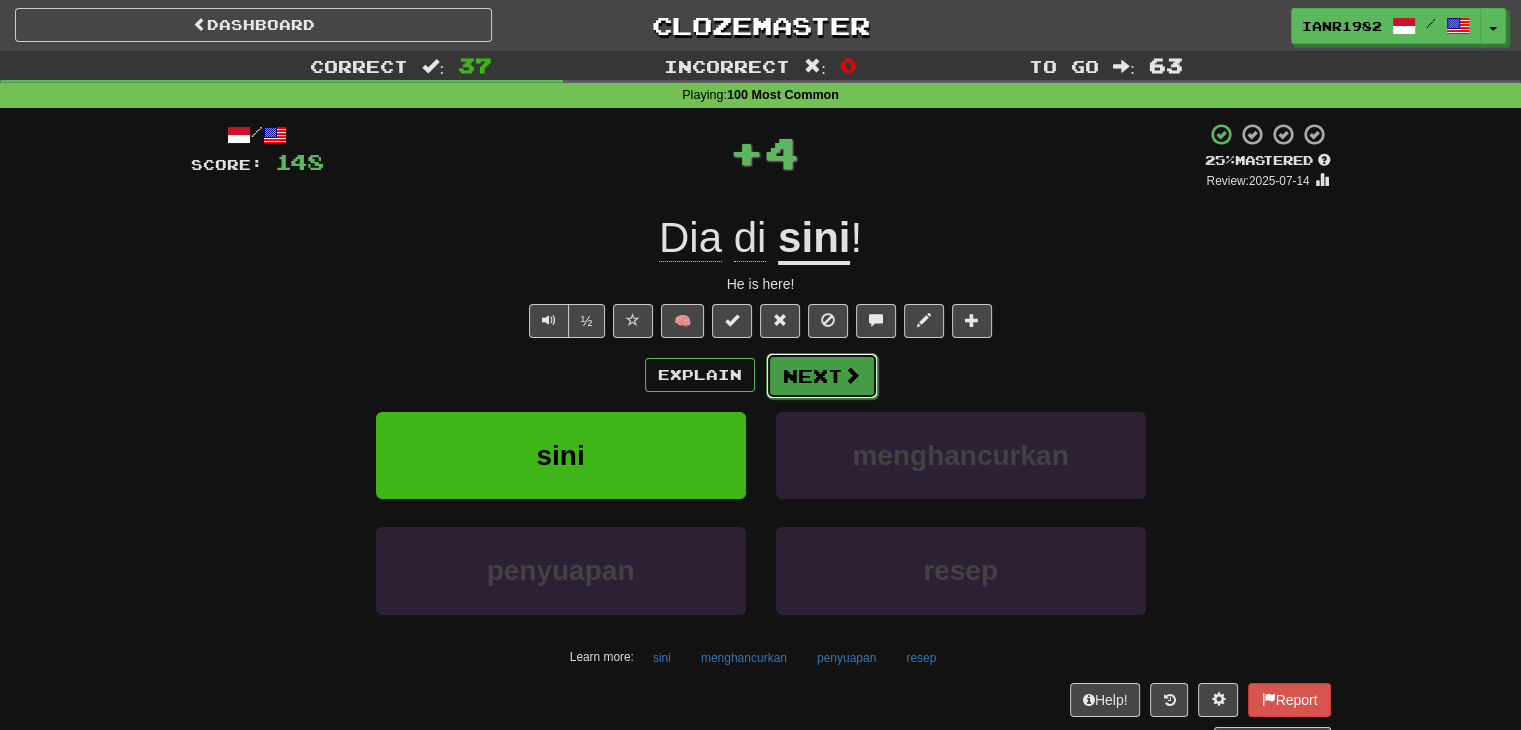 click on "Next" at bounding box center (822, 376) 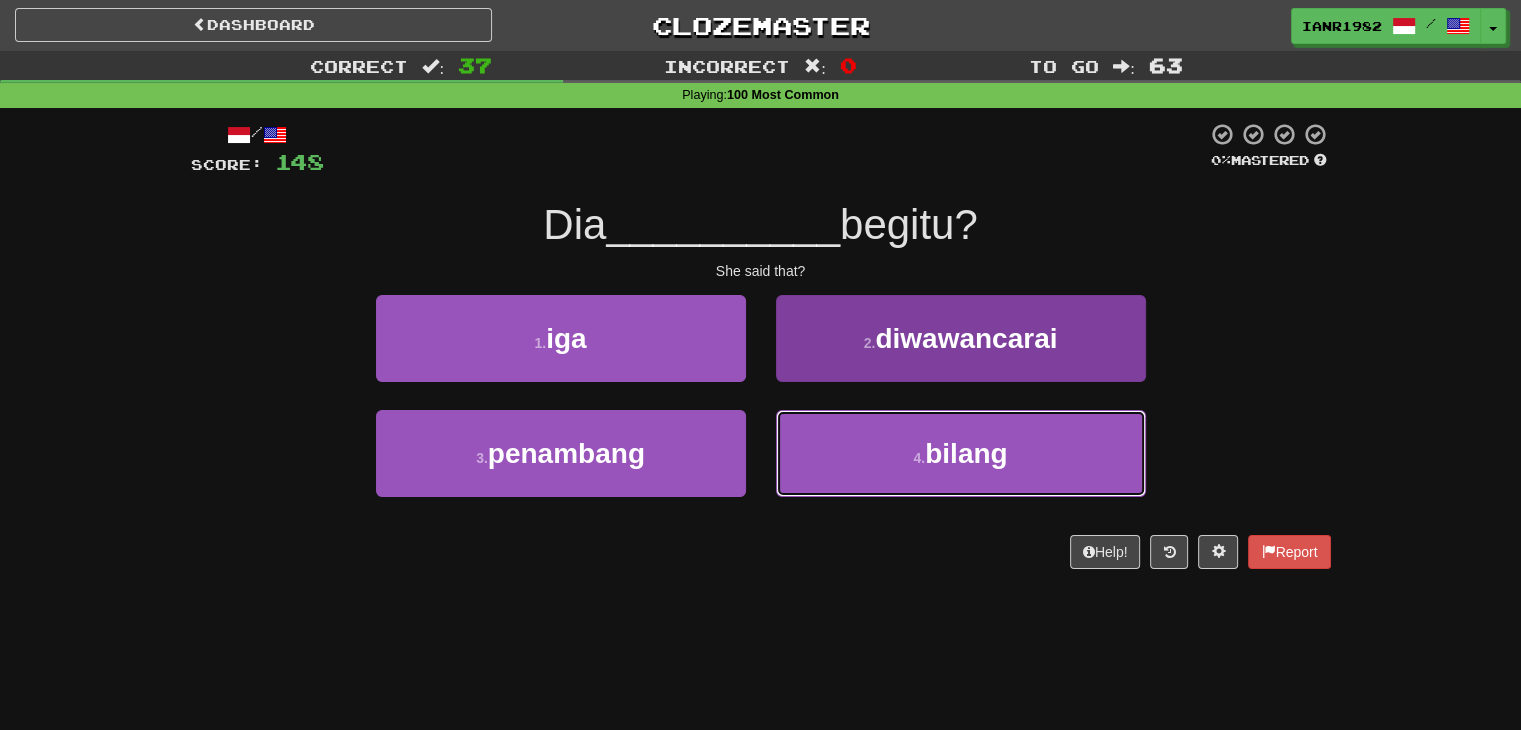 click on "bilang" at bounding box center (966, 453) 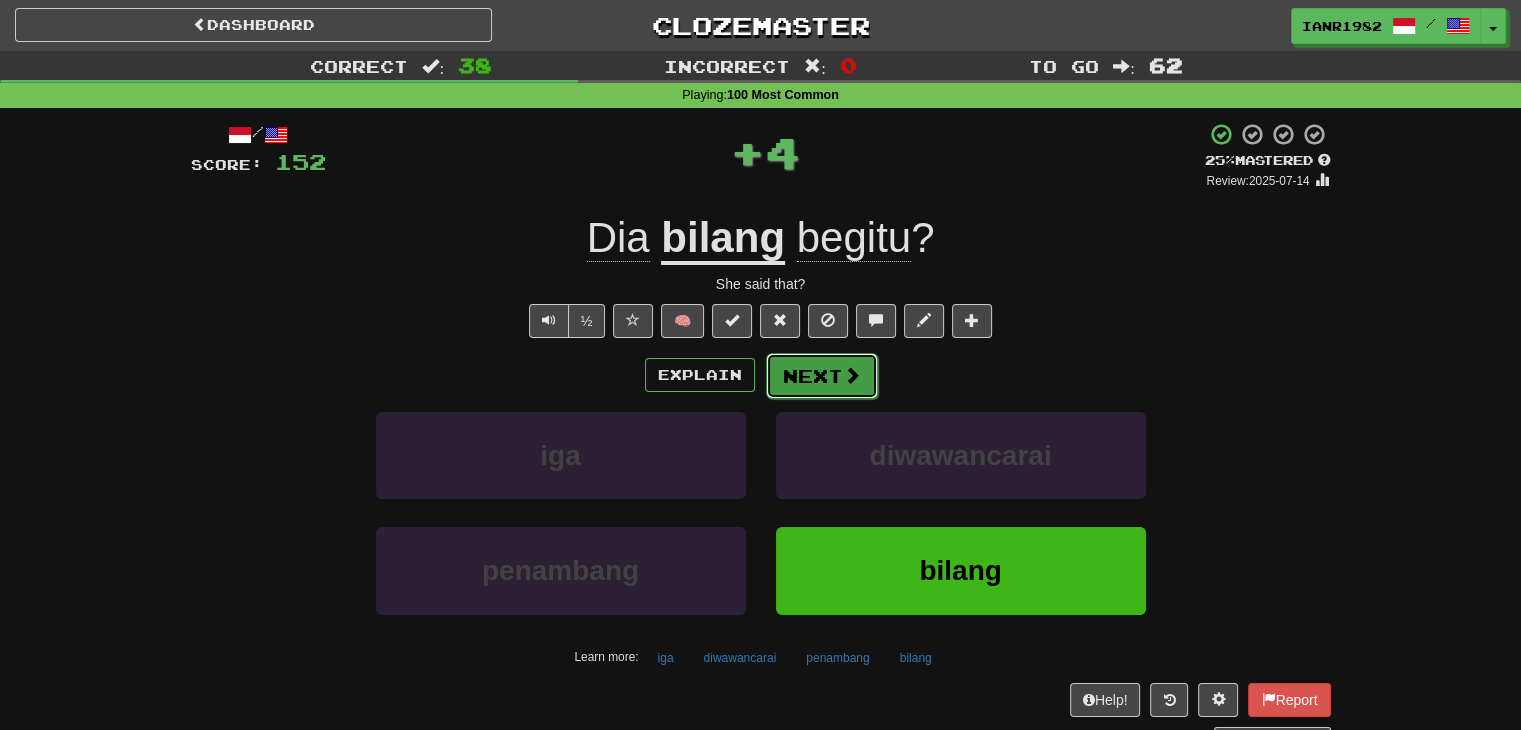 click on "Next" at bounding box center (822, 376) 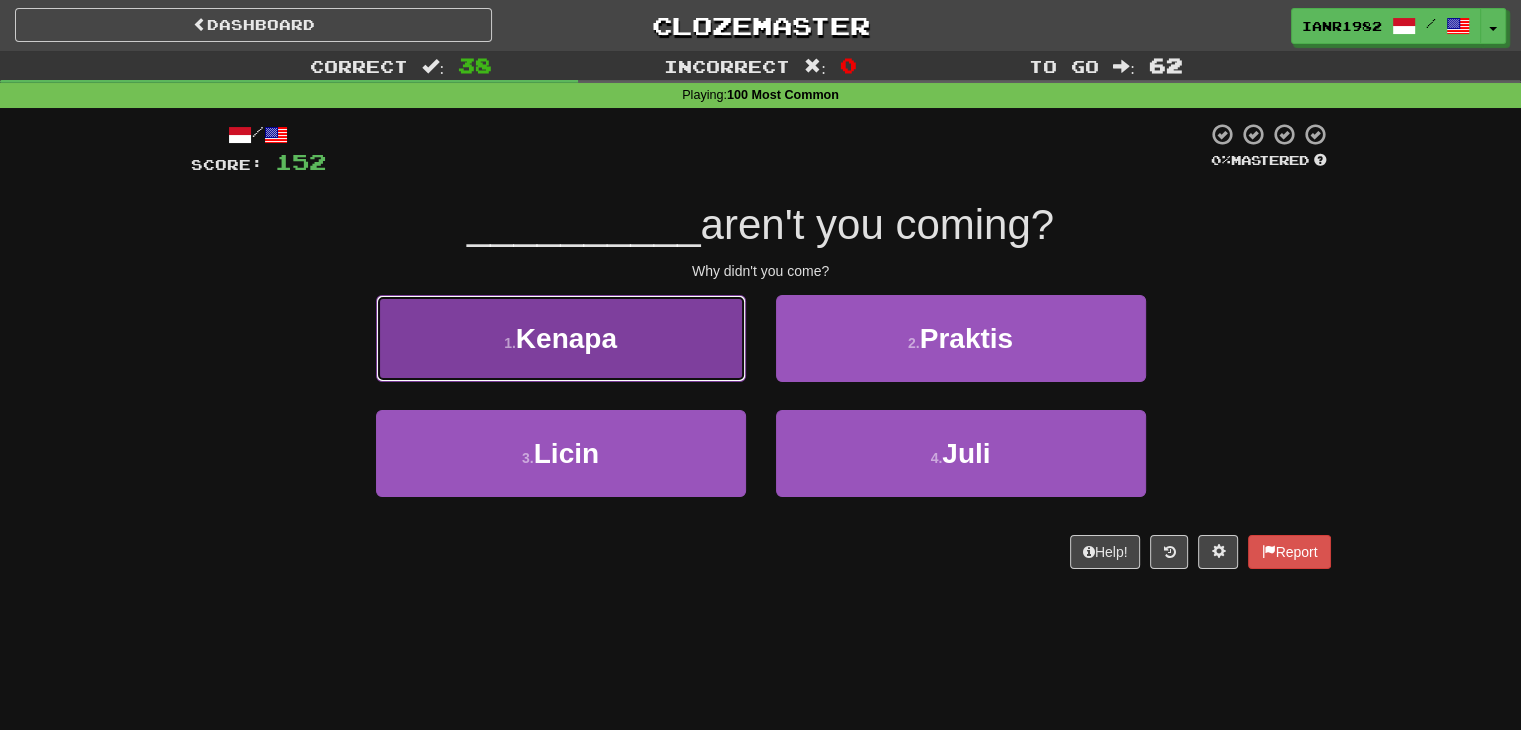 click on "1 .  Kenapa" at bounding box center [561, 338] 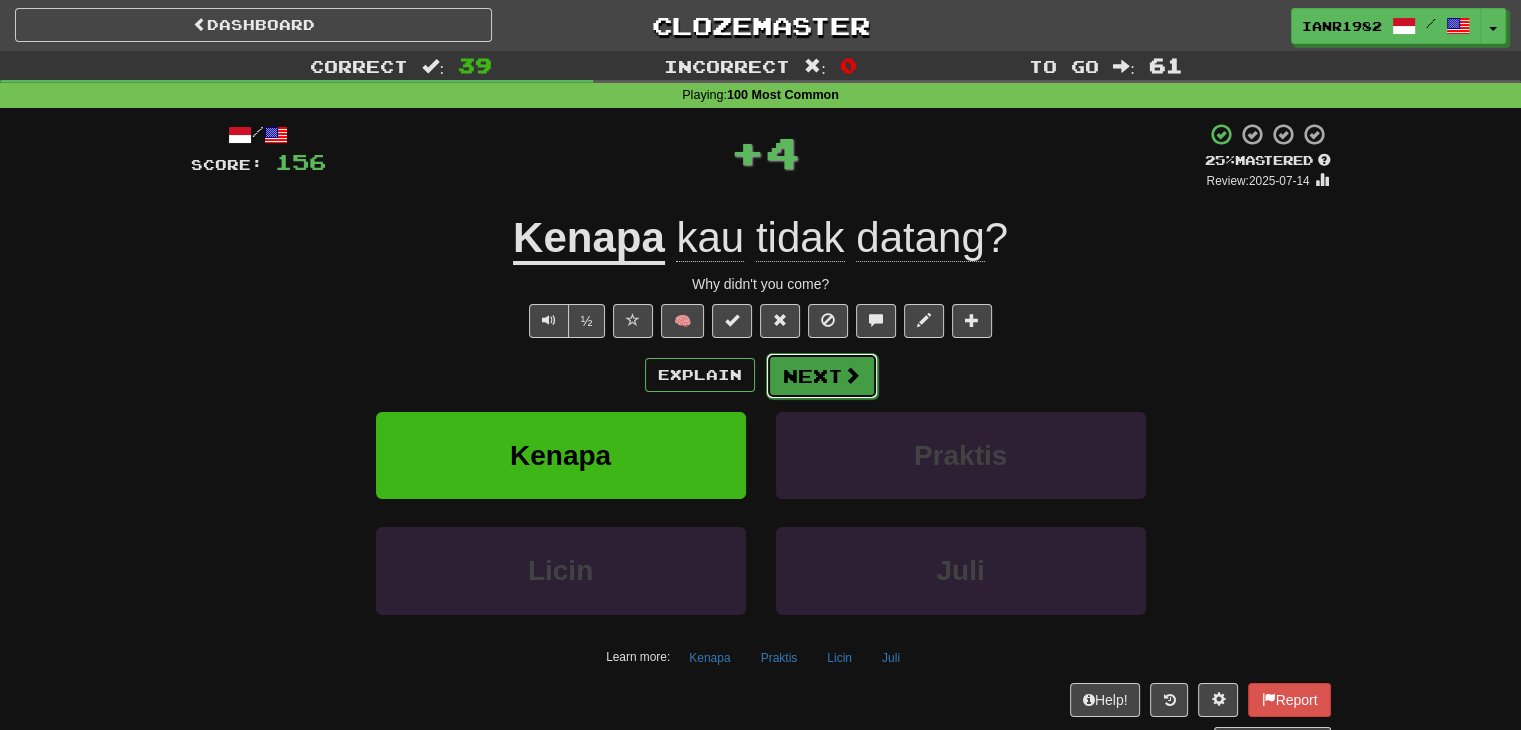 click on "Next" at bounding box center [822, 376] 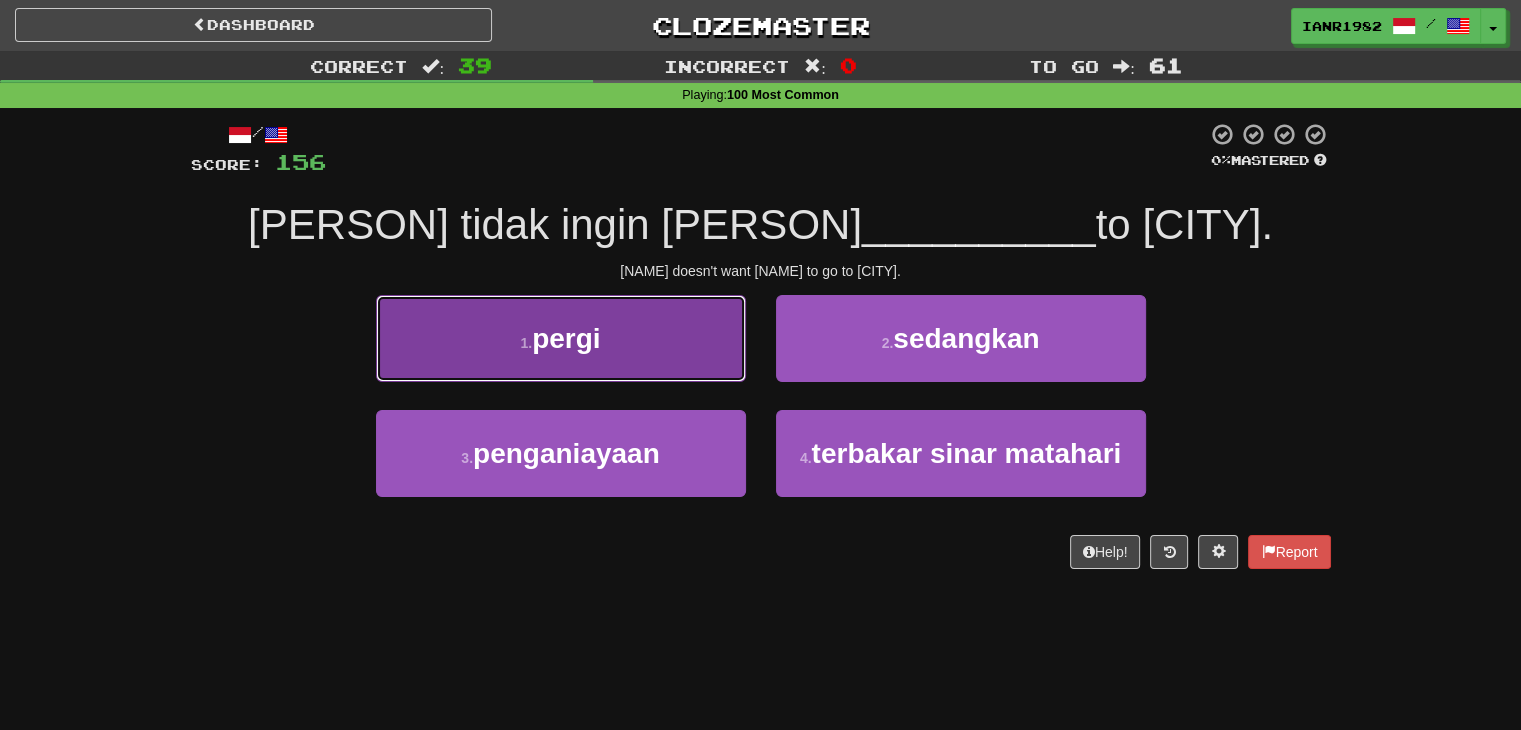 click on "1 .  pergi" at bounding box center (561, 338) 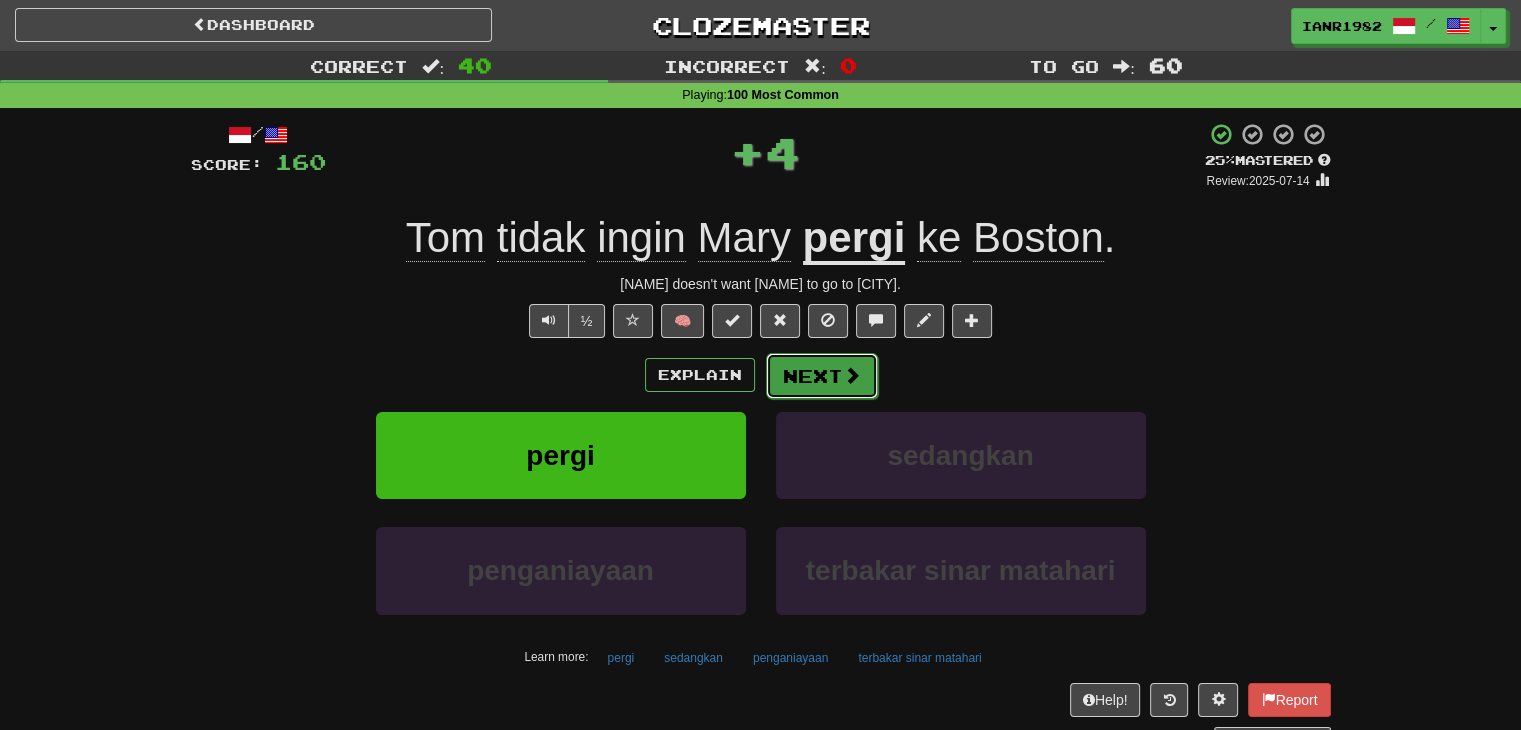 click at bounding box center [852, 375] 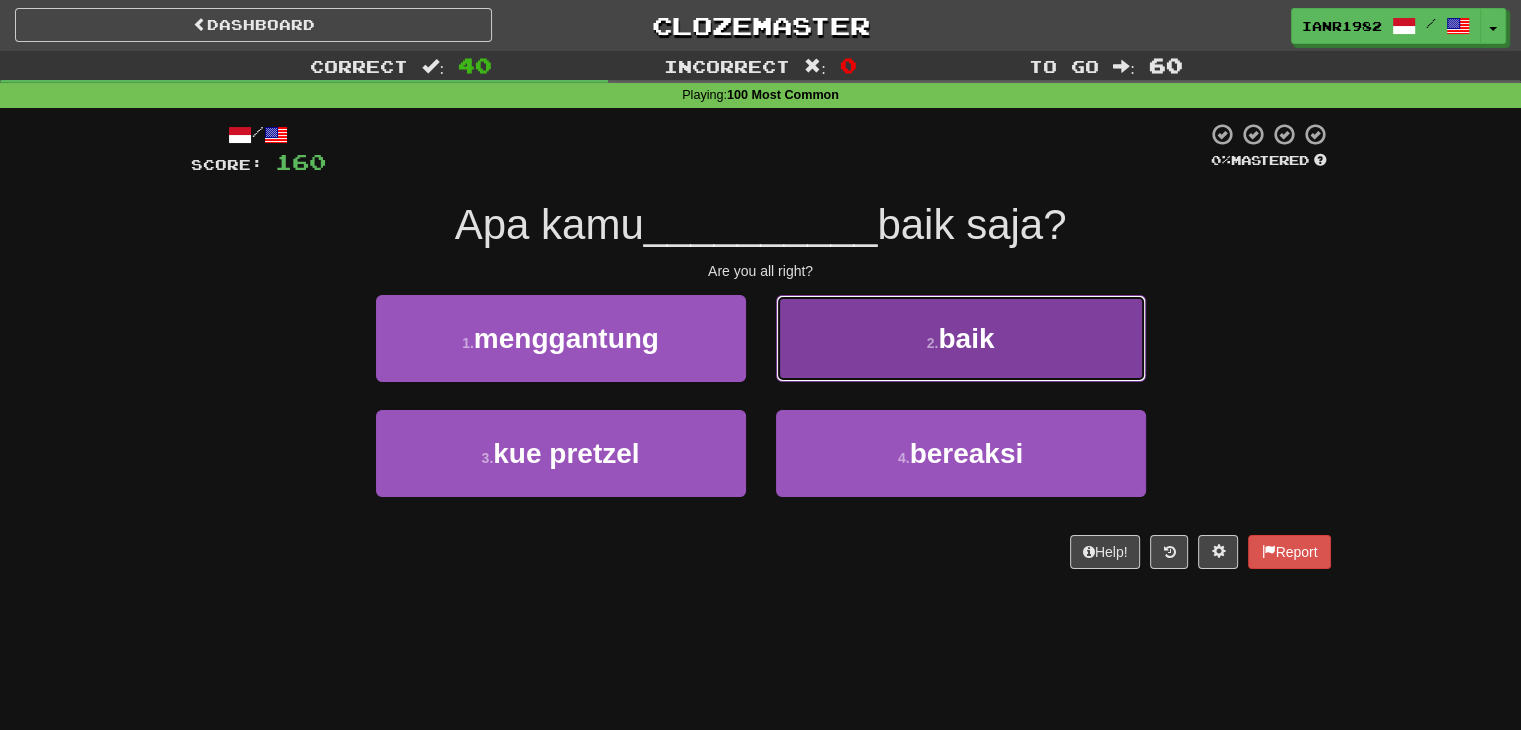 click on "2 .  baik" at bounding box center [961, 338] 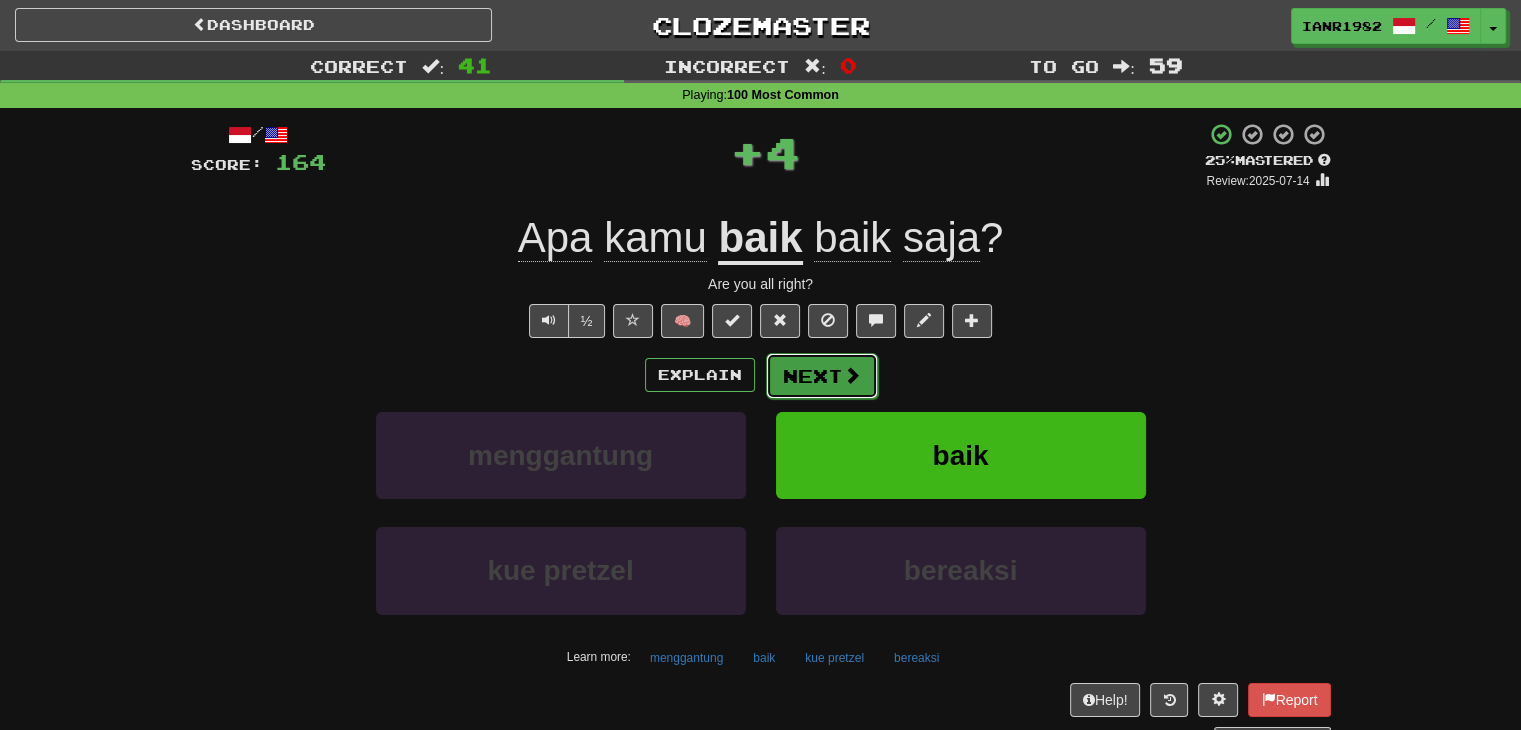 click at bounding box center [852, 375] 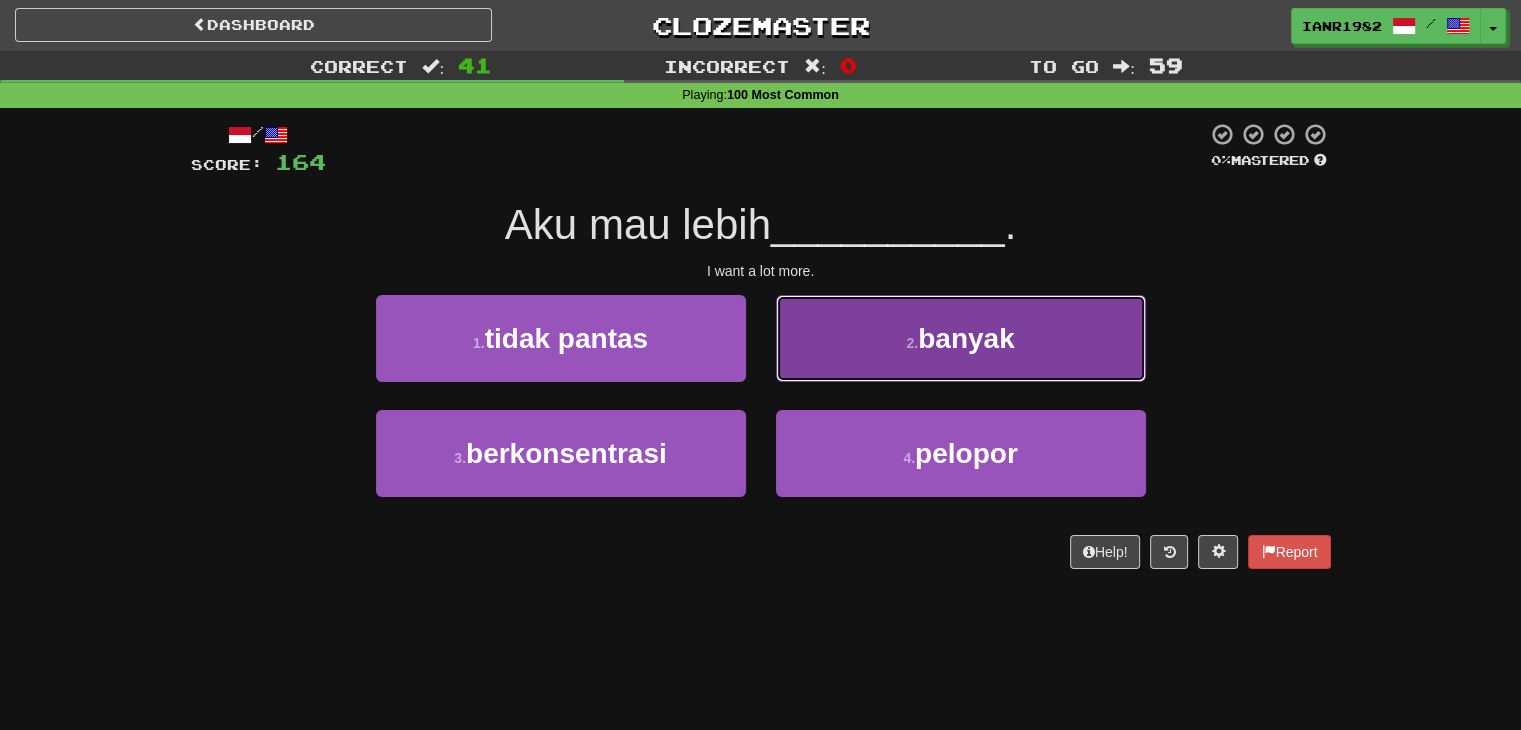 click on "2 .  banyak" at bounding box center [961, 338] 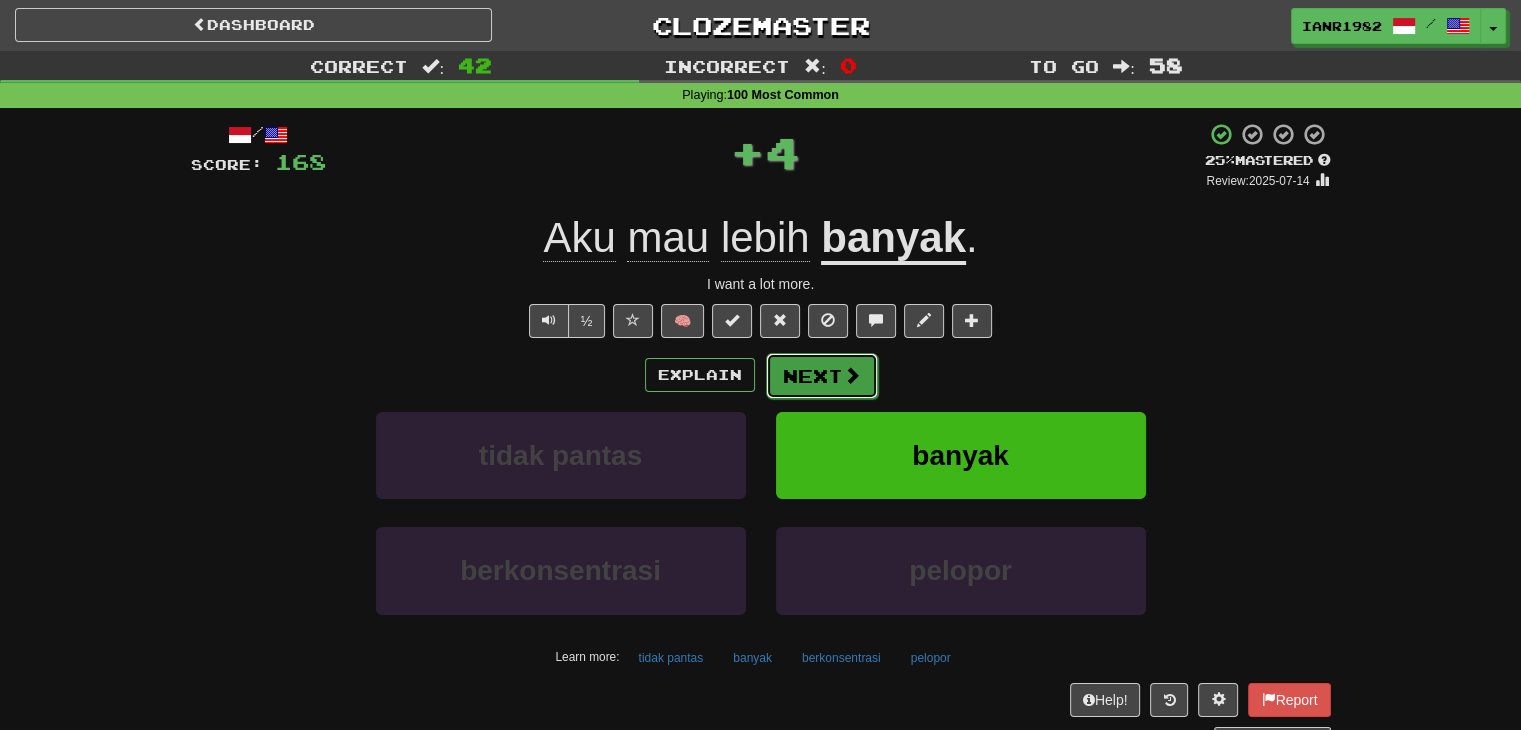 click on "Next" at bounding box center (822, 376) 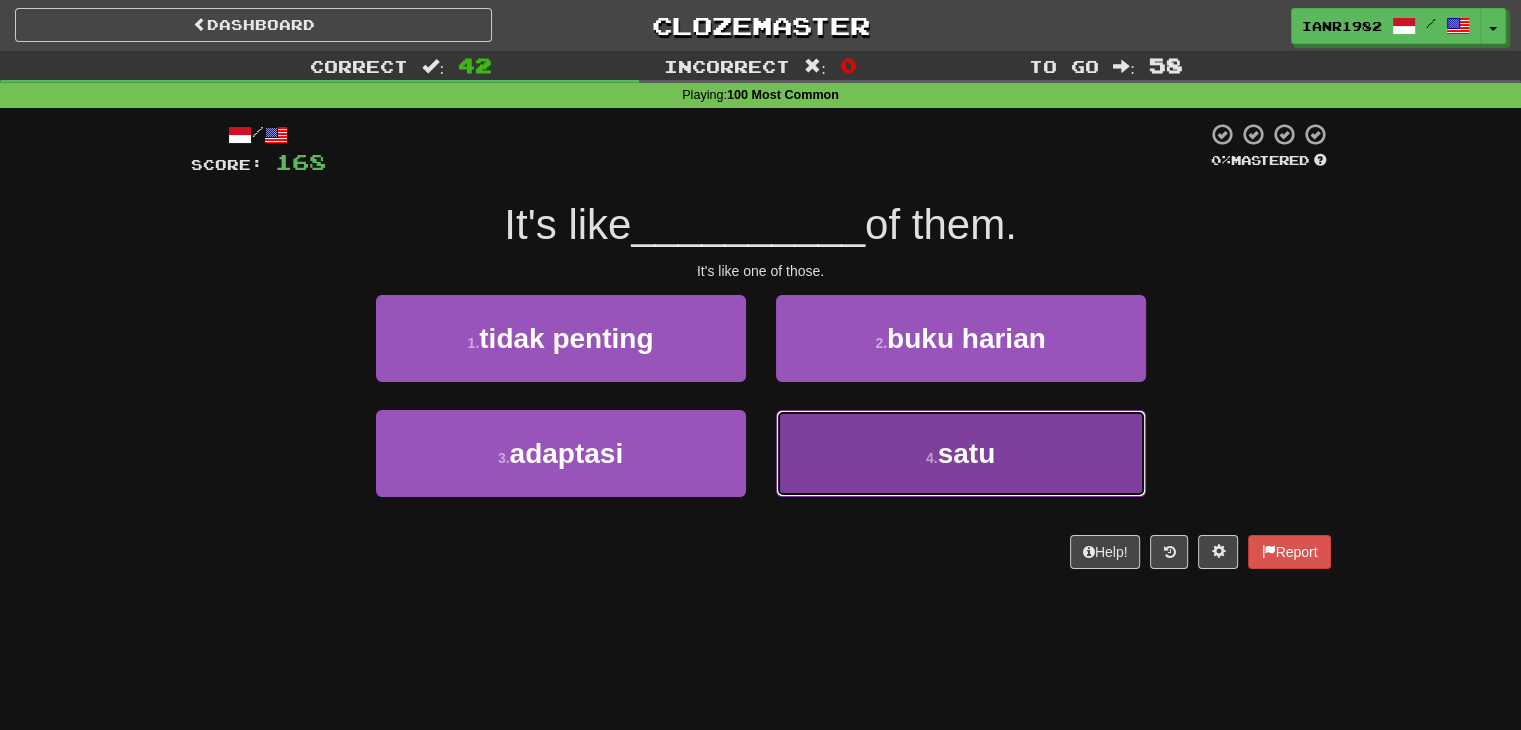 click on "4 .  satu" at bounding box center [961, 453] 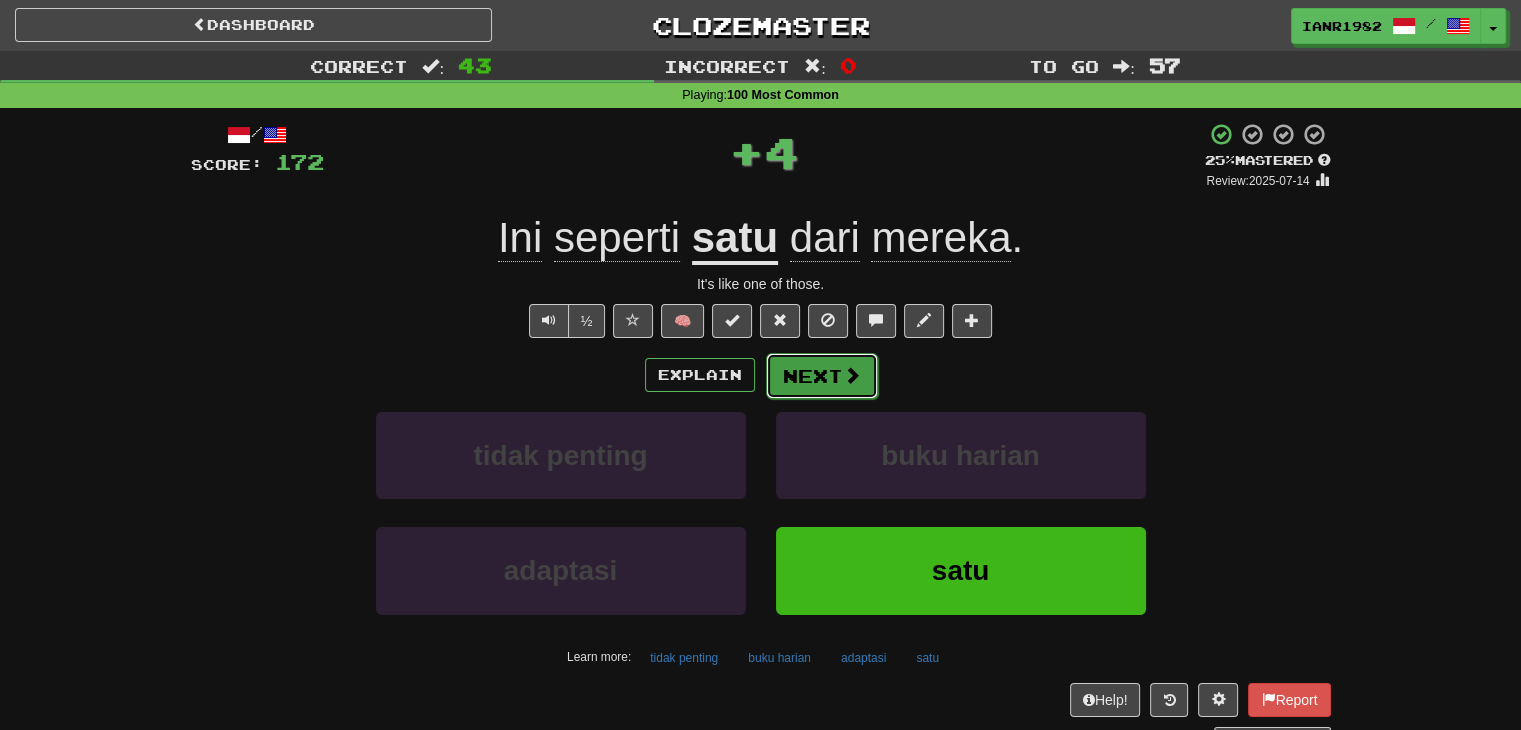 click at bounding box center [852, 375] 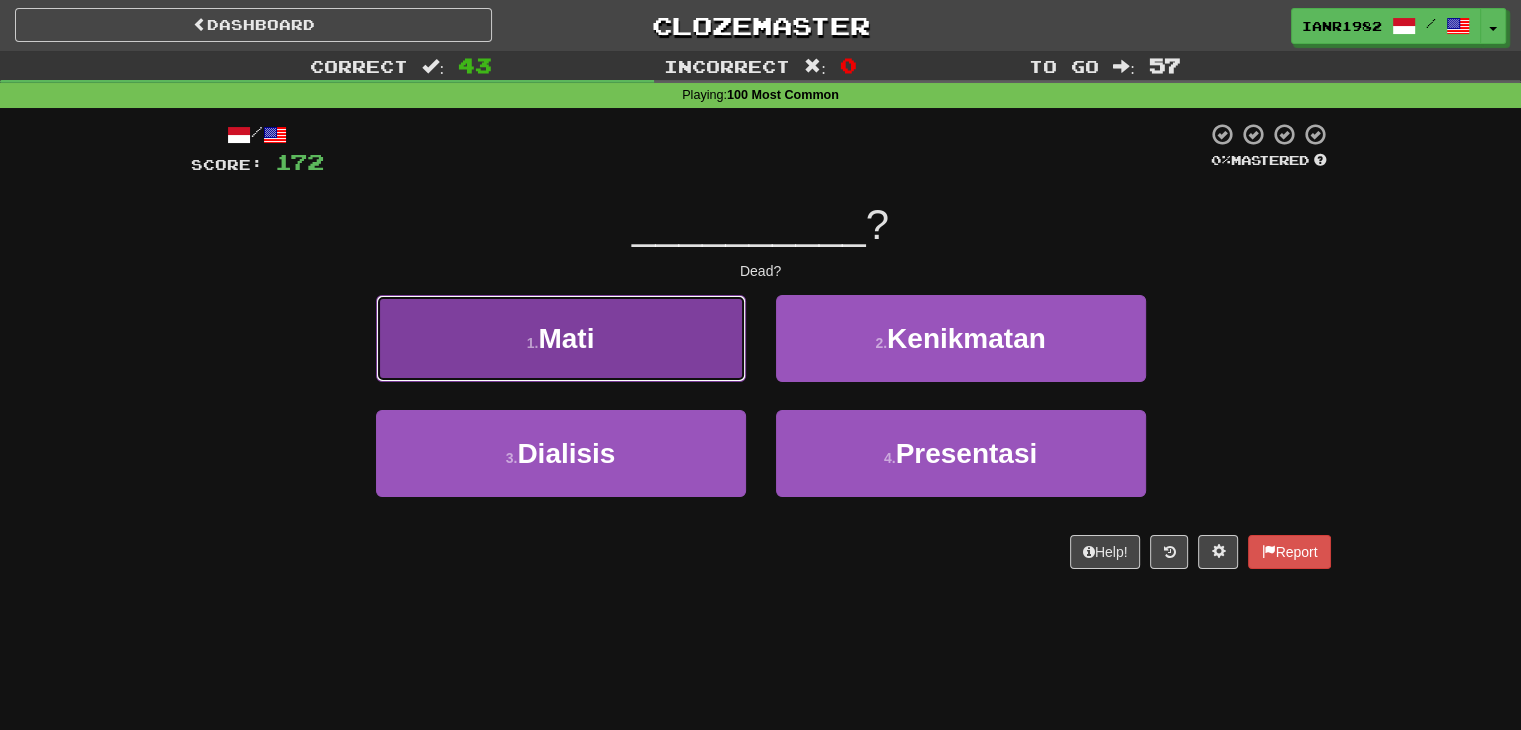 click on "1 .  Mati" at bounding box center (561, 338) 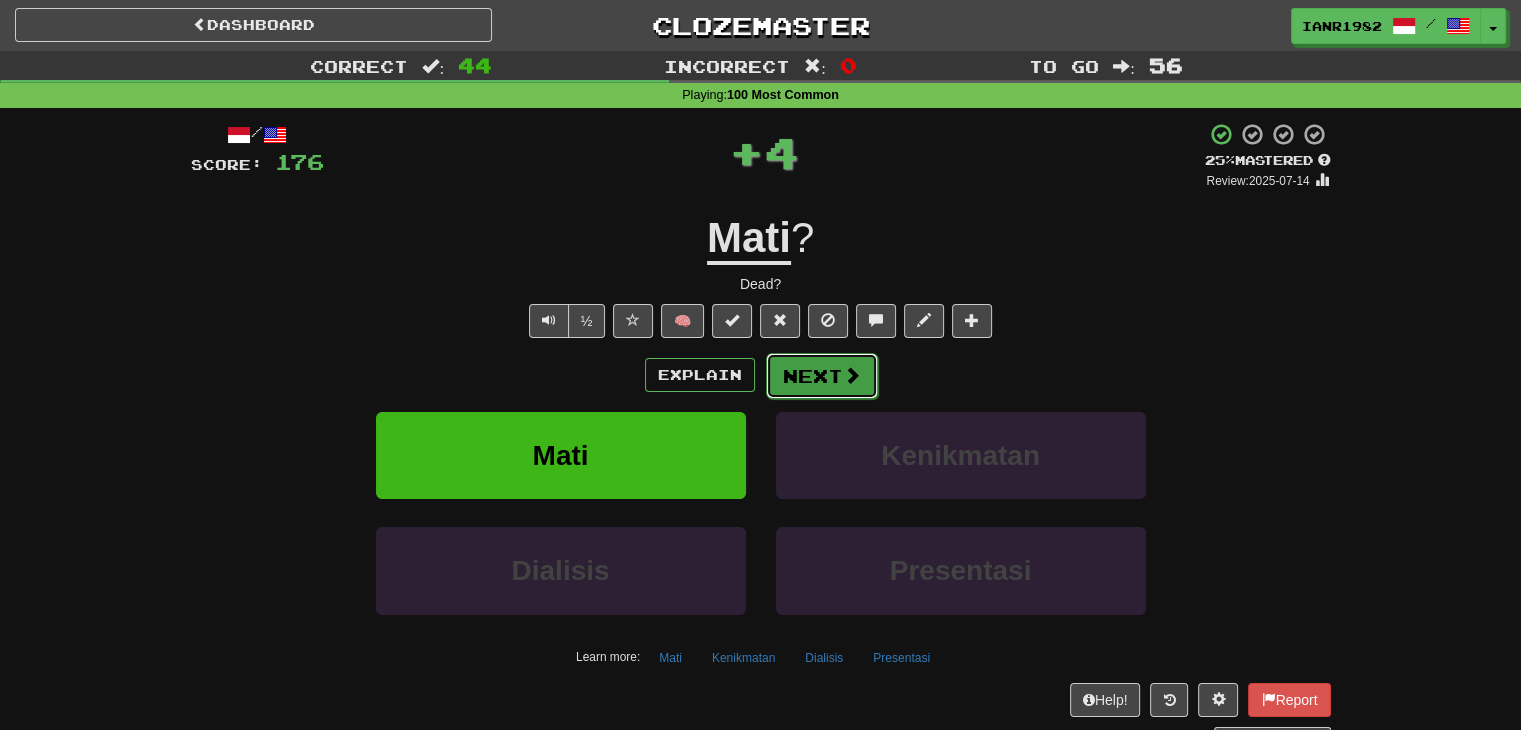 click on "Next" at bounding box center [822, 376] 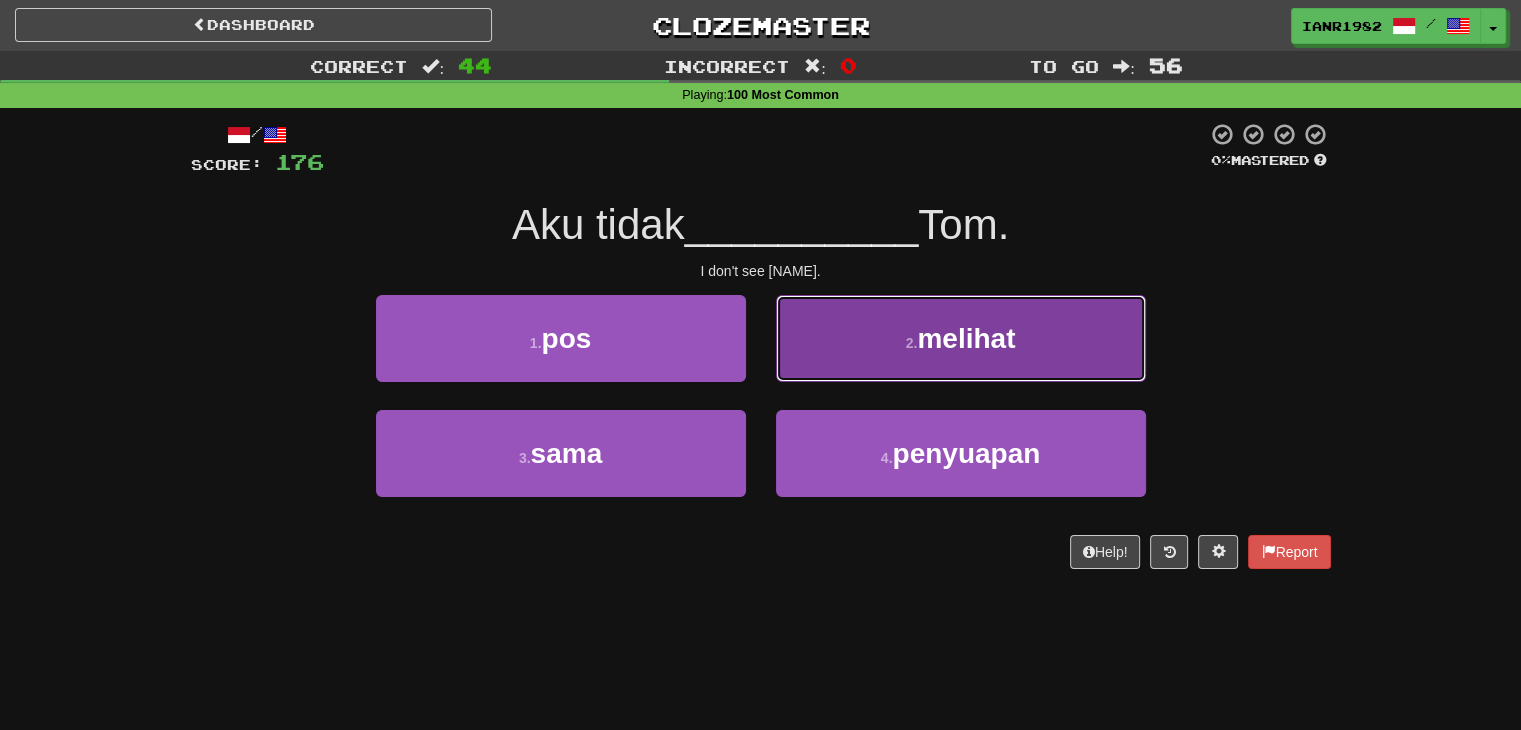click on "melihat" at bounding box center [966, 338] 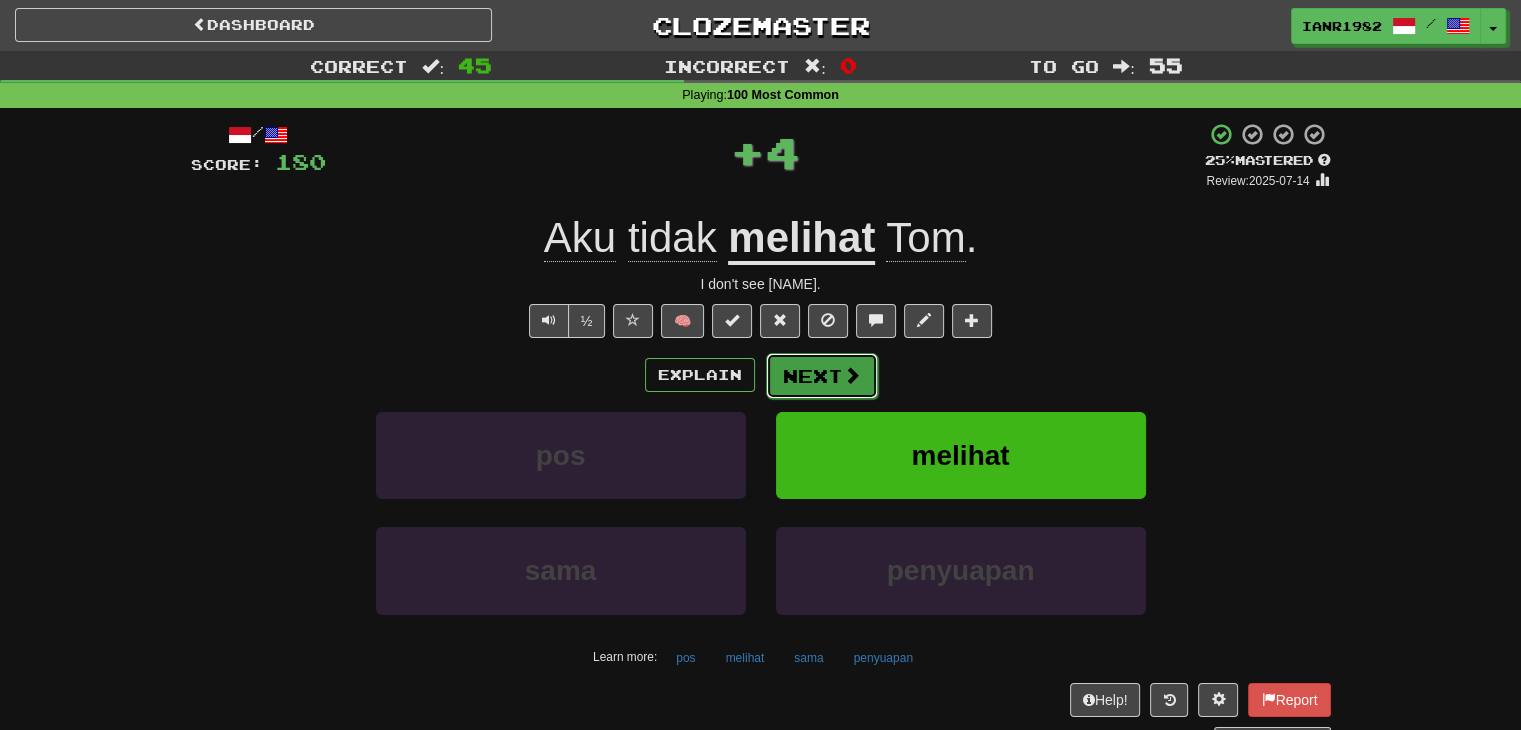 click at bounding box center (852, 375) 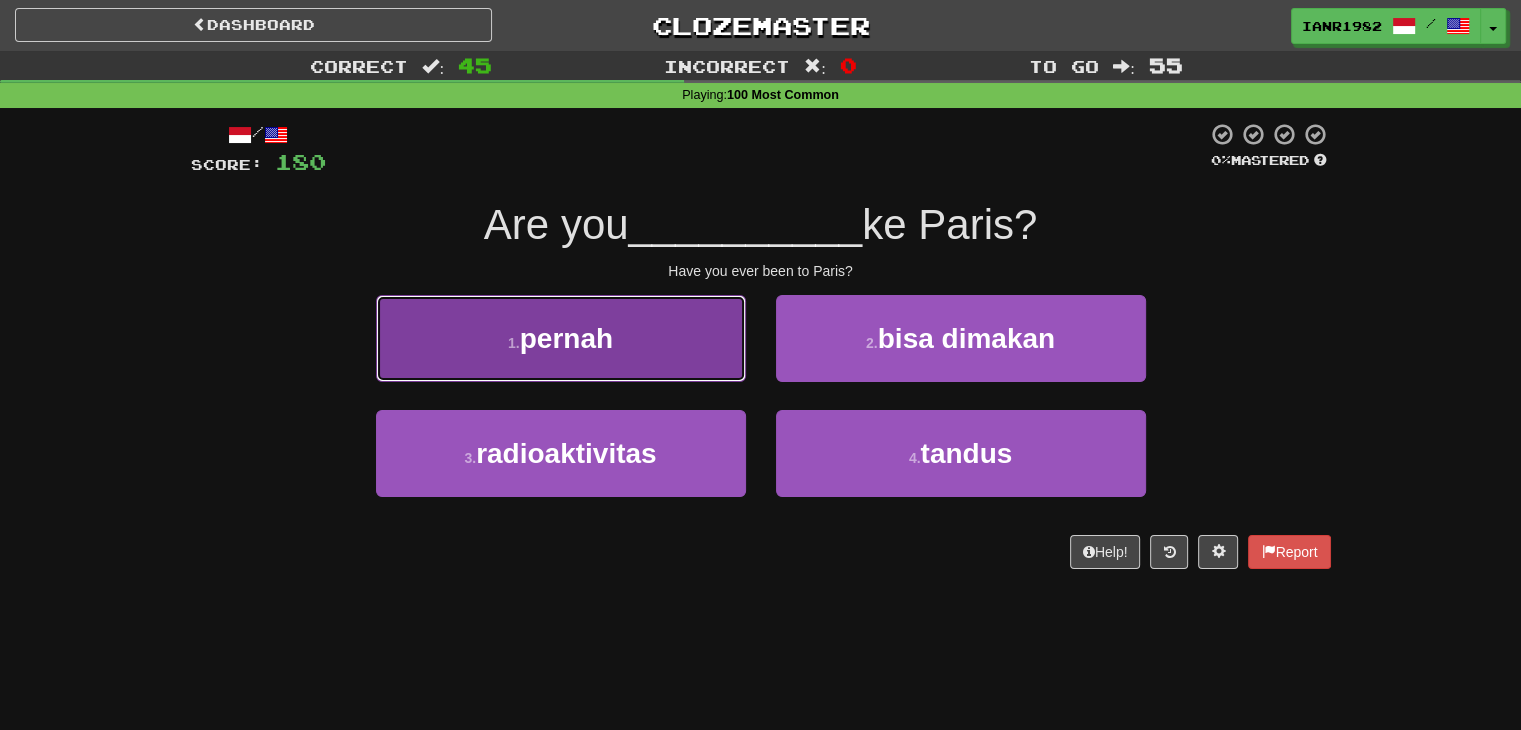 click on "1 .  pernah" at bounding box center (561, 338) 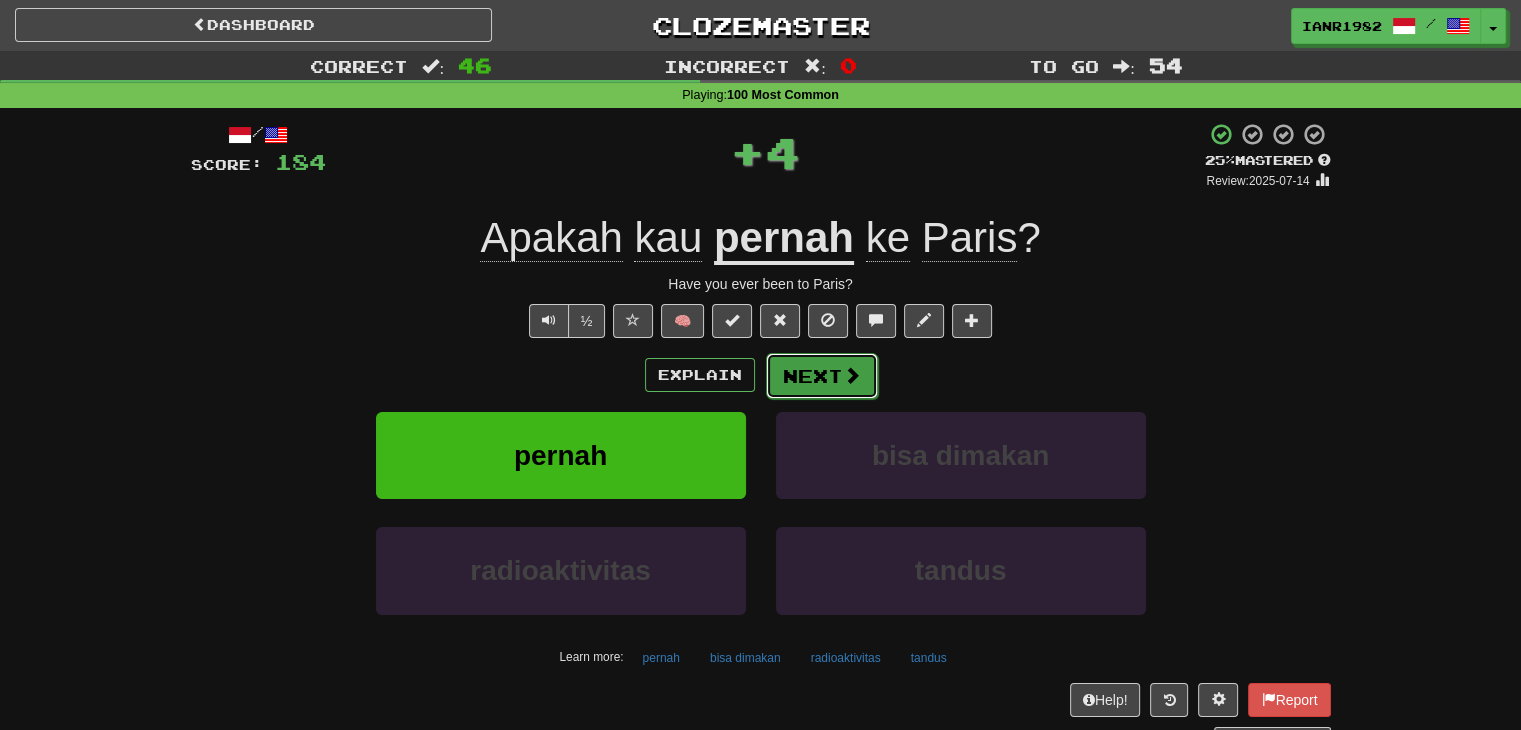 click at bounding box center [852, 375] 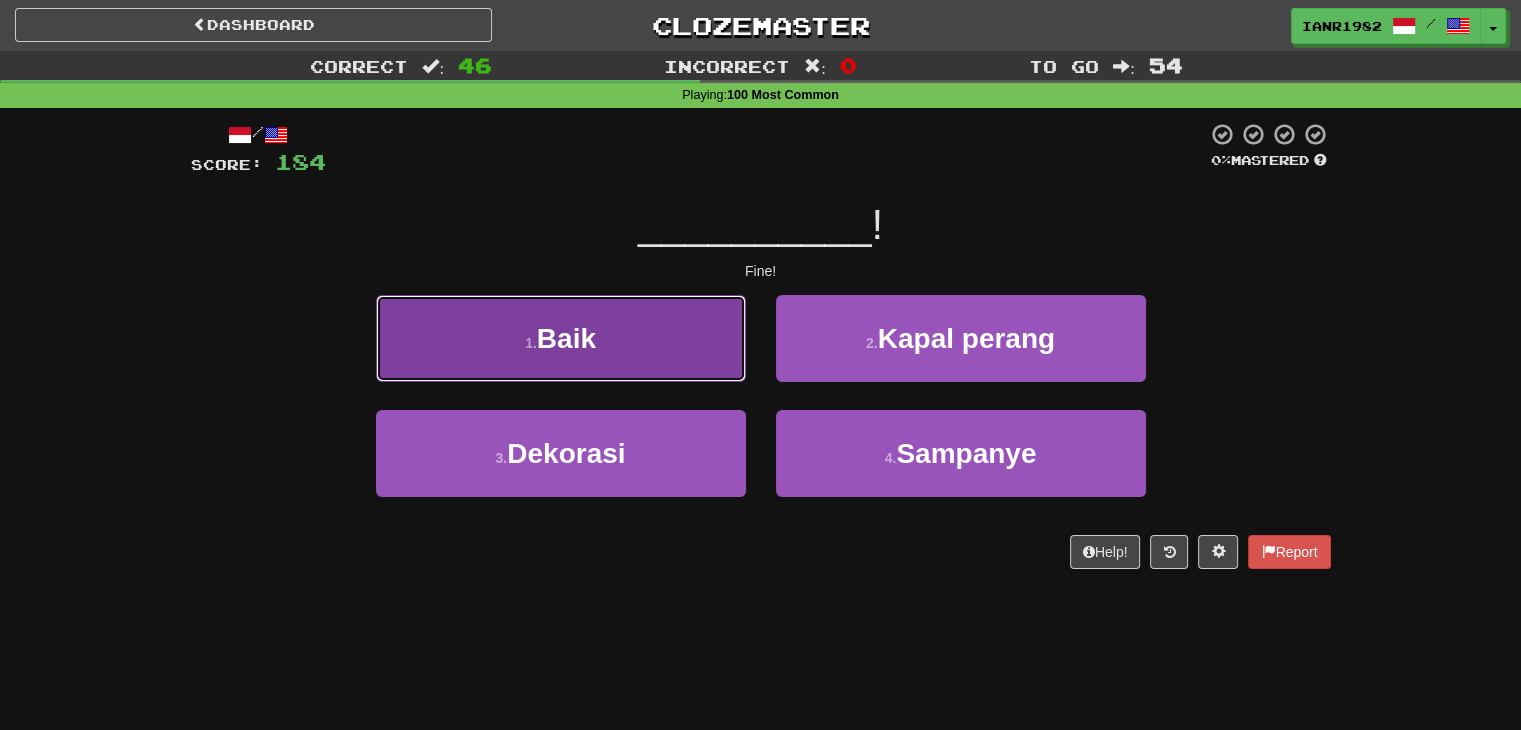 click on "1 .  Baik" at bounding box center (561, 338) 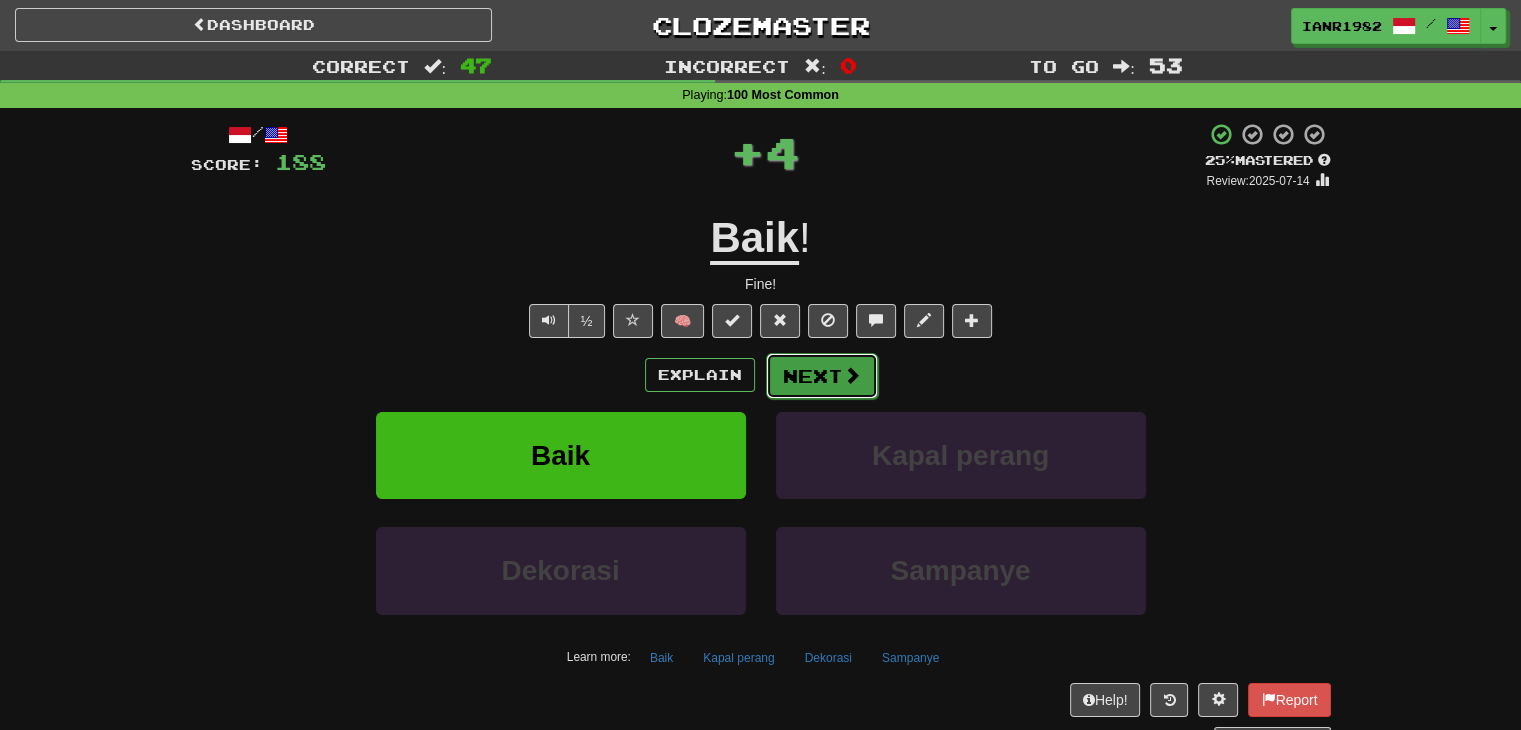 click on "Next" at bounding box center [822, 376] 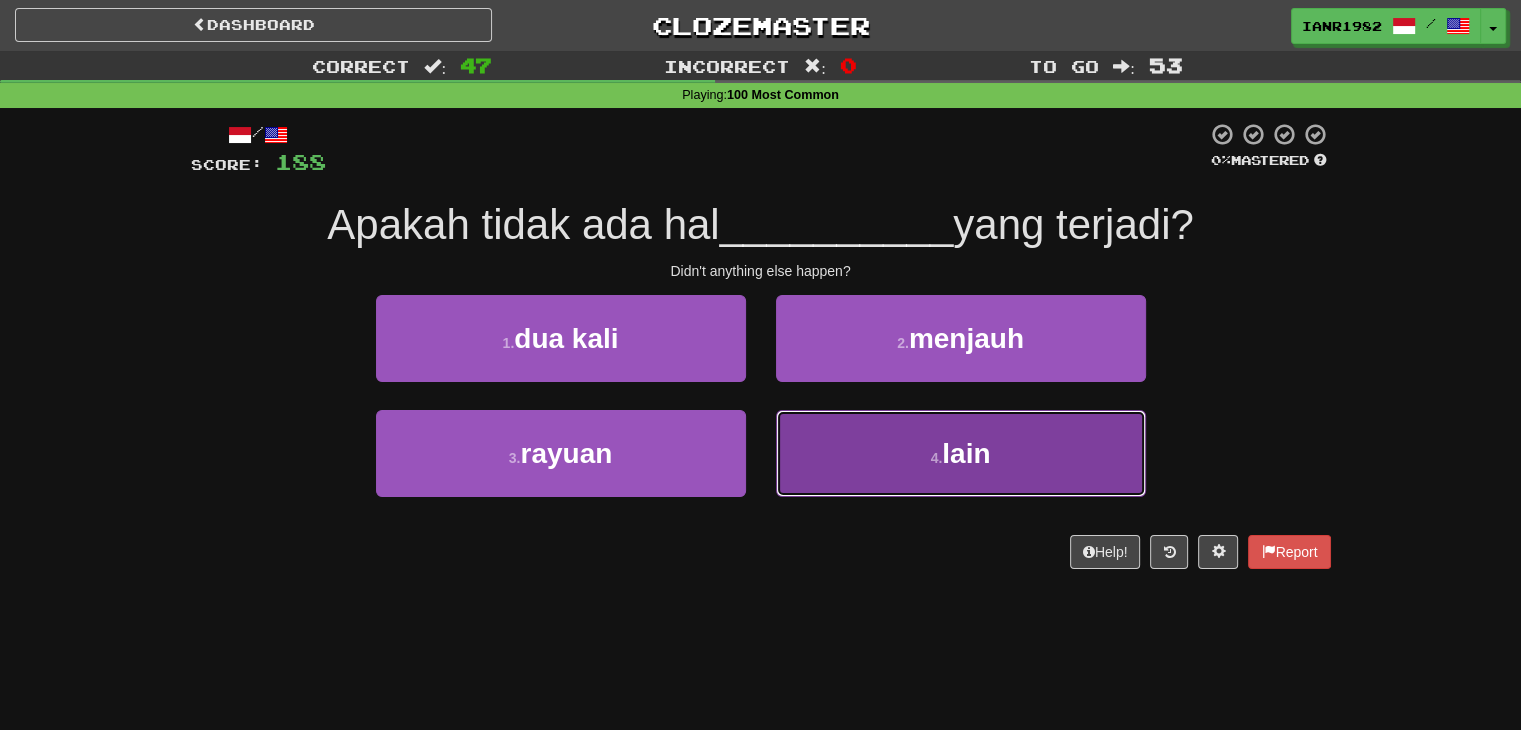 click on "4 .  lain" at bounding box center [961, 453] 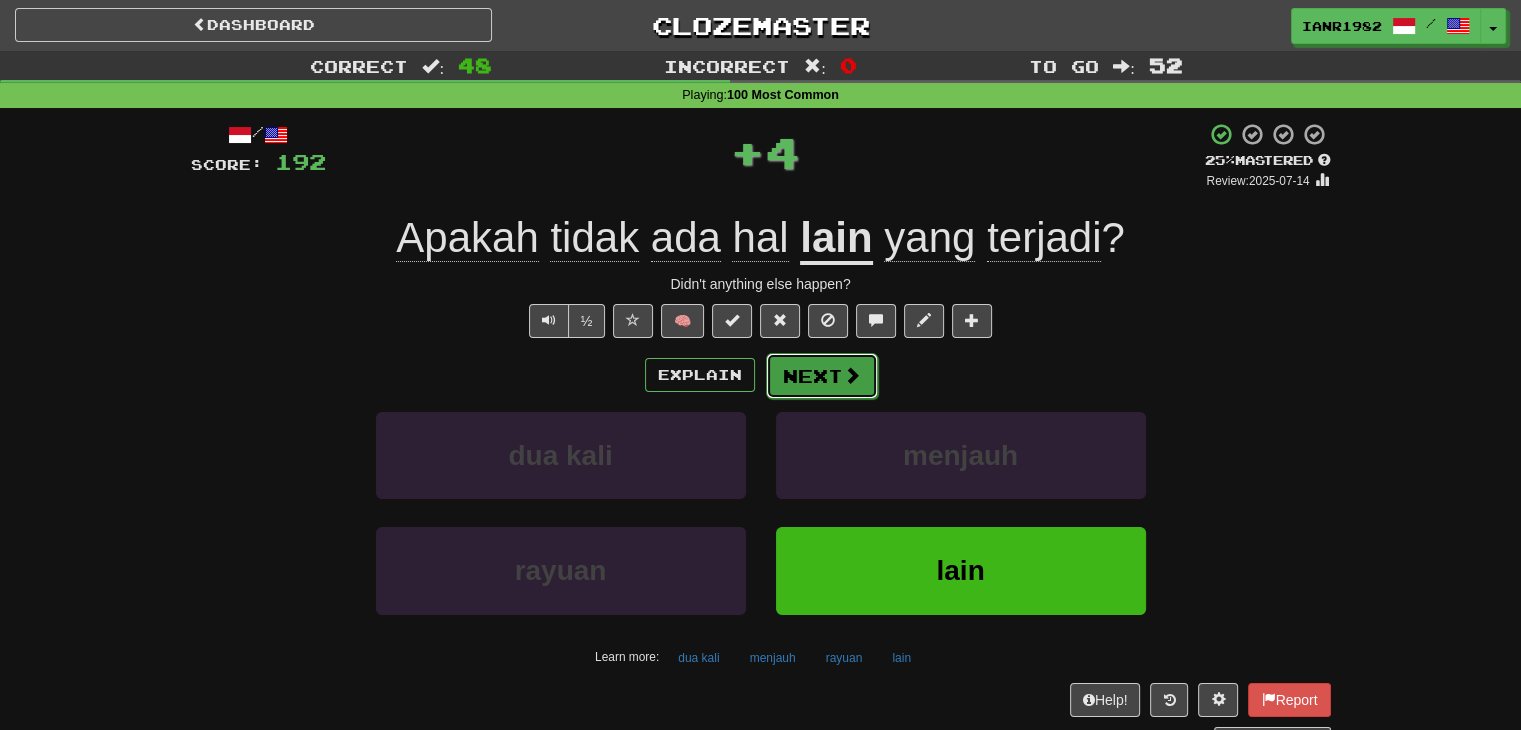 click at bounding box center (852, 375) 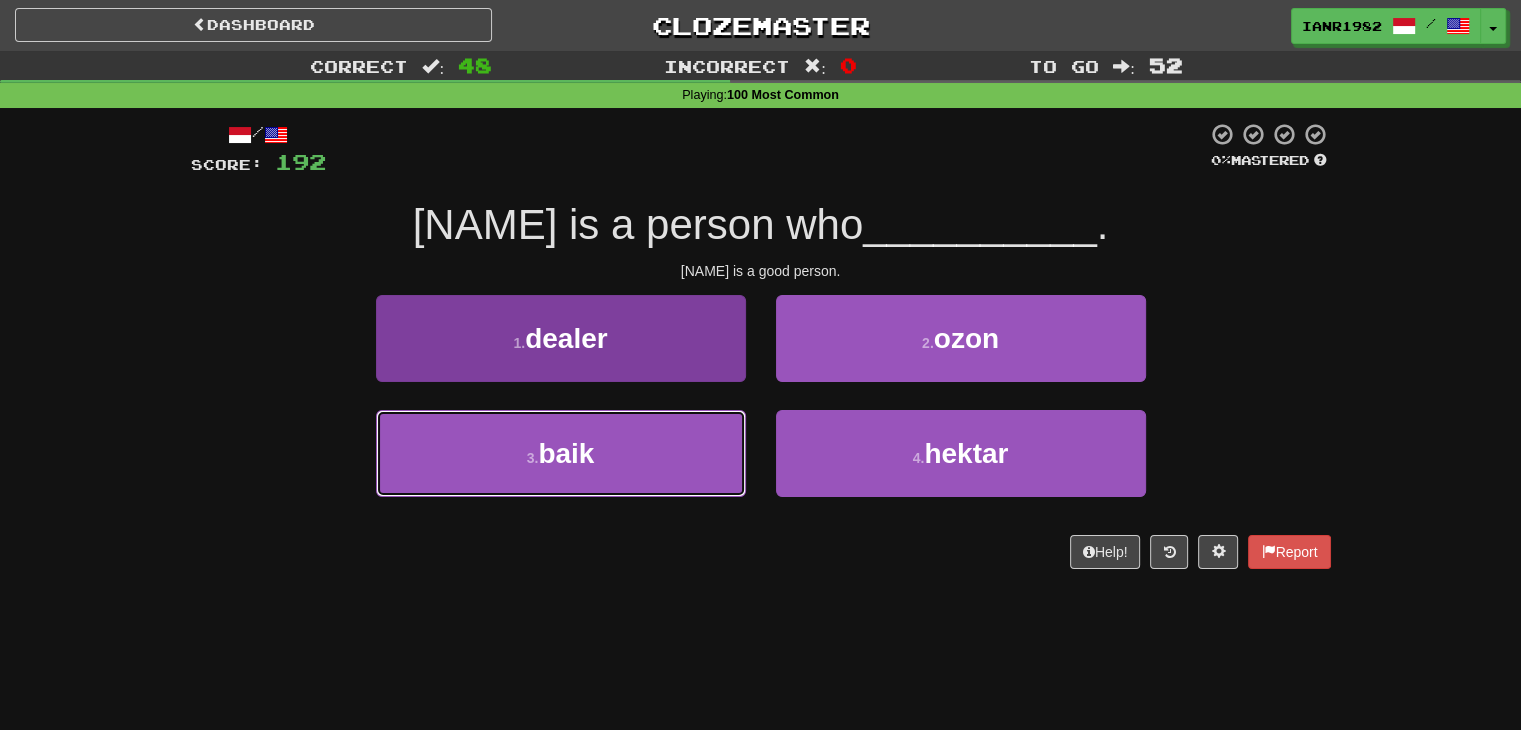 click on "3 .  baik" at bounding box center (561, 453) 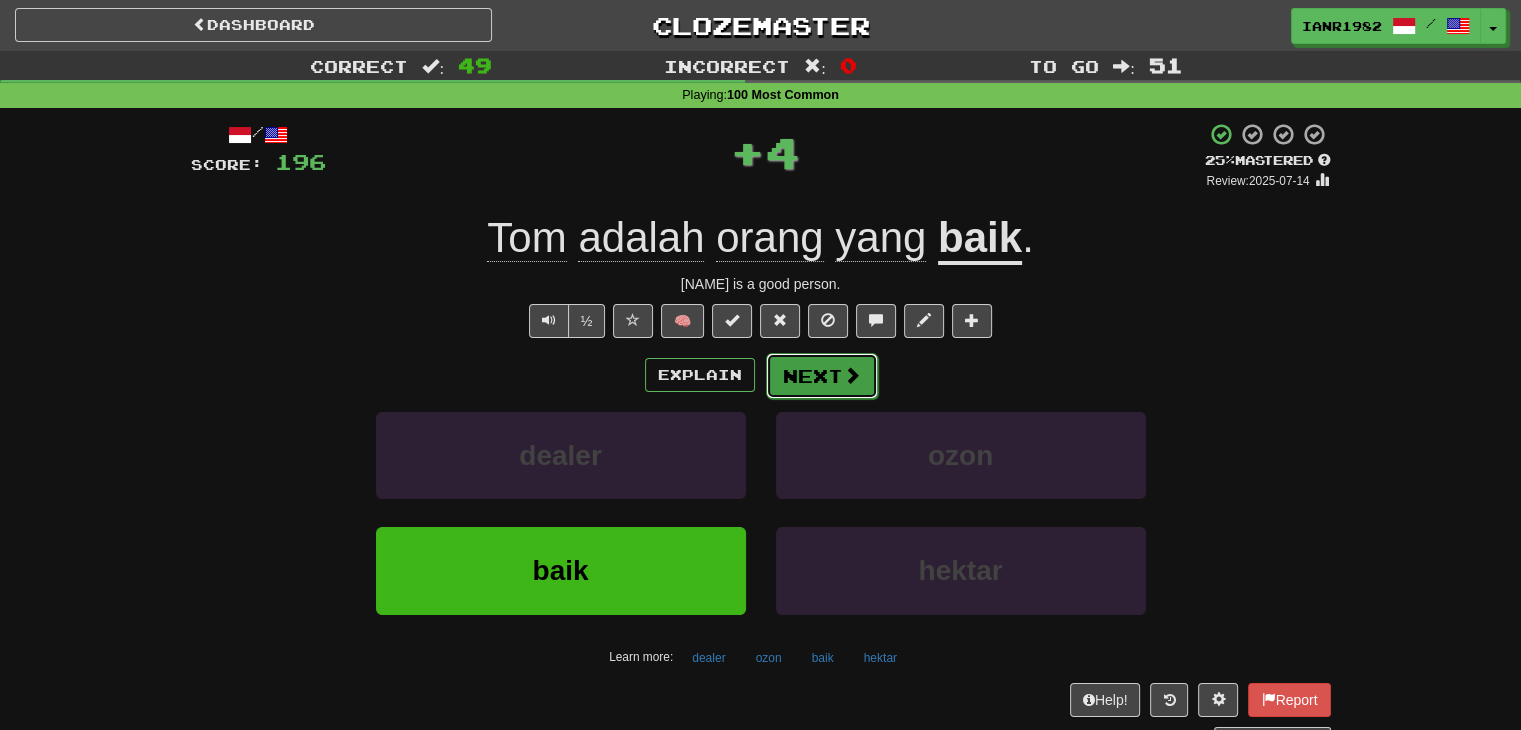 click at bounding box center (852, 375) 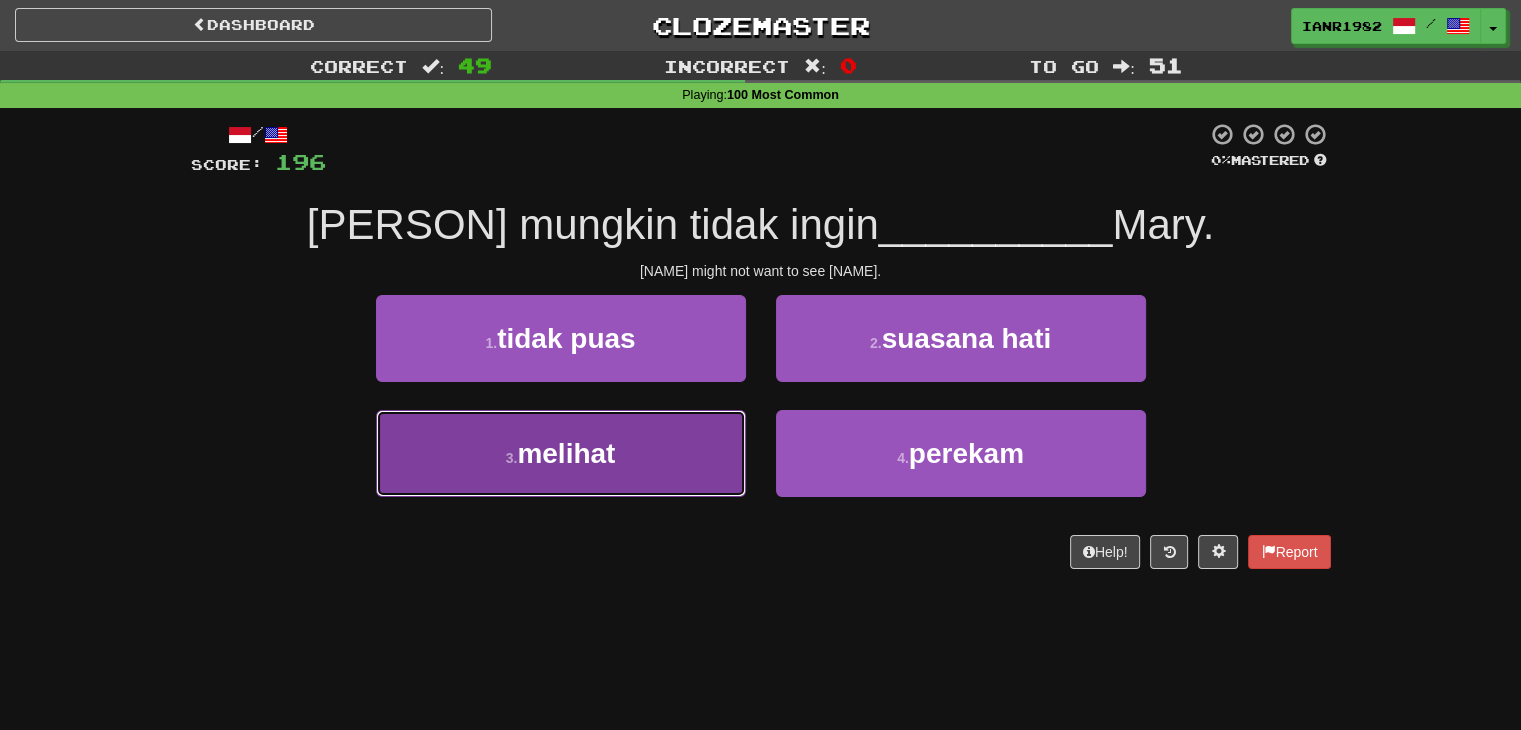 click on "3 .  melihat" at bounding box center [561, 453] 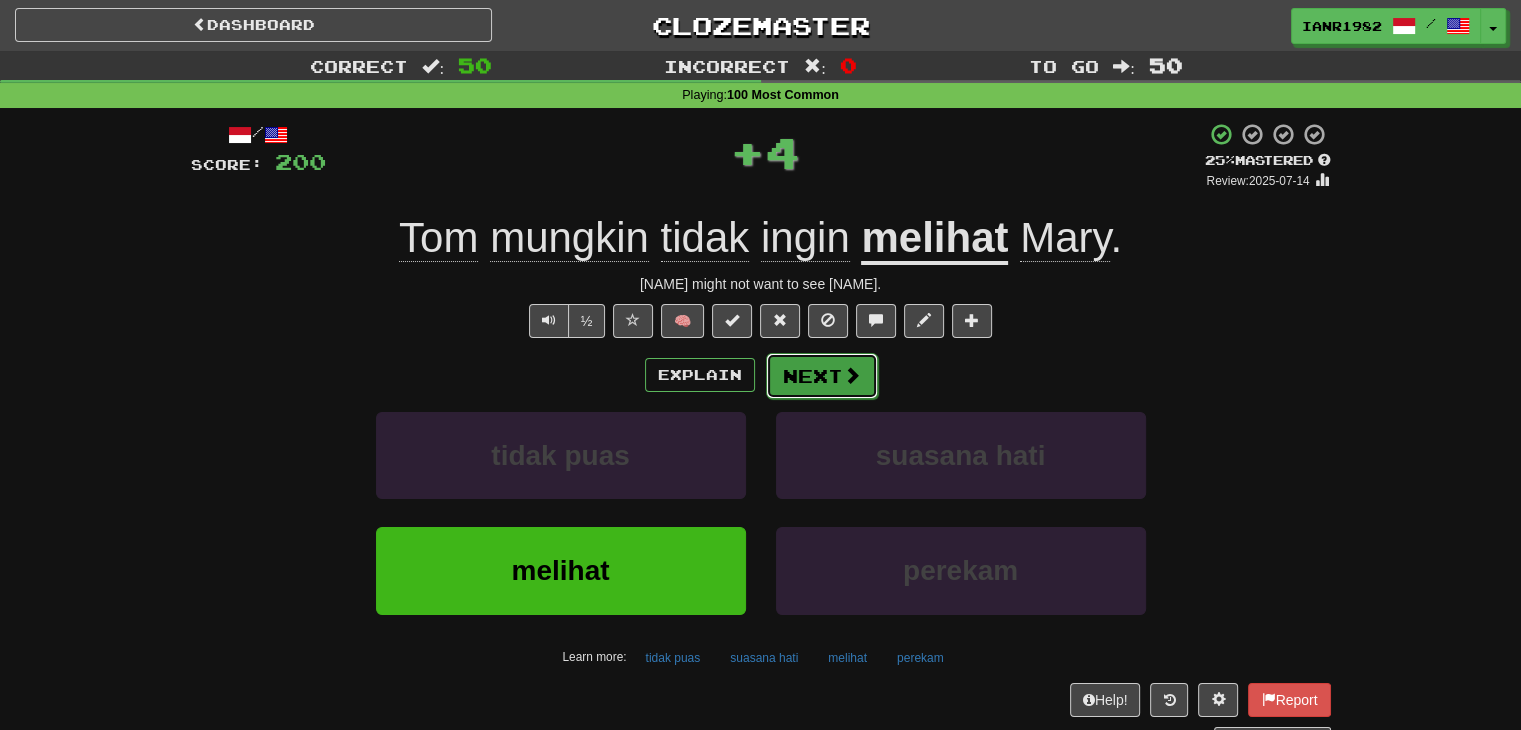 click on "Next" at bounding box center [822, 376] 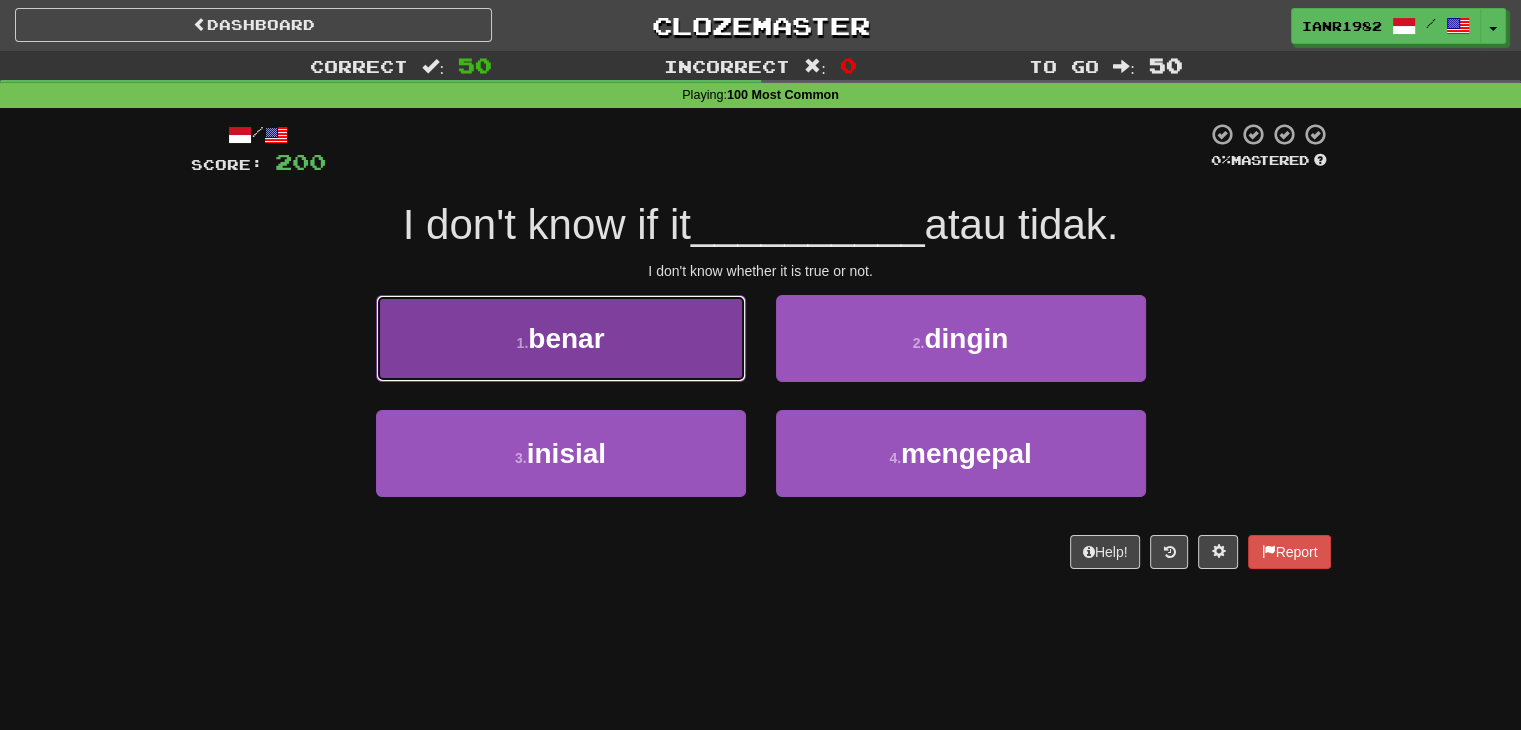 click on "1 .  benar" at bounding box center [561, 338] 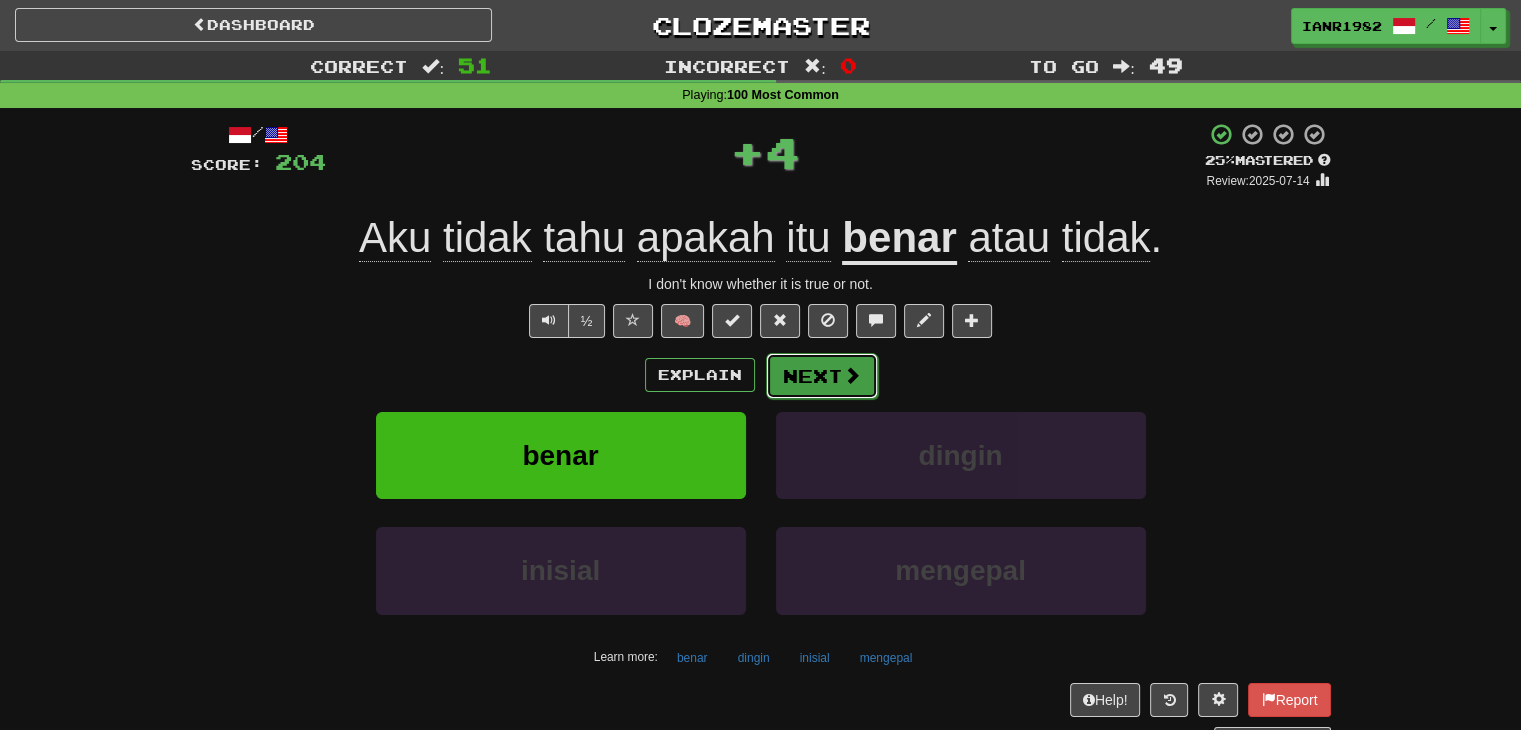 click on "Next" at bounding box center [822, 376] 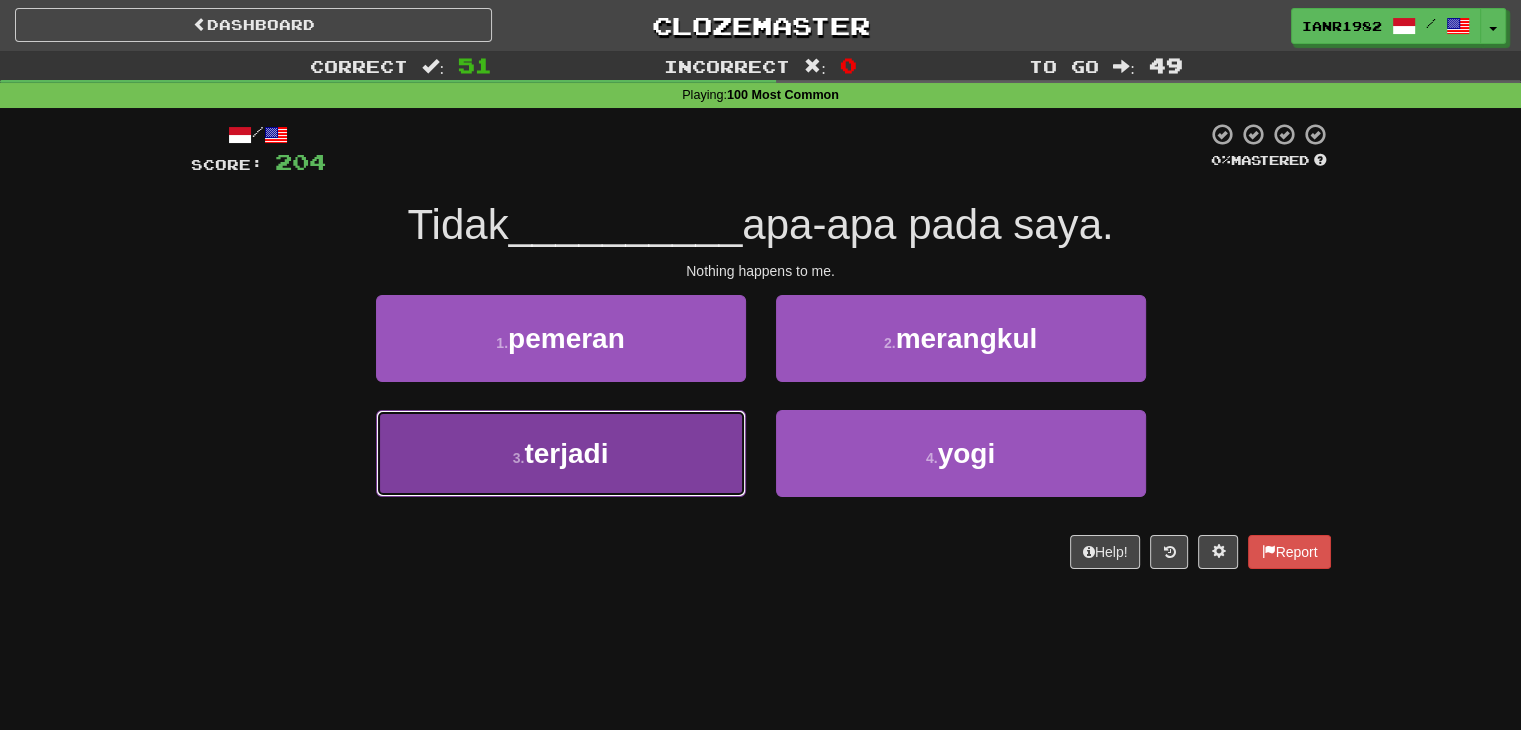 click on "3 .  terjadi" at bounding box center (561, 453) 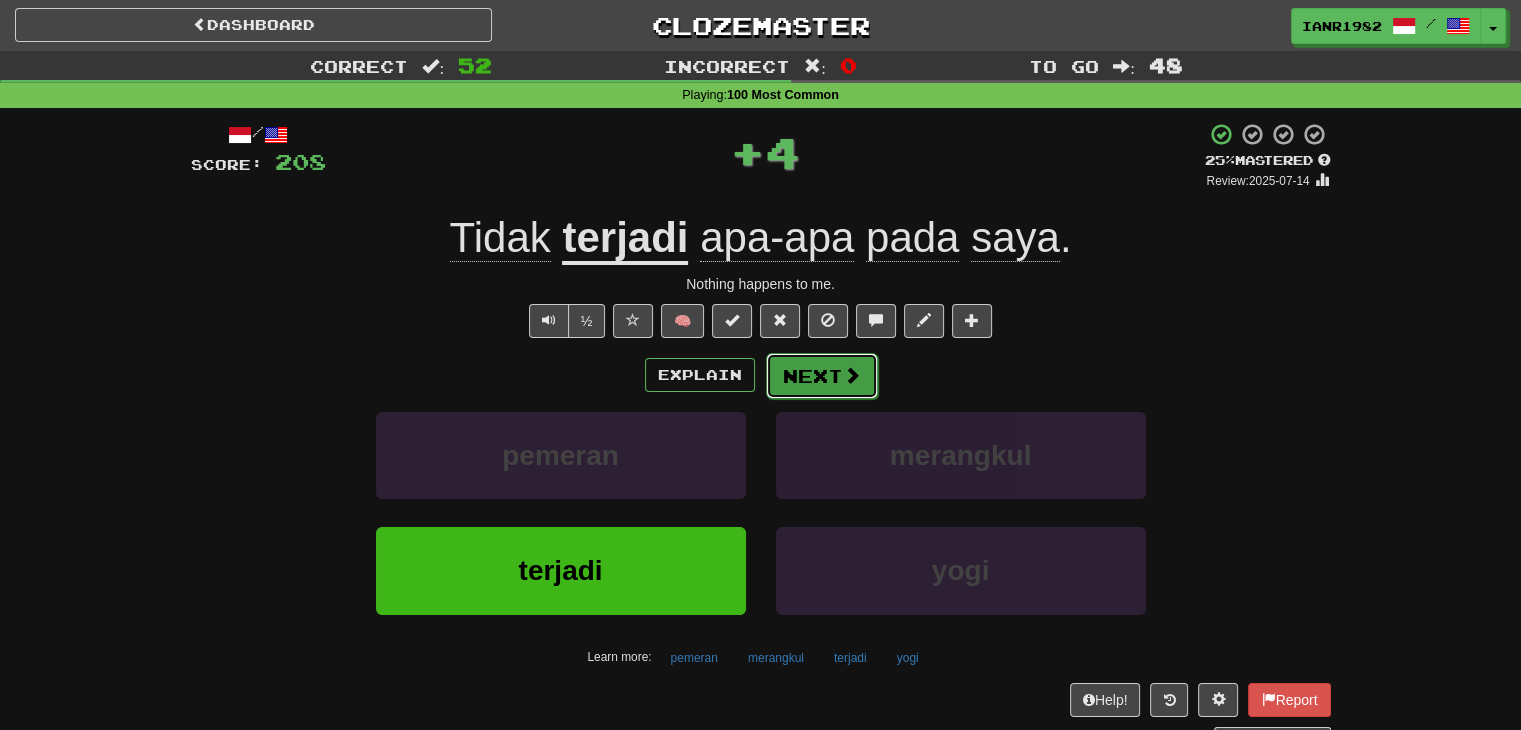 click on "Next" at bounding box center (822, 376) 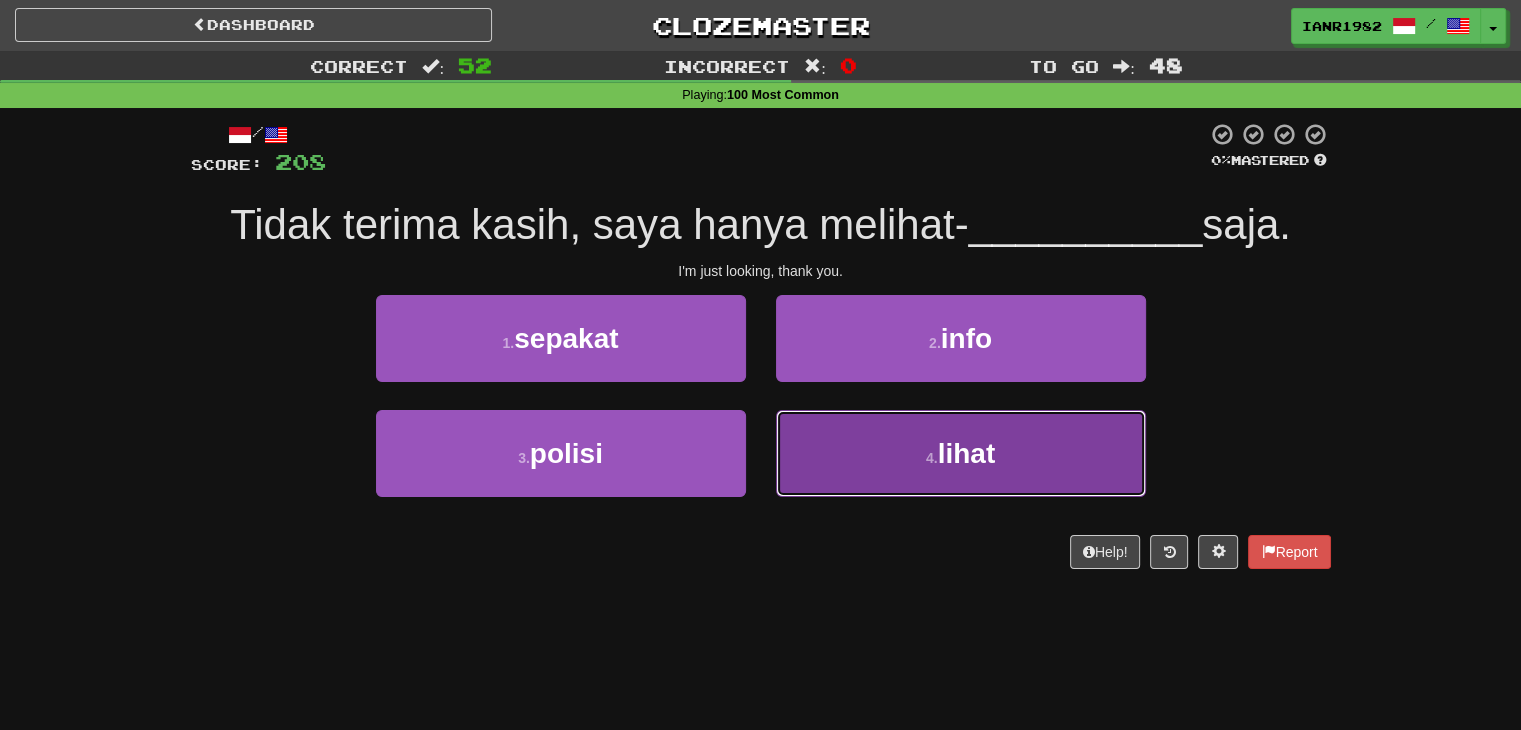 click on "4 .  lihat" at bounding box center [961, 453] 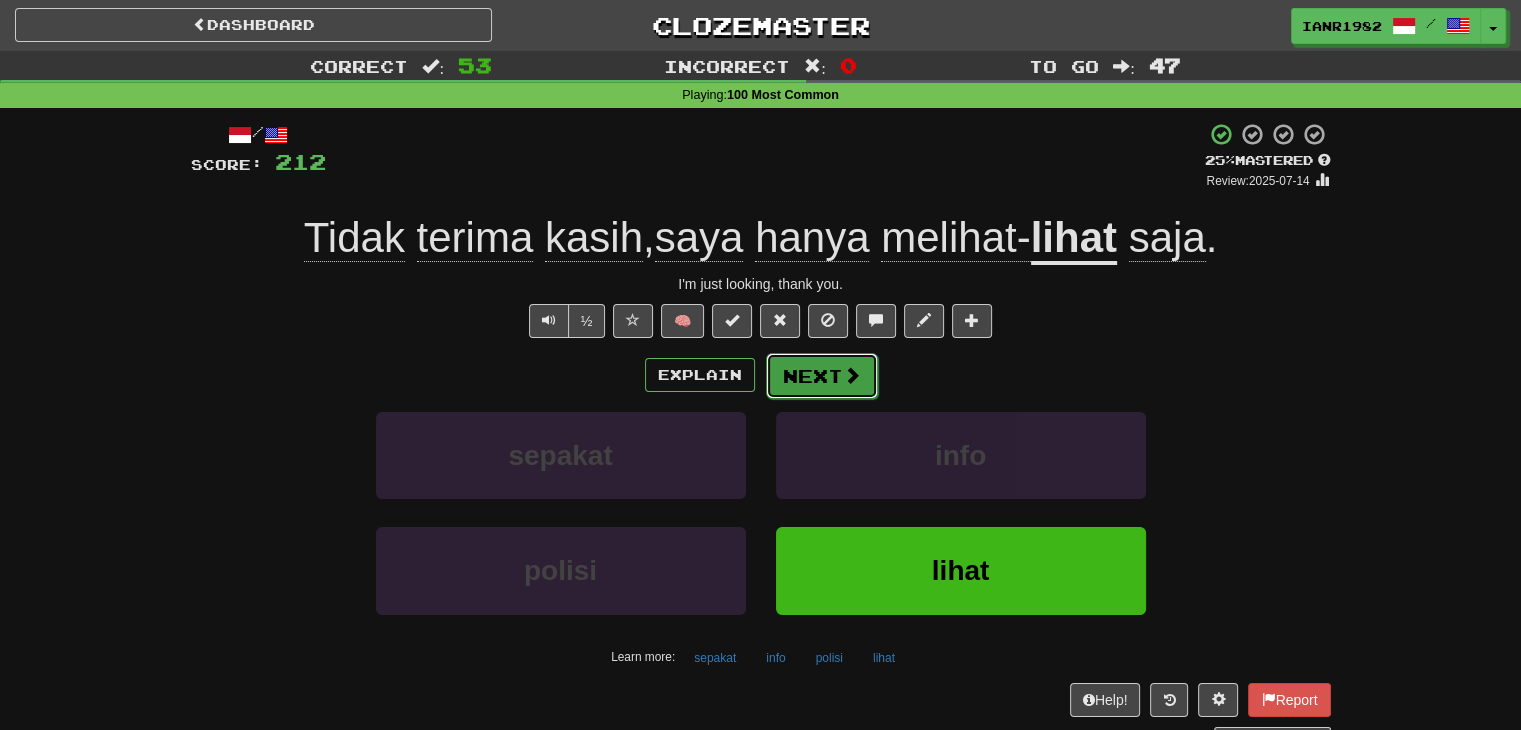 click at bounding box center (852, 375) 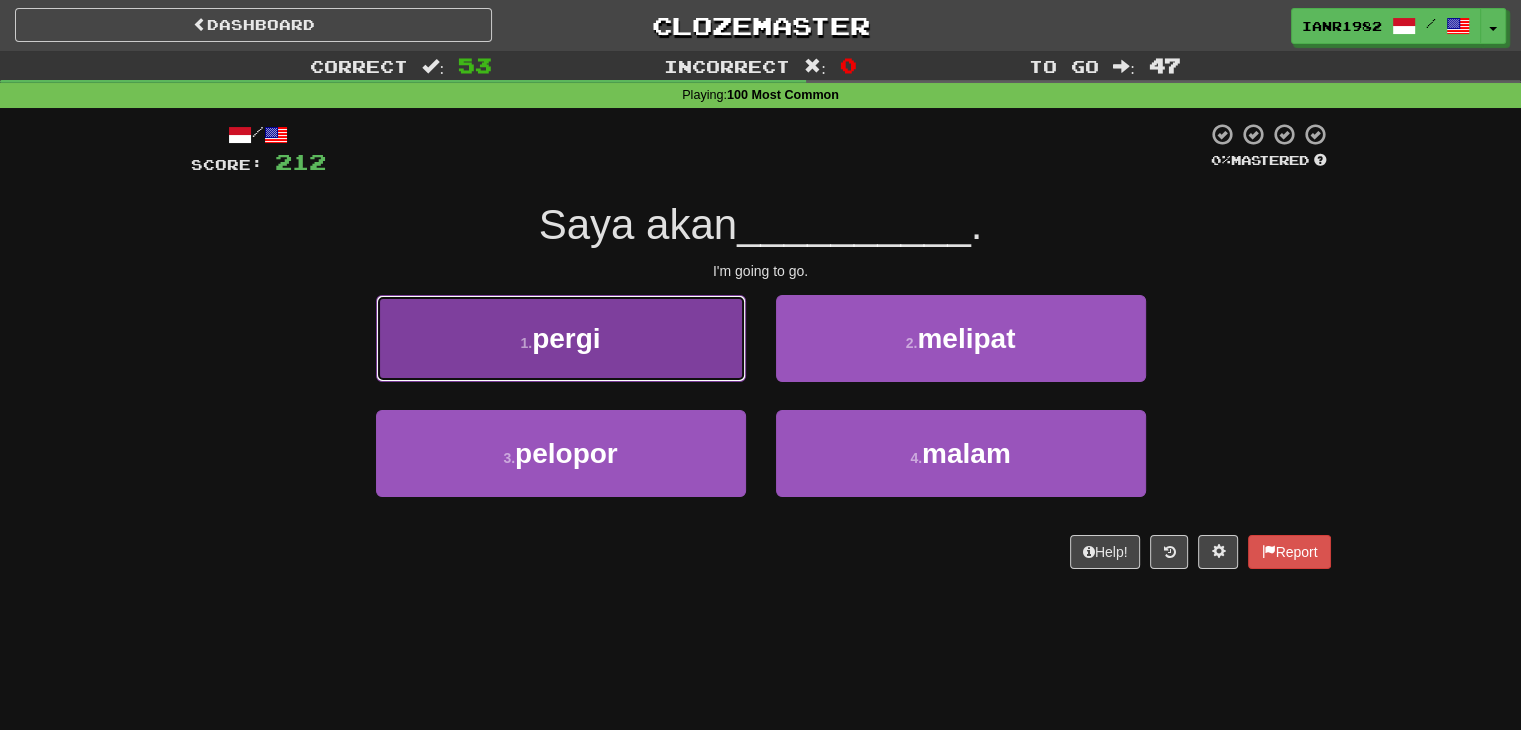click on "1 .  pergi" at bounding box center (561, 338) 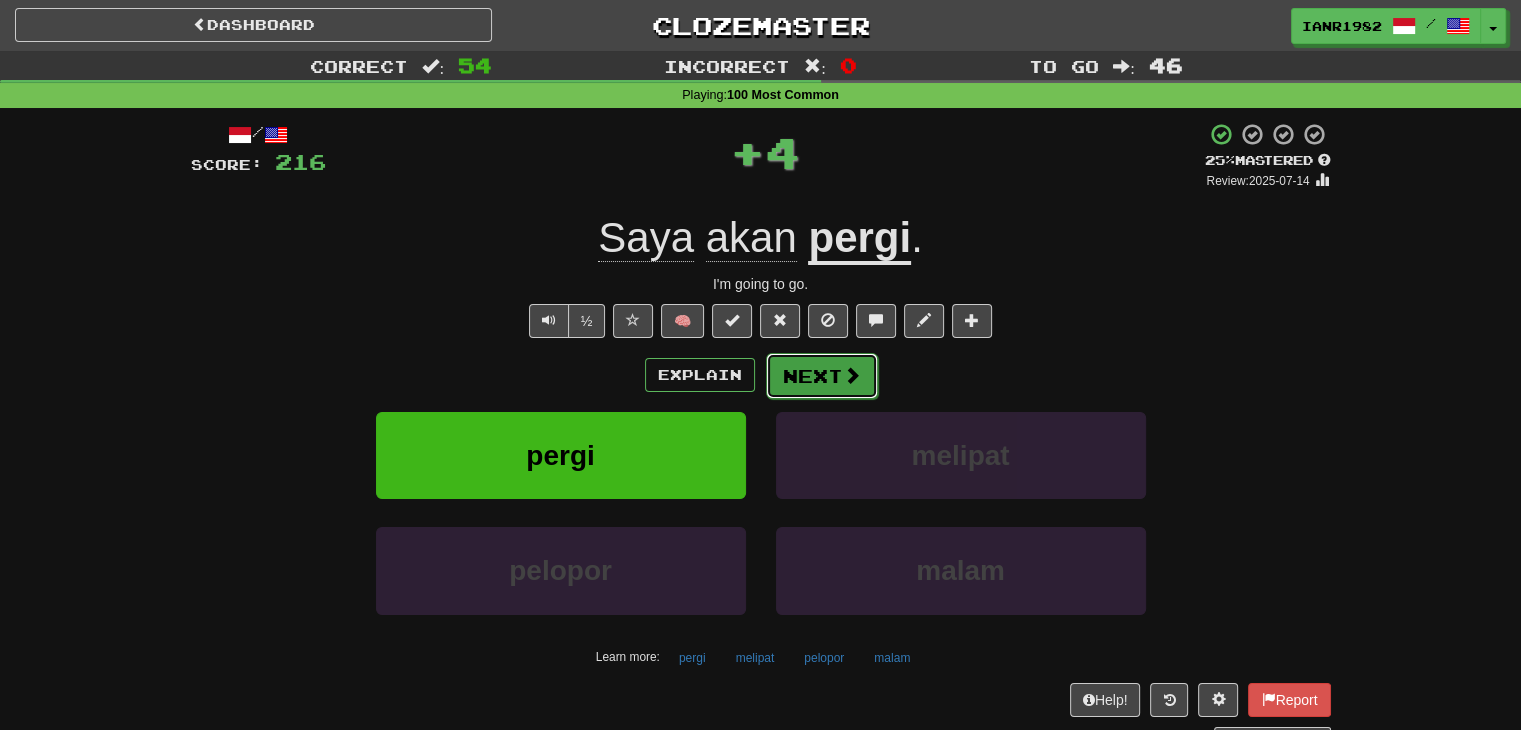 click on "Next" at bounding box center [822, 376] 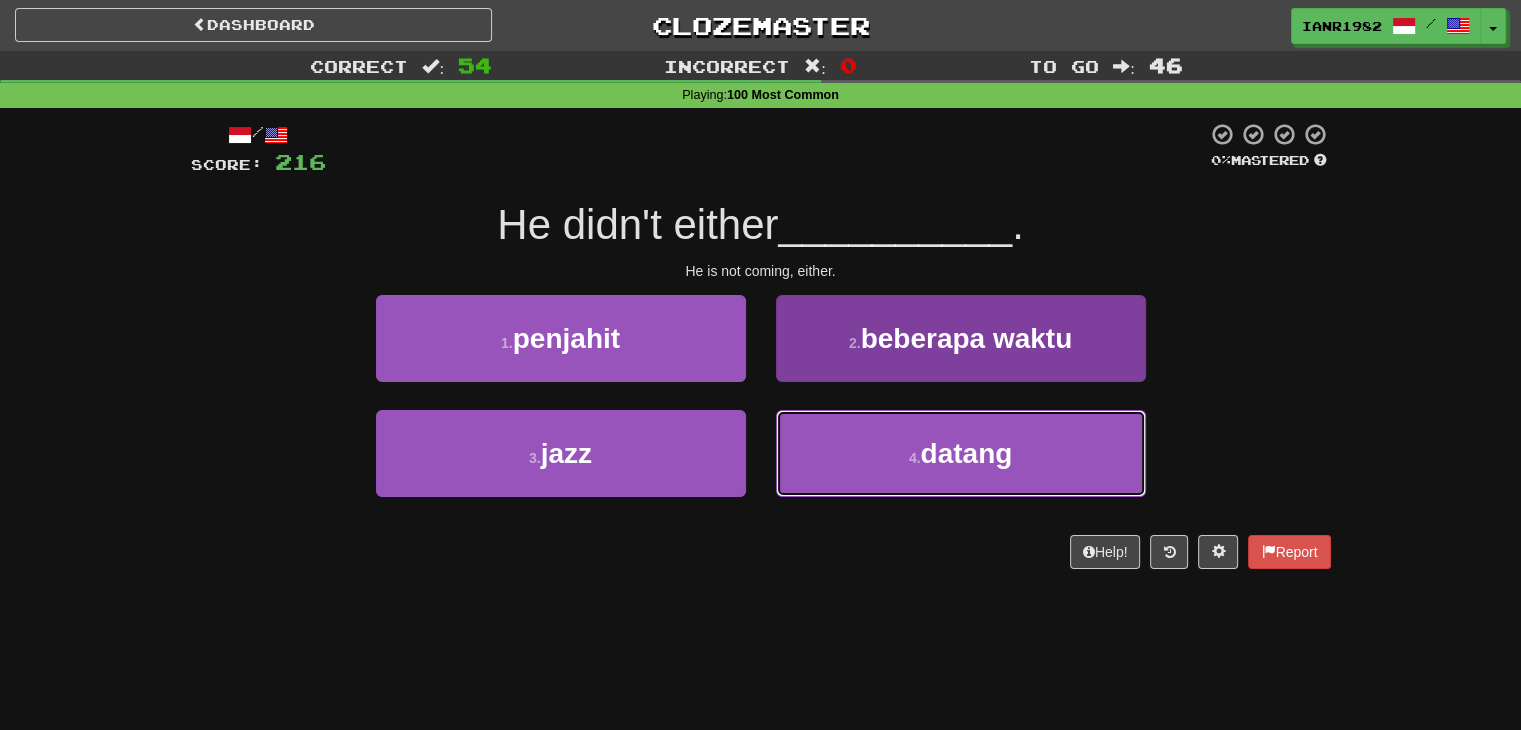 click on "4 .  datang" at bounding box center (961, 453) 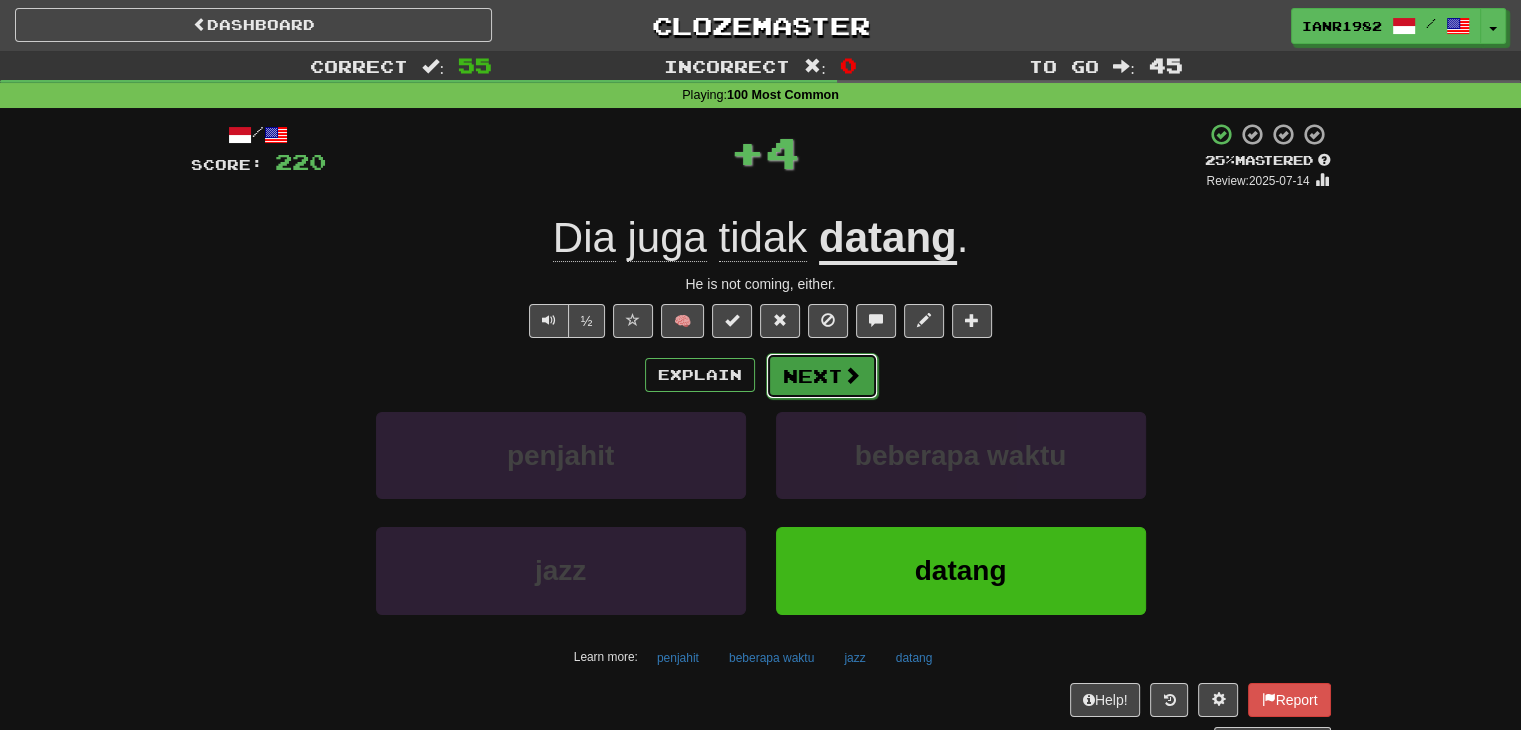 click on "Next" at bounding box center [822, 376] 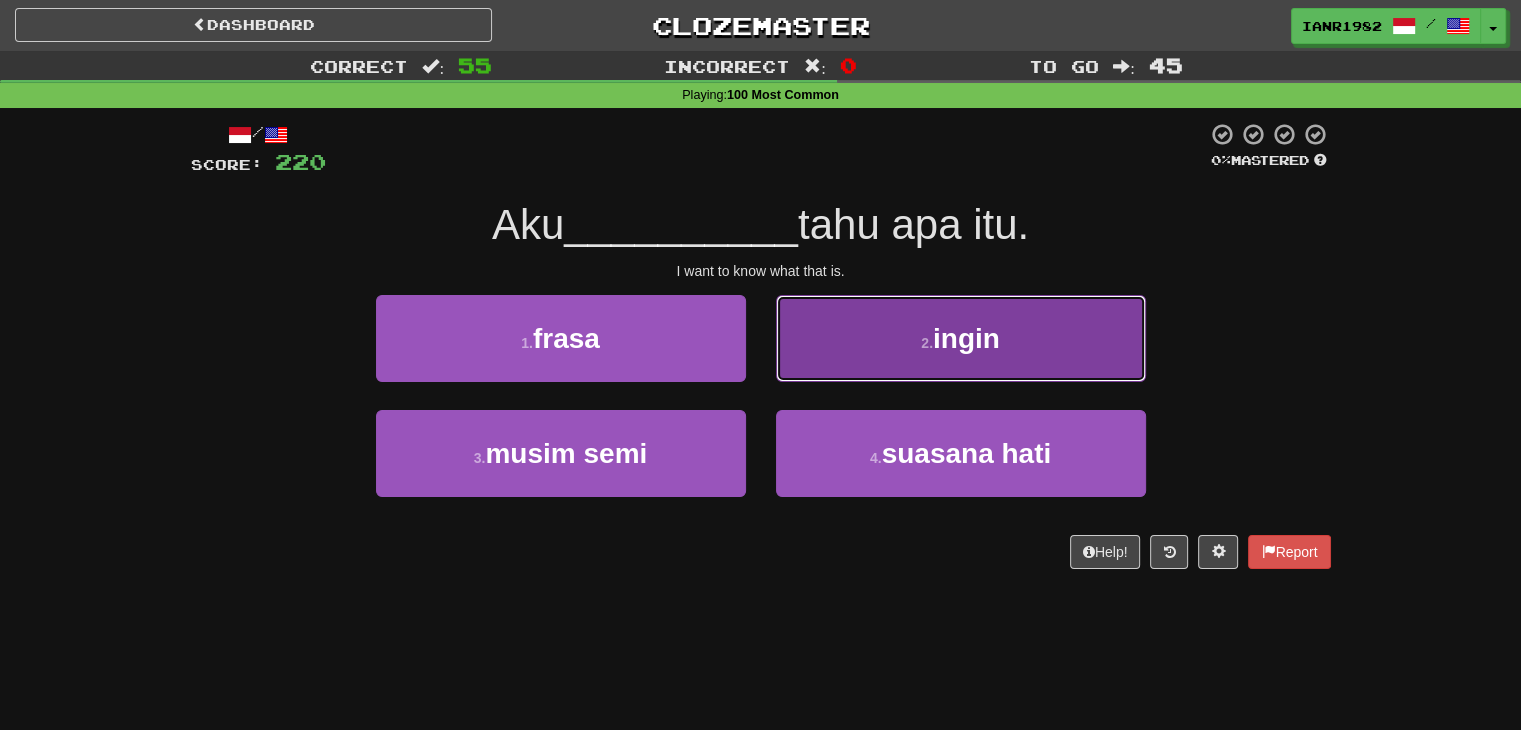 click on "2 .  ingin" at bounding box center (961, 338) 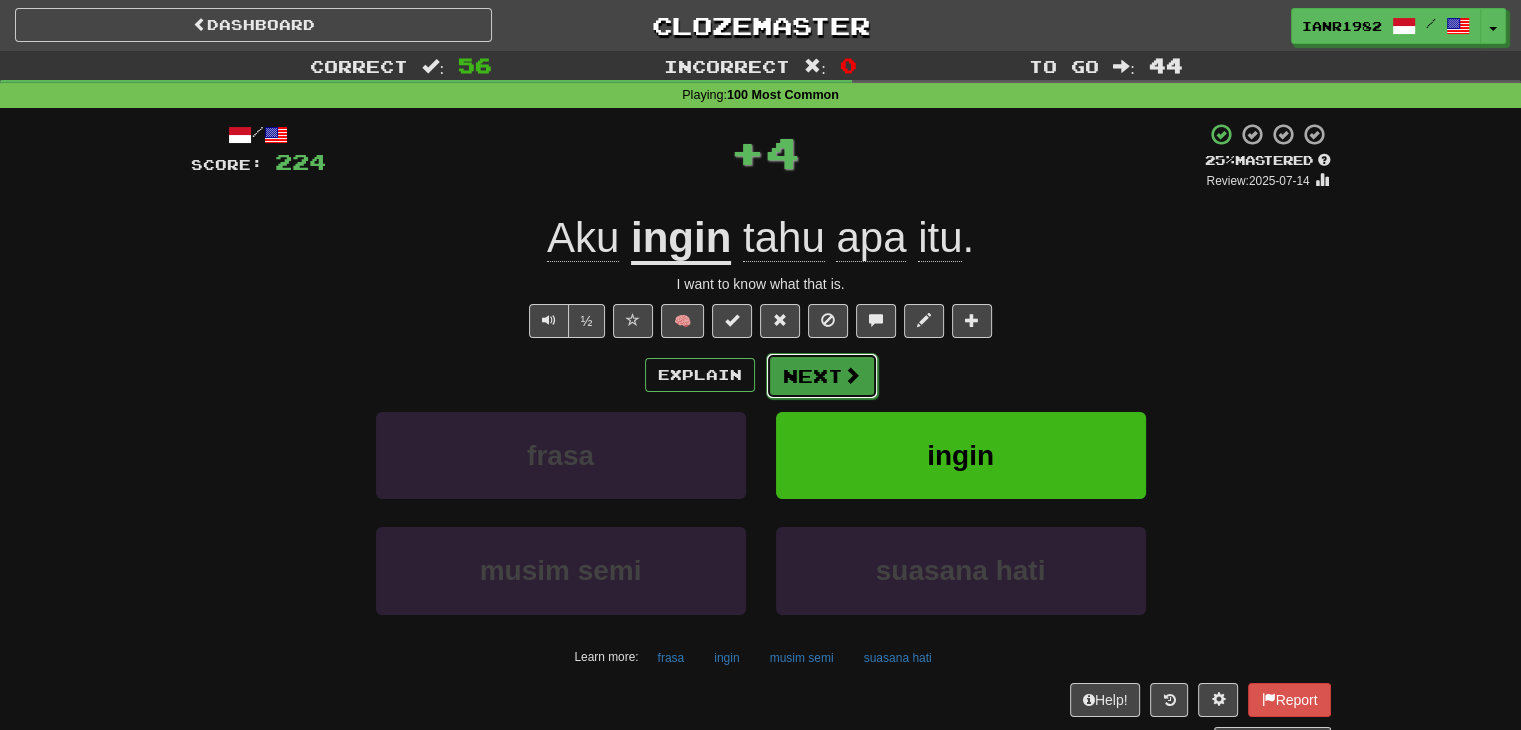 click at bounding box center (852, 375) 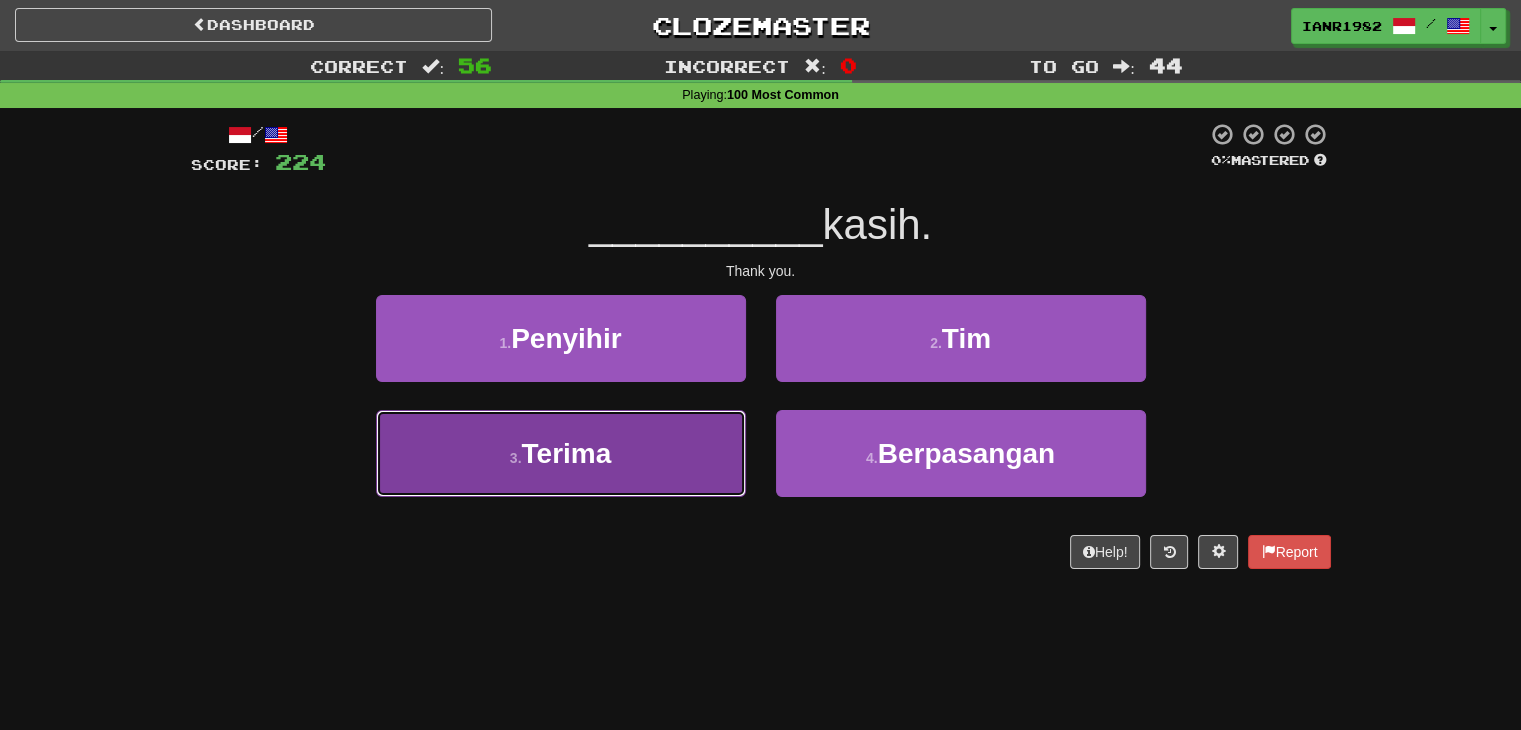 click on "3 .  Terima" at bounding box center (561, 453) 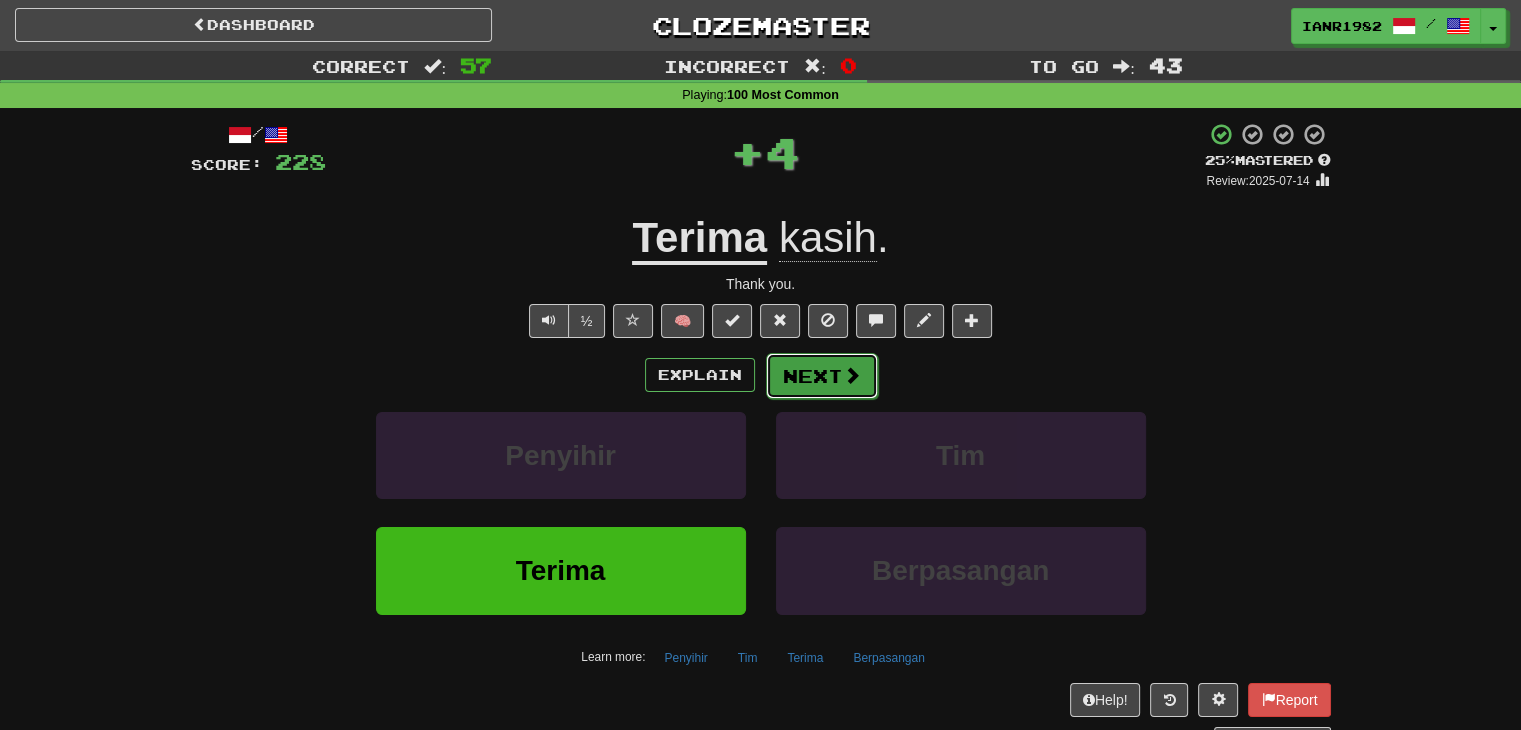 click on "Next" at bounding box center (822, 376) 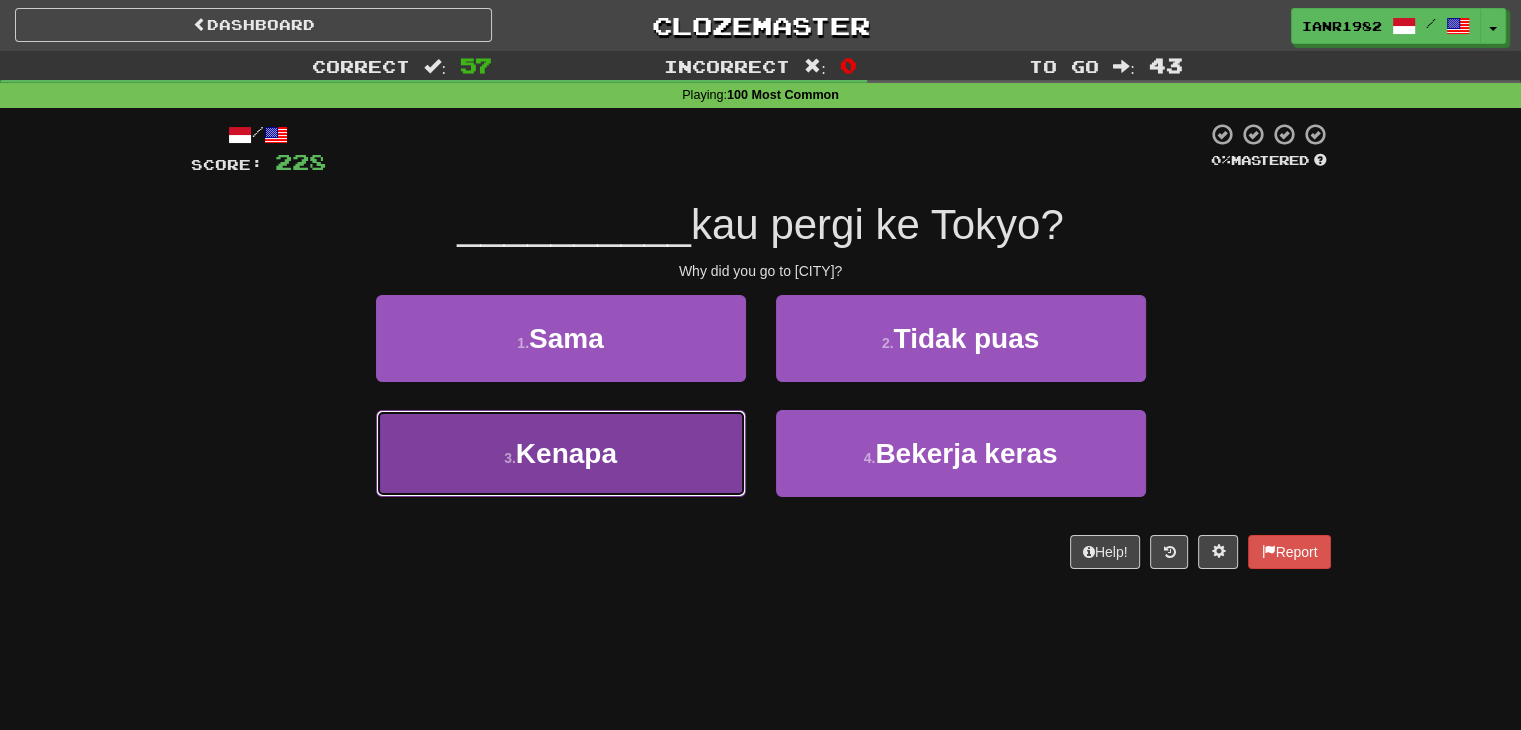 click on "3 .  Kenapa" at bounding box center (561, 453) 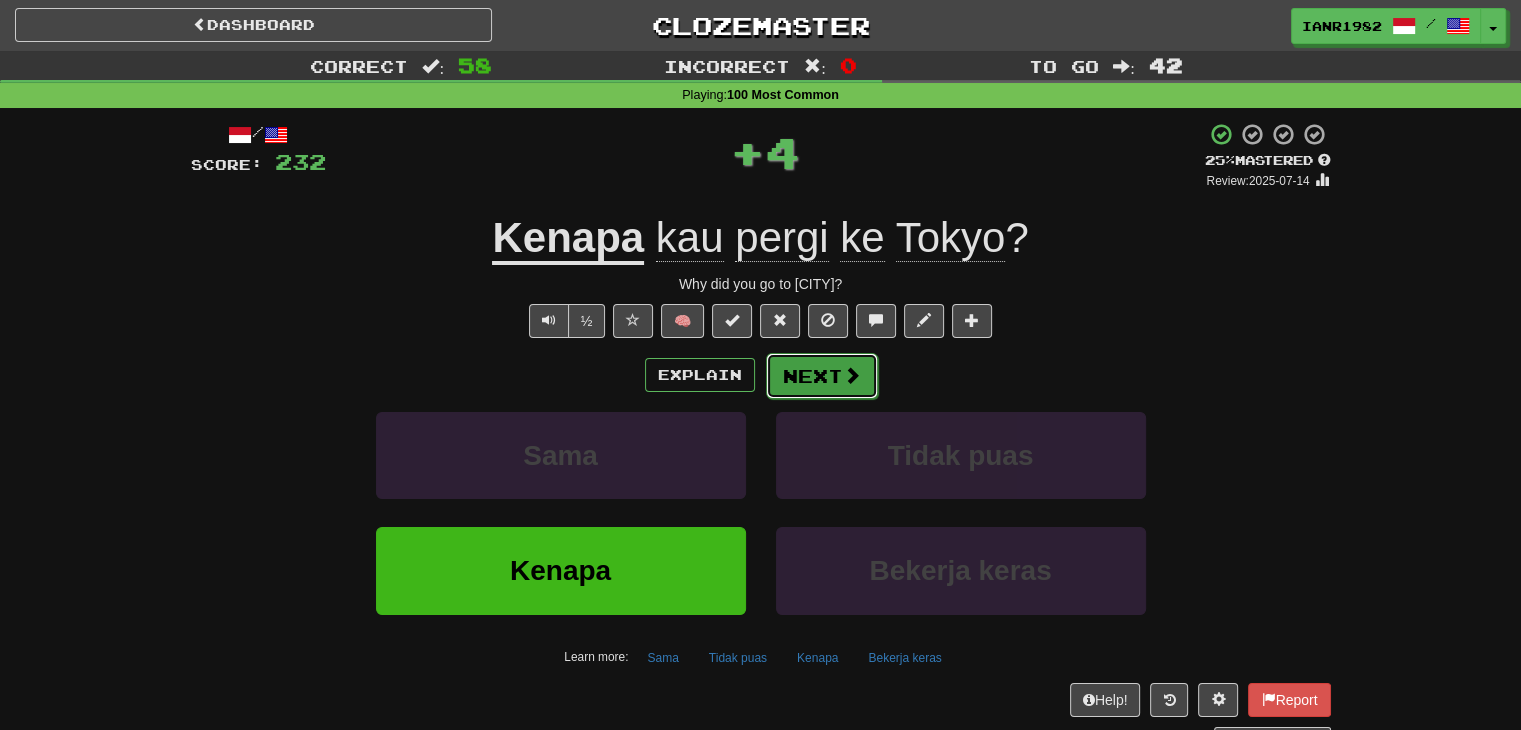 click on "Next" at bounding box center (822, 376) 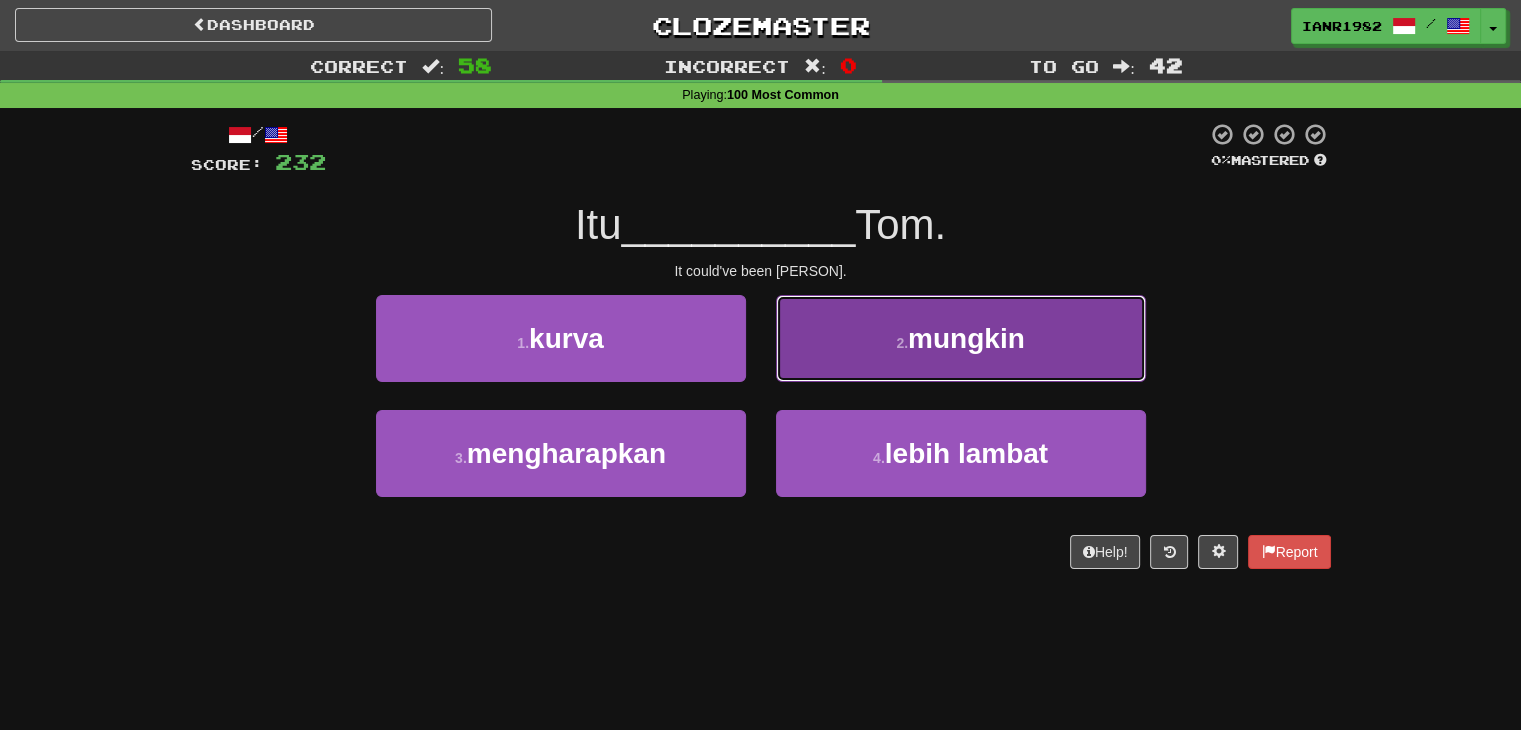 click on "2 .  mungkin" at bounding box center (961, 338) 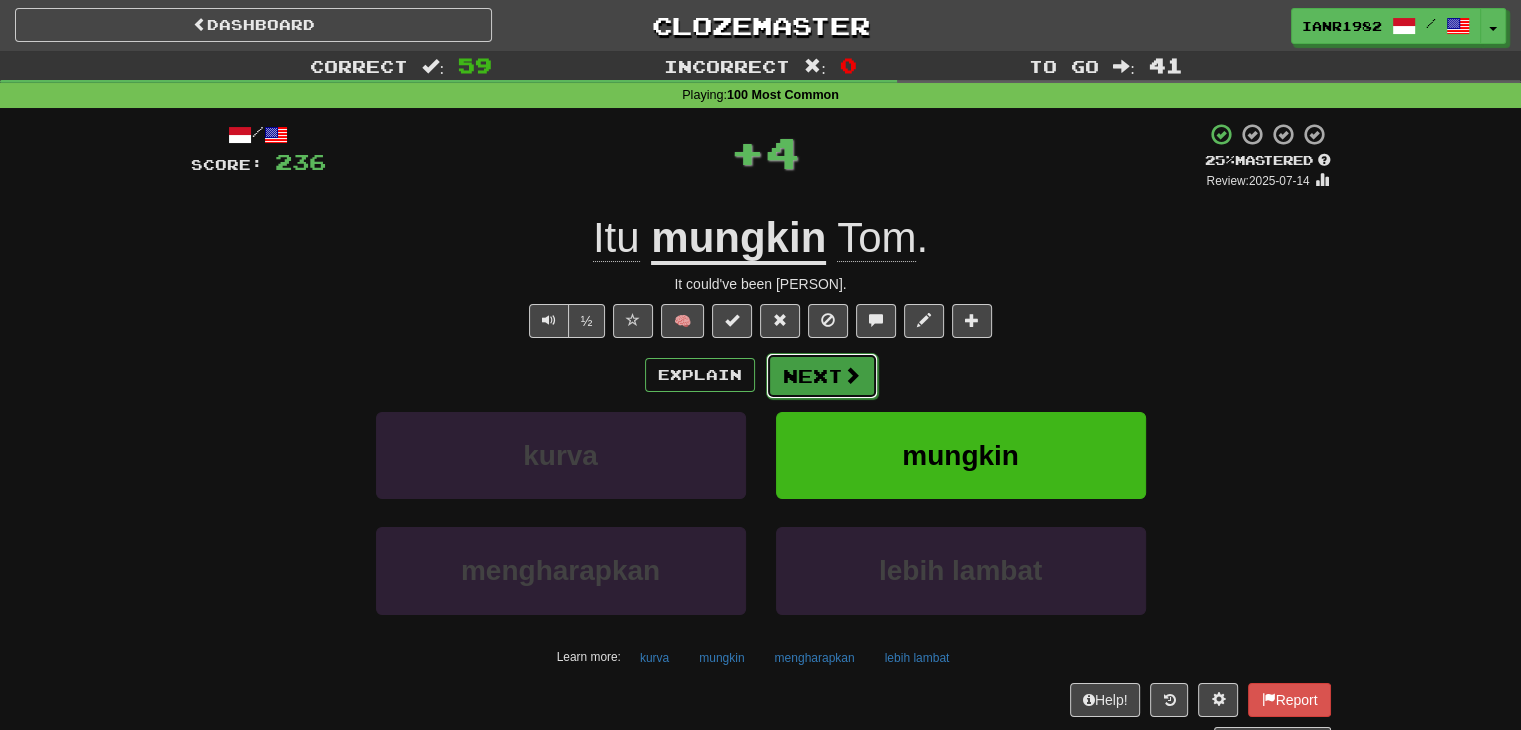 click on "Next" at bounding box center [822, 376] 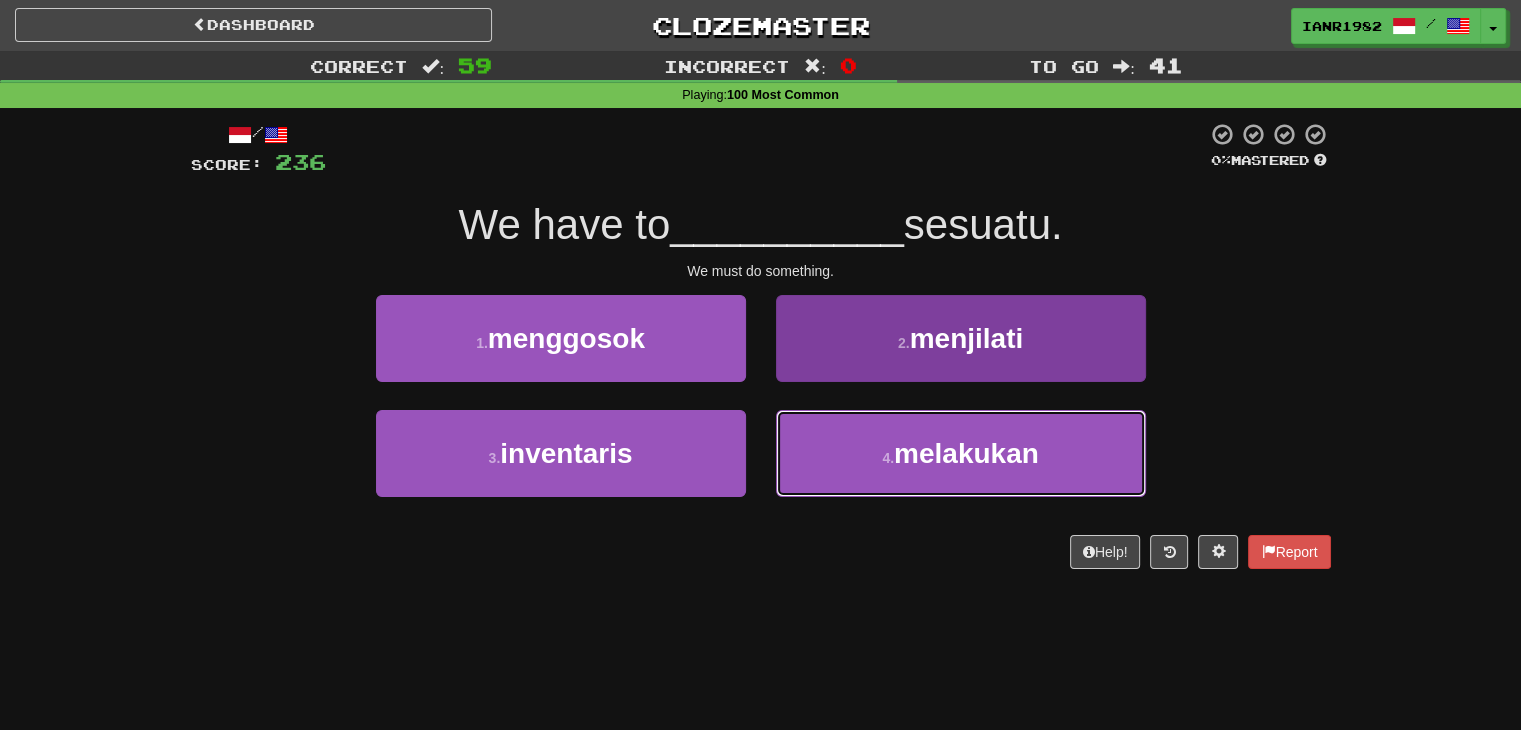 click on "melakukan" at bounding box center (966, 453) 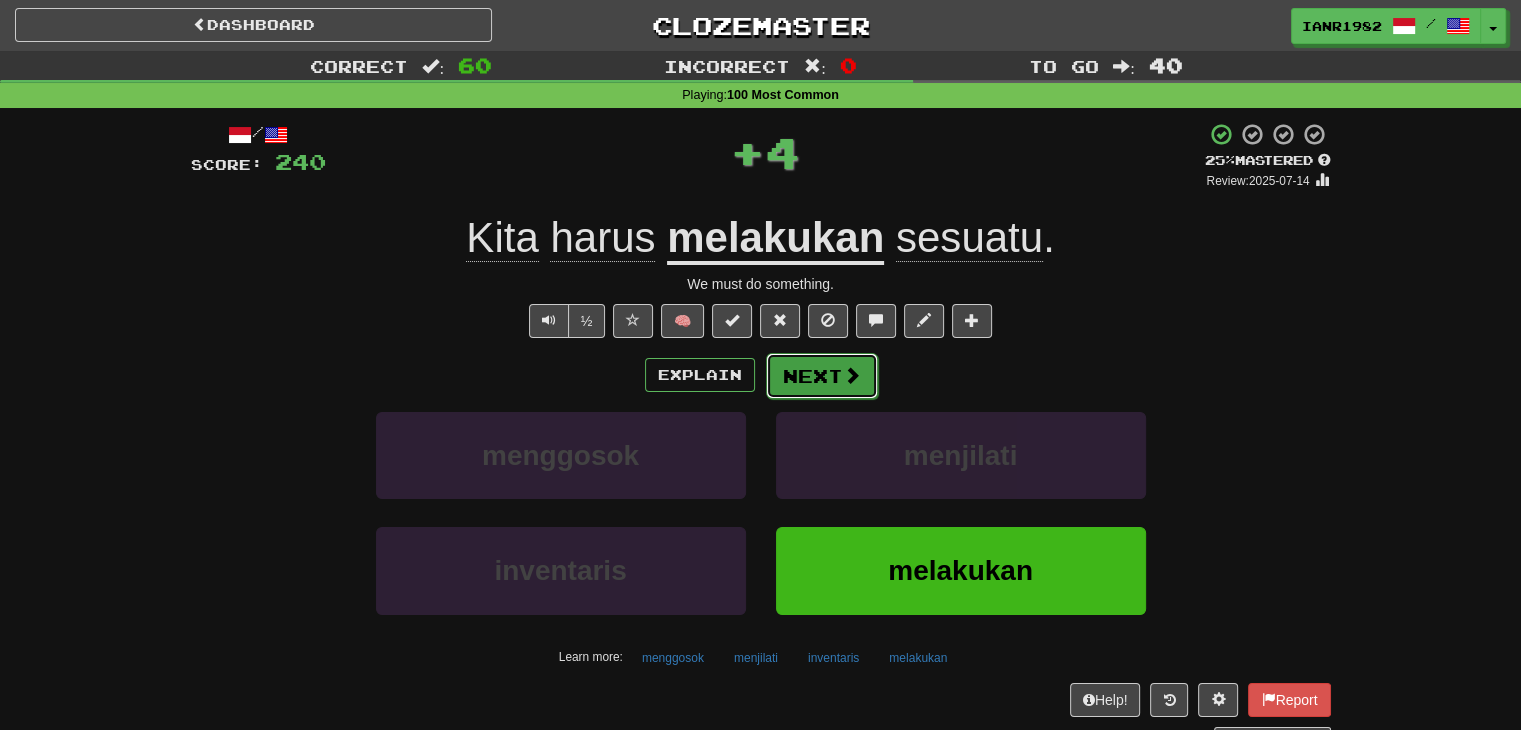 click on "Next" at bounding box center [822, 376] 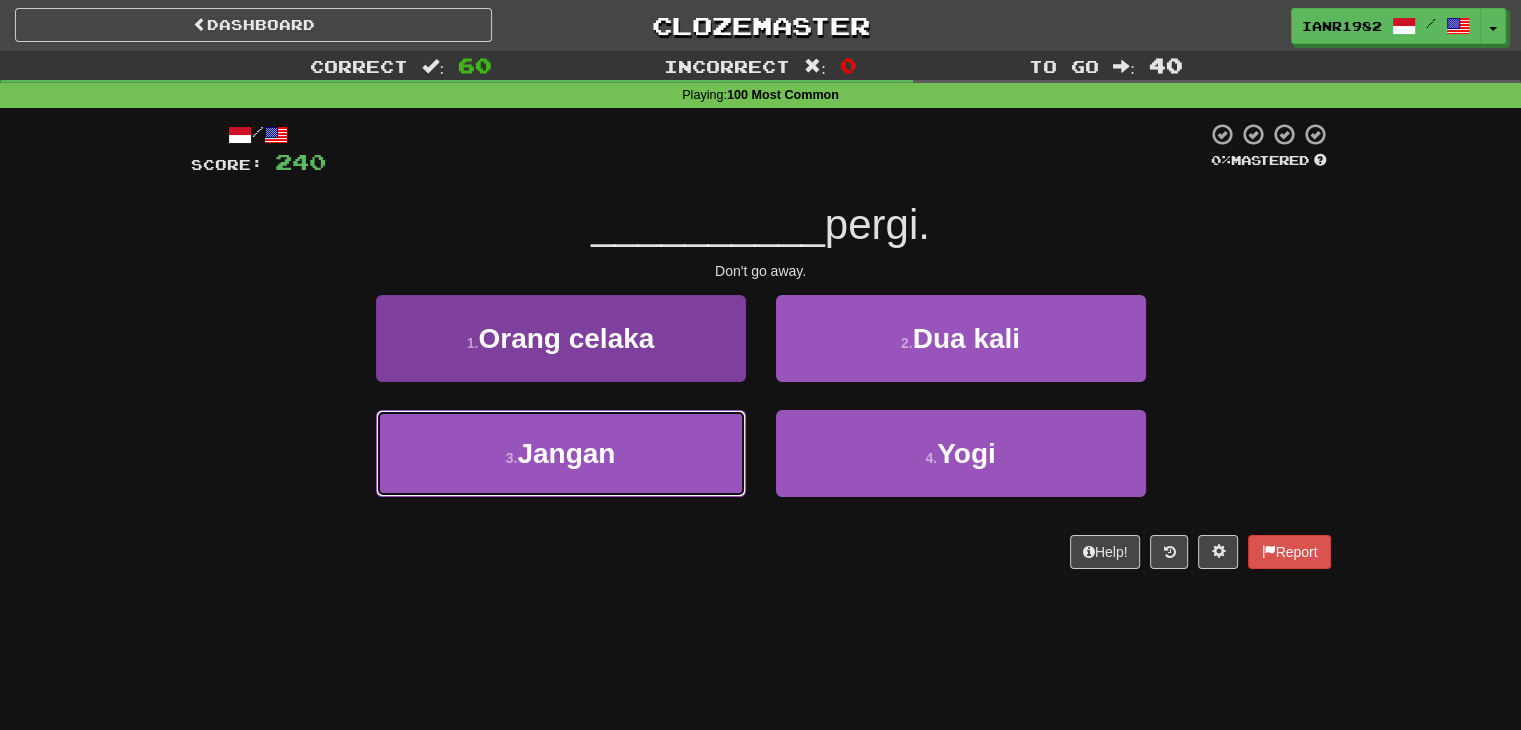 click on "3 .  Jangan" at bounding box center (561, 453) 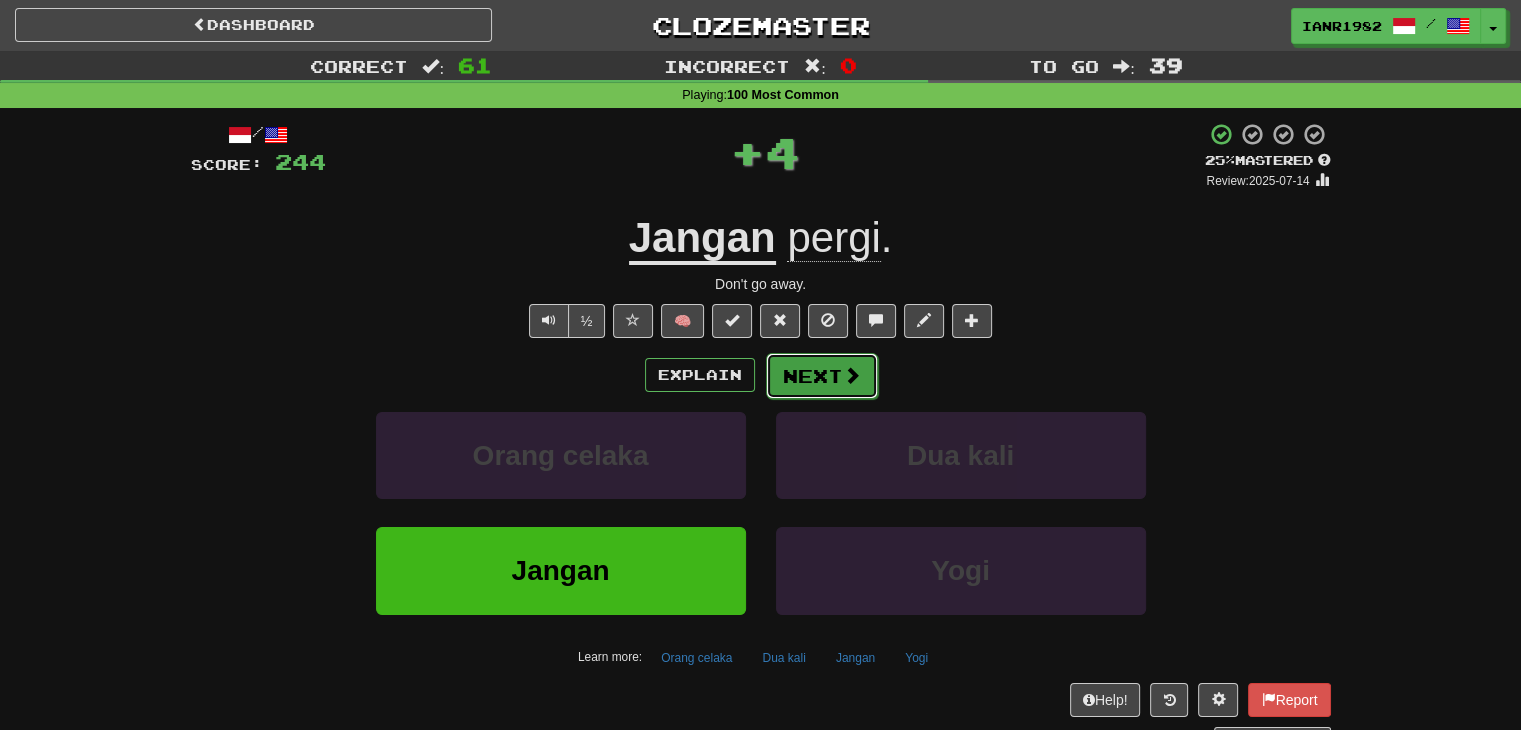 click on "Next" at bounding box center [822, 376] 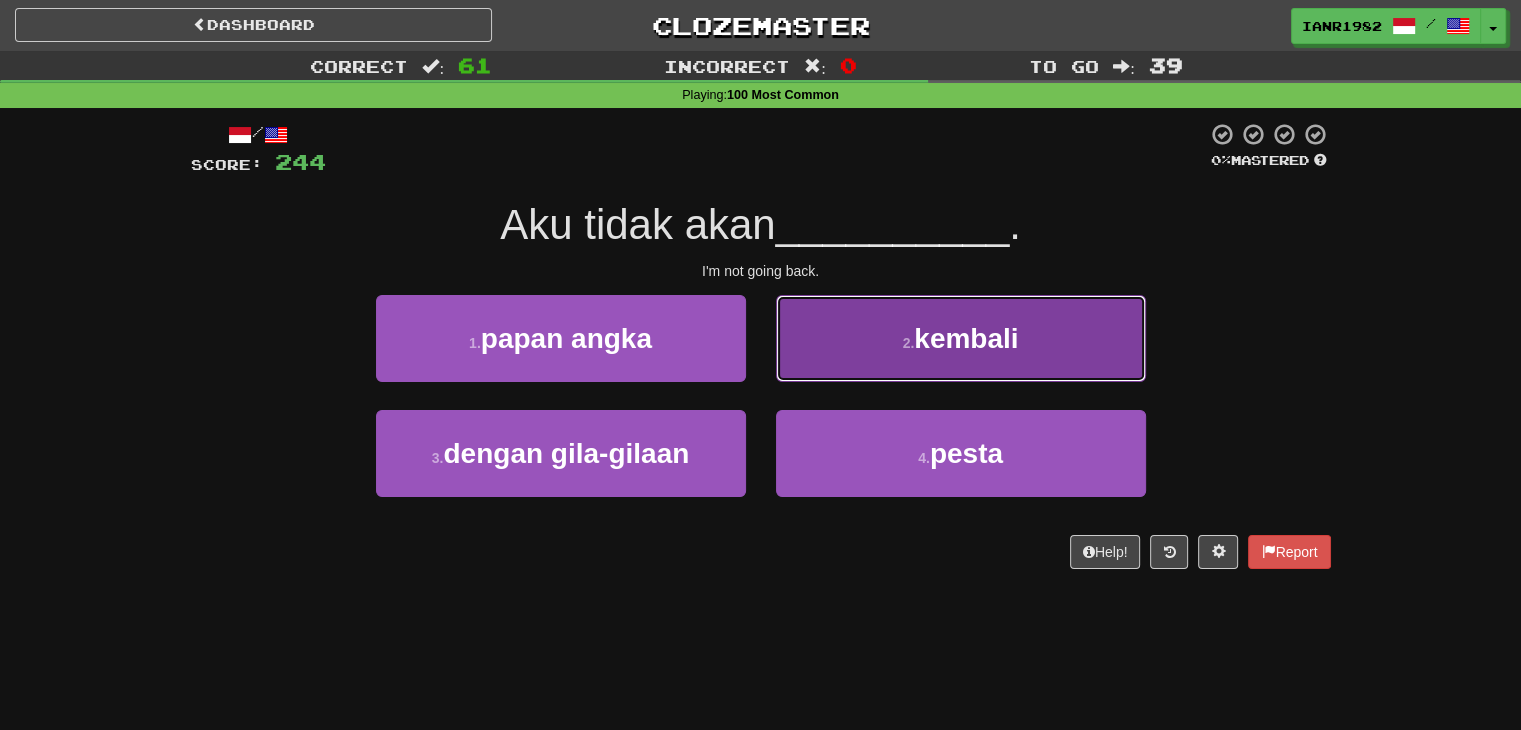 click on "2 .  kembali" at bounding box center (961, 338) 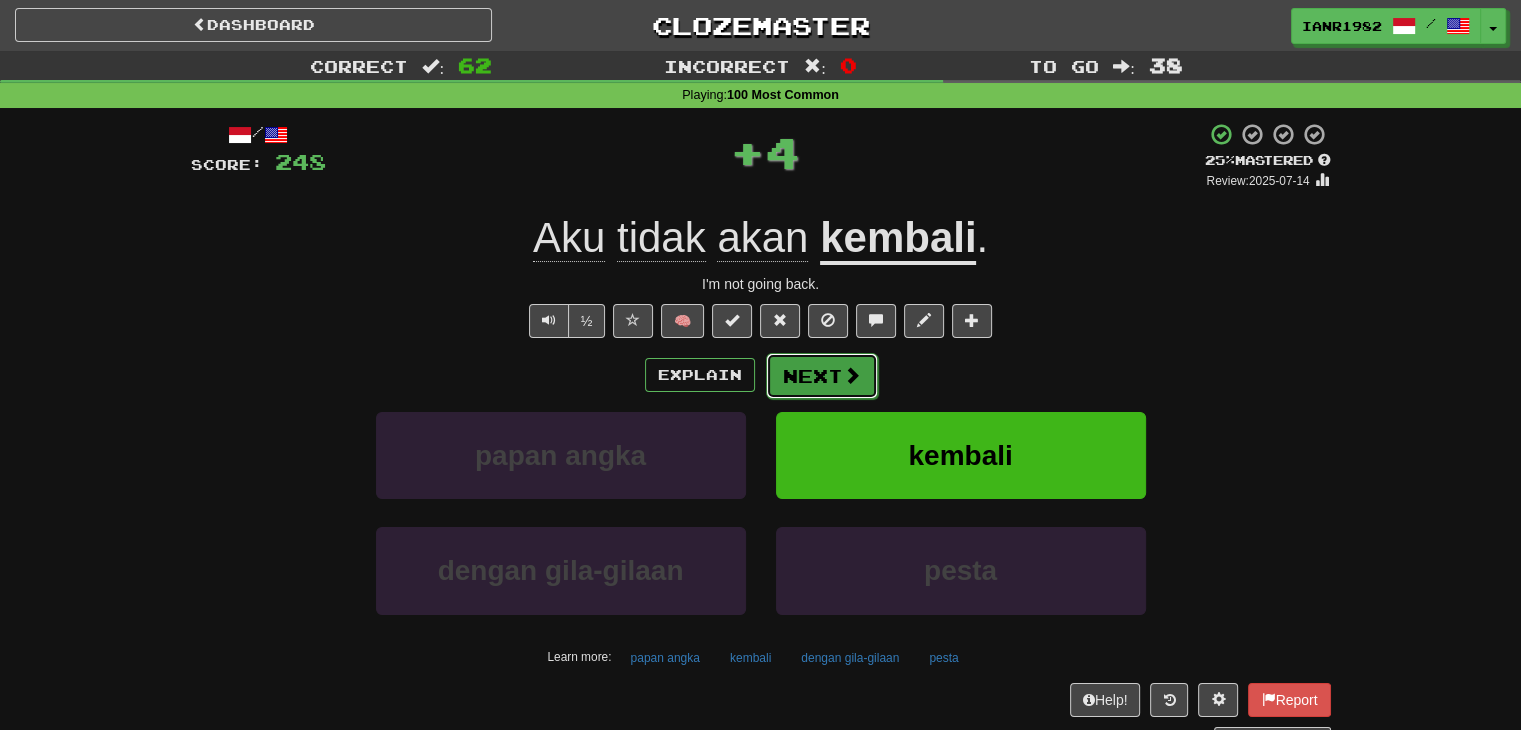 click at bounding box center (852, 375) 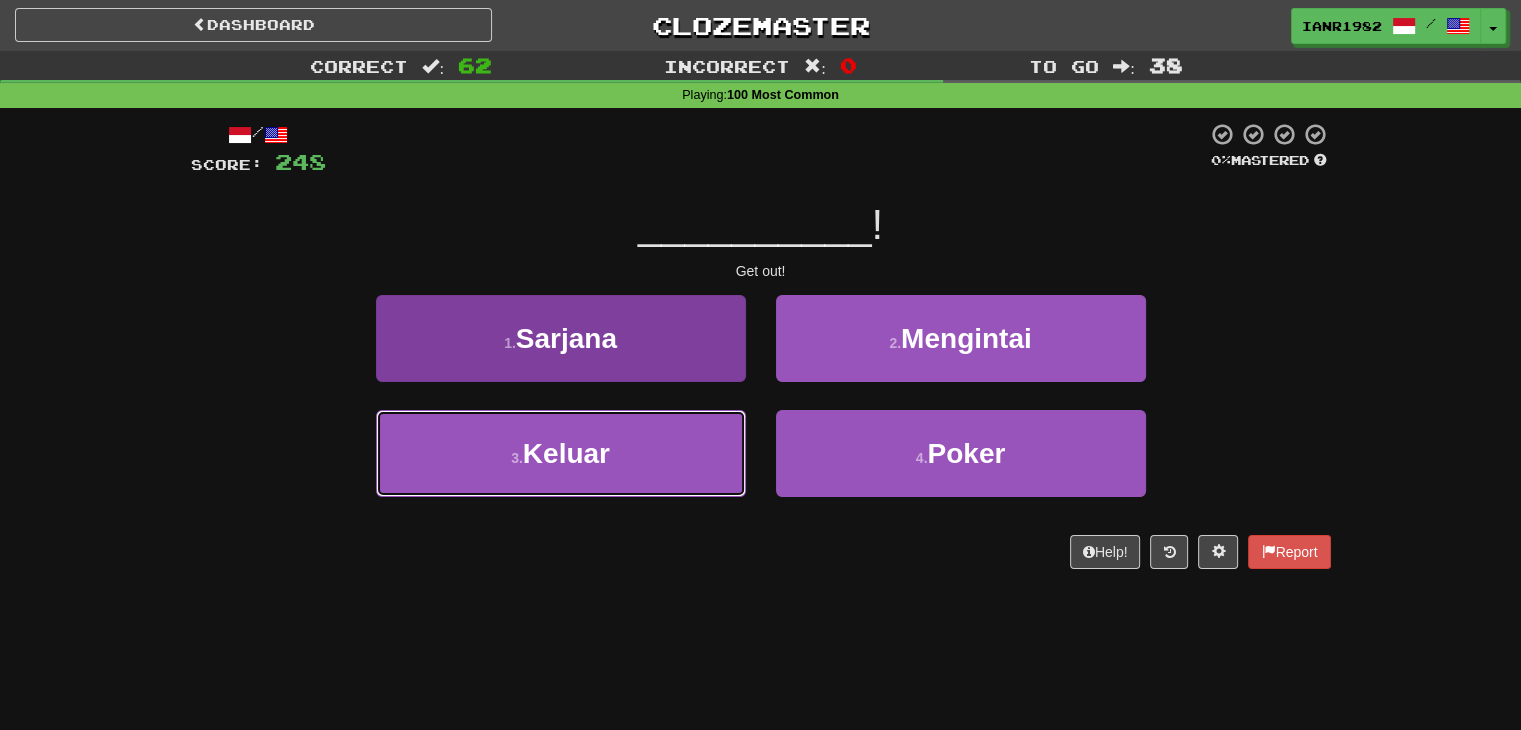 click on "3 .  Keluar" at bounding box center [561, 453] 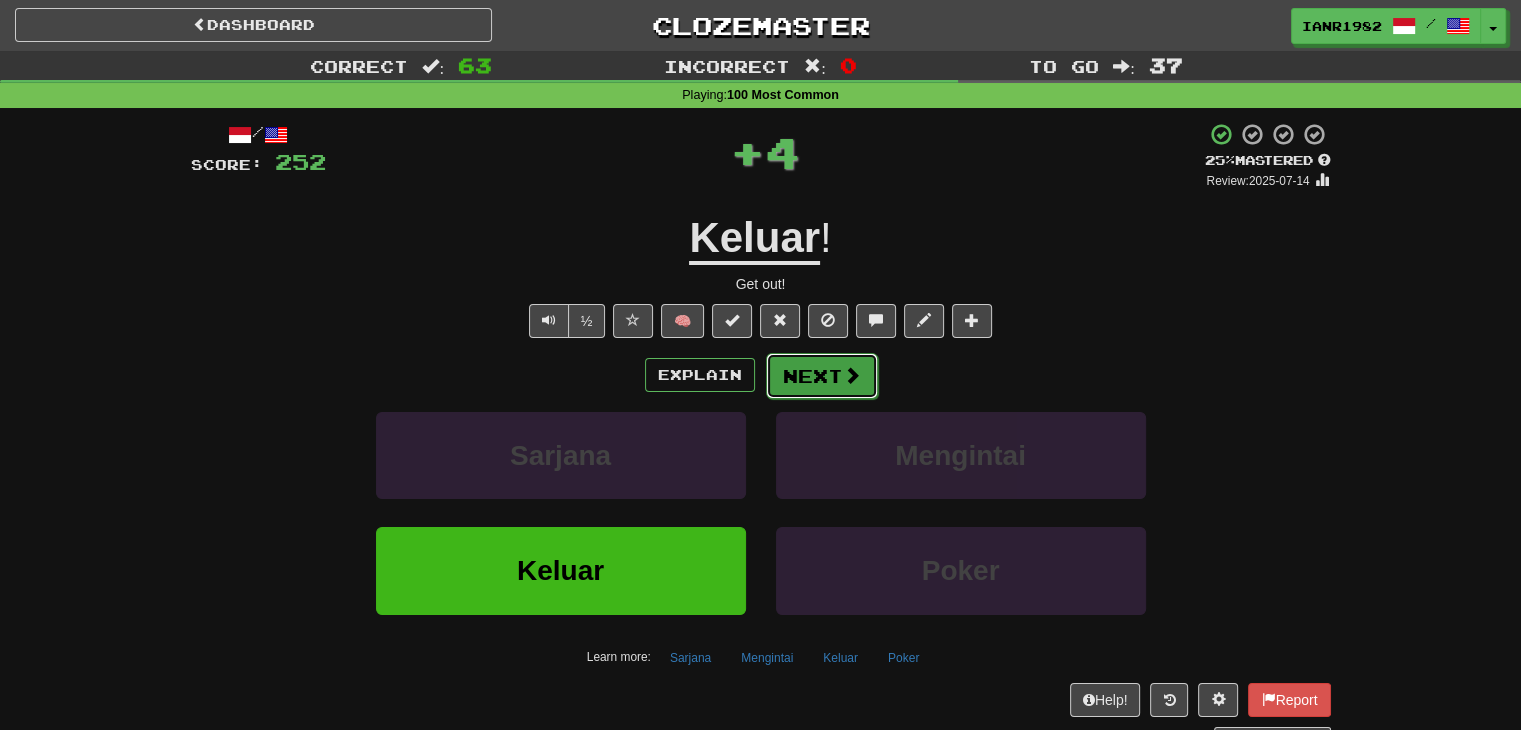 click on "Next" at bounding box center (822, 376) 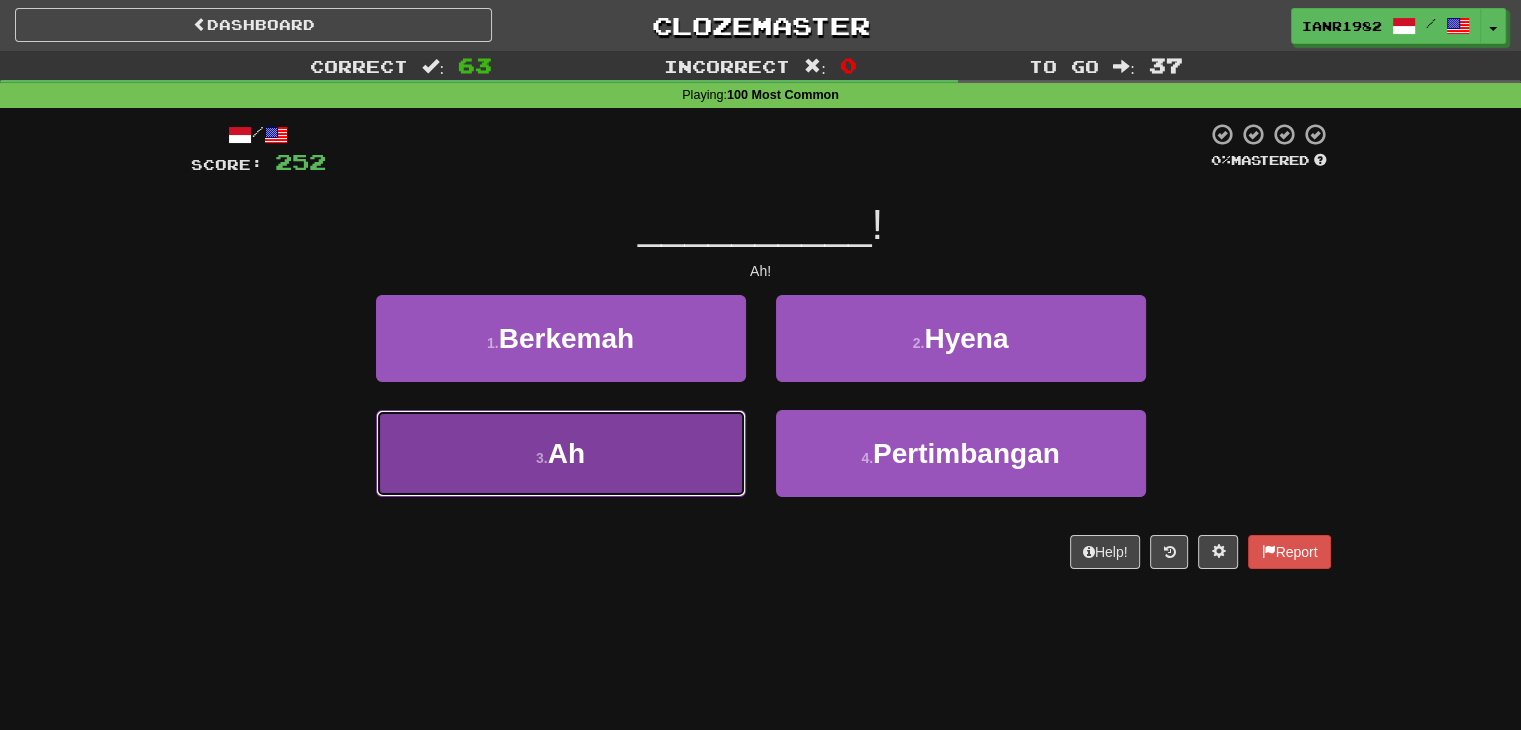 click on "3 .  Ah" at bounding box center (561, 453) 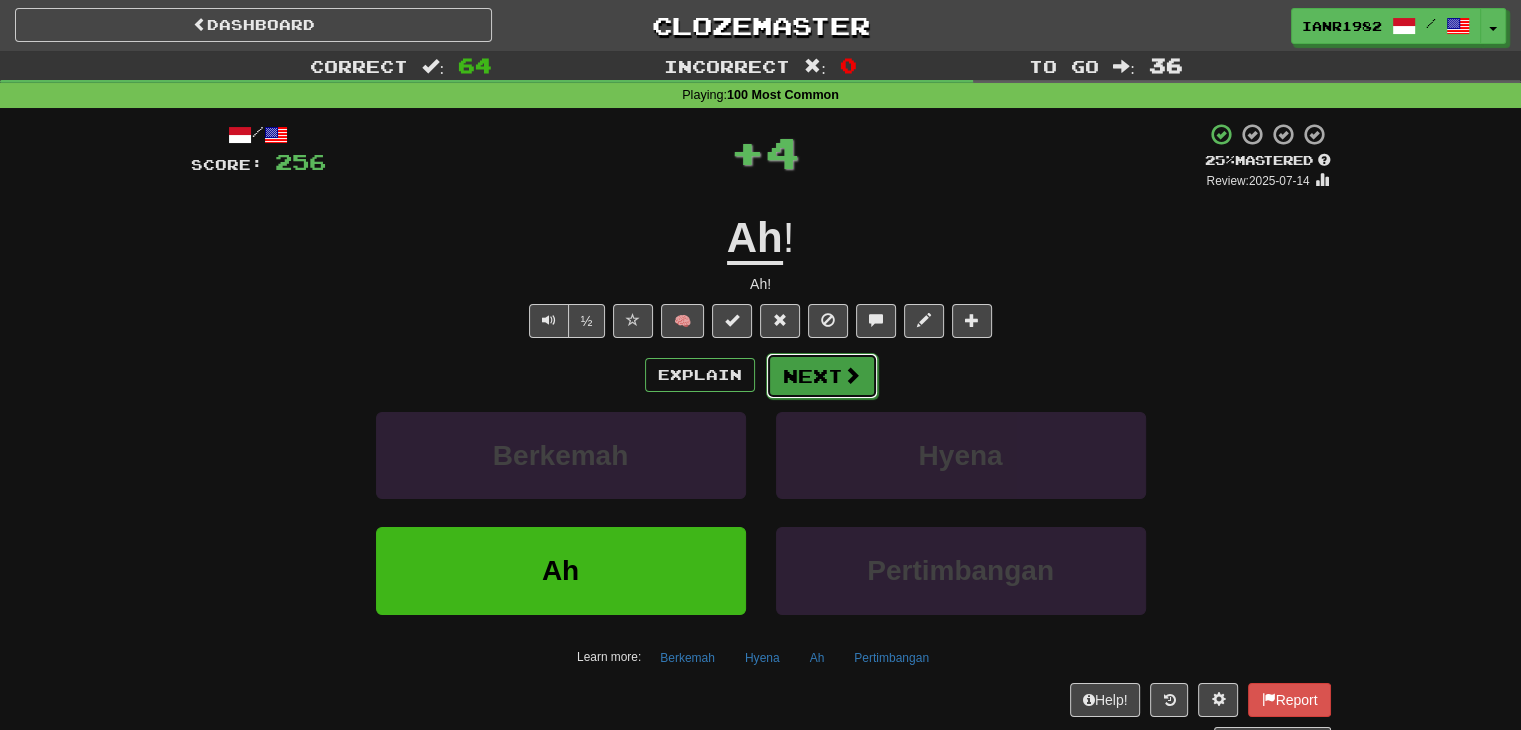 click on "Next" at bounding box center [822, 376] 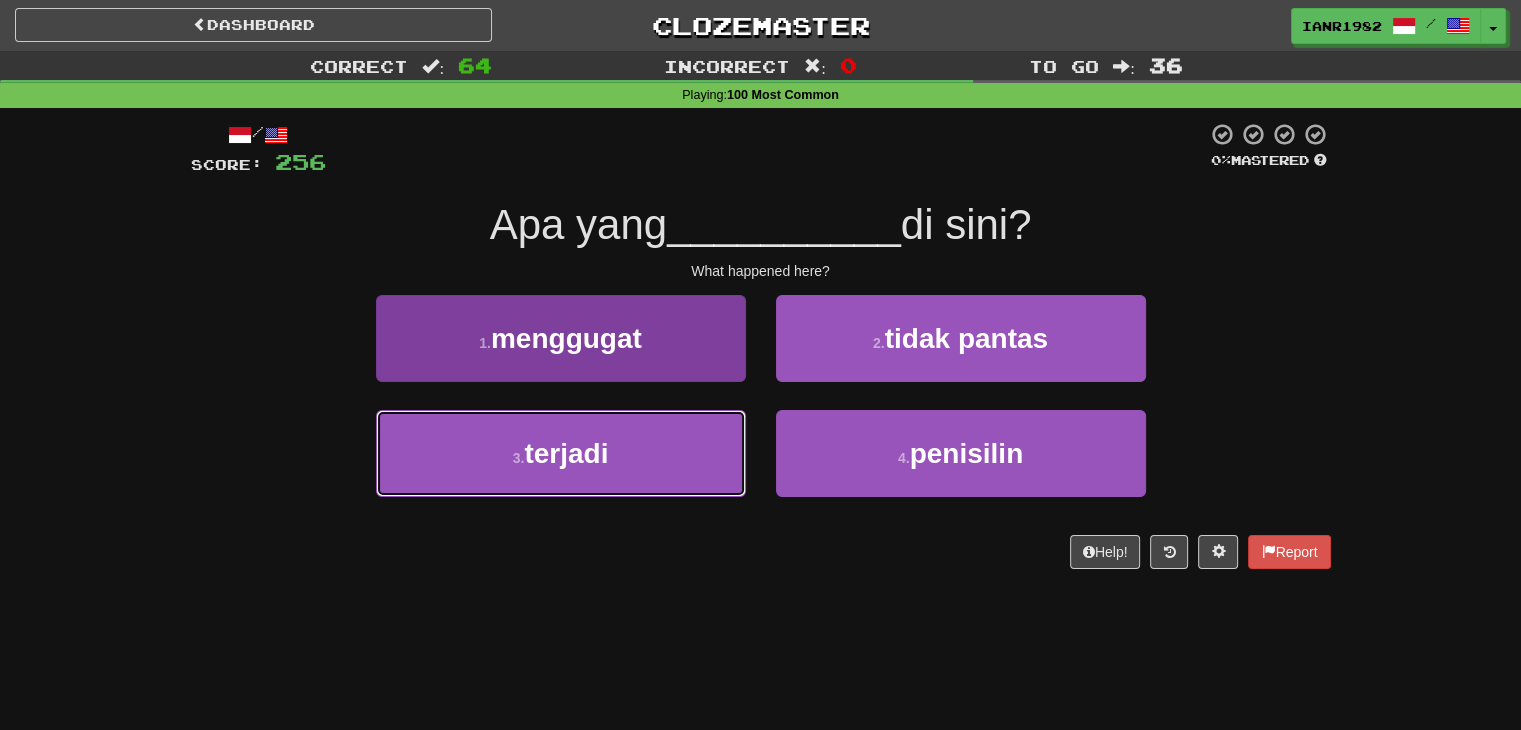 click on "3 .  terjadi" at bounding box center (561, 453) 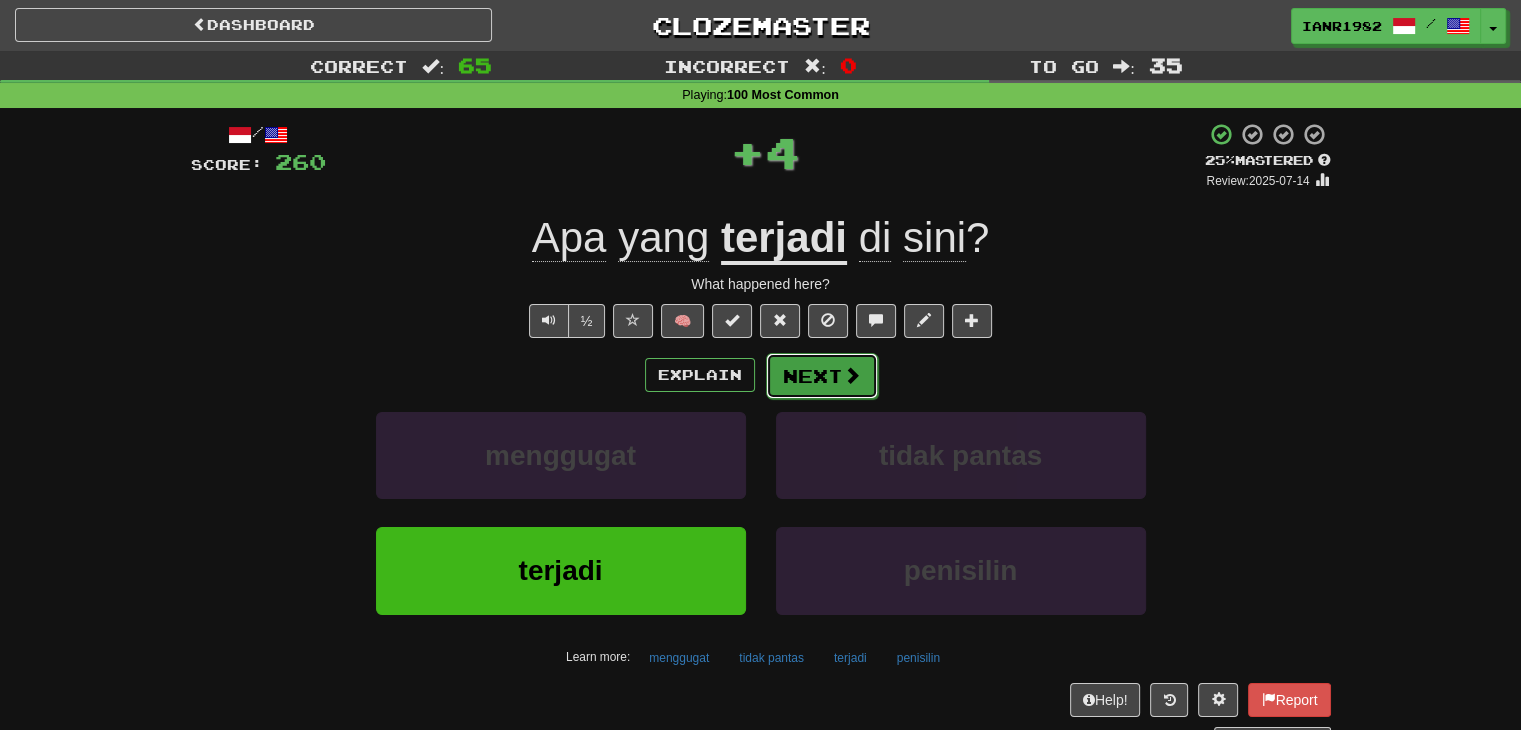 click at bounding box center (852, 375) 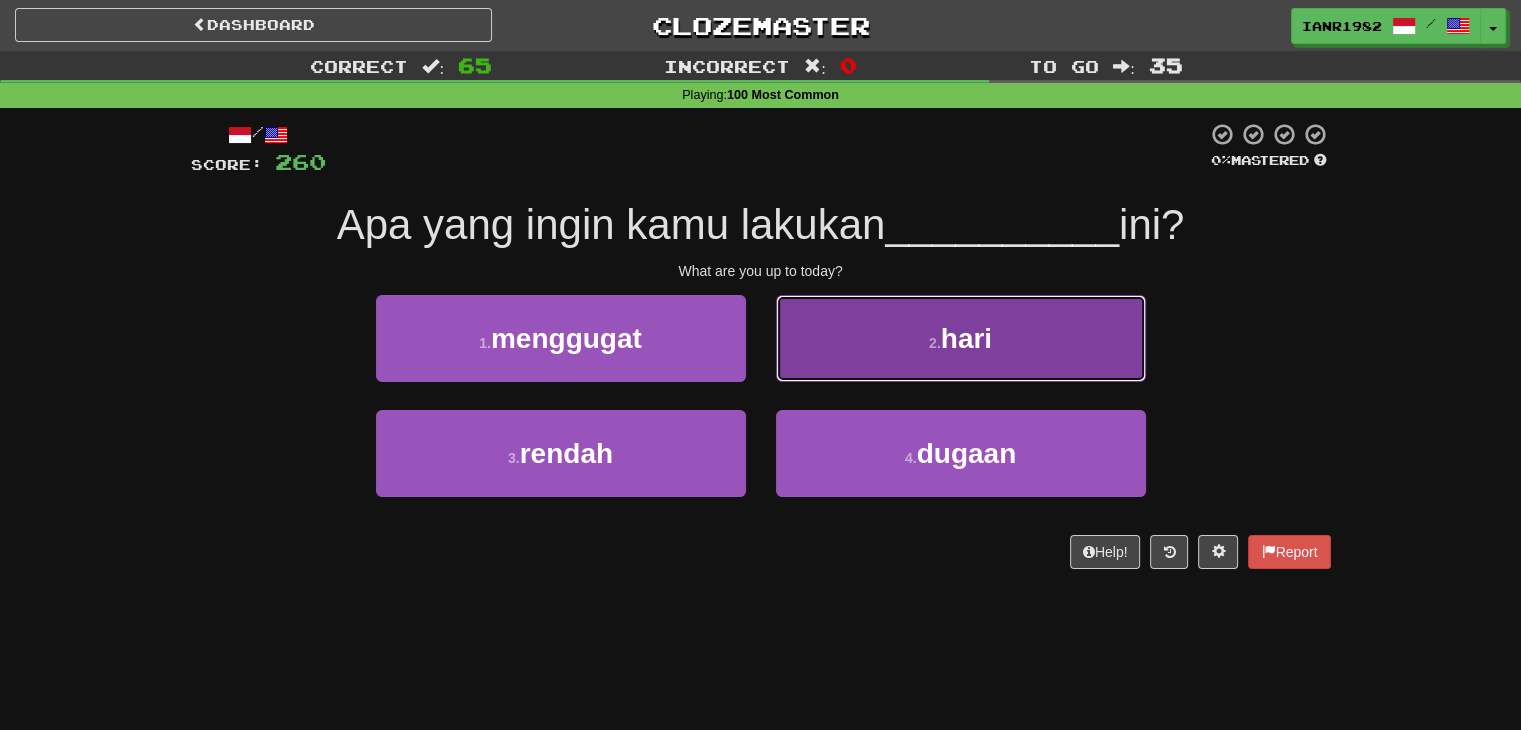click on "2 .  hari" at bounding box center (961, 338) 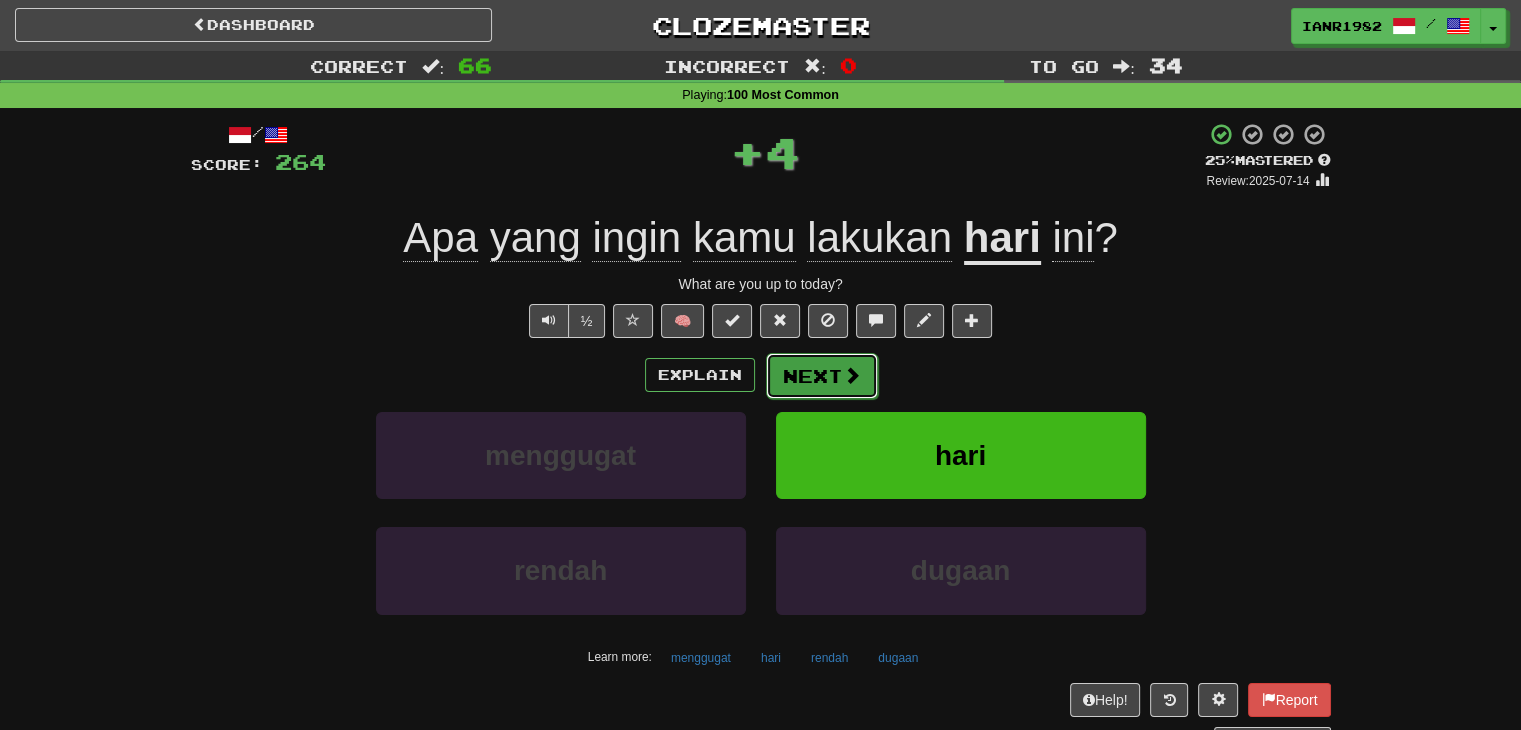 click on "Next" at bounding box center [822, 376] 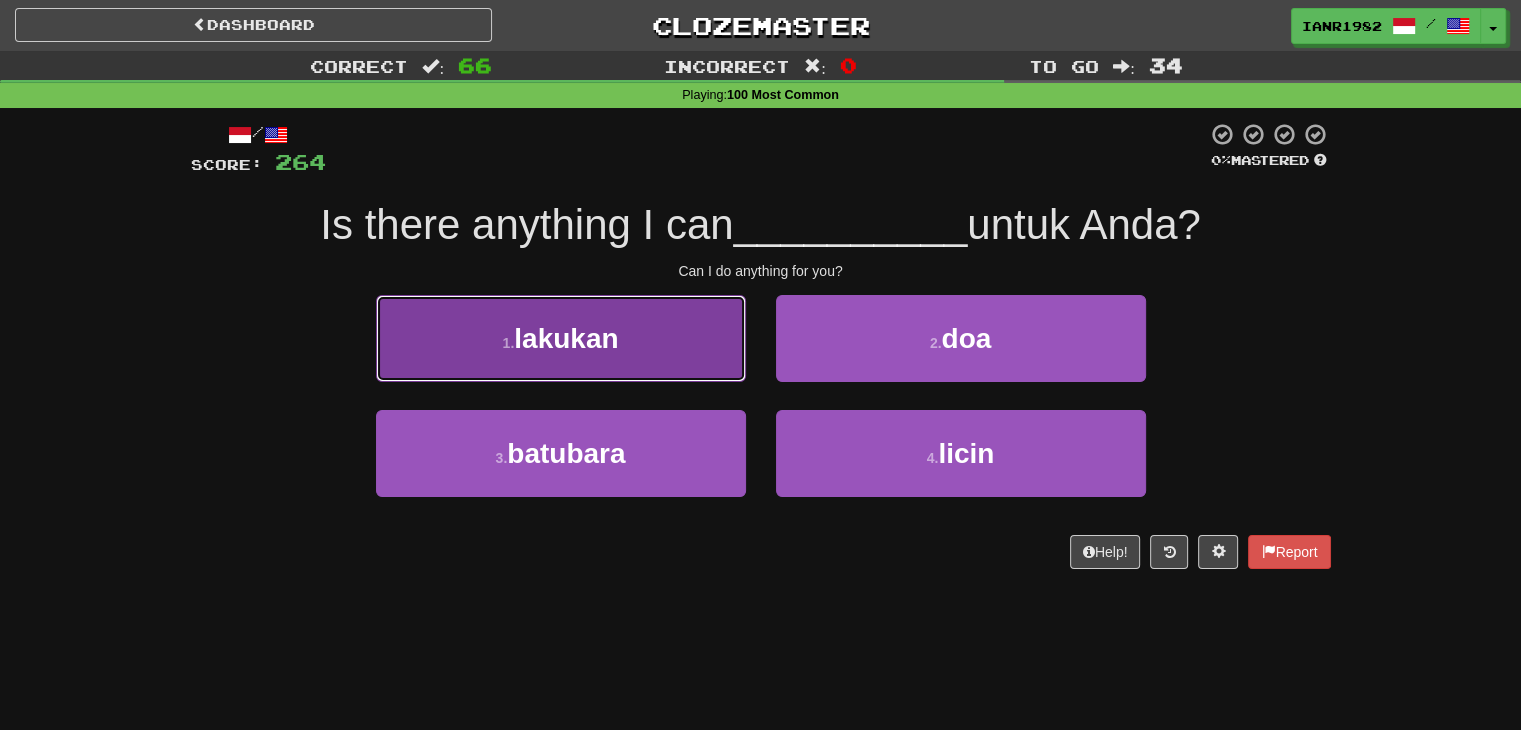 click on "1 .  lakukan" at bounding box center [561, 338] 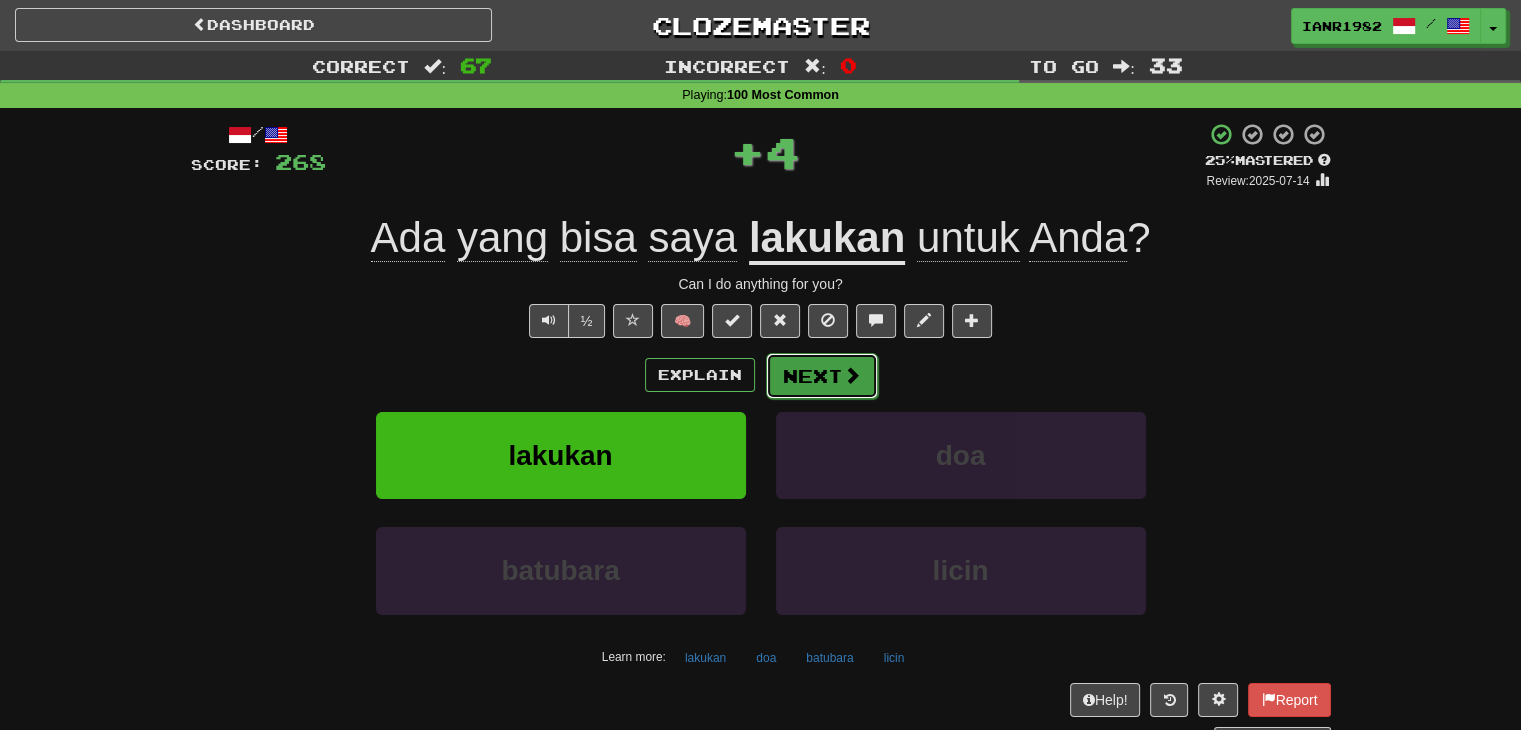 click on "Next" at bounding box center [822, 376] 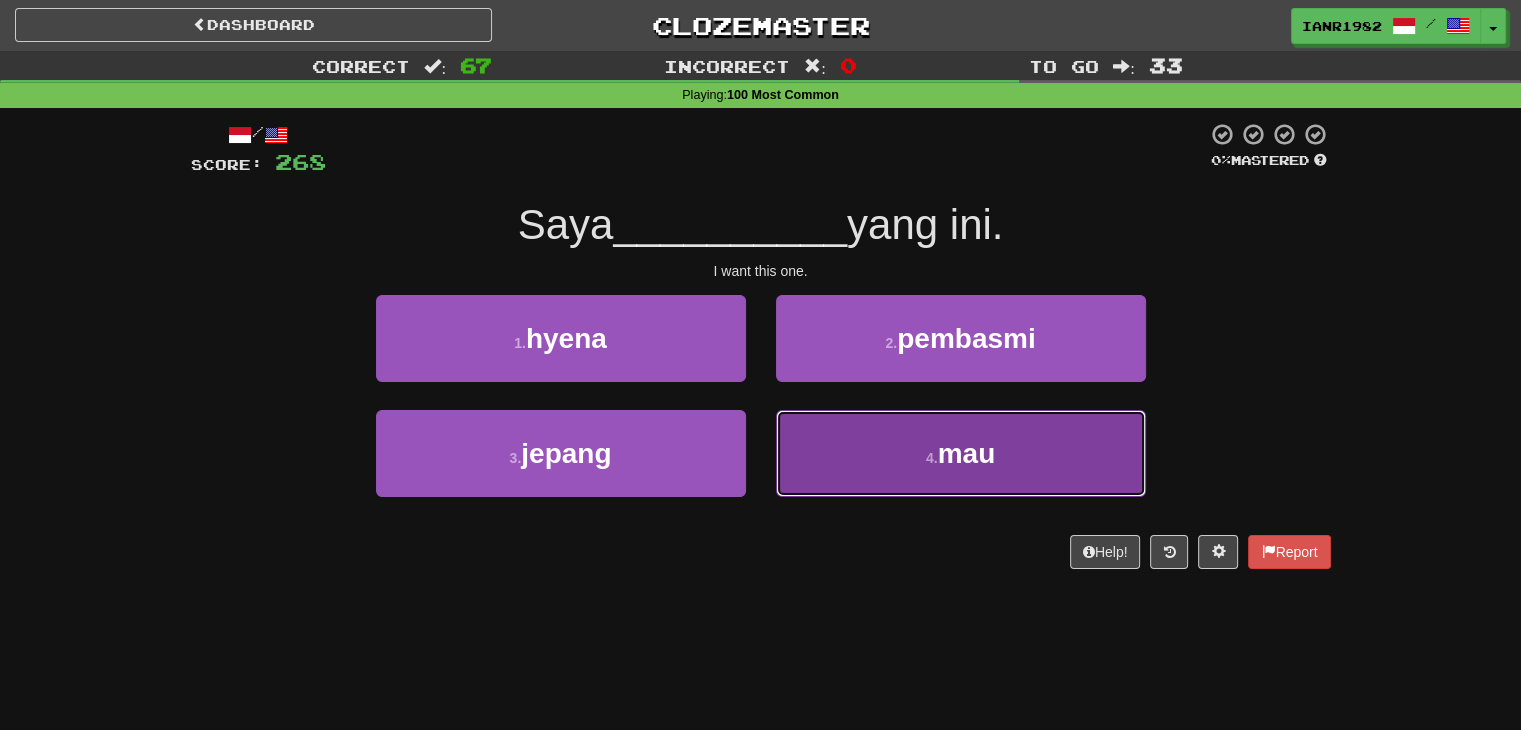 click on "4 ." at bounding box center [932, 458] 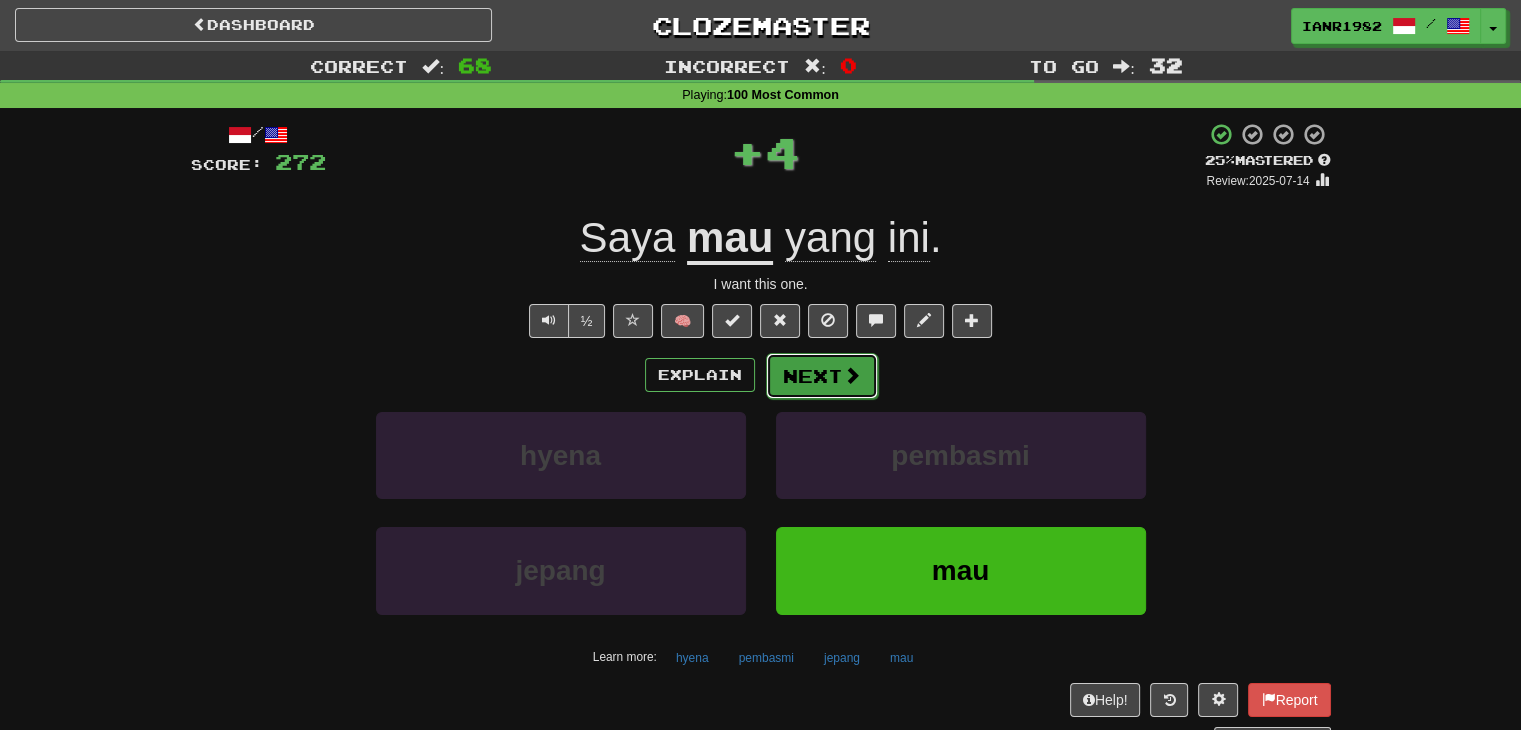 click at bounding box center [852, 375] 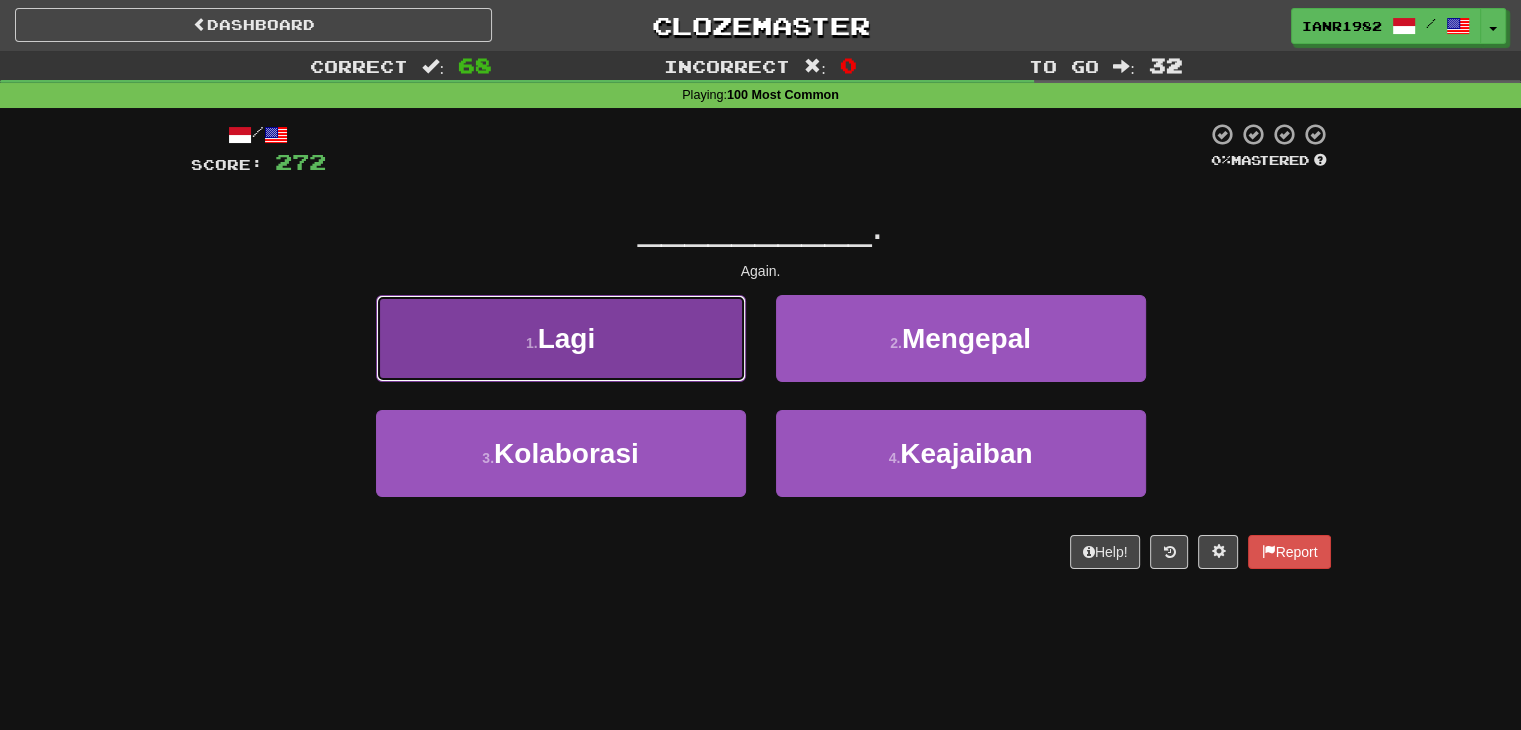 click on "1 .  Lagi" at bounding box center (561, 338) 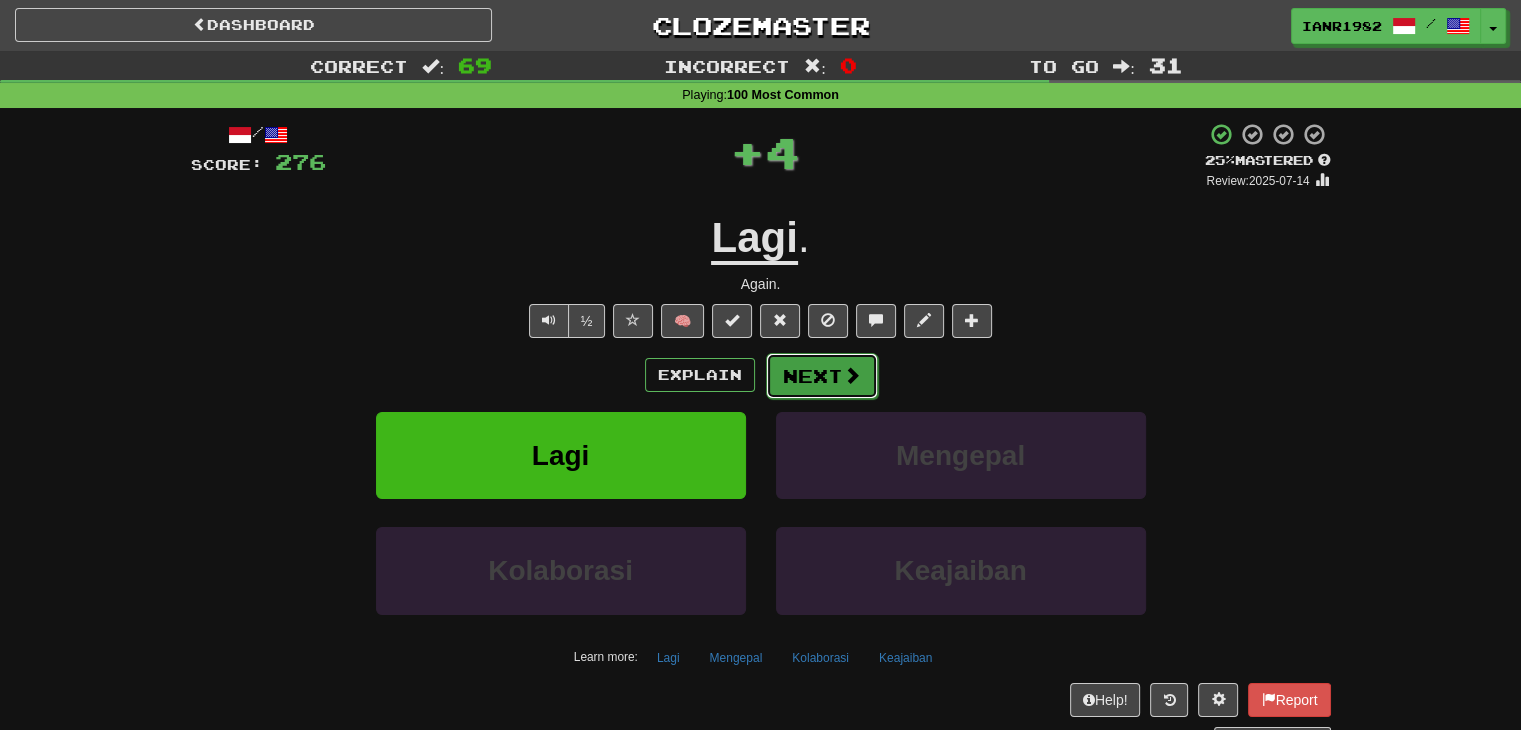 click at bounding box center (852, 375) 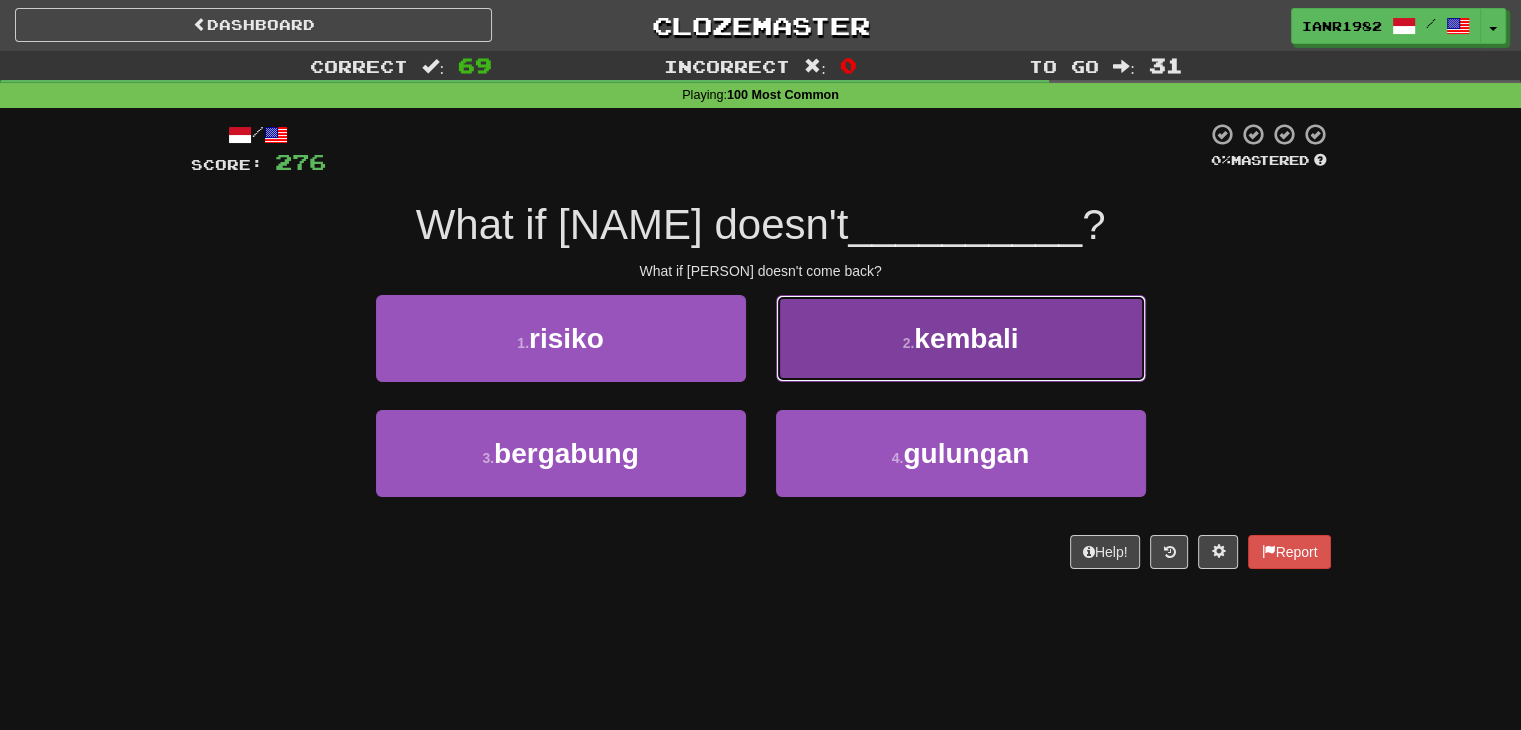 click on "2 .  kembali" at bounding box center (961, 338) 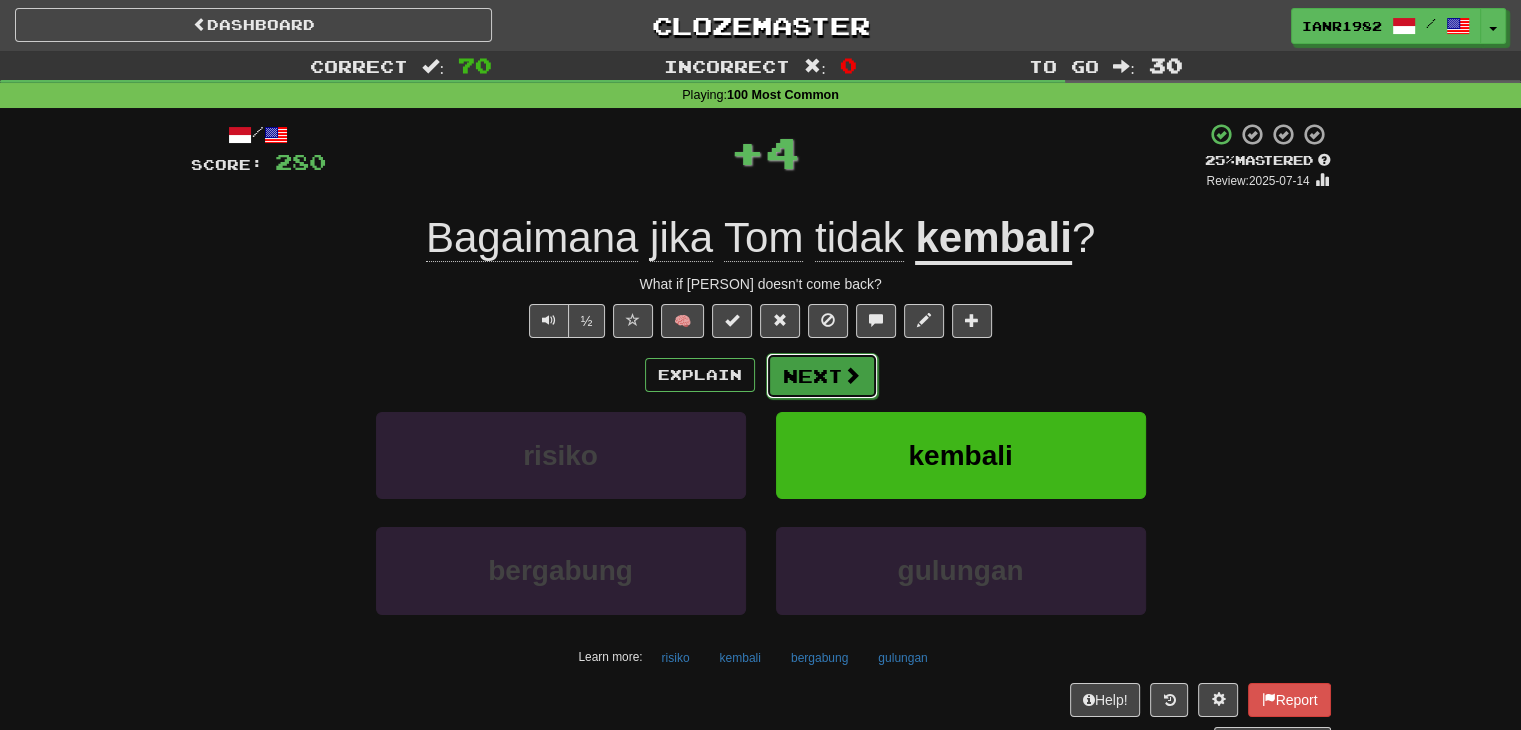 click on "Next" at bounding box center (822, 376) 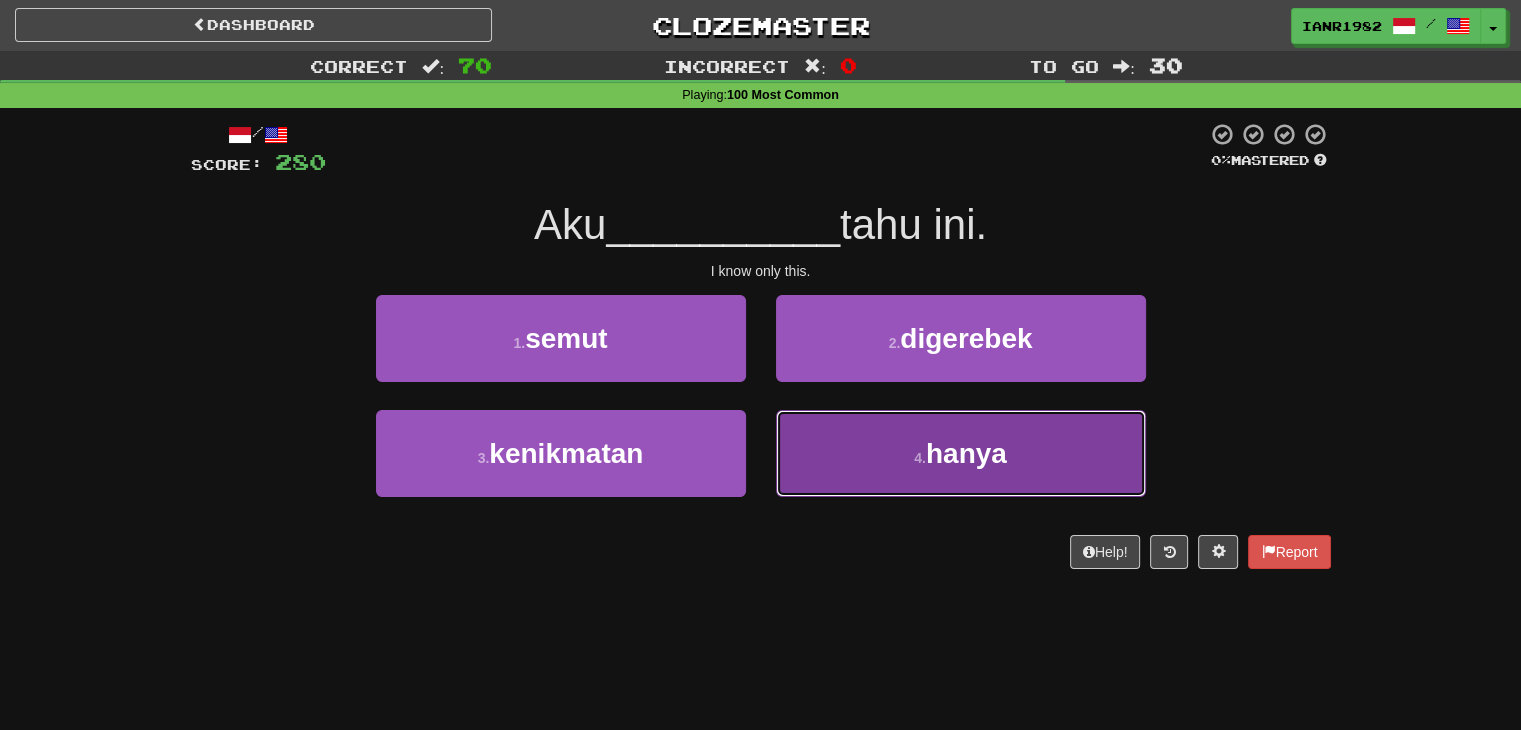 click on "hanya" at bounding box center (966, 453) 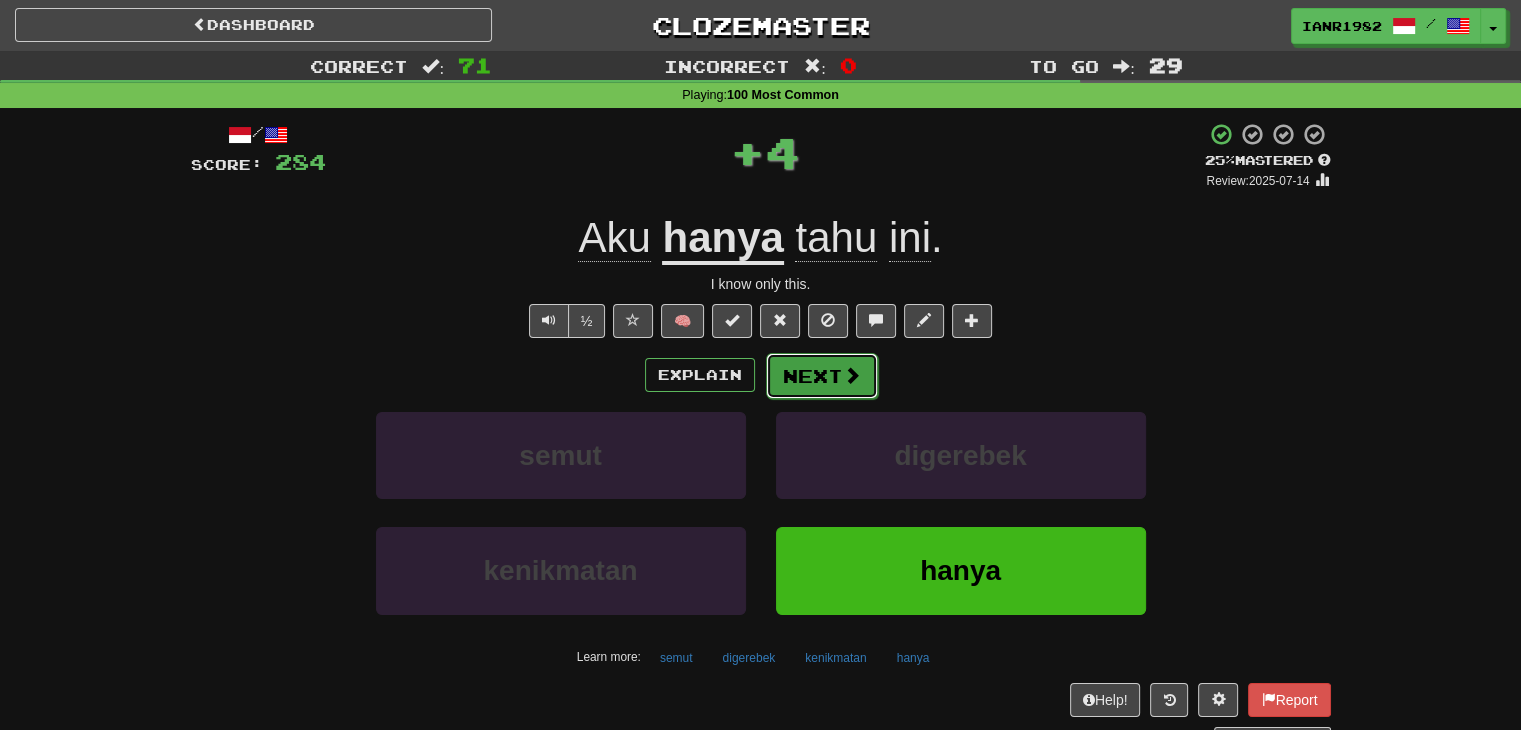 click on "Next" at bounding box center [822, 376] 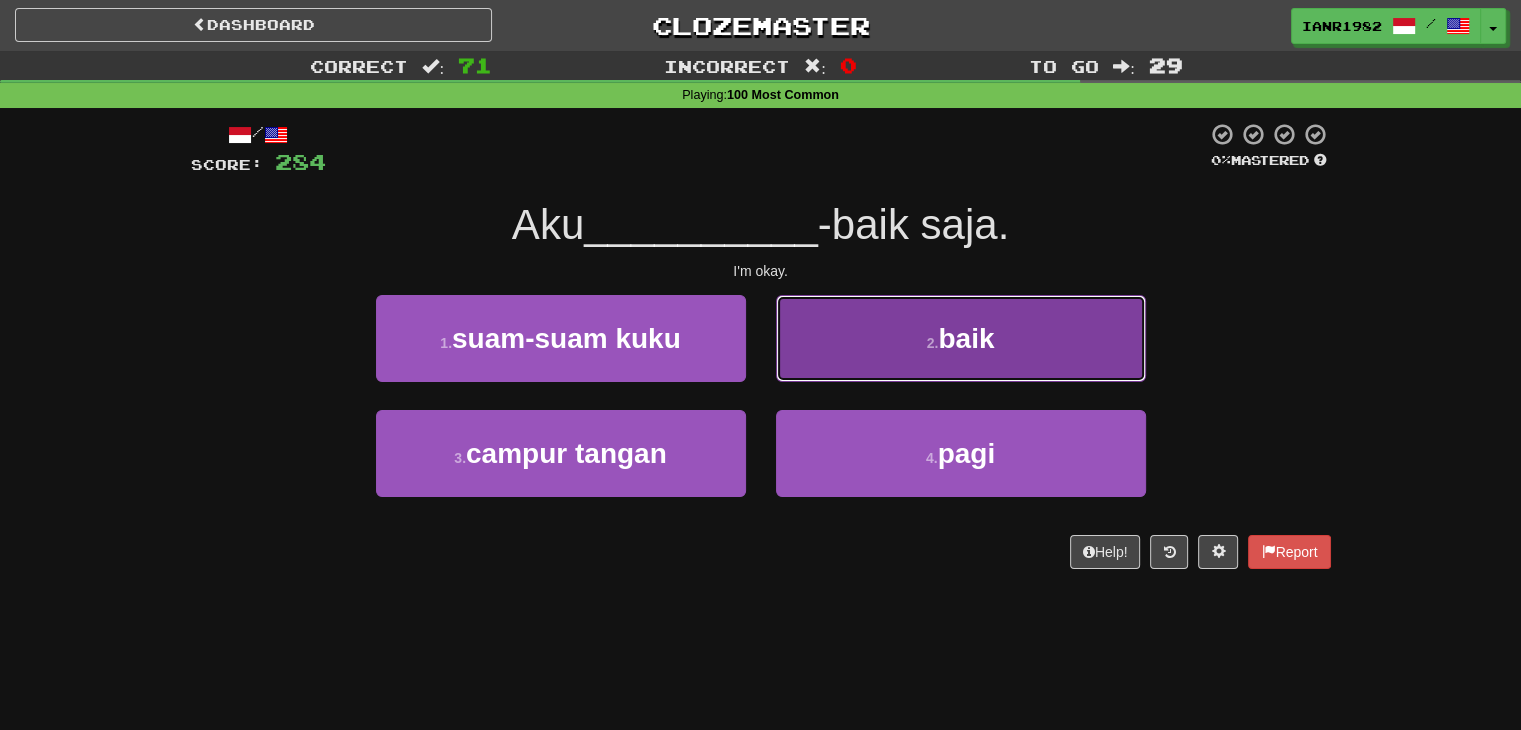 click on "baik" at bounding box center [966, 338] 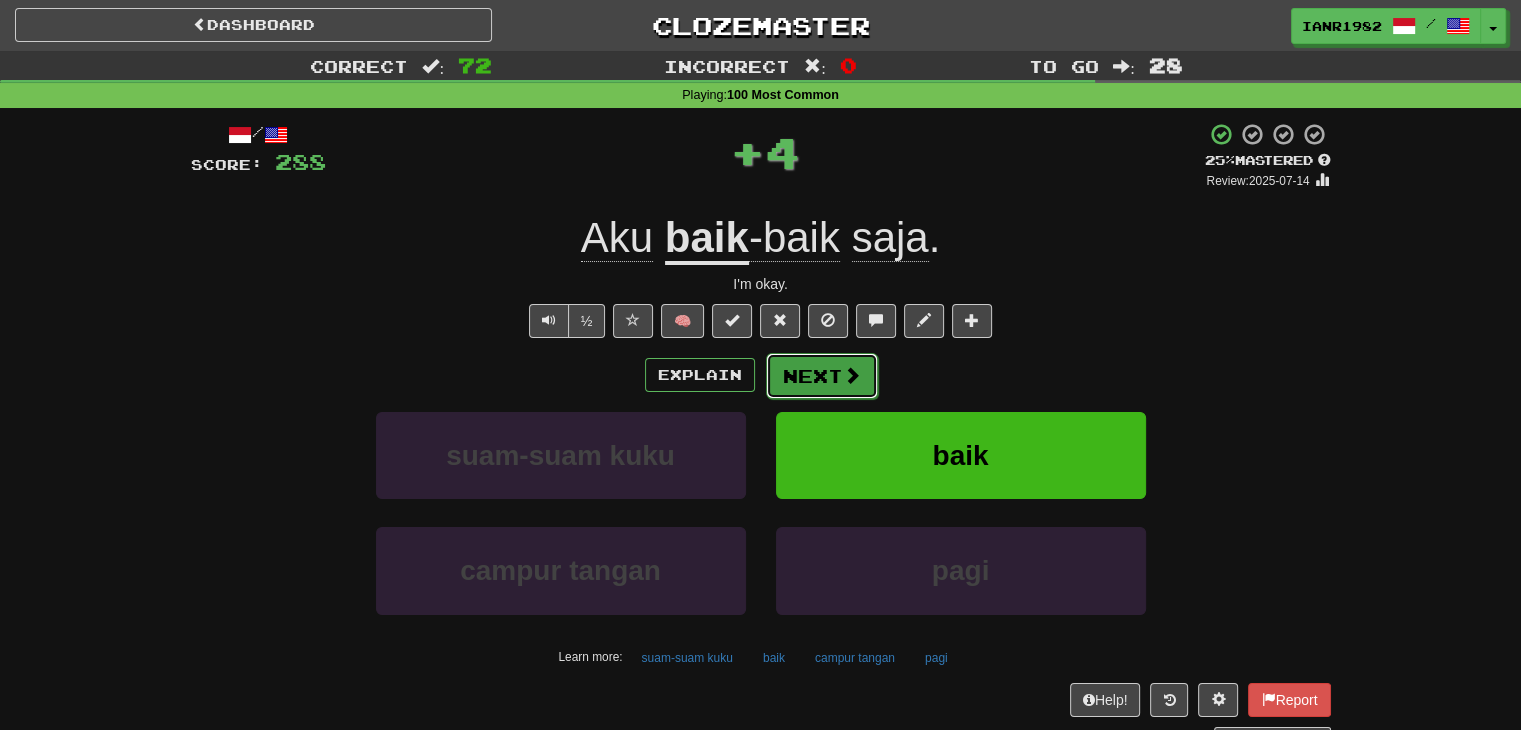 click on "Next" at bounding box center [822, 376] 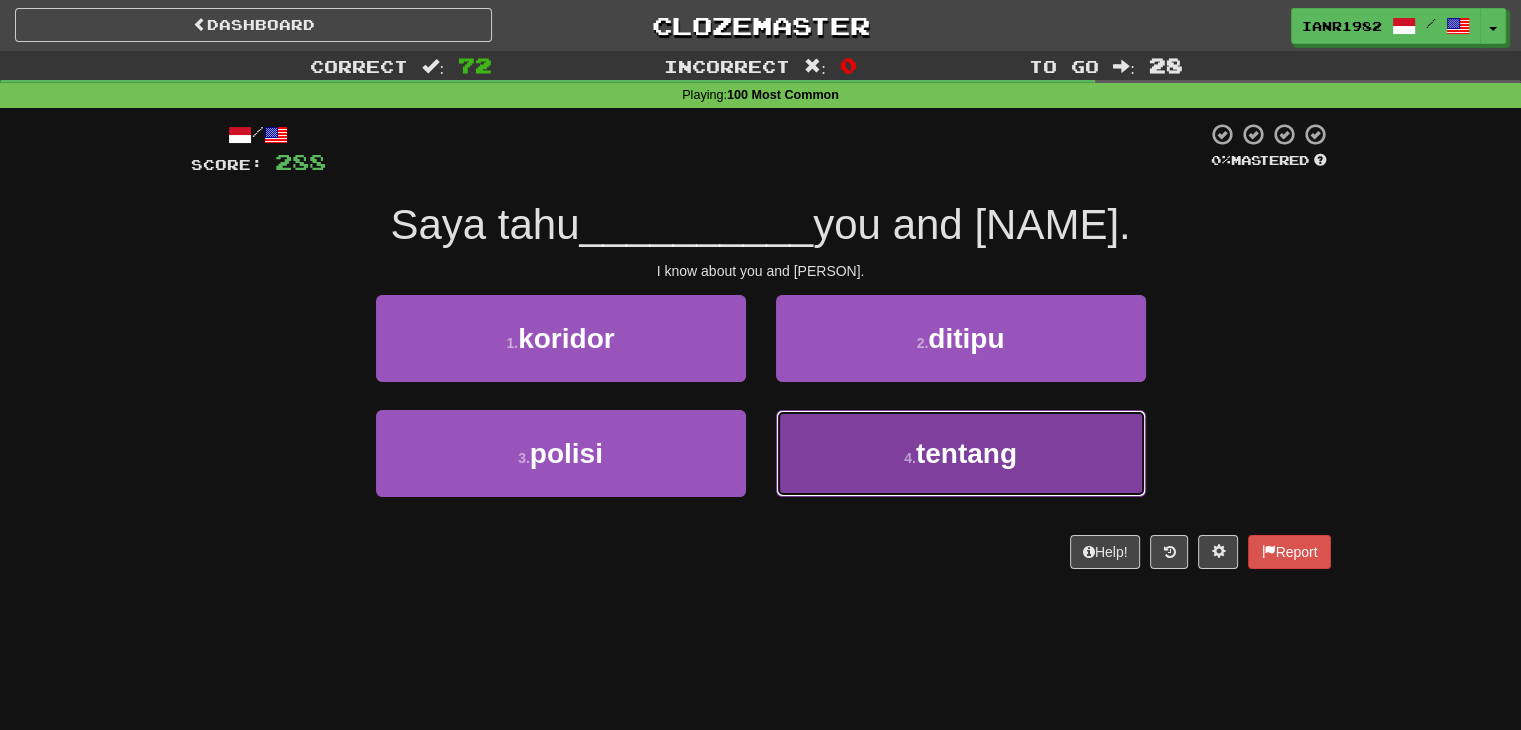 click on "4 .  tentang" at bounding box center [961, 453] 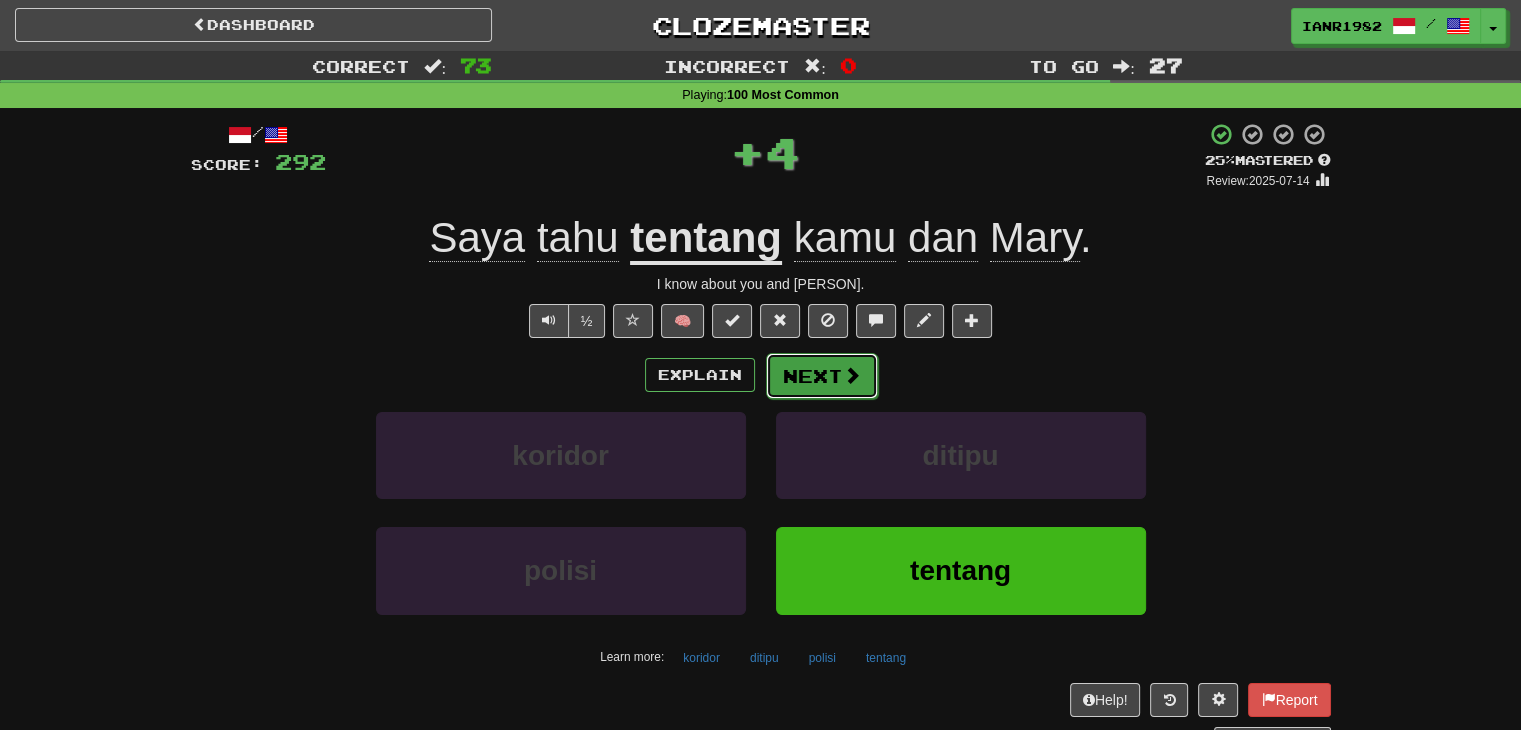 click on "Next" at bounding box center (822, 376) 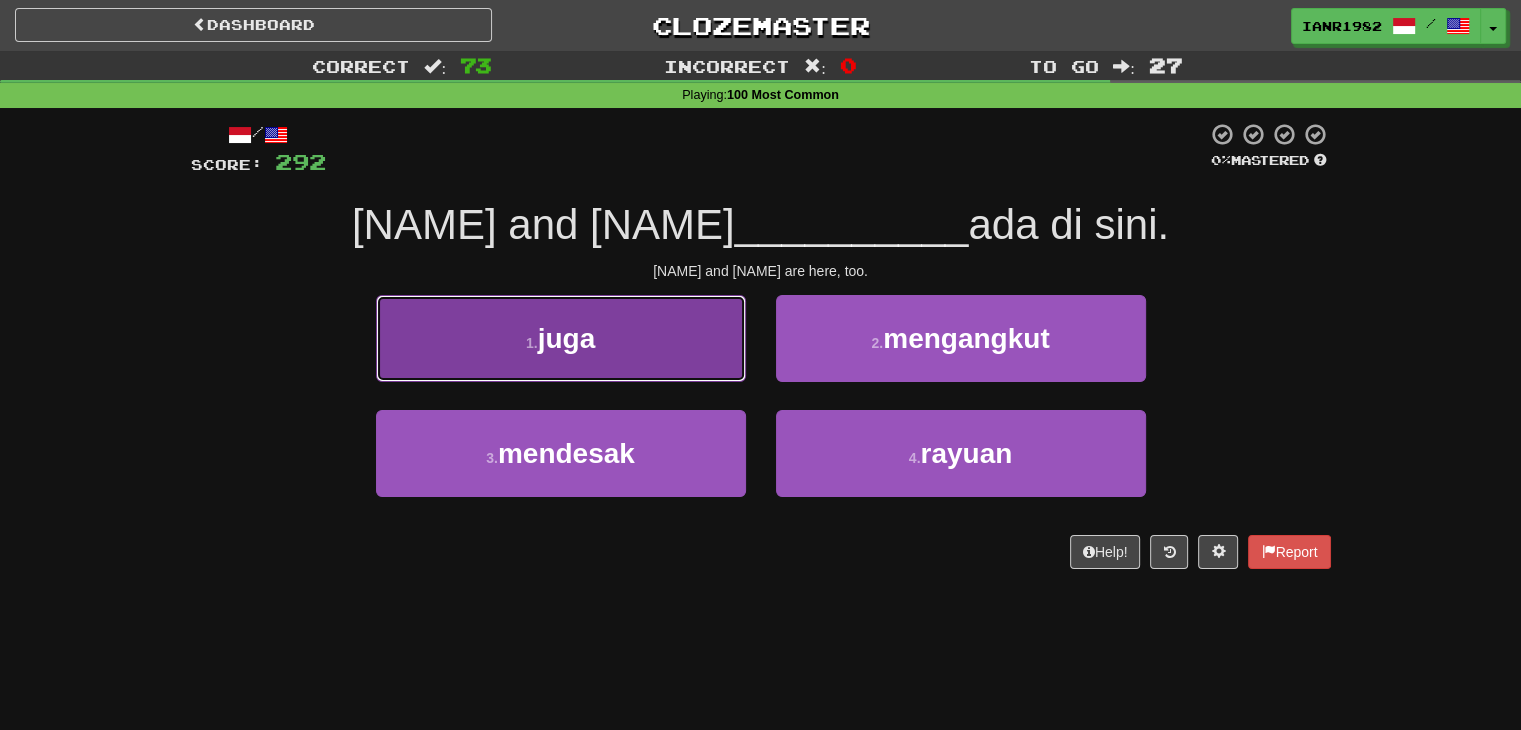 click on "1 .  juga" at bounding box center (561, 338) 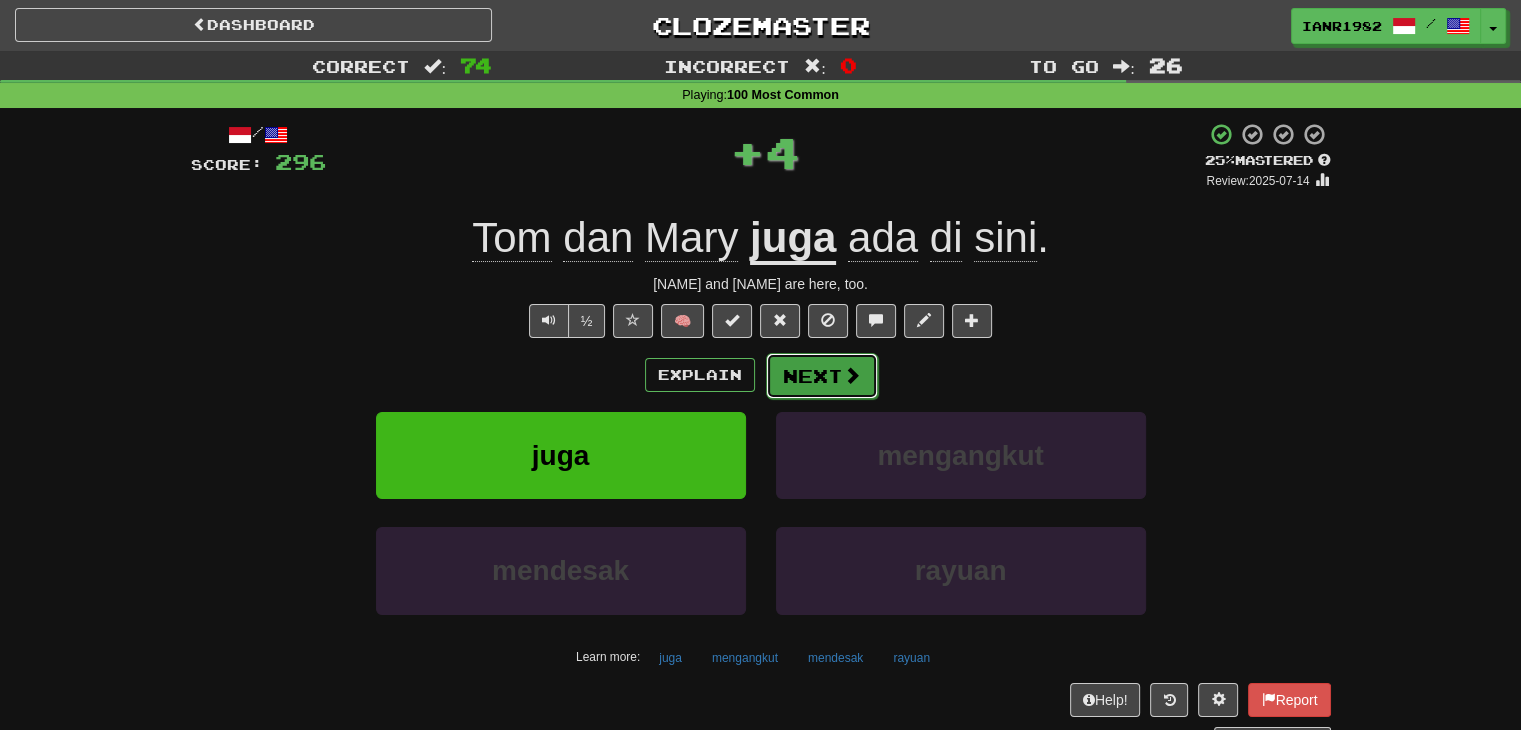 click on "Next" at bounding box center (822, 376) 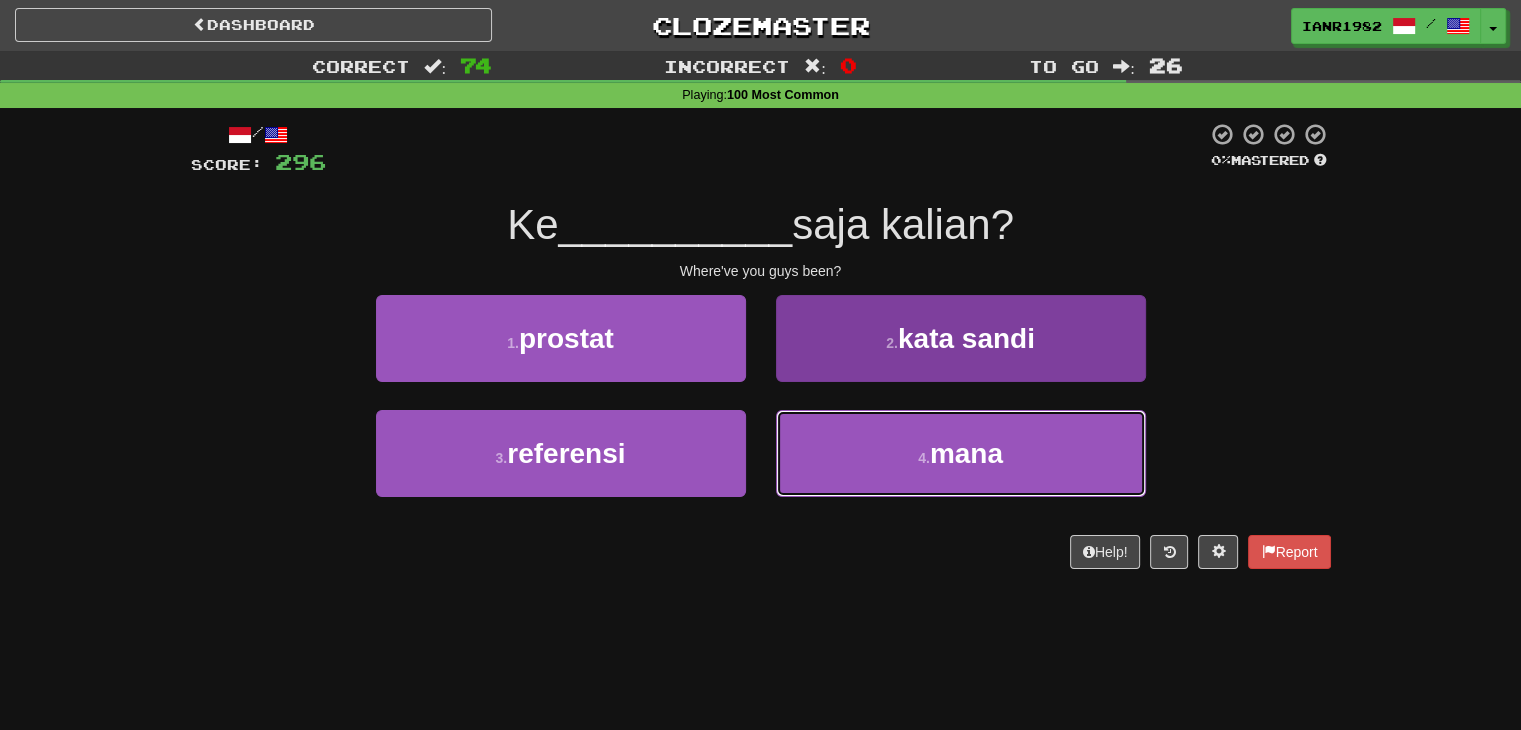 click on "4 .  mana" at bounding box center (961, 453) 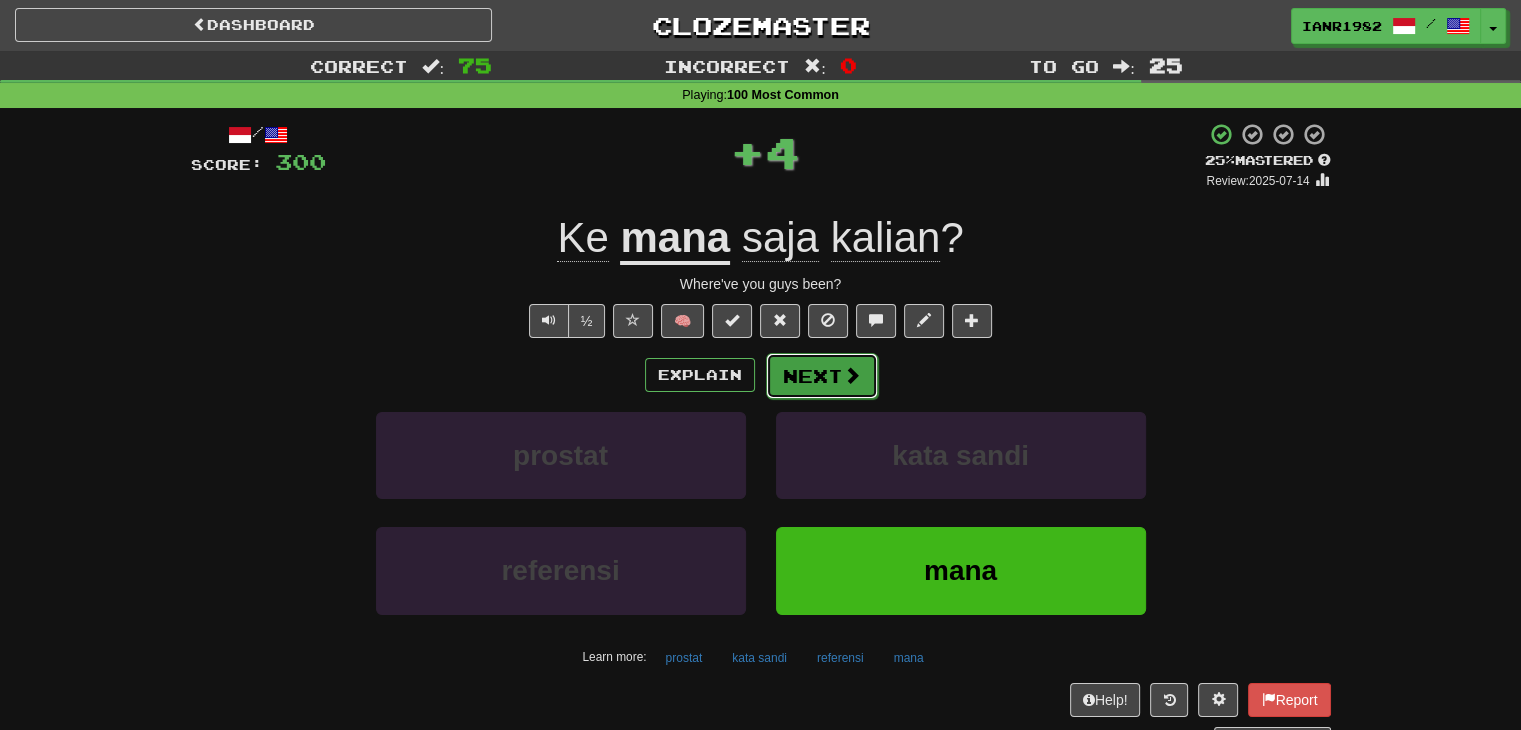 click on "Next" at bounding box center [822, 376] 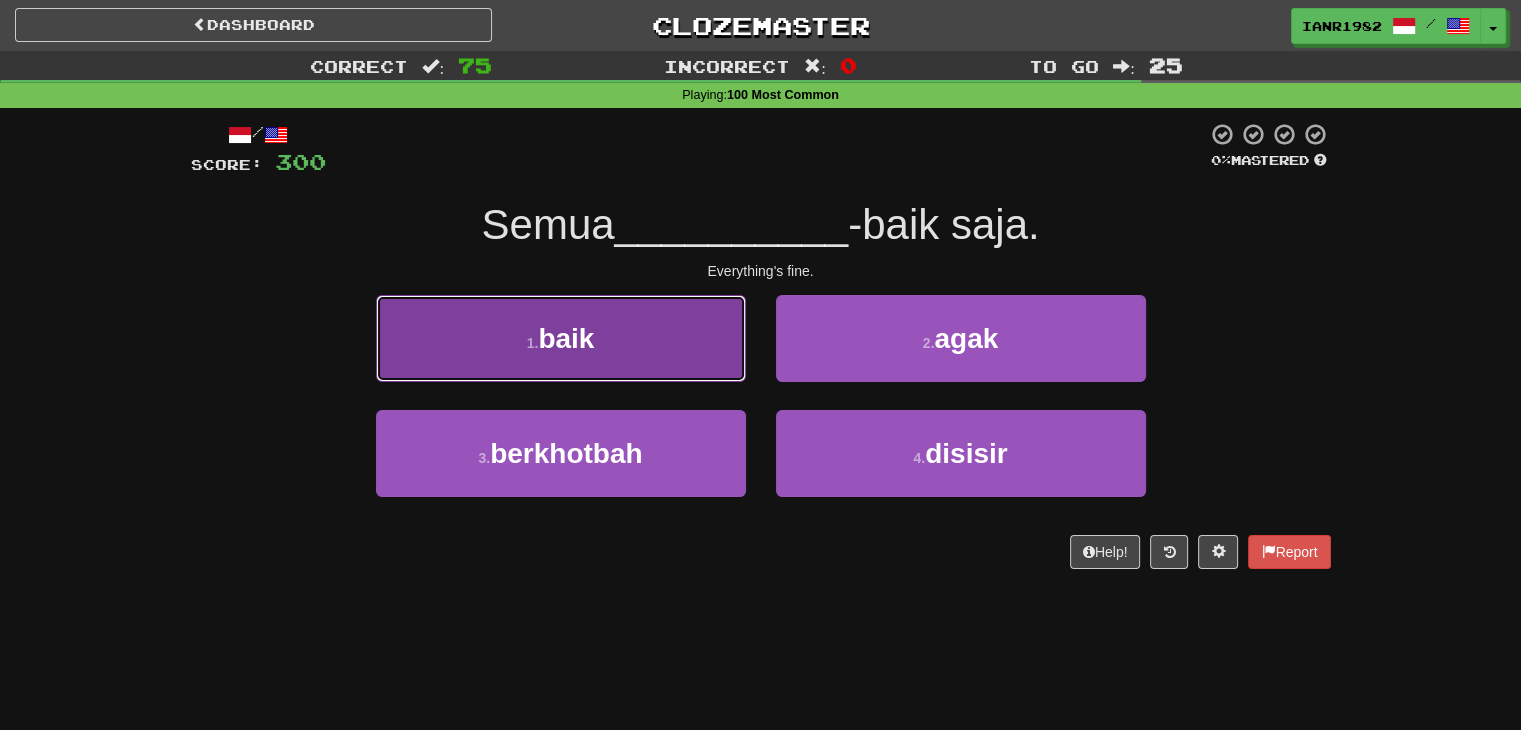 click on "1 .  baik" at bounding box center [561, 338] 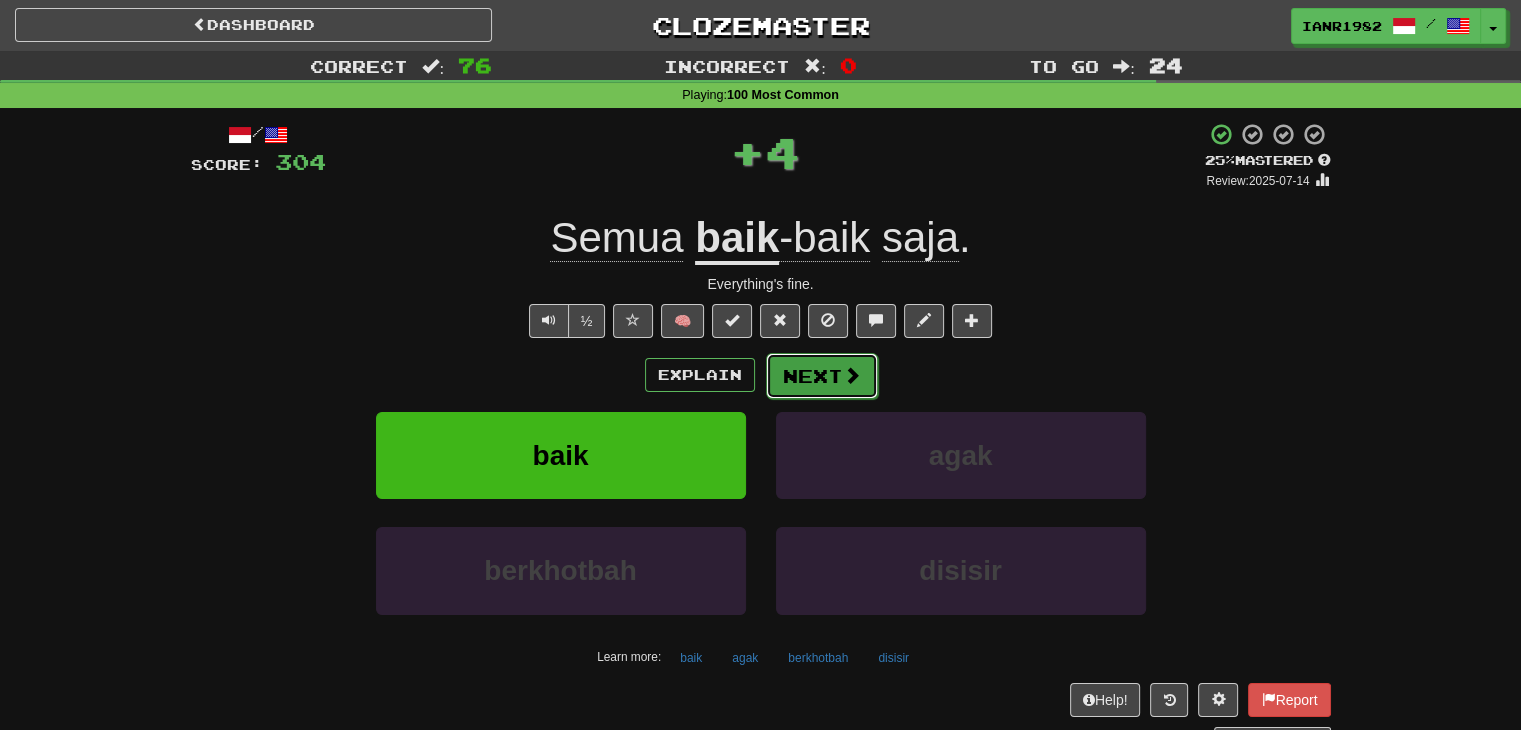 click on "Next" at bounding box center (822, 376) 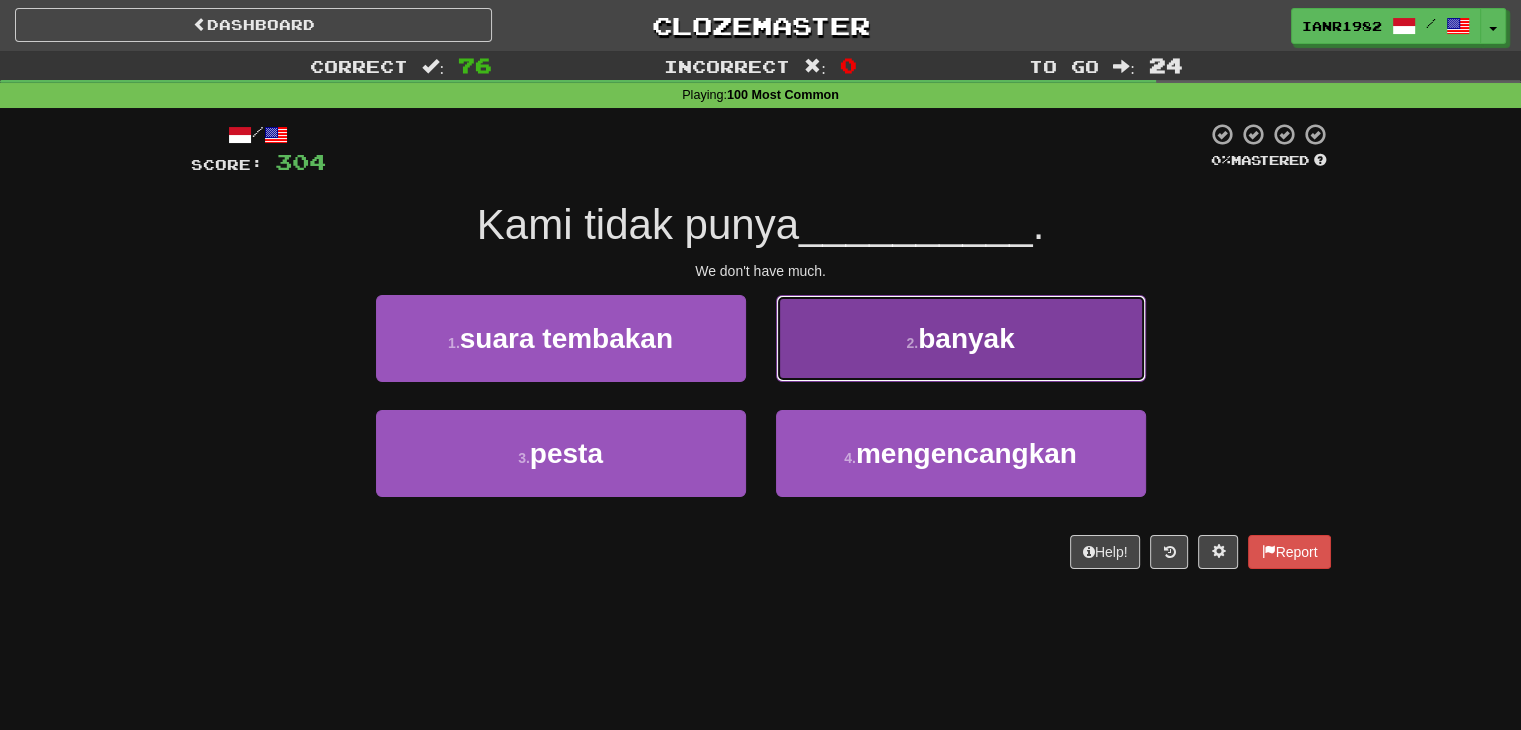 click on "2 .  banyak" at bounding box center [961, 338] 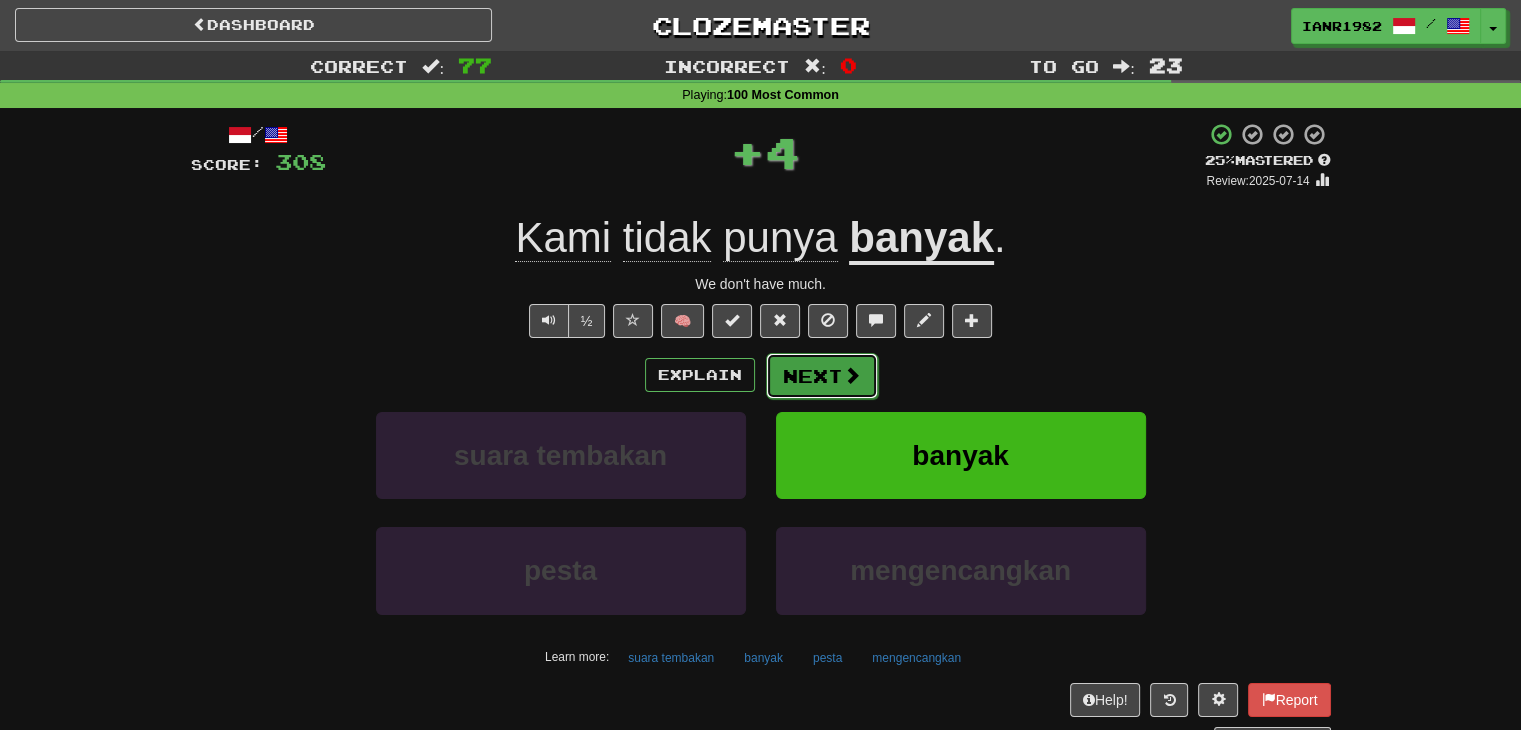 click on "Next" at bounding box center [822, 376] 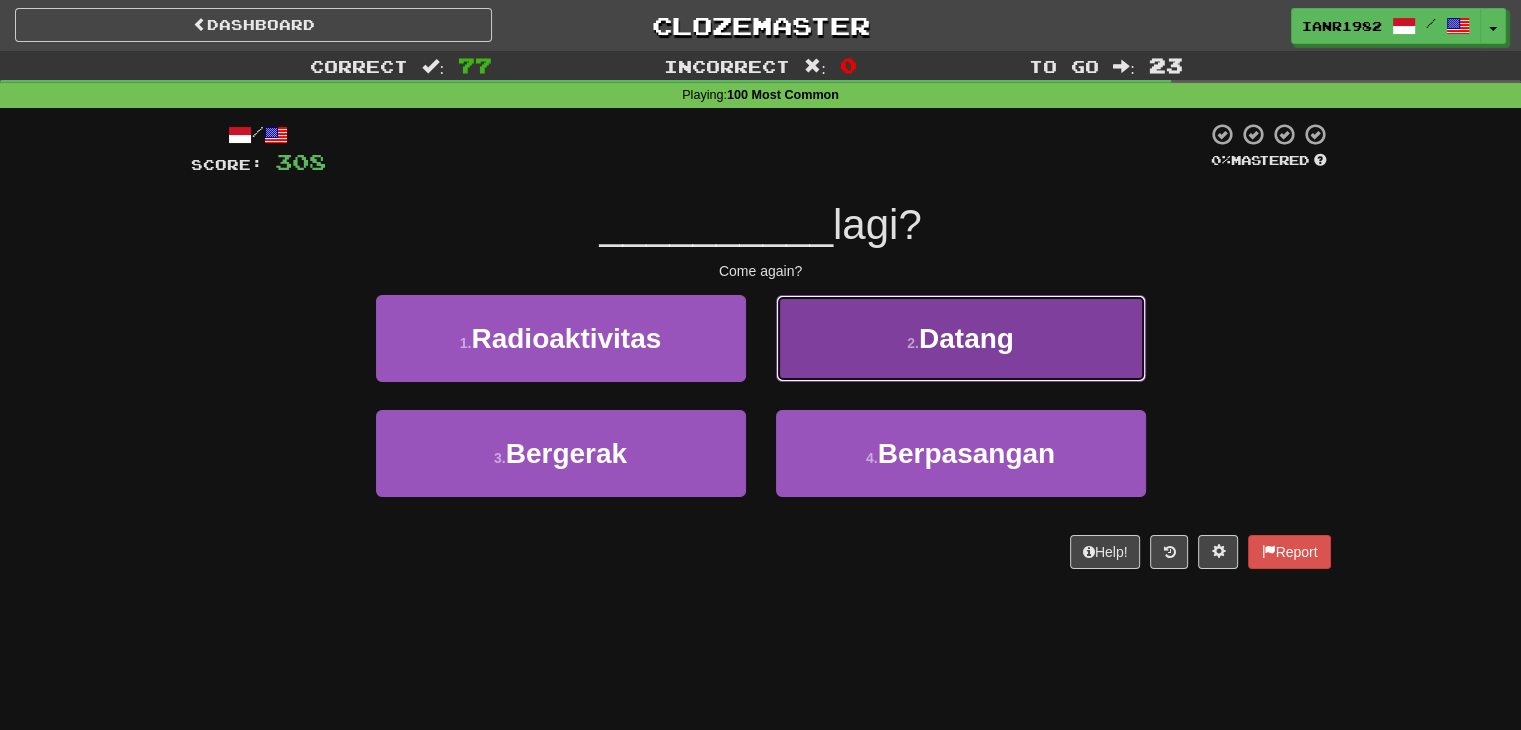 click on "2 .  Datang" at bounding box center [961, 338] 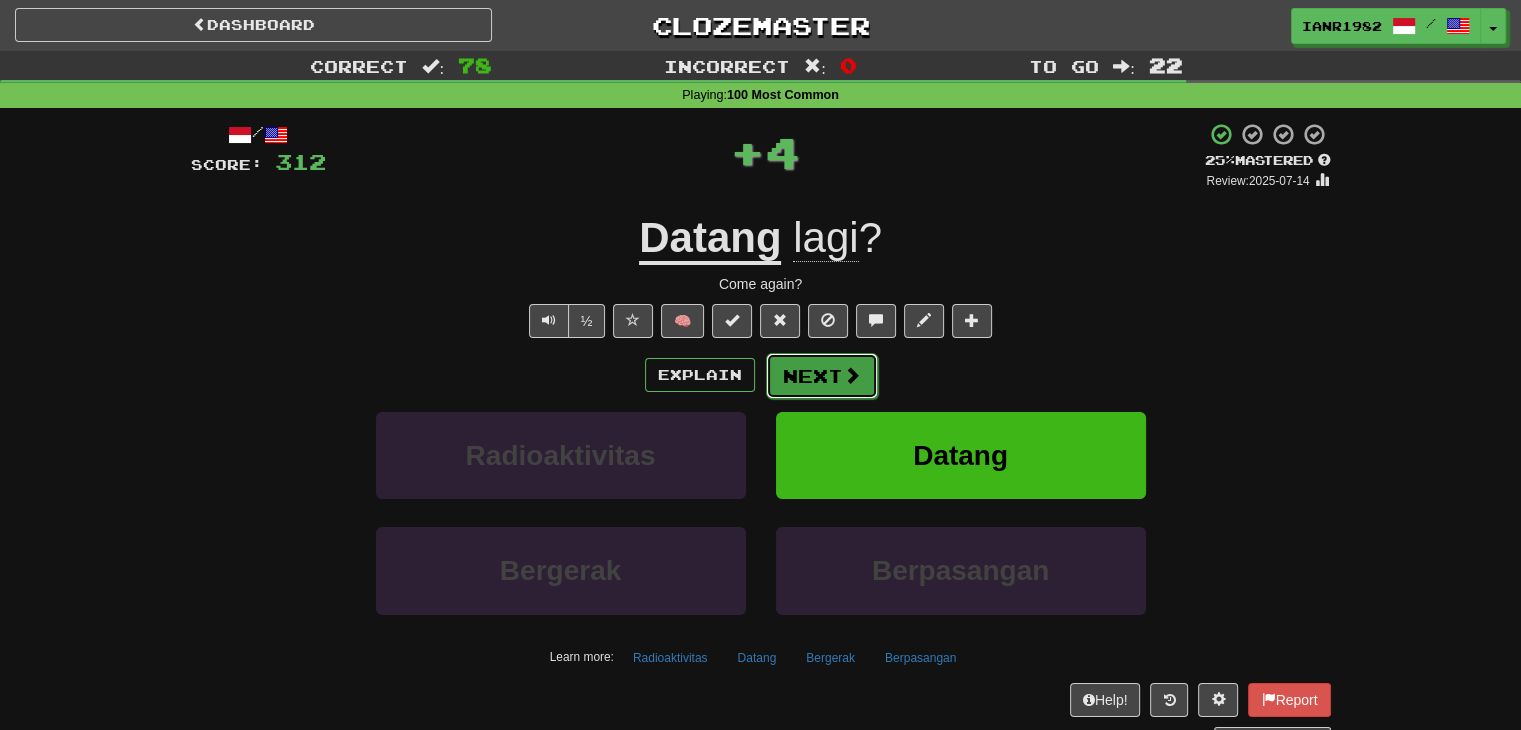 click at bounding box center (852, 375) 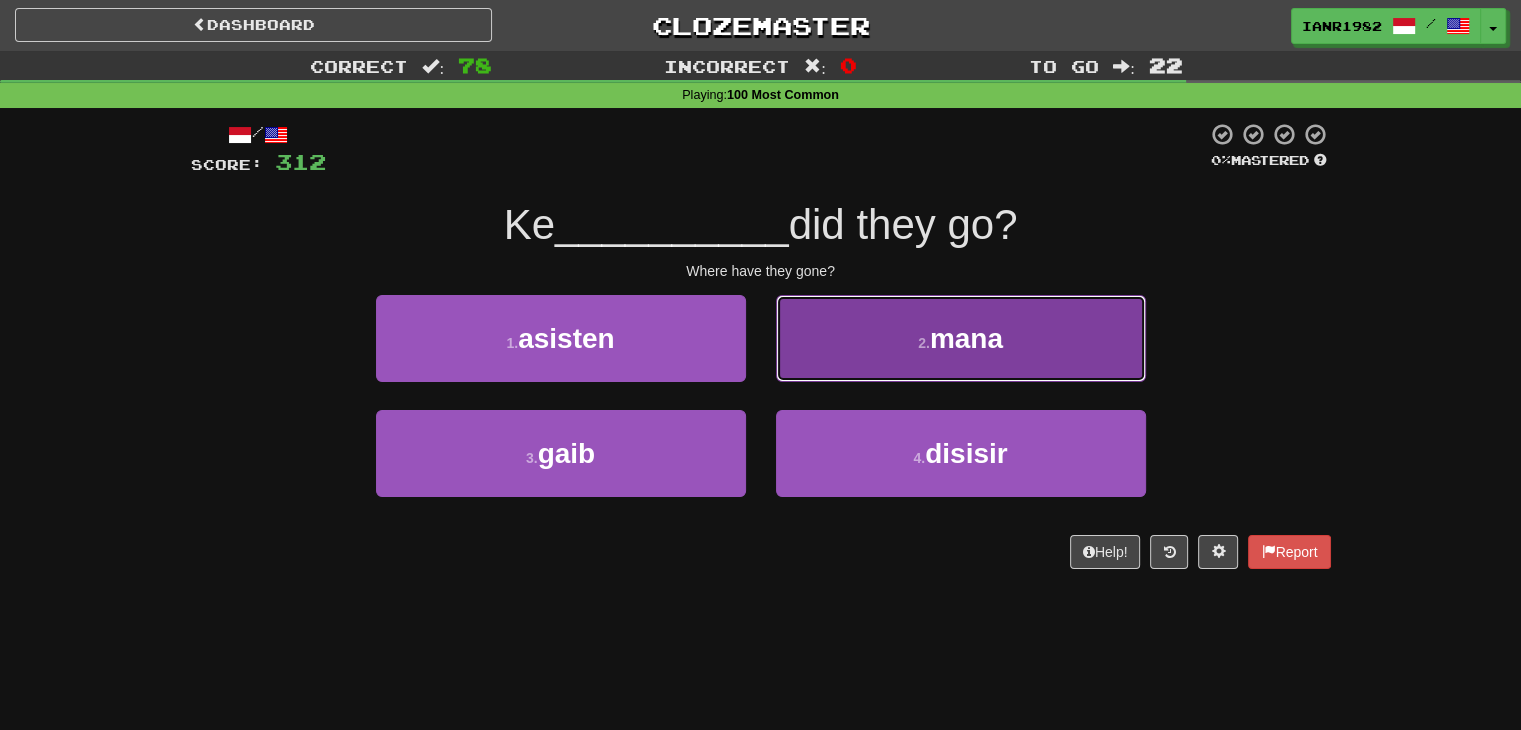 click on "2 .  mana" at bounding box center (961, 338) 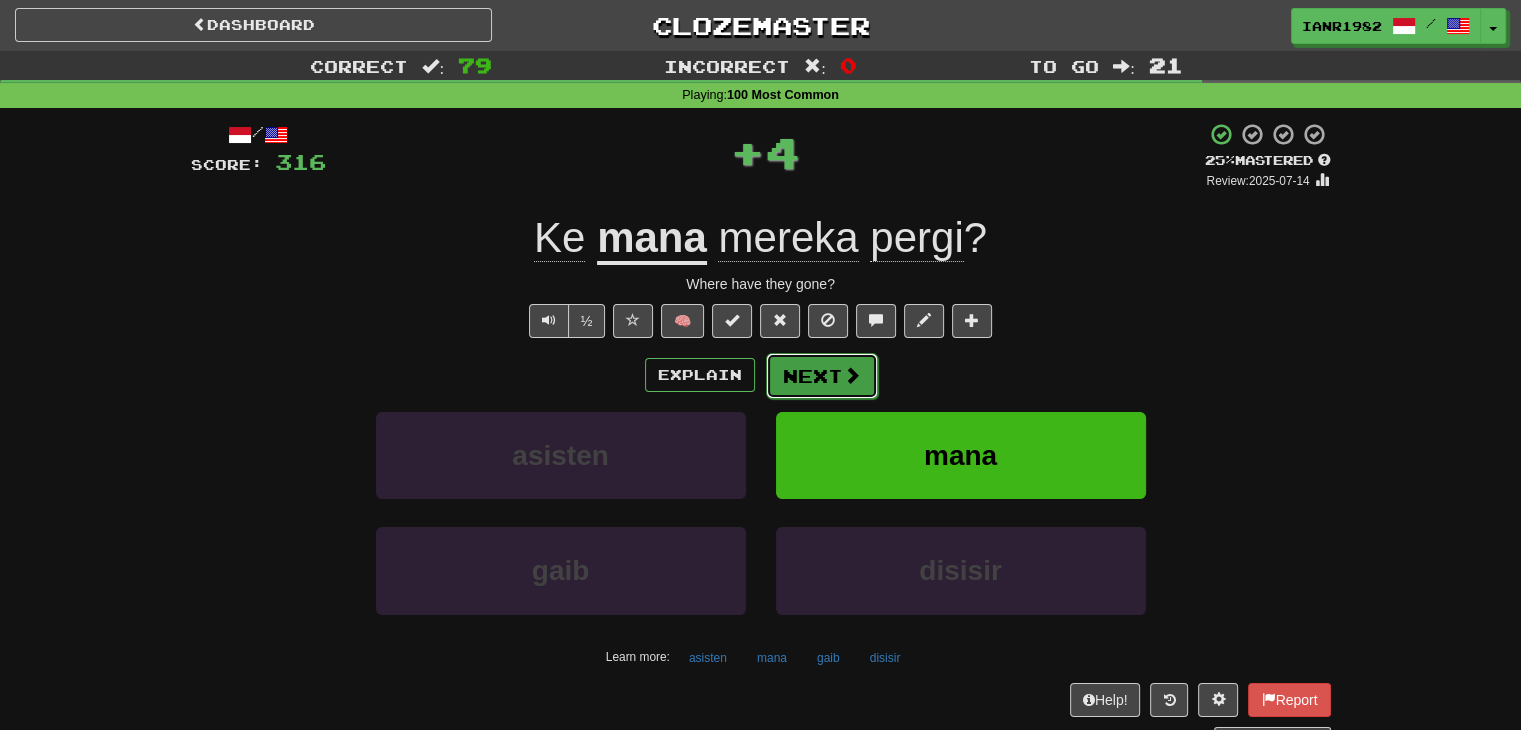 click on "Next" at bounding box center [822, 376] 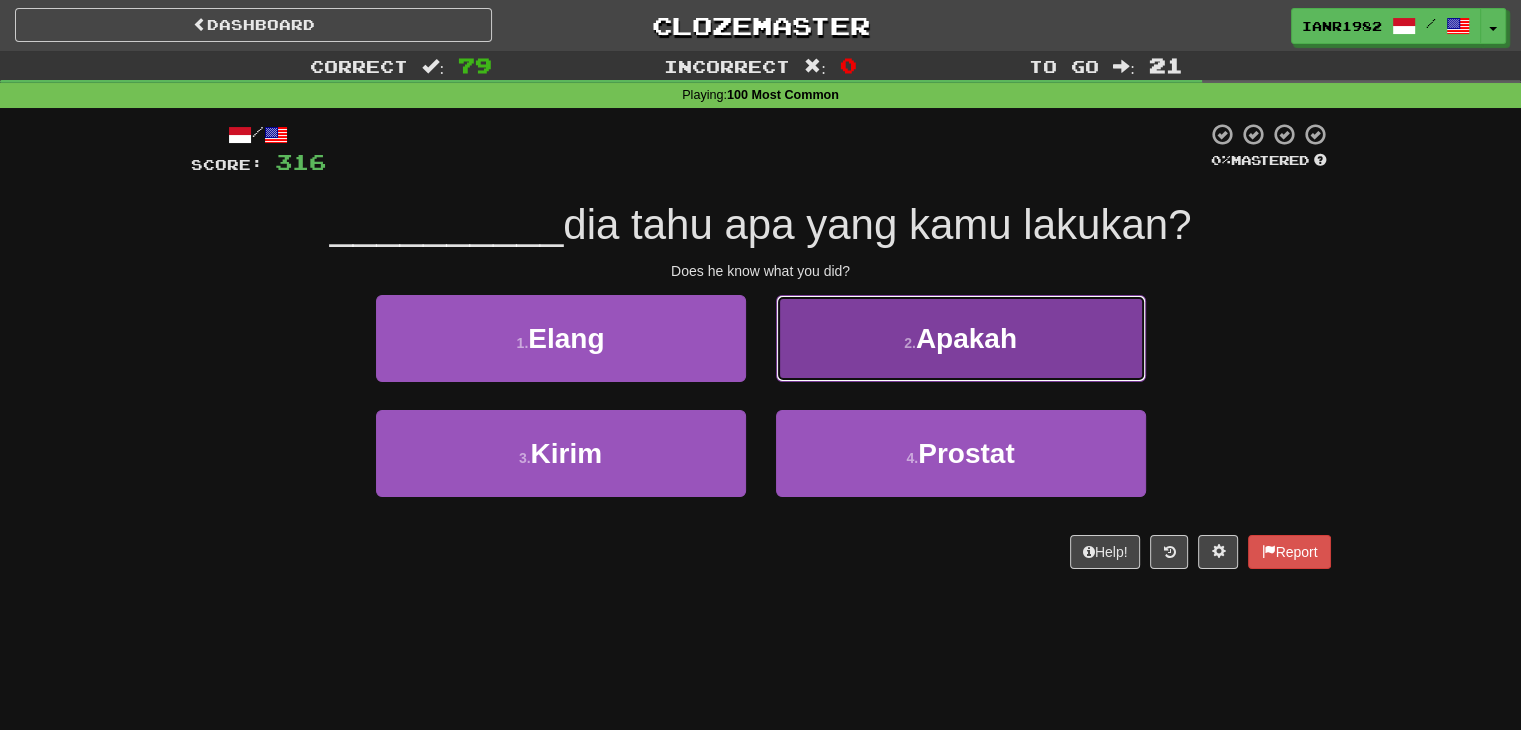 click on "2 ." at bounding box center (910, 343) 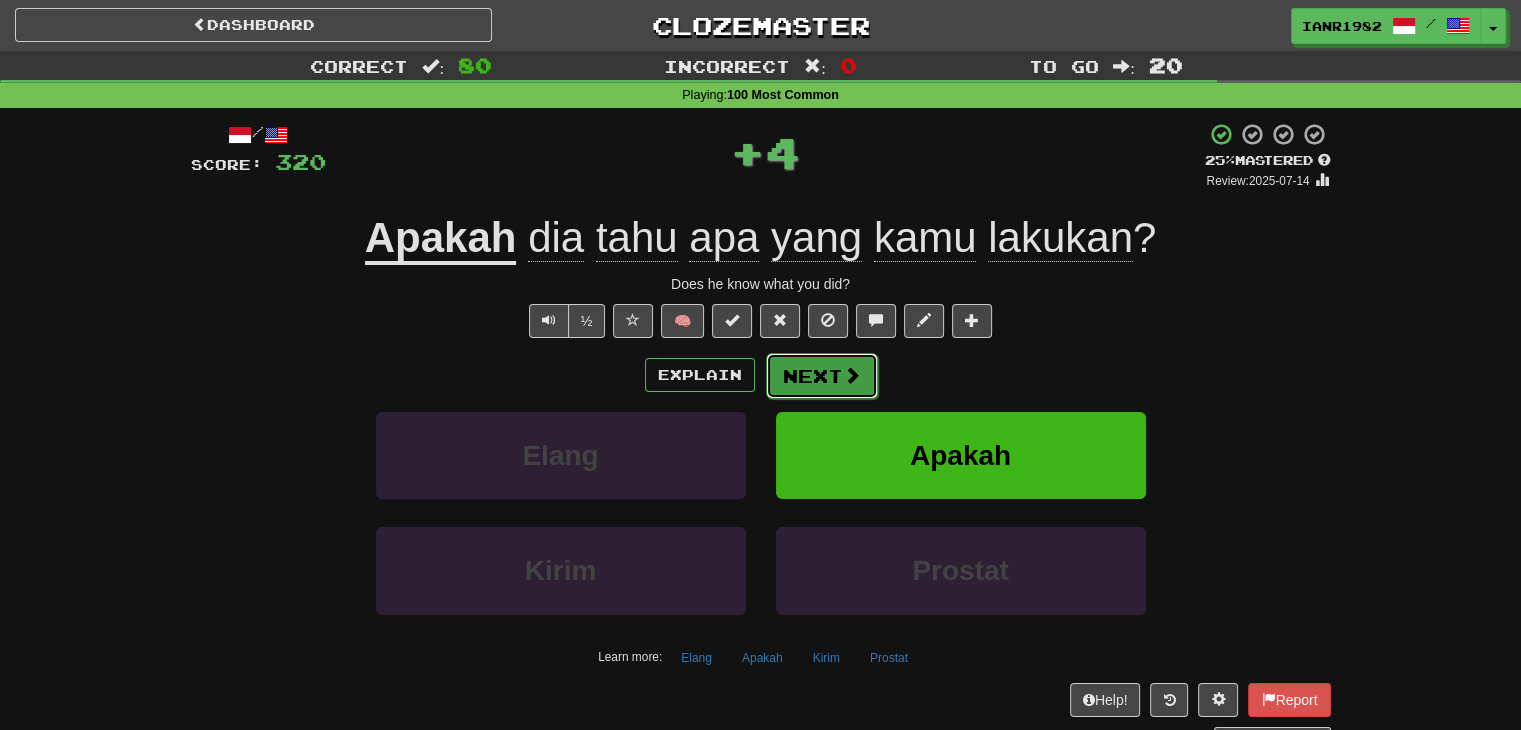 click on "Next" at bounding box center [822, 376] 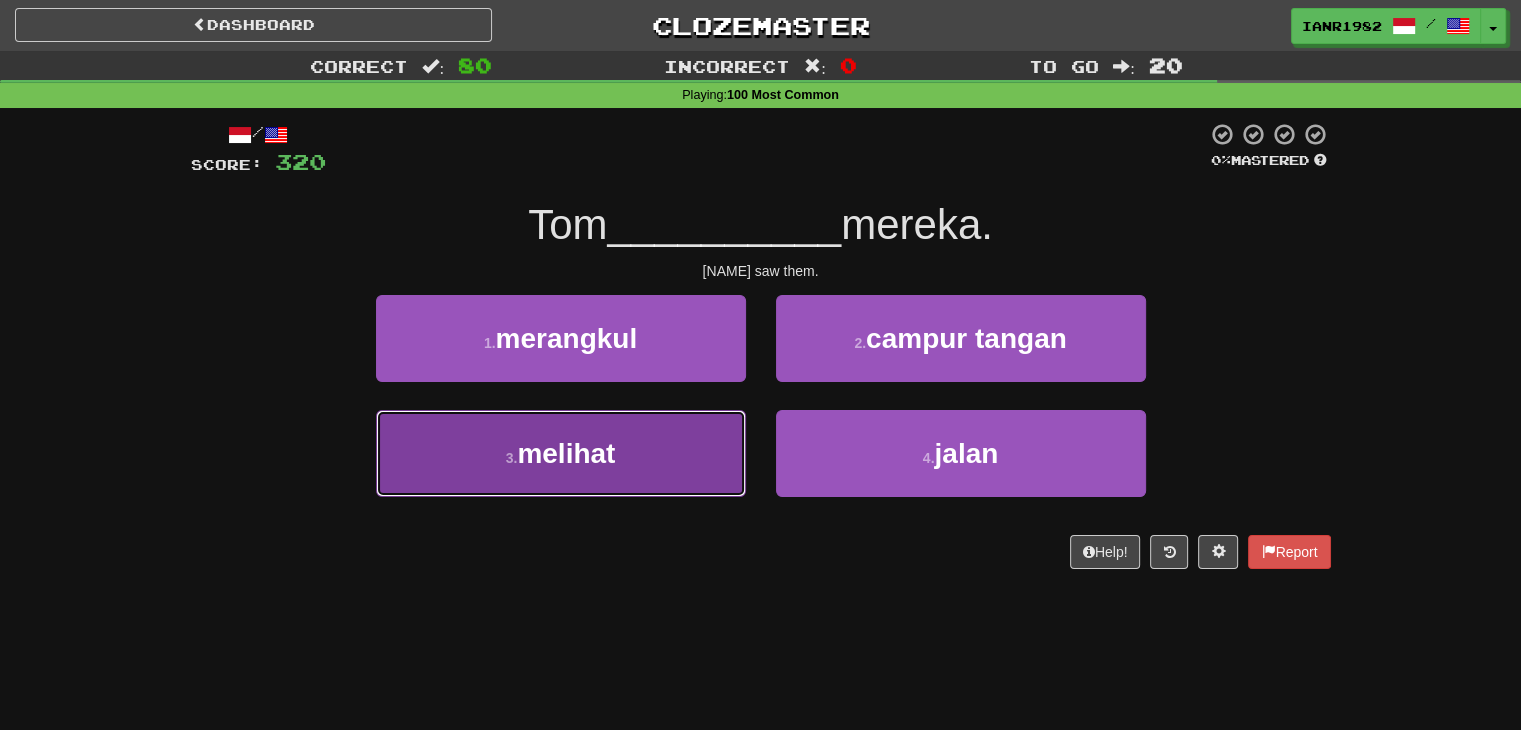 click on "3 .  melihat" at bounding box center (561, 453) 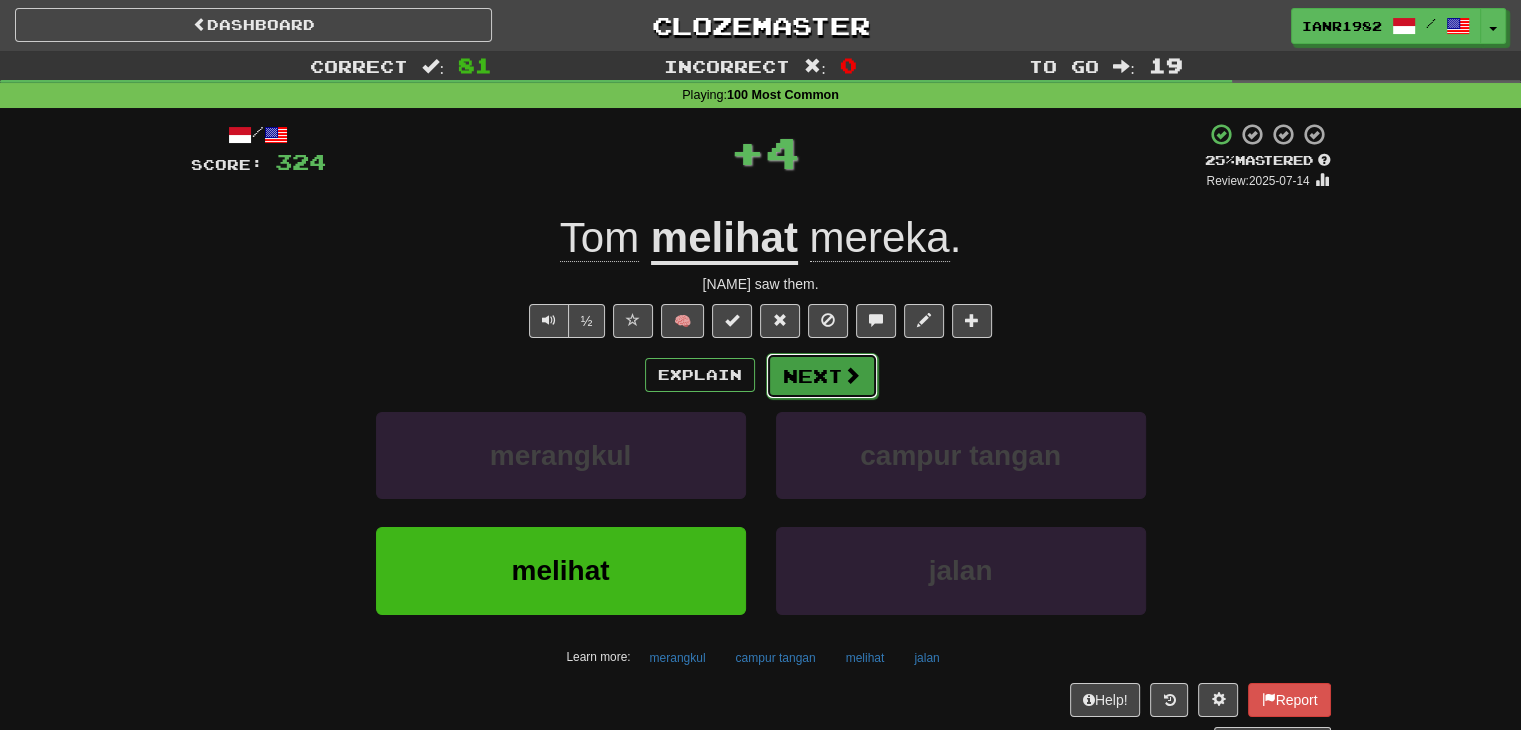 click on "Next" at bounding box center (822, 376) 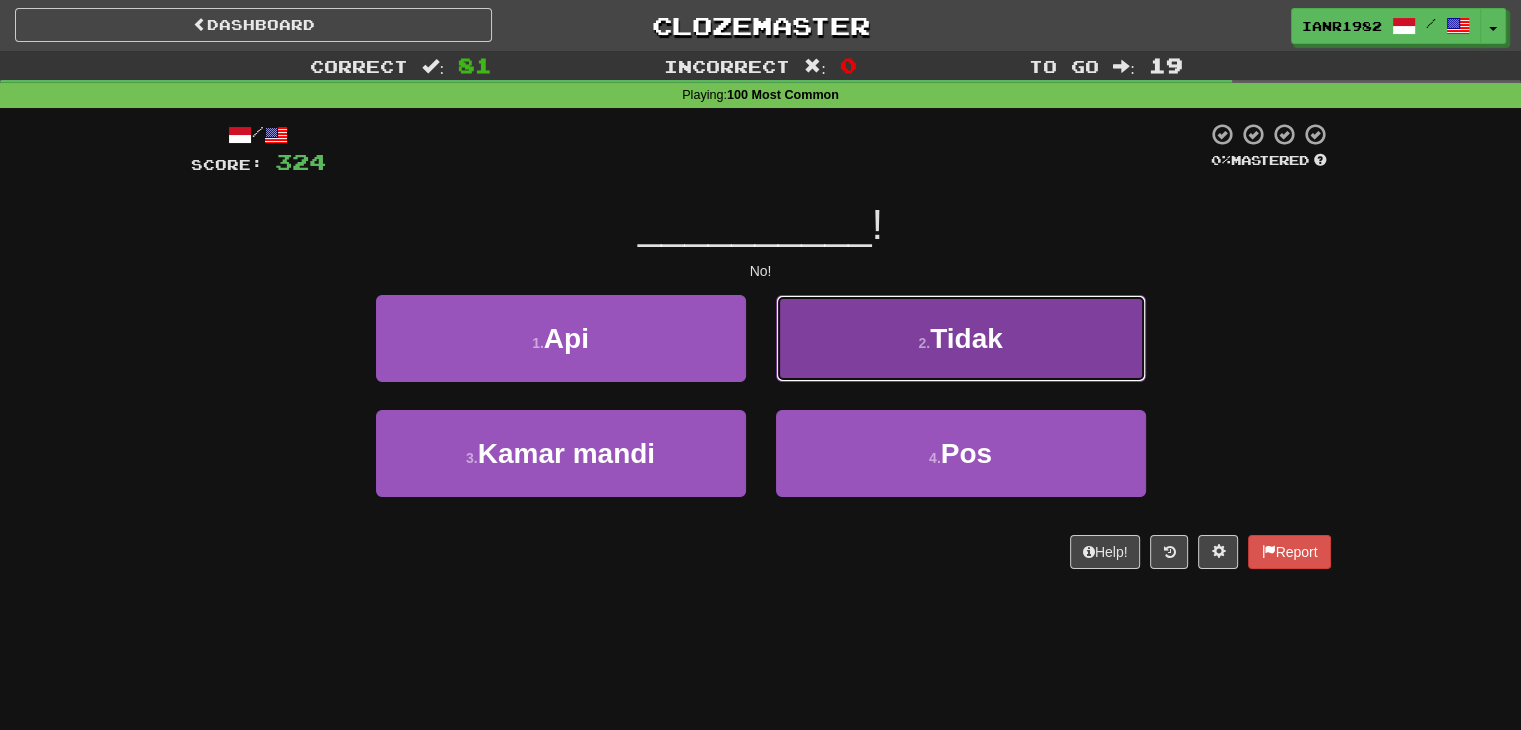 click on "2 .  Tidak" at bounding box center [961, 338] 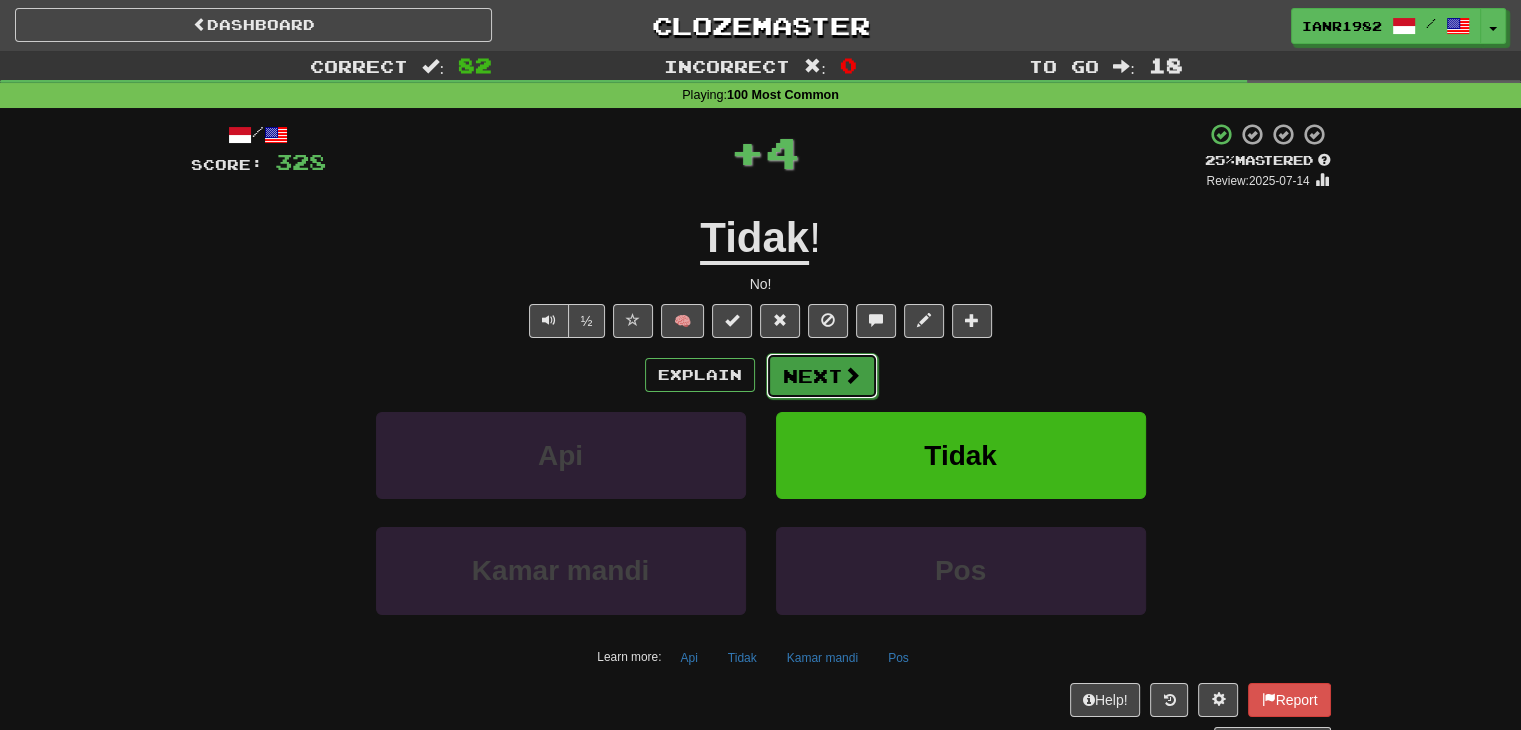click on "Next" at bounding box center (822, 376) 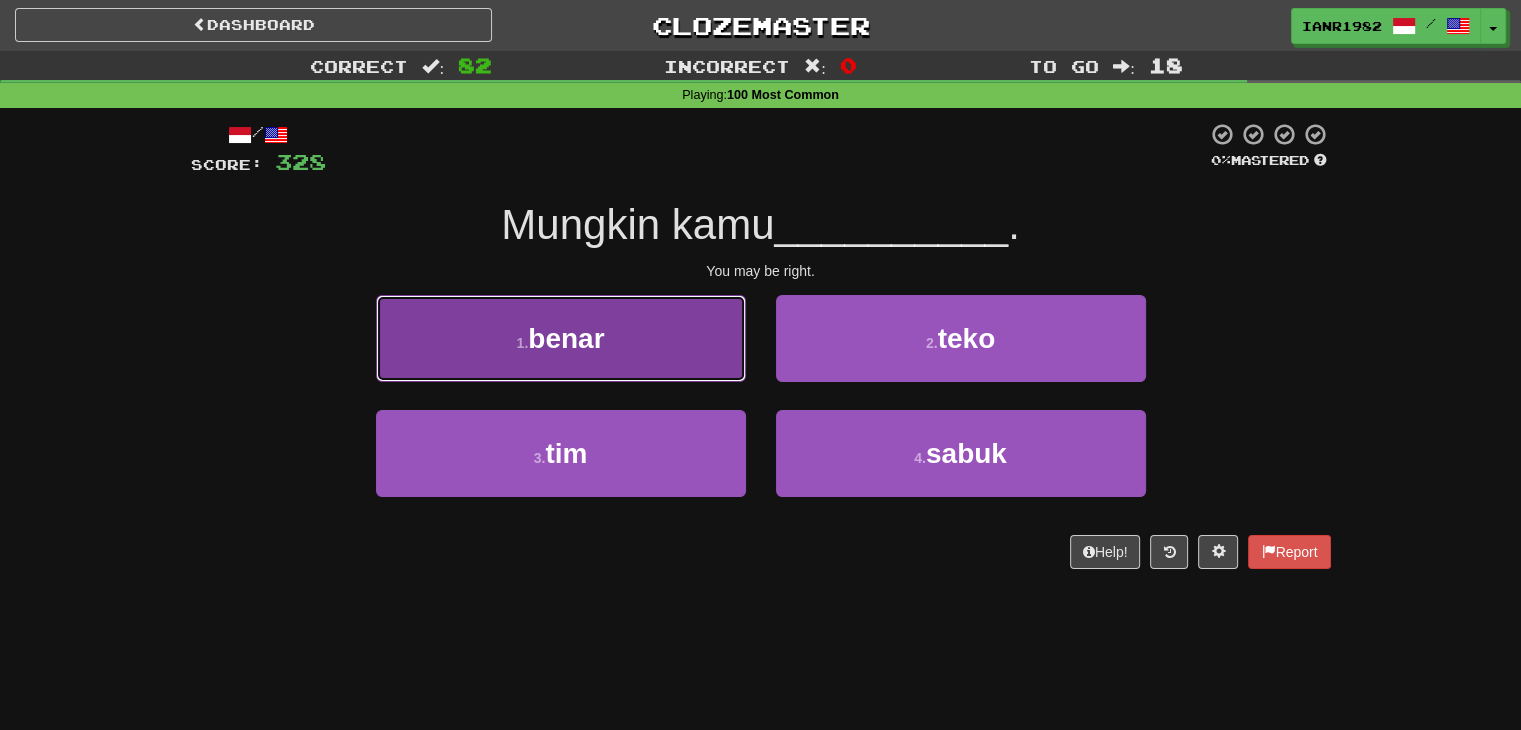 click on "1 .  benar" at bounding box center [561, 338] 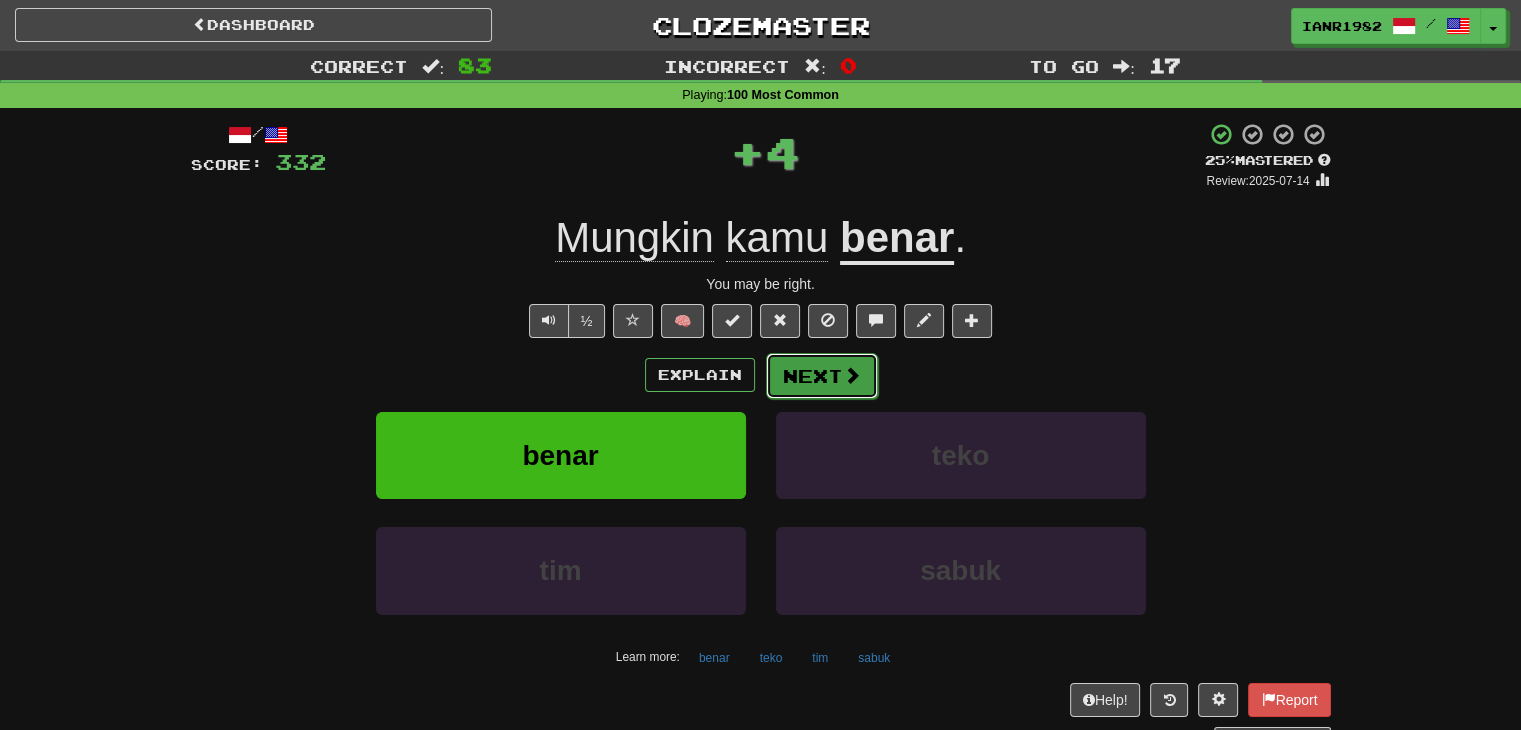 click at bounding box center (852, 375) 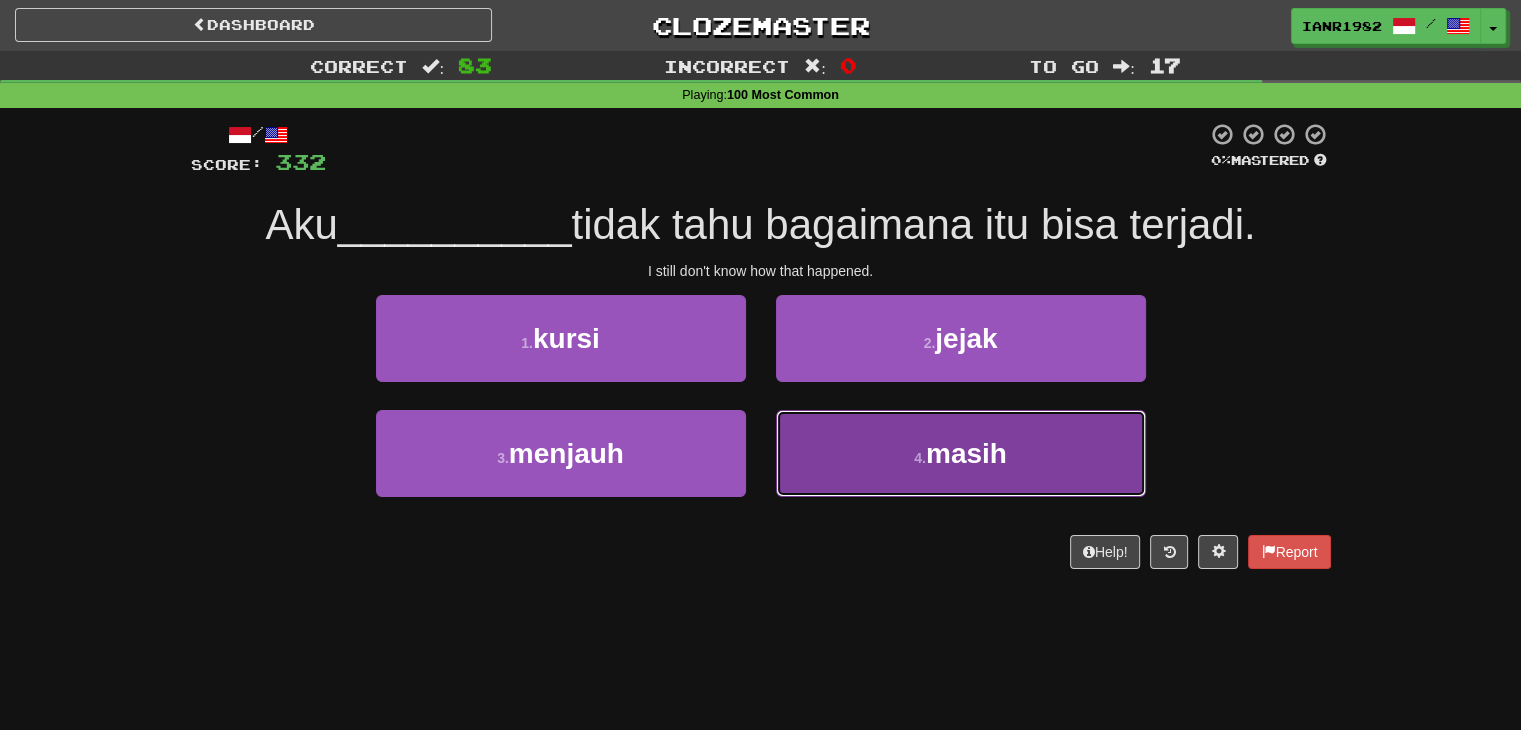 click on "masih" at bounding box center [966, 453] 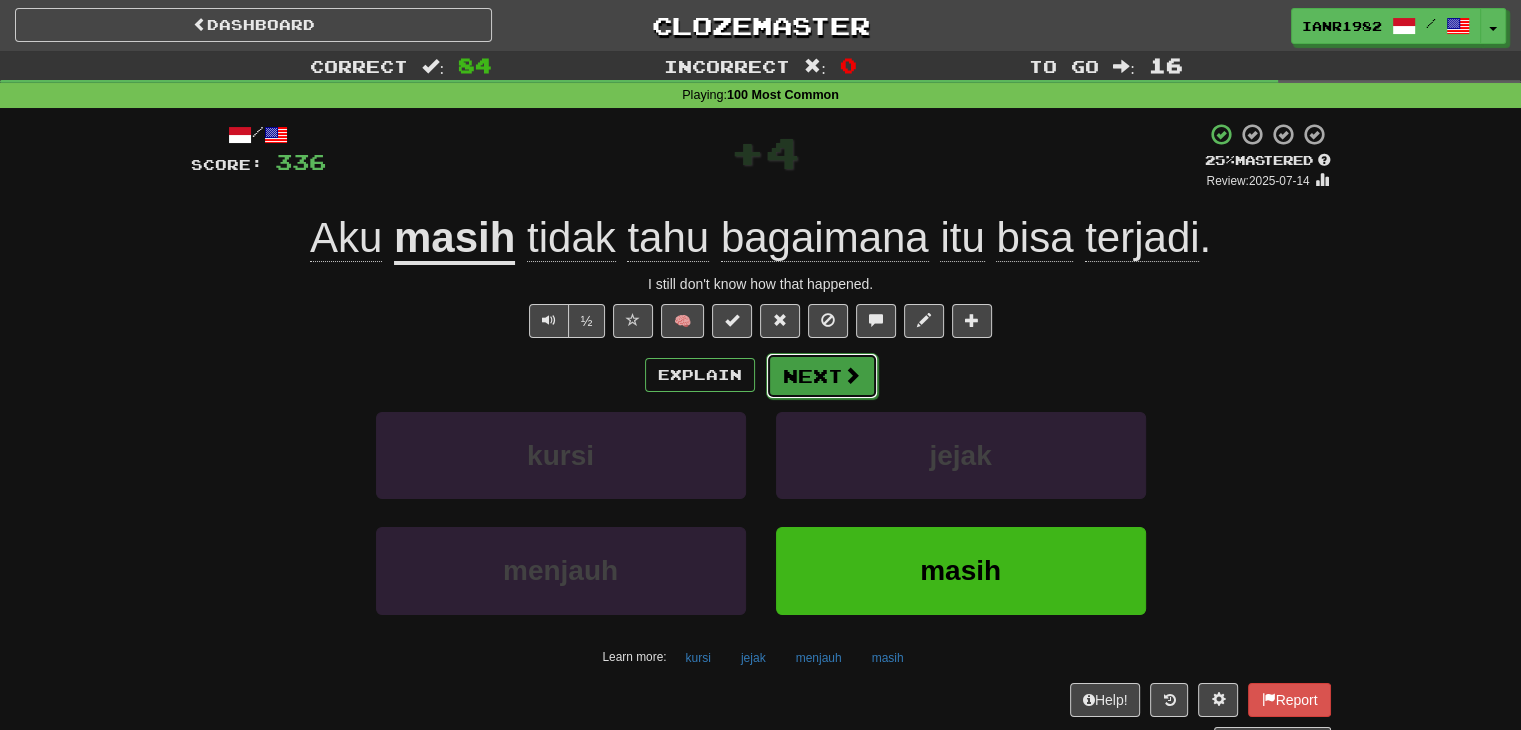 click on "Next" at bounding box center [822, 376] 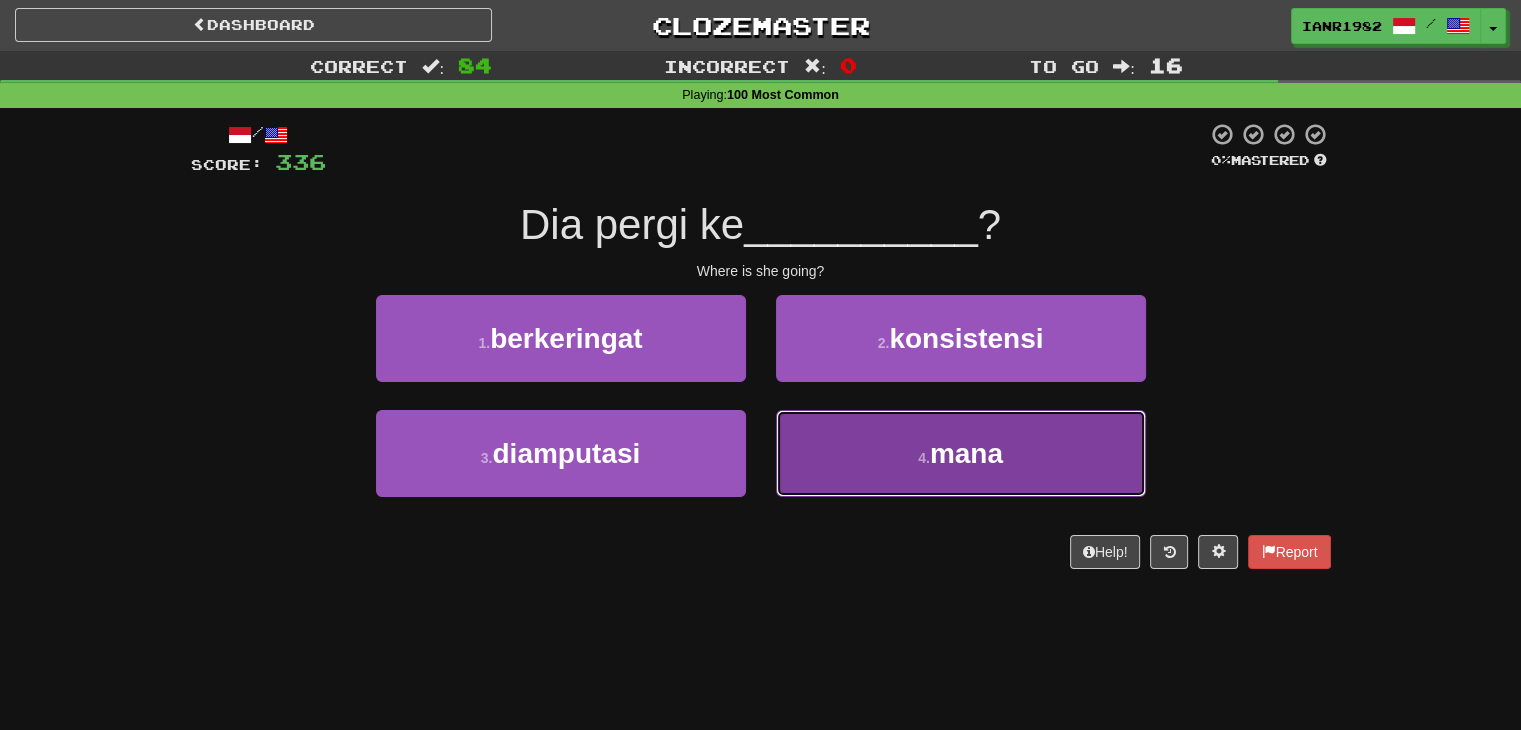 click on "4 .  mana" at bounding box center [961, 453] 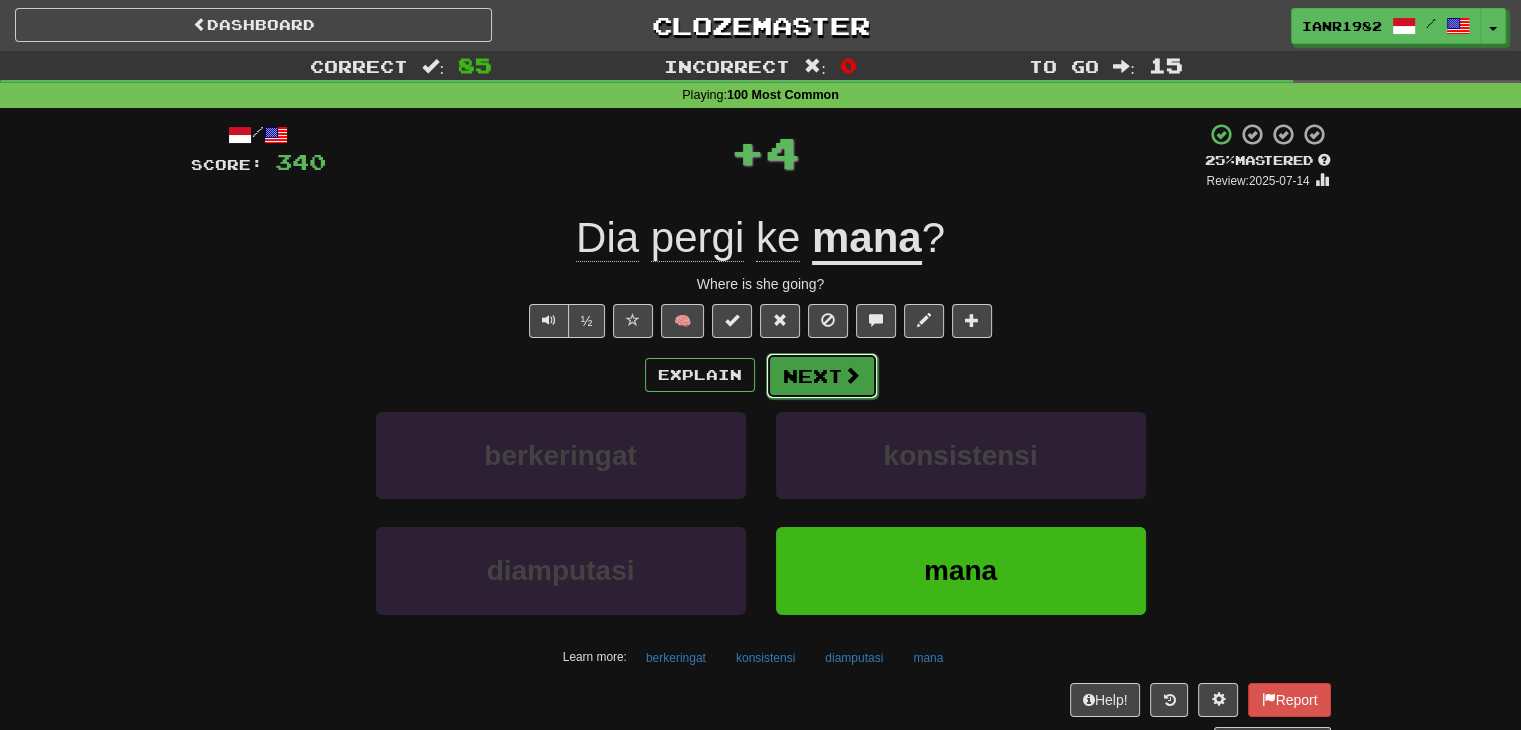 click on "Next" at bounding box center [822, 376] 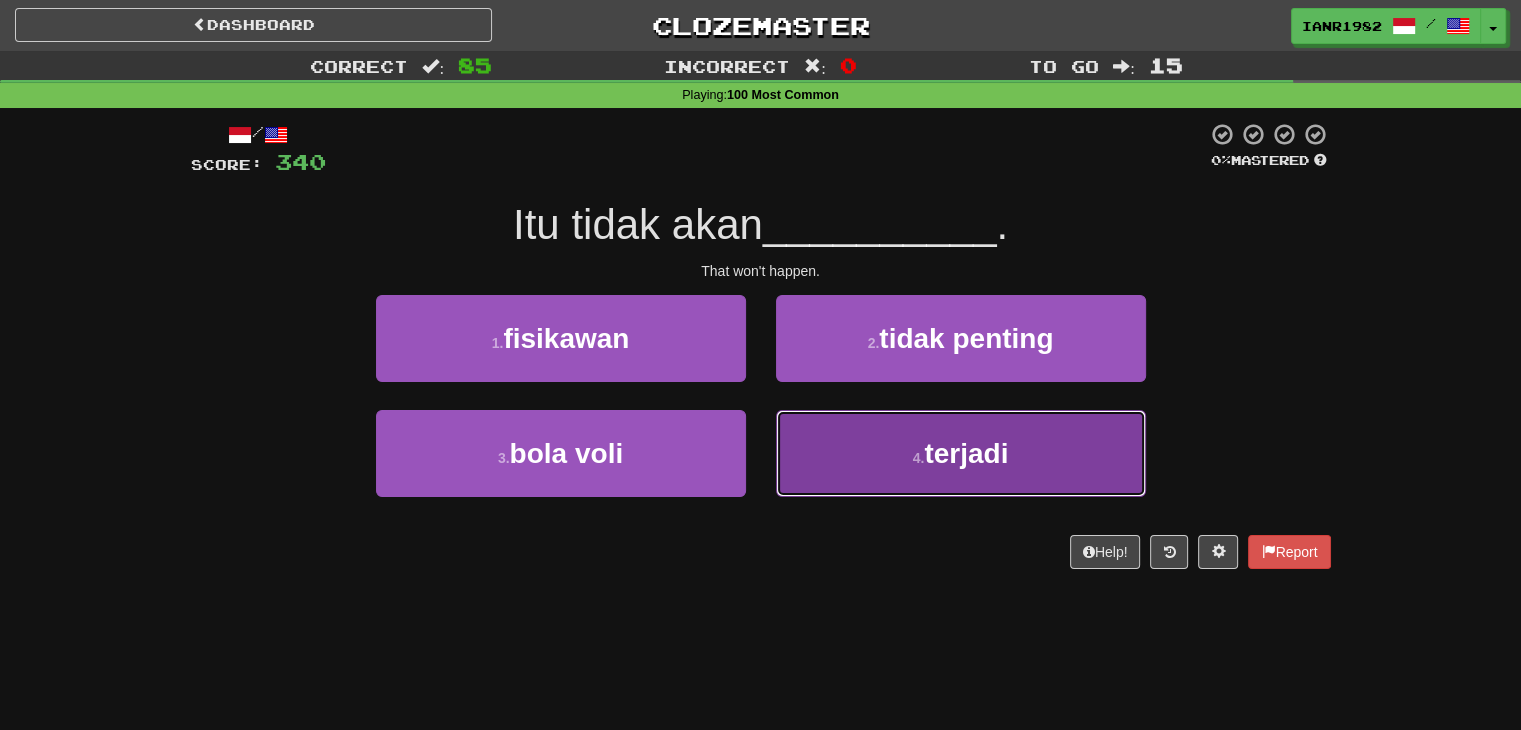 click on "terjadi" at bounding box center (966, 453) 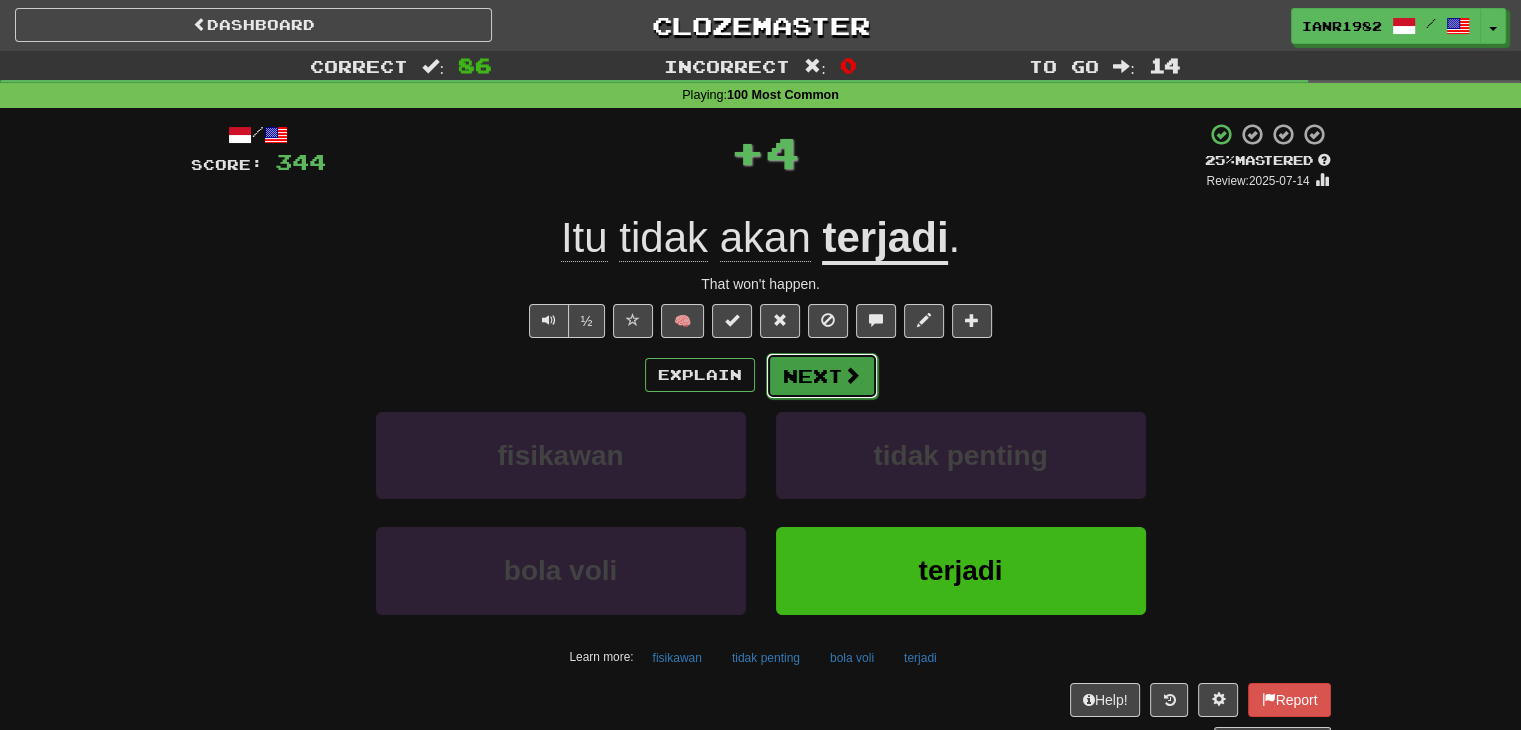 click on "Next" at bounding box center [822, 376] 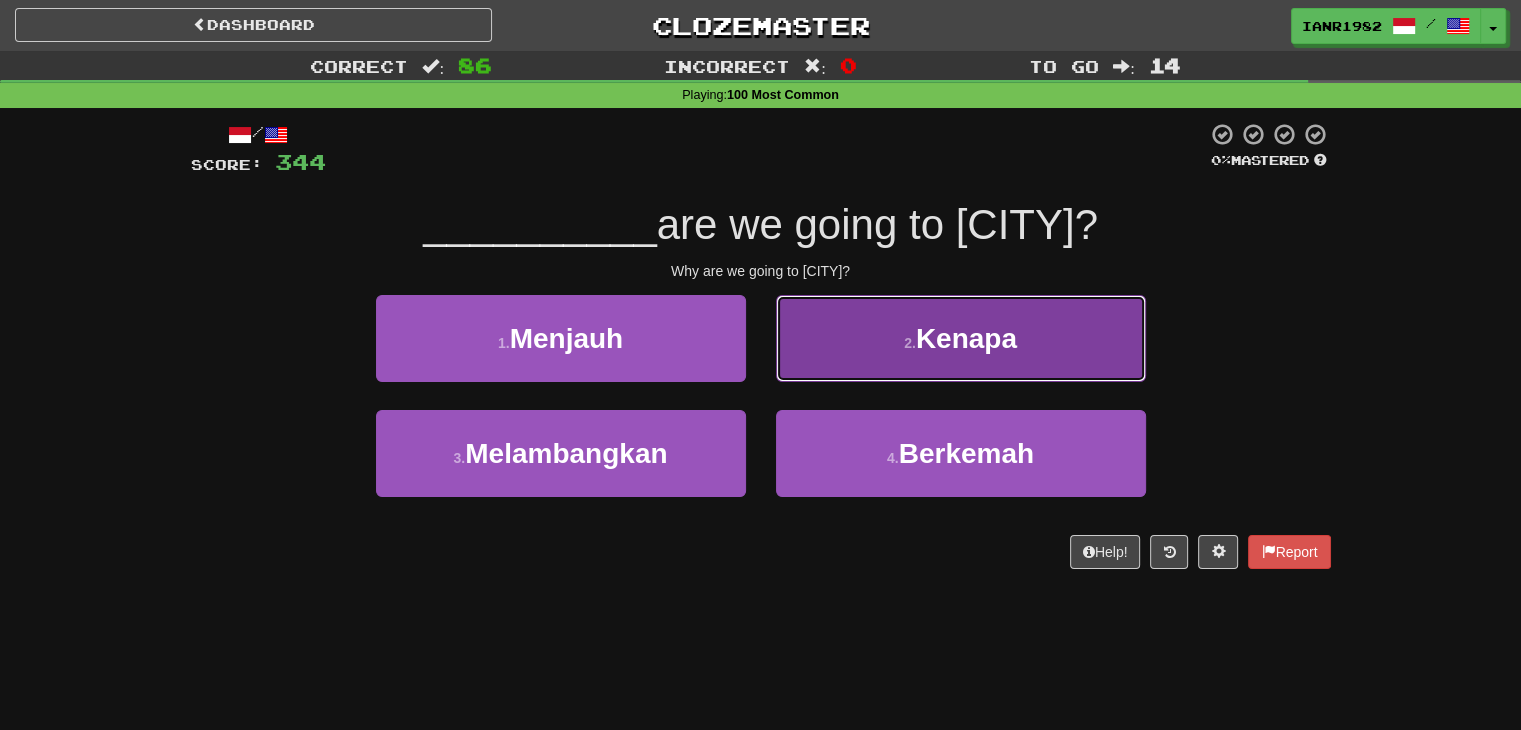 click on "2 .  Kenapa" at bounding box center [961, 338] 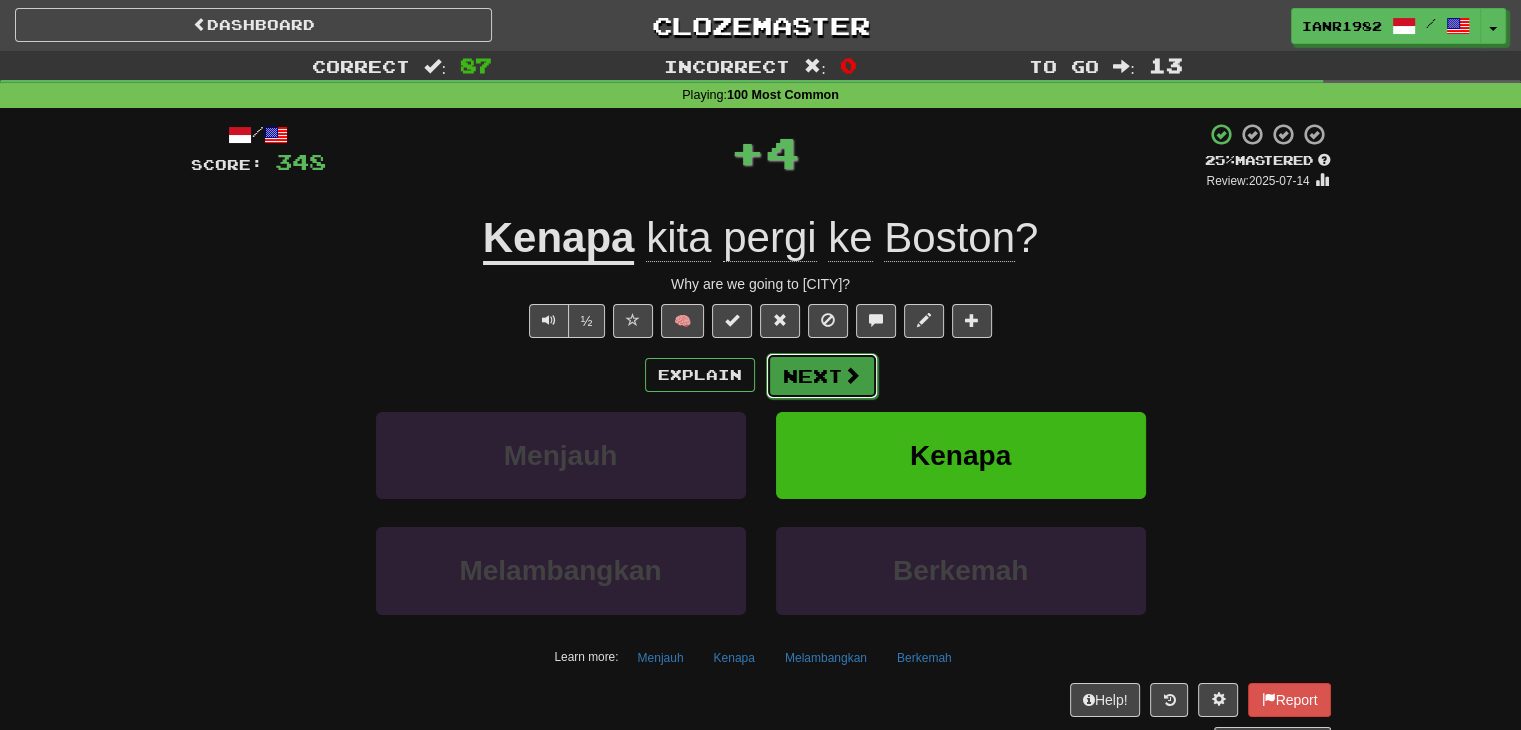 click at bounding box center [852, 375] 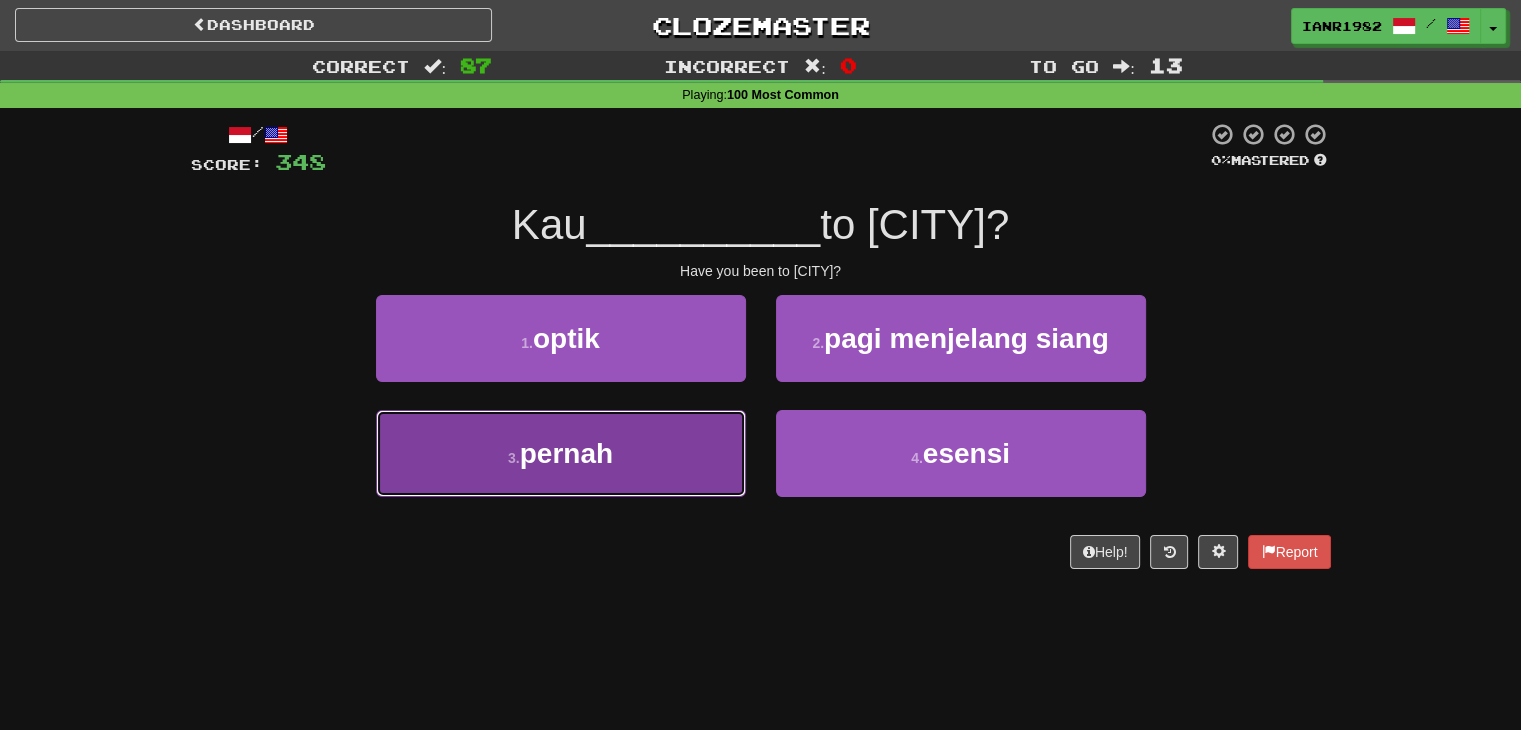 click on "3 .  pernah" at bounding box center (561, 453) 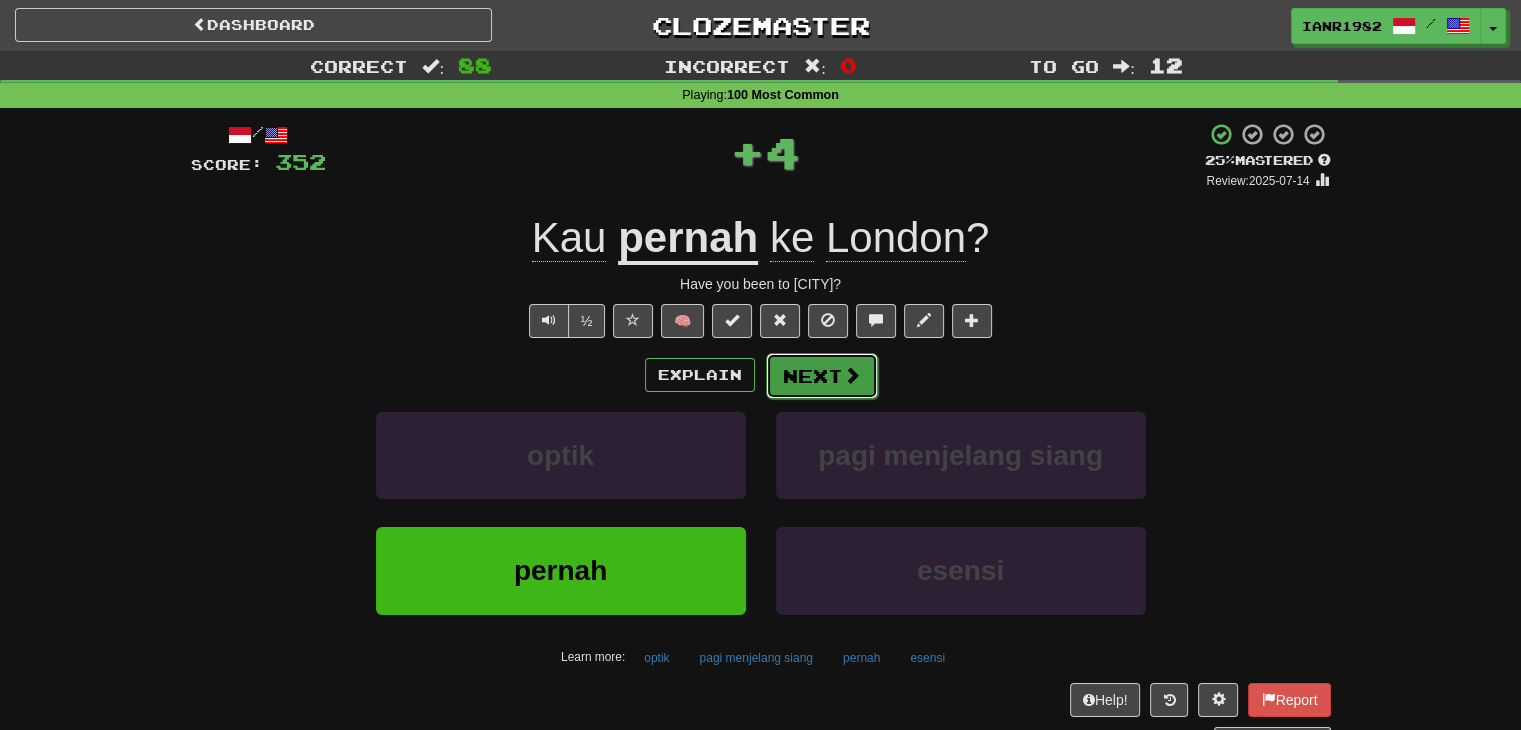 click on "Next" at bounding box center [822, 376] 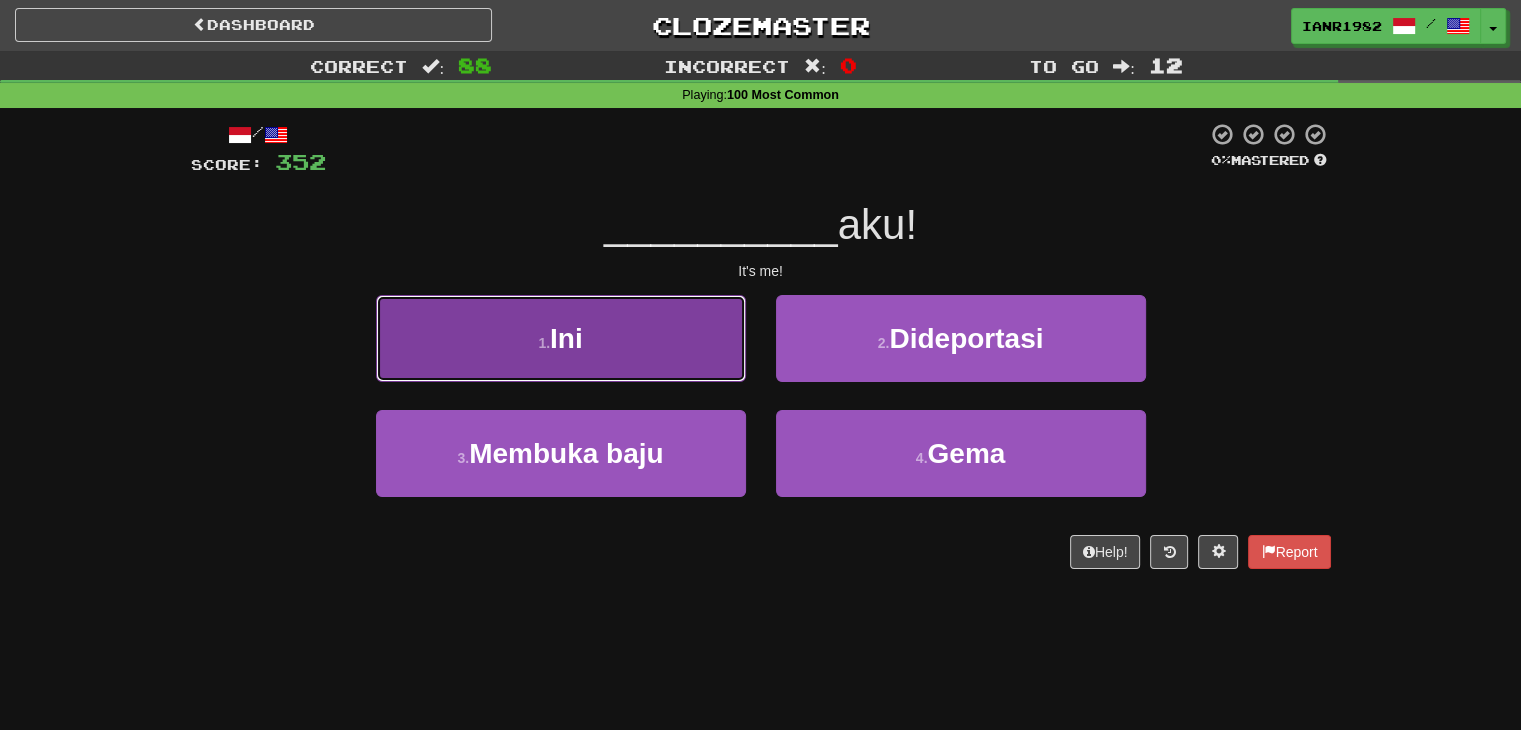 click on "1 .  Ini" at bounding box center (561, 338) 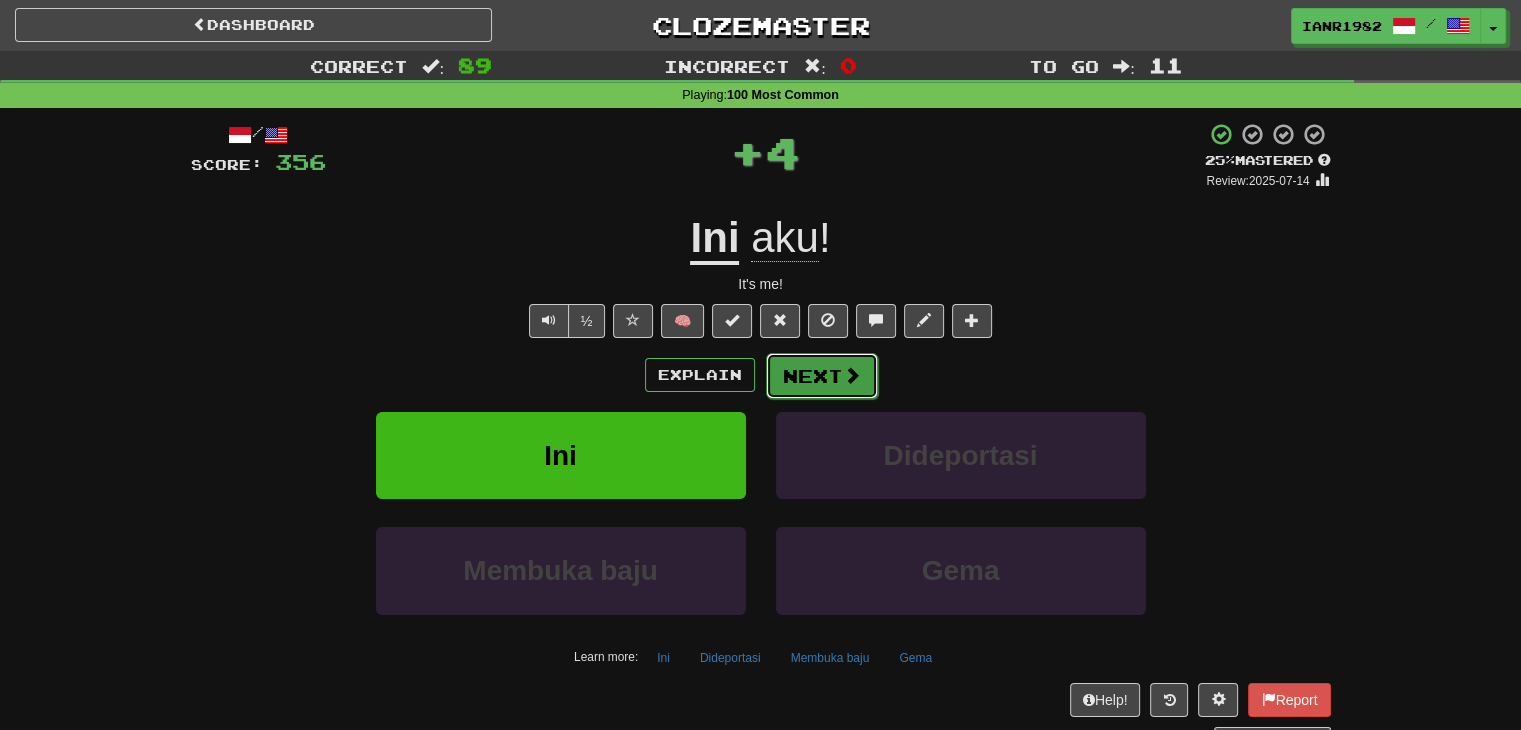 click on "Next" at bounding box center [822, 376] 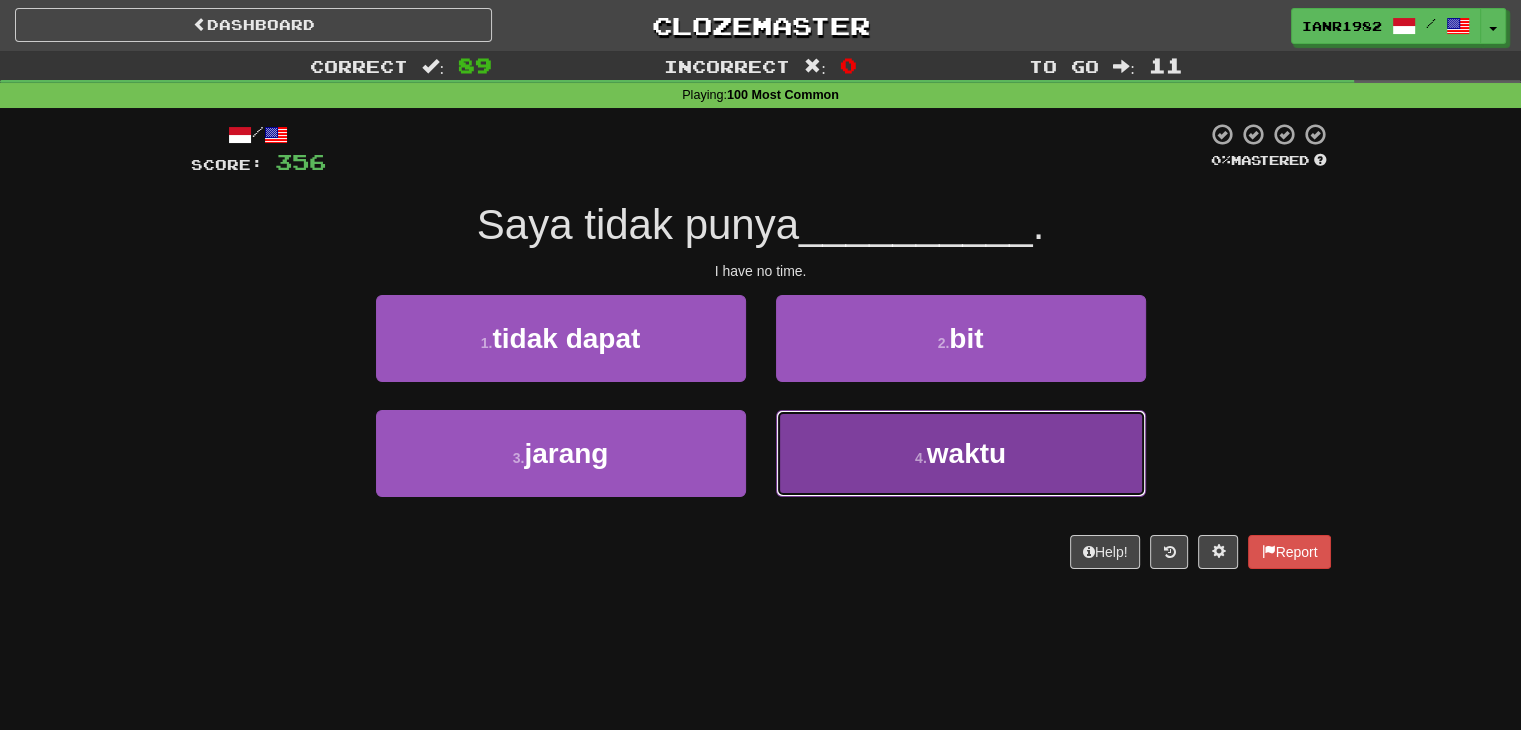 click on "4 .  waktu" at bounding box center [961, 453] 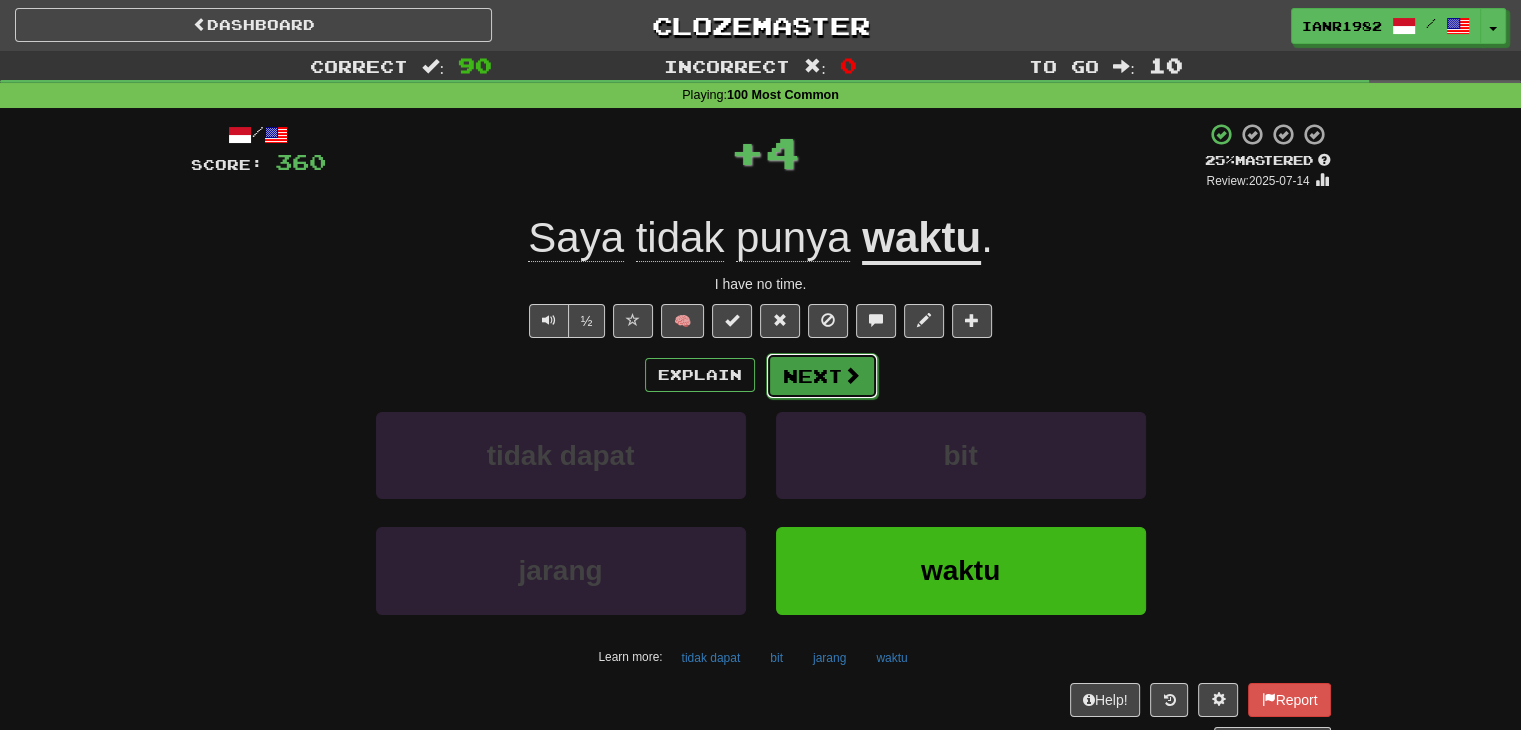 click at bounding box center [852, 375] 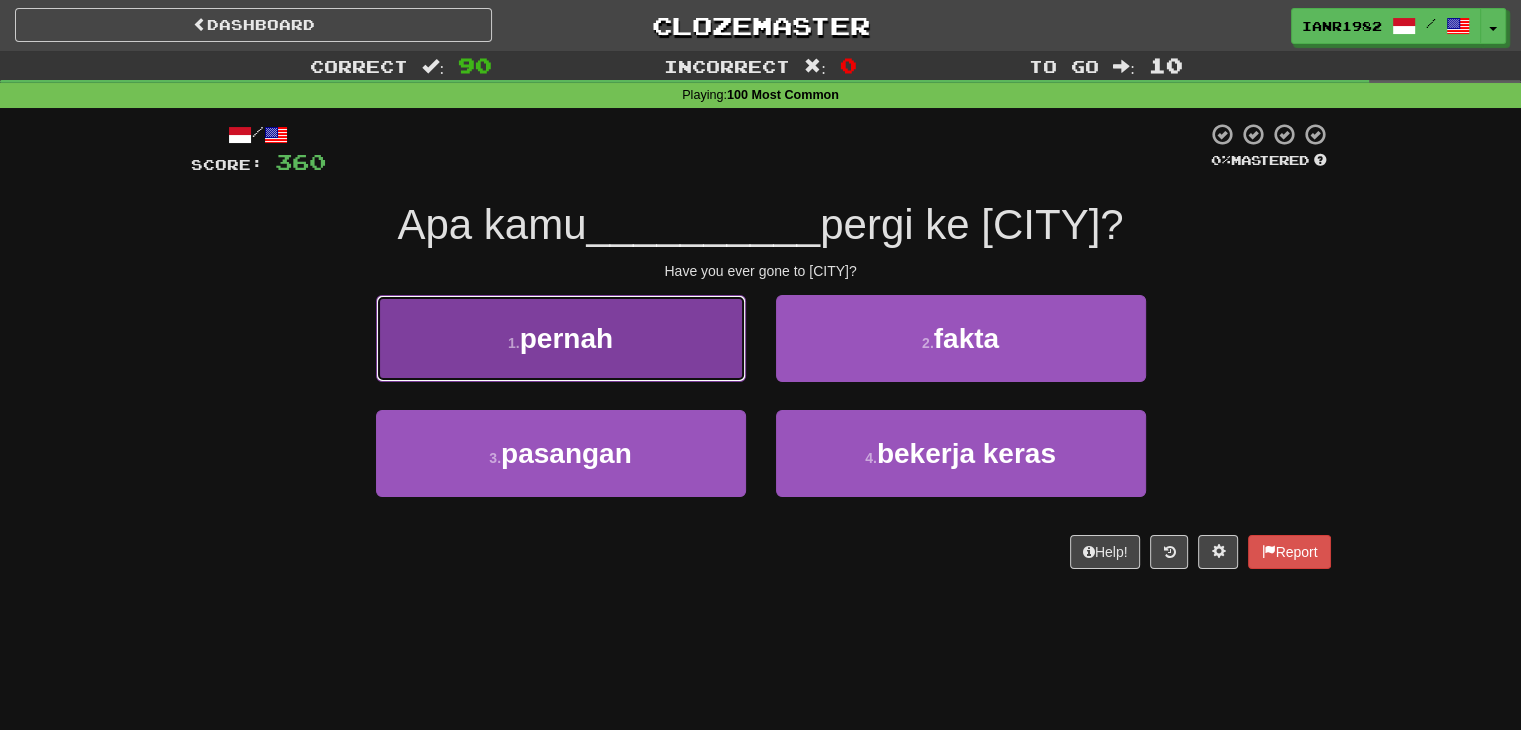 click on "1 .  pernah" at bounding box center (561, 338) 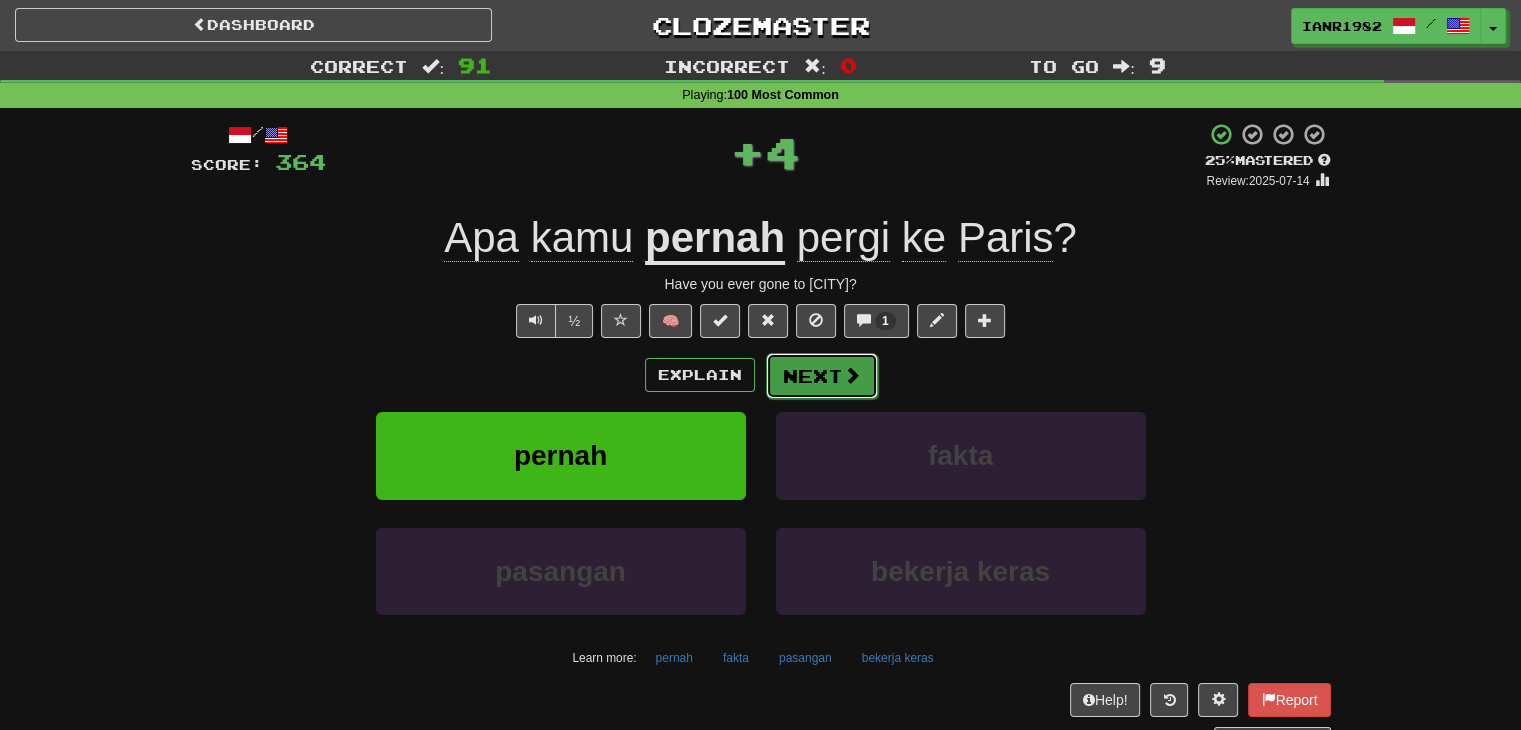 click on "Next" at bounding box center [822, 376] 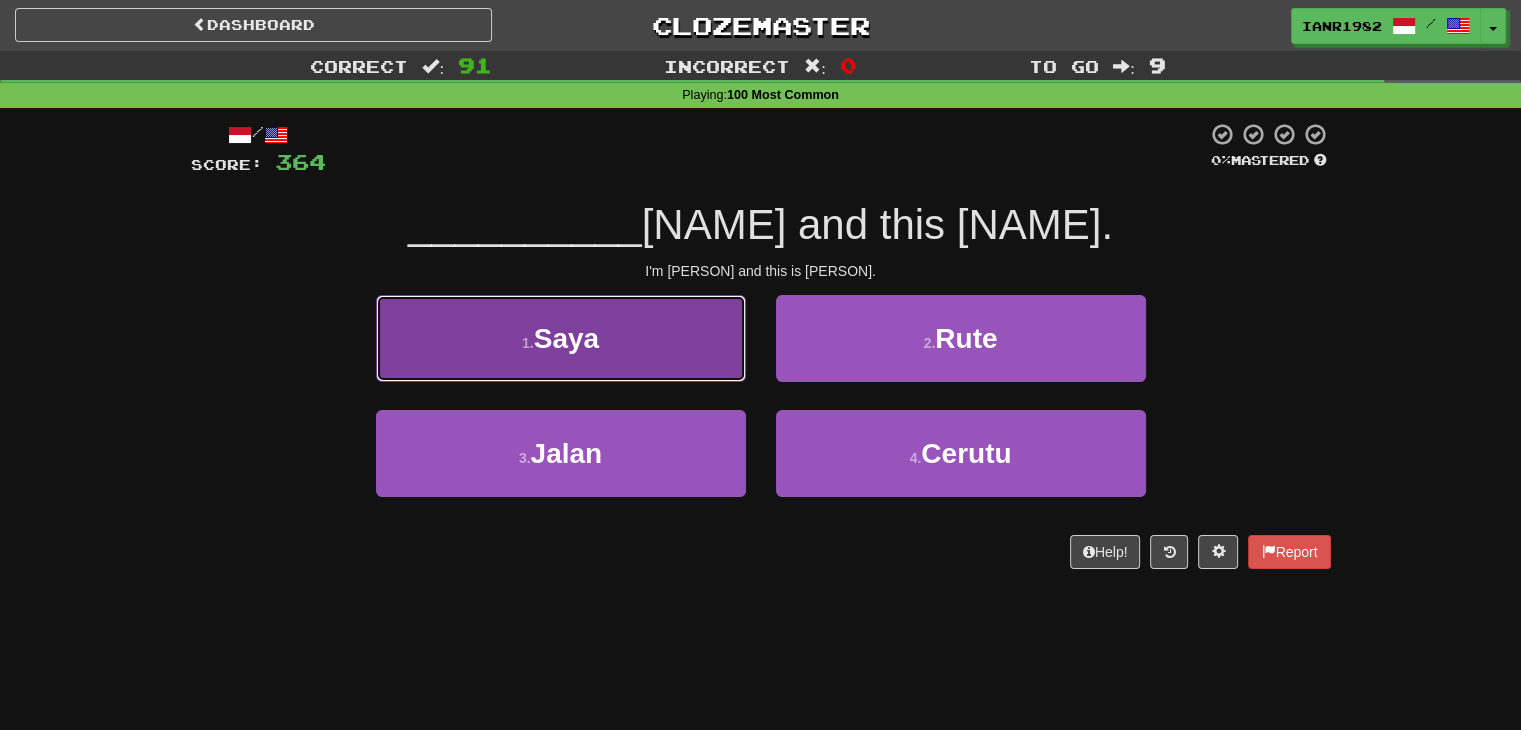 click on "1 .  Saya" at bounding box center (561, 338) 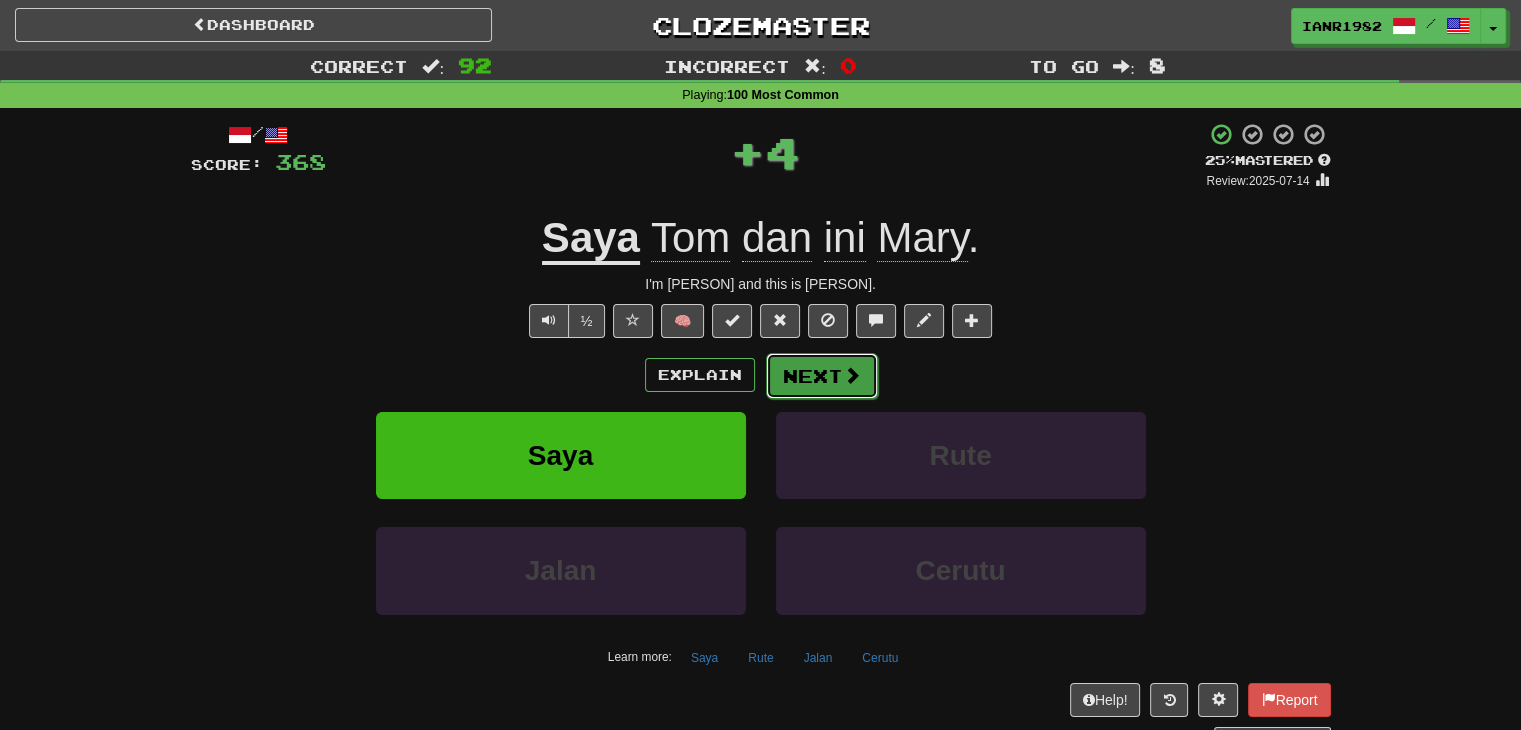 click at bounding box center [852, 375] 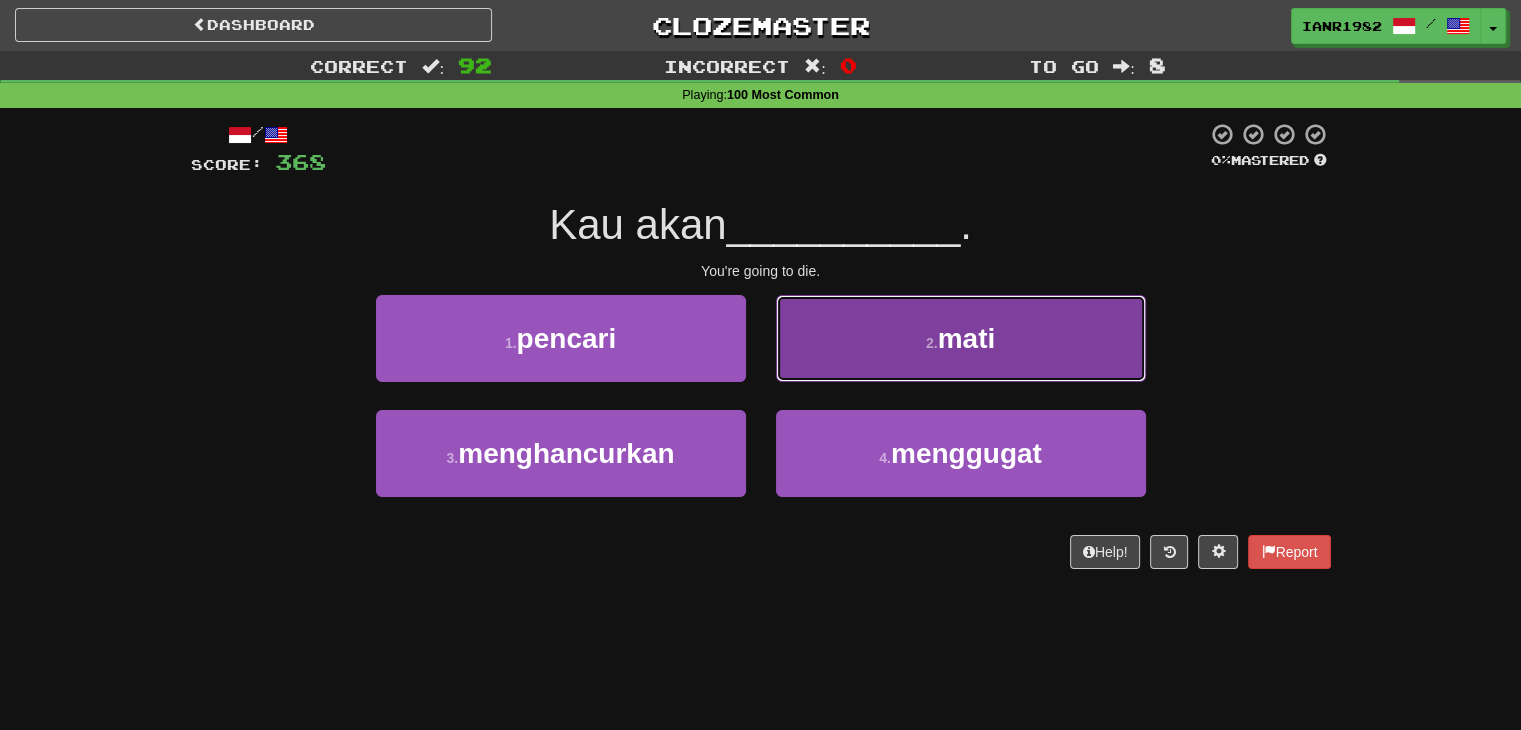 click on "mati" at bounding box center [967, 338] 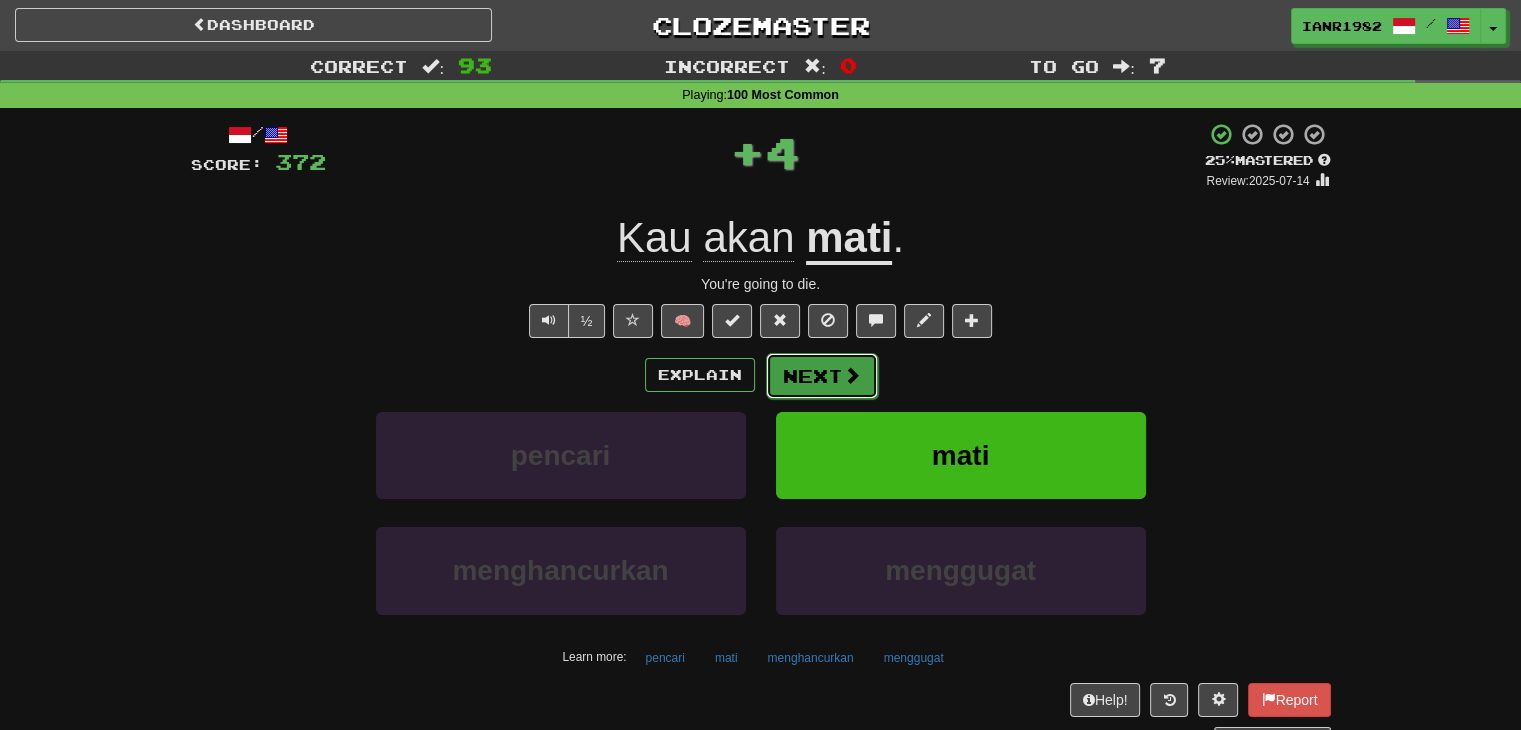 click on "Next" at bounding box center (822, 376) 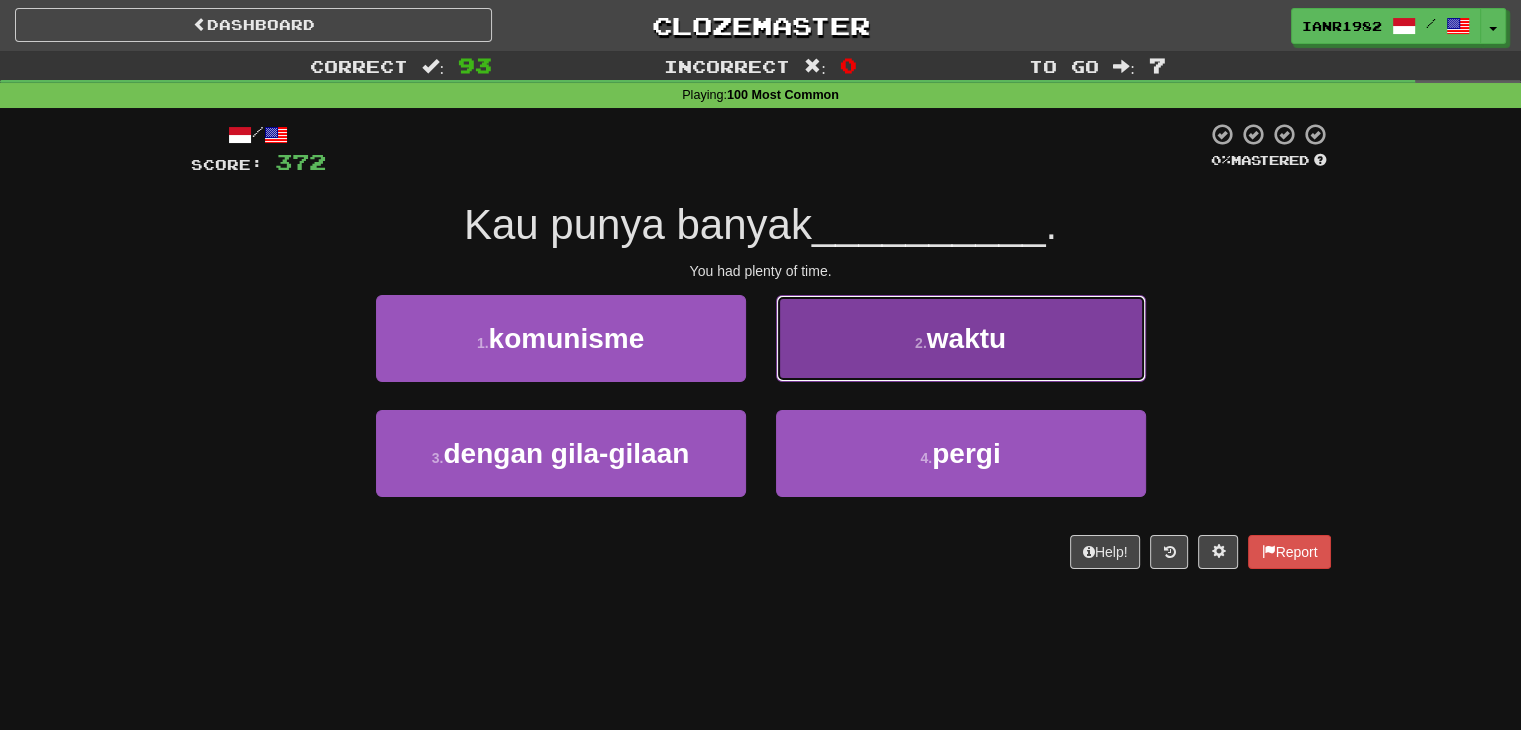 click on "2 .  waktu" at bounding box center (961, 338) 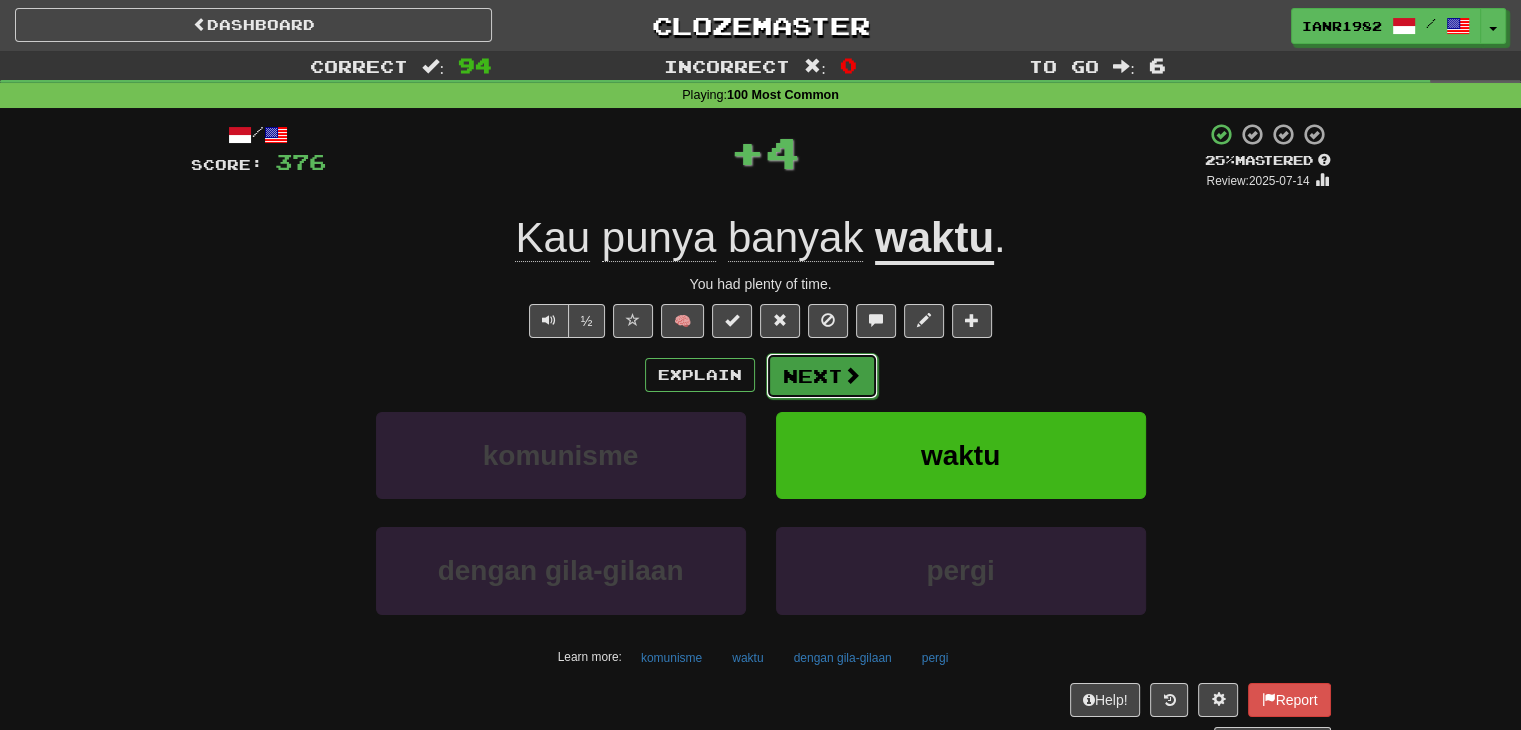 click at bounding box center [852, 375] 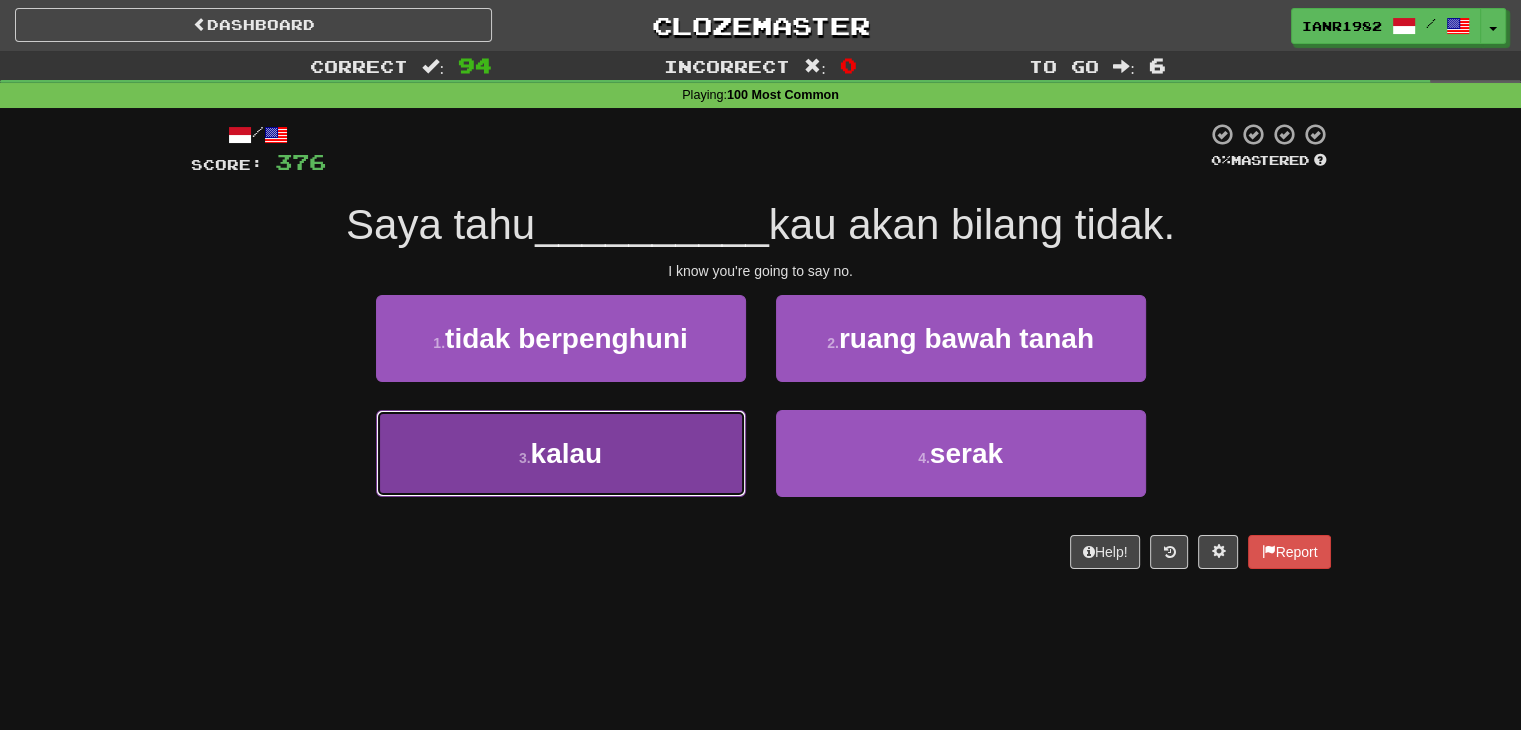 click on "3 .  kalau" at bounding box center [561, 453] 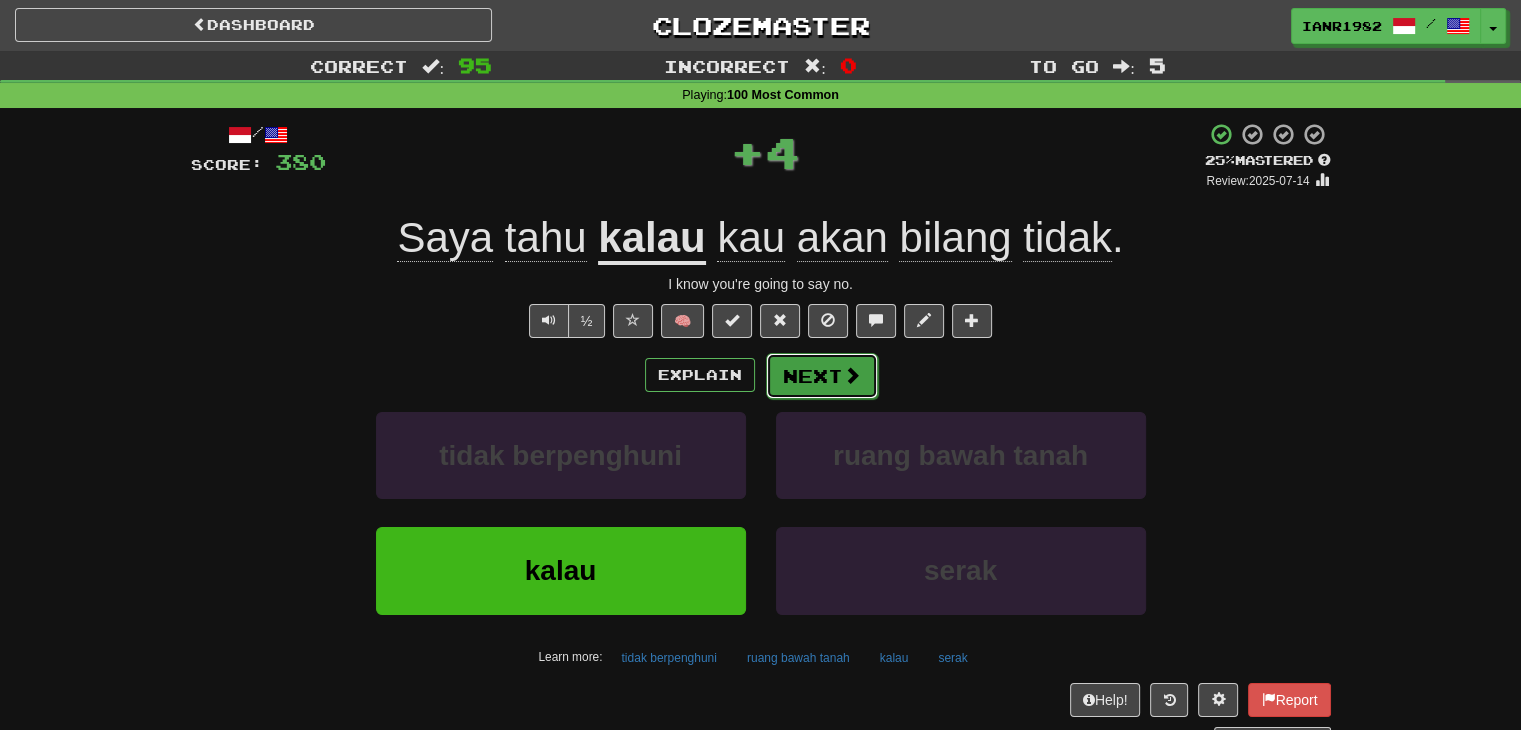 click on "Next" at bounding box center [822, 376] 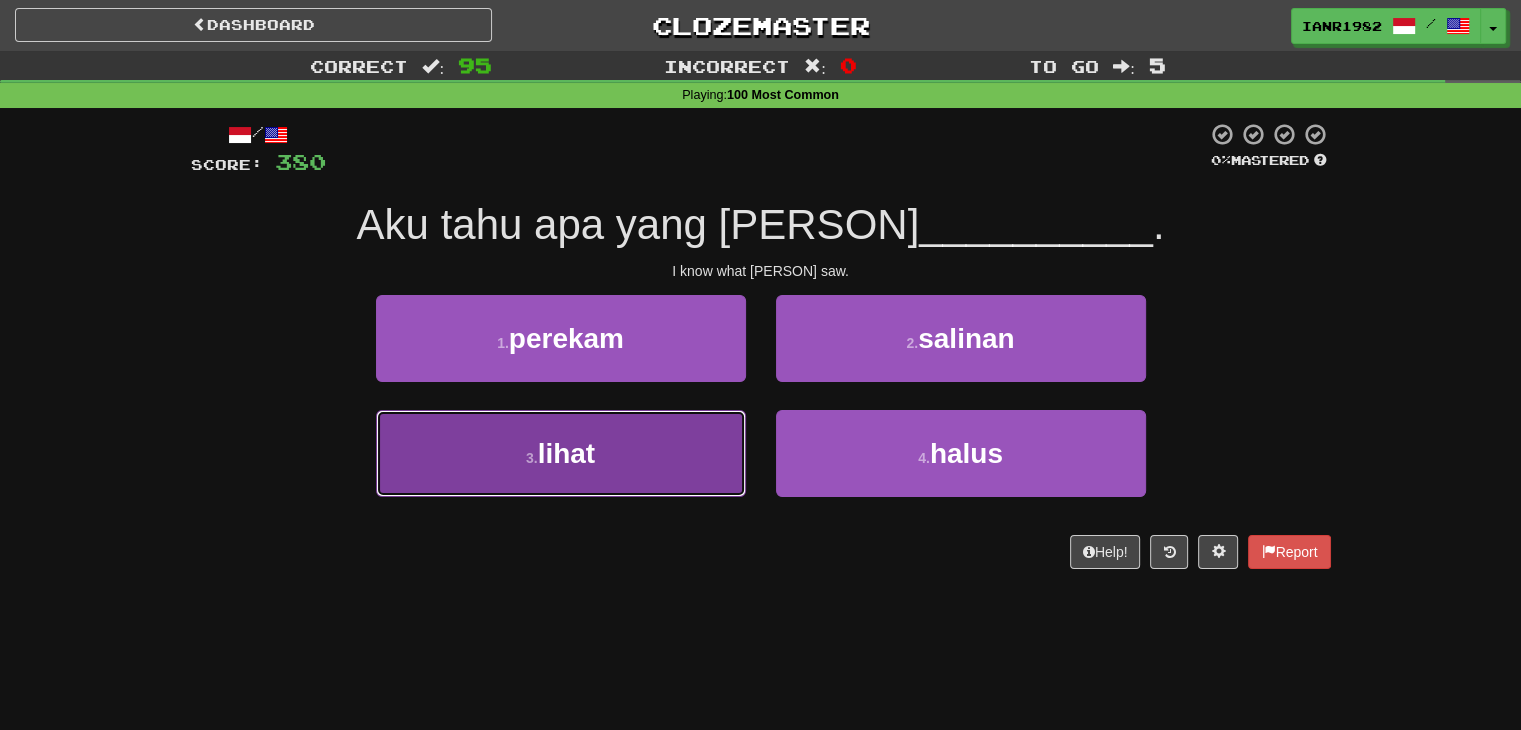 click on "3 .  lihat" at bounding box center [561, 453] 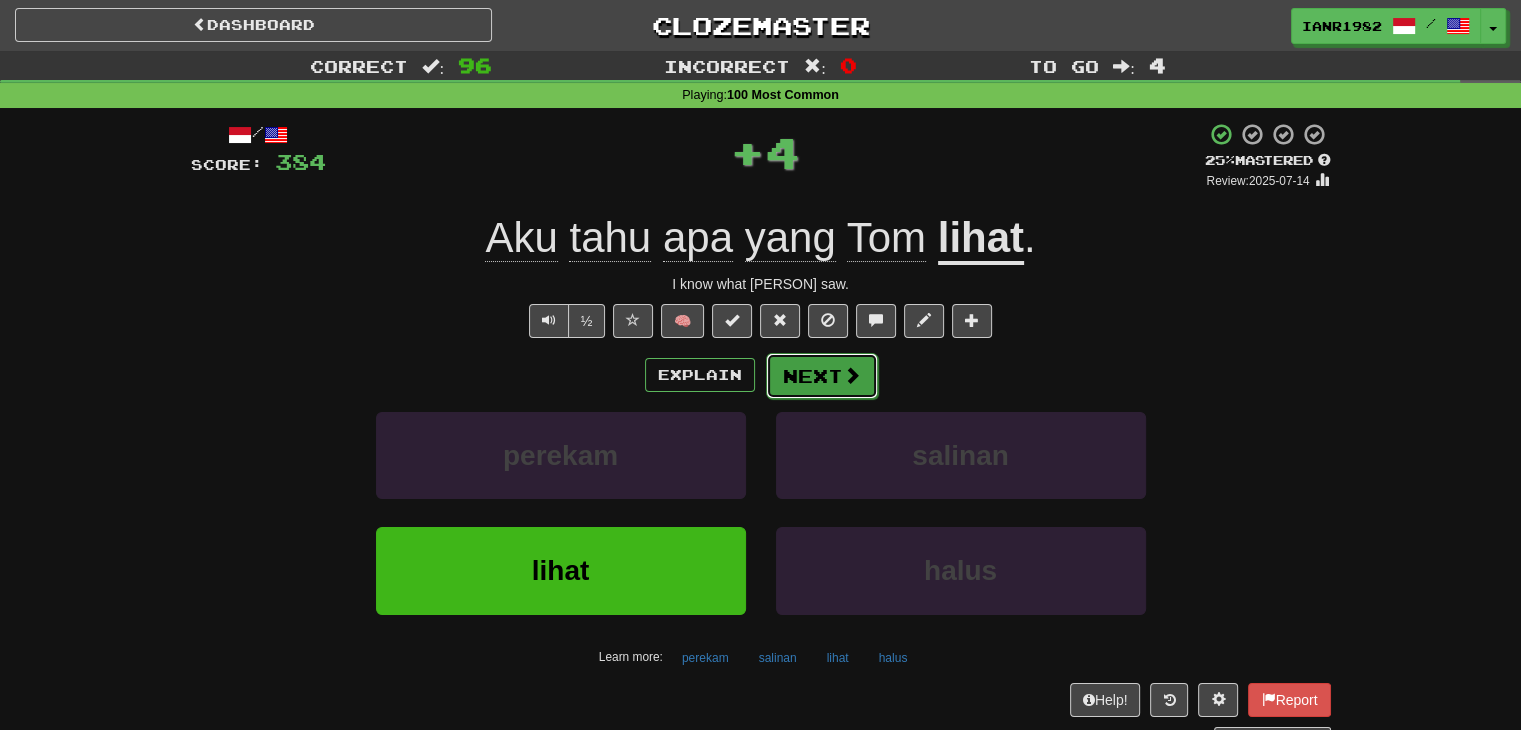 click at bounding box center (852, 375) 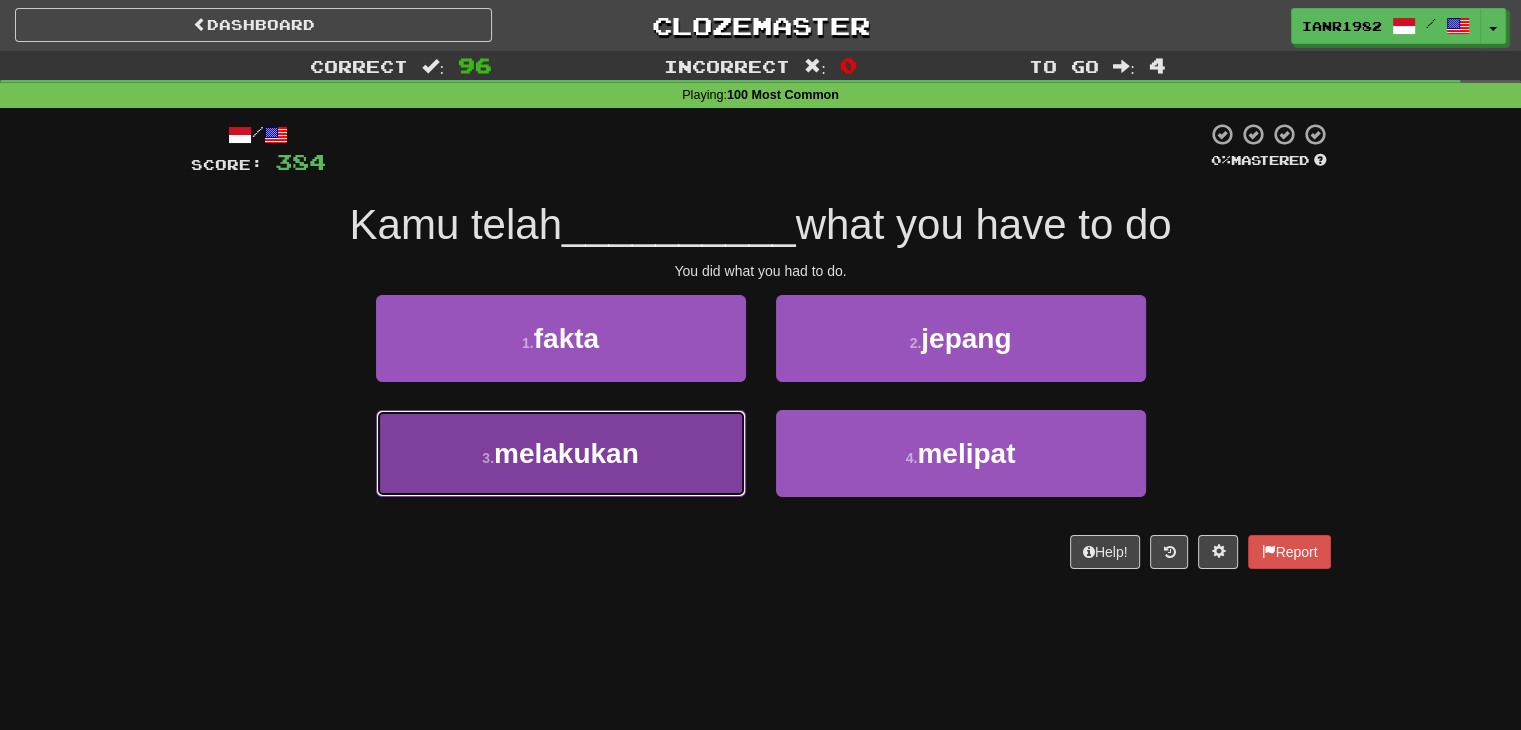 click on "3 .  melakukan" at bounding box center (561, 453) 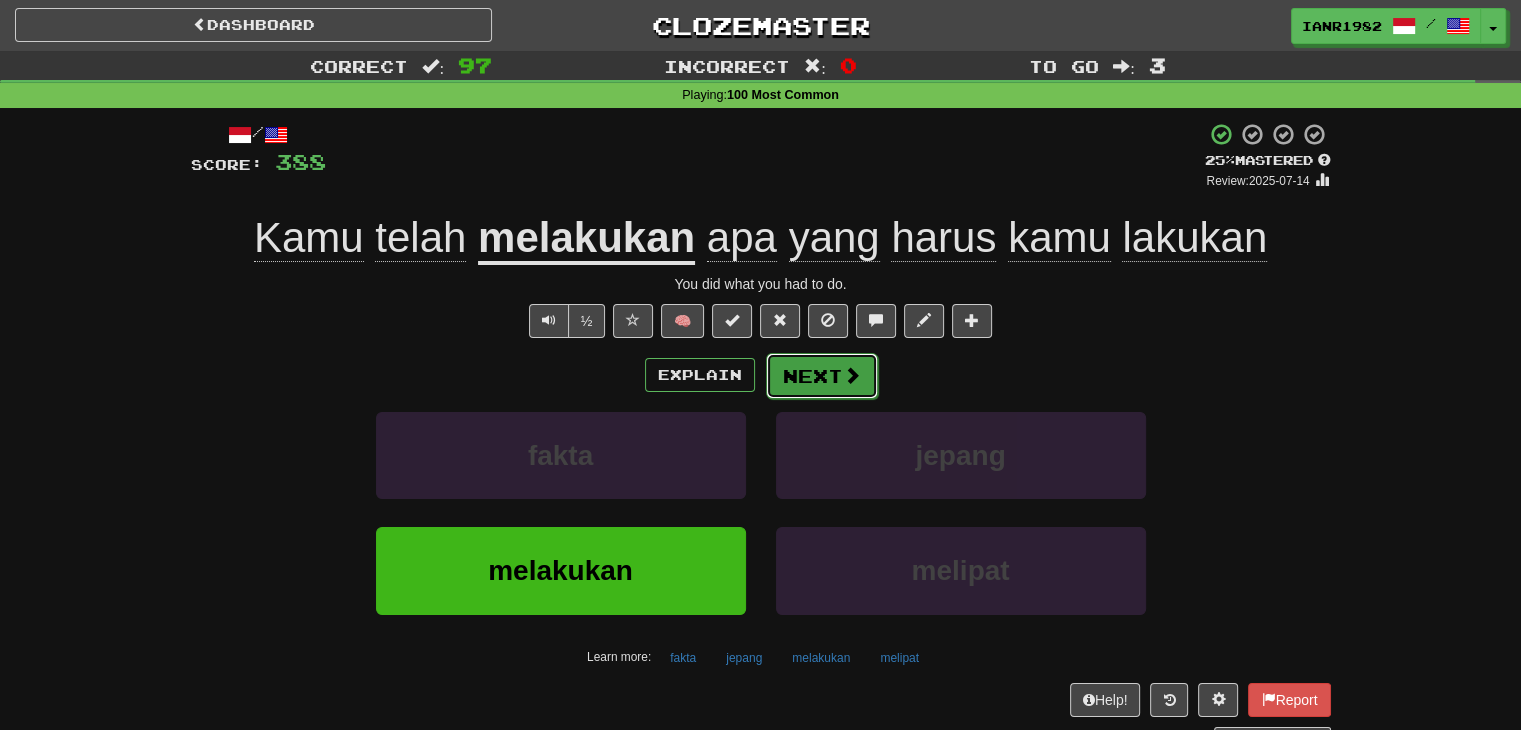 click at bounding box center [852, 375] 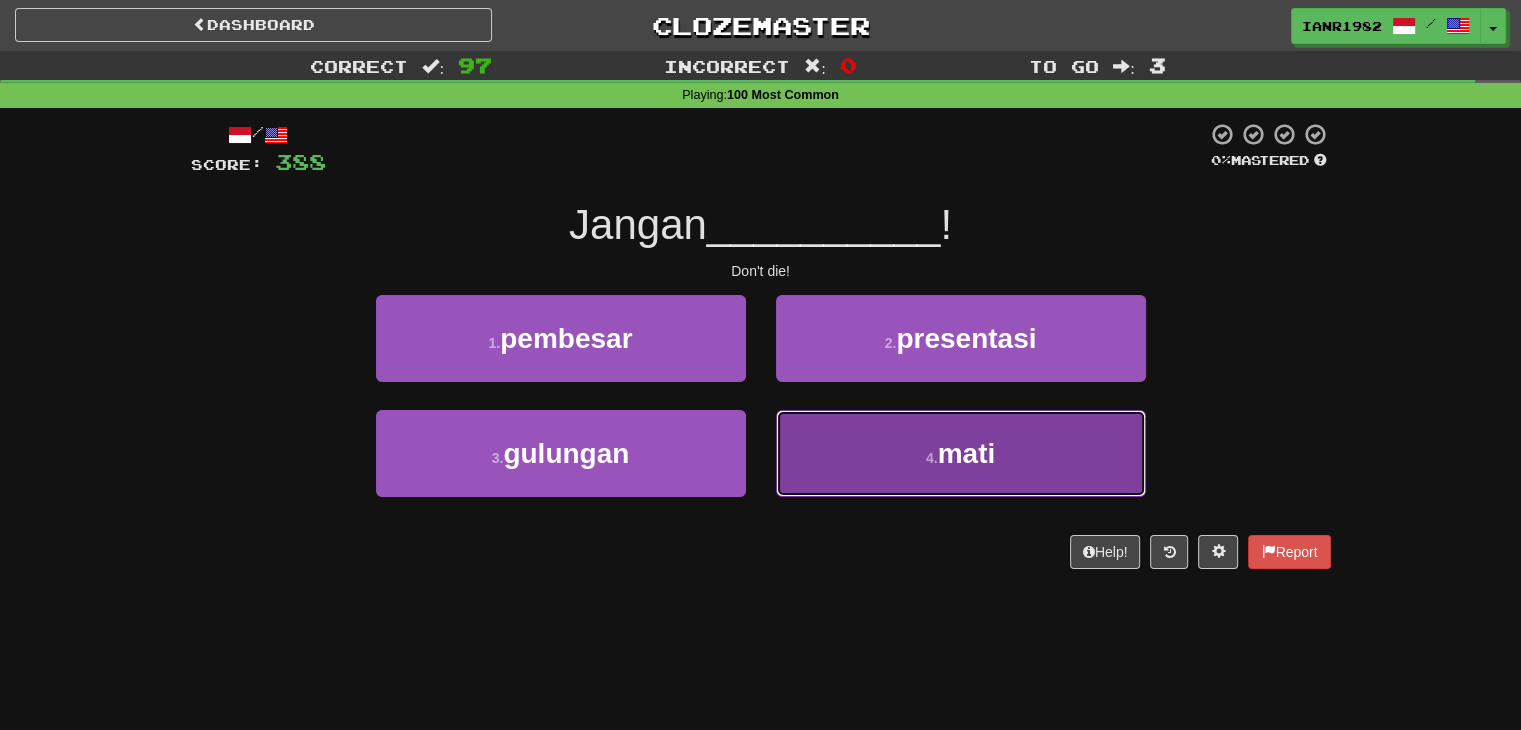 click on "4 .  mati" at bounding box center (961, 453) 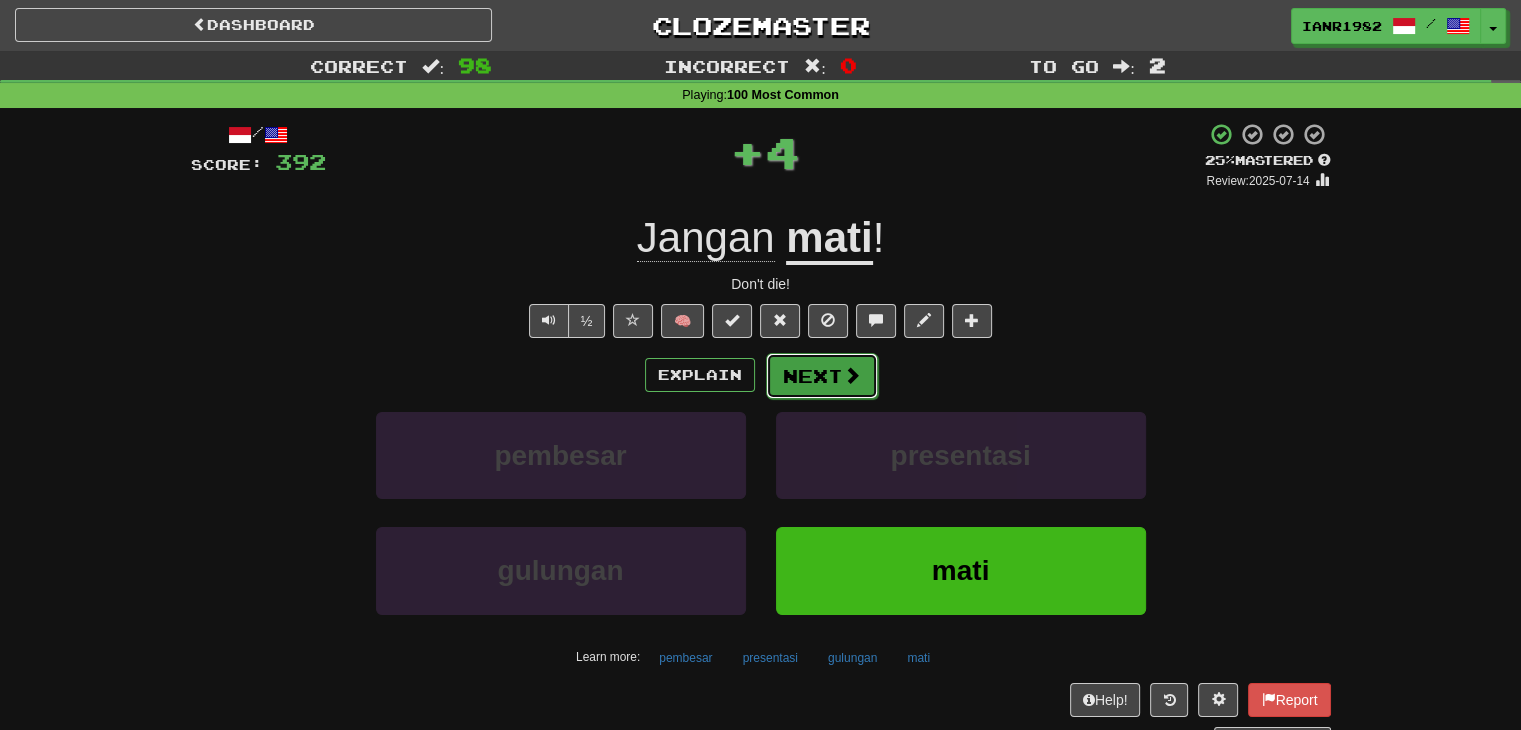 click at bounding box center (852, 375) 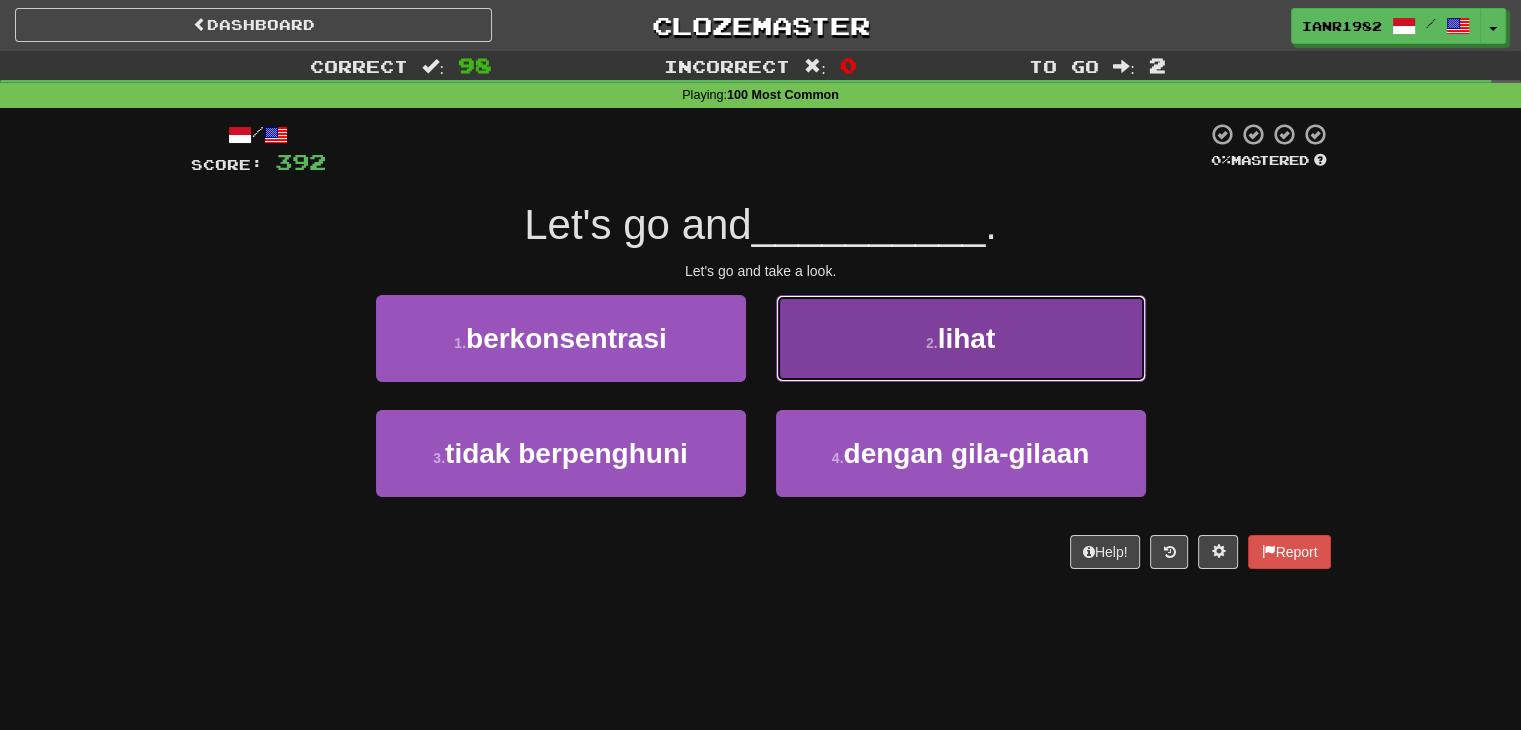 click on "2 .  lihat" at bounding box center [961, 338] 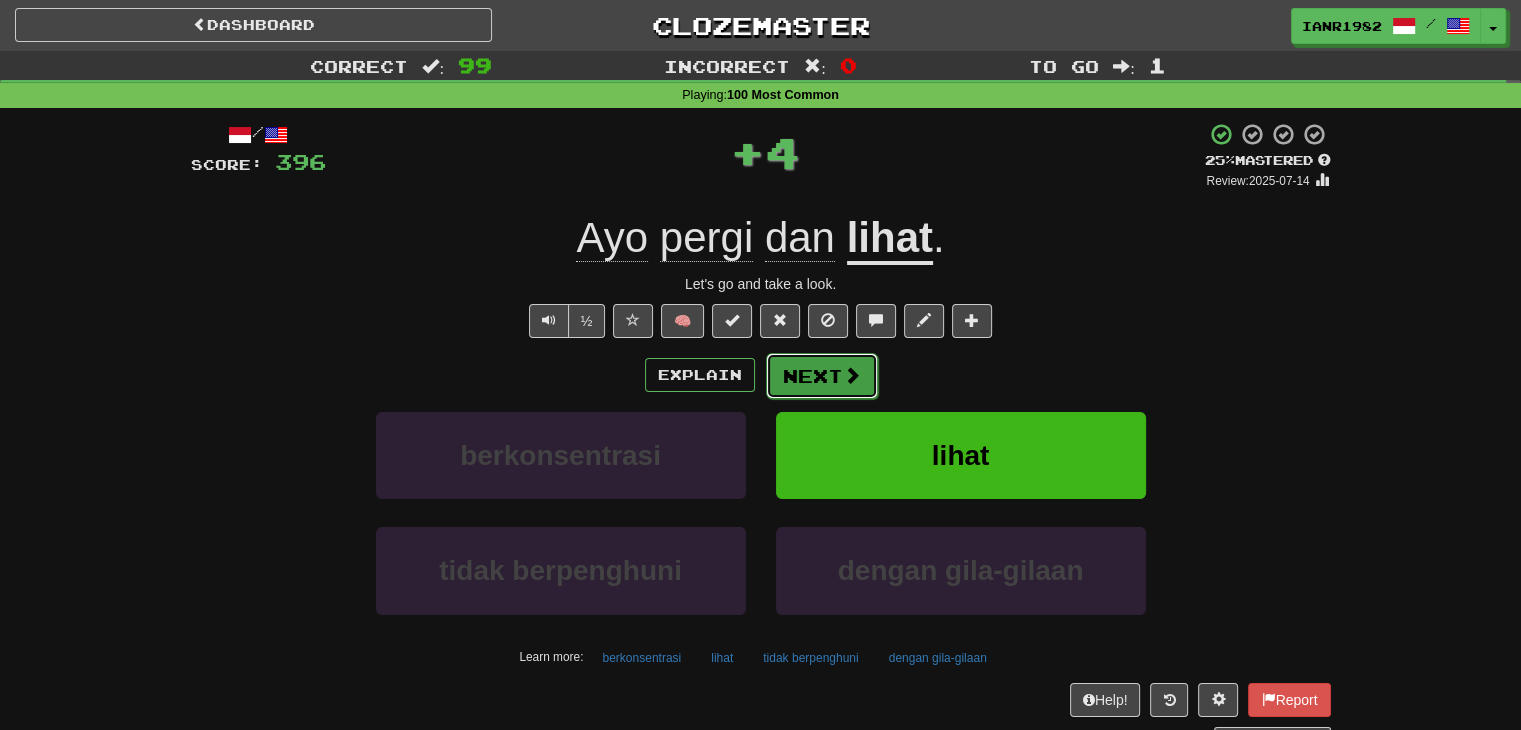click at bounding box center (852, 375) 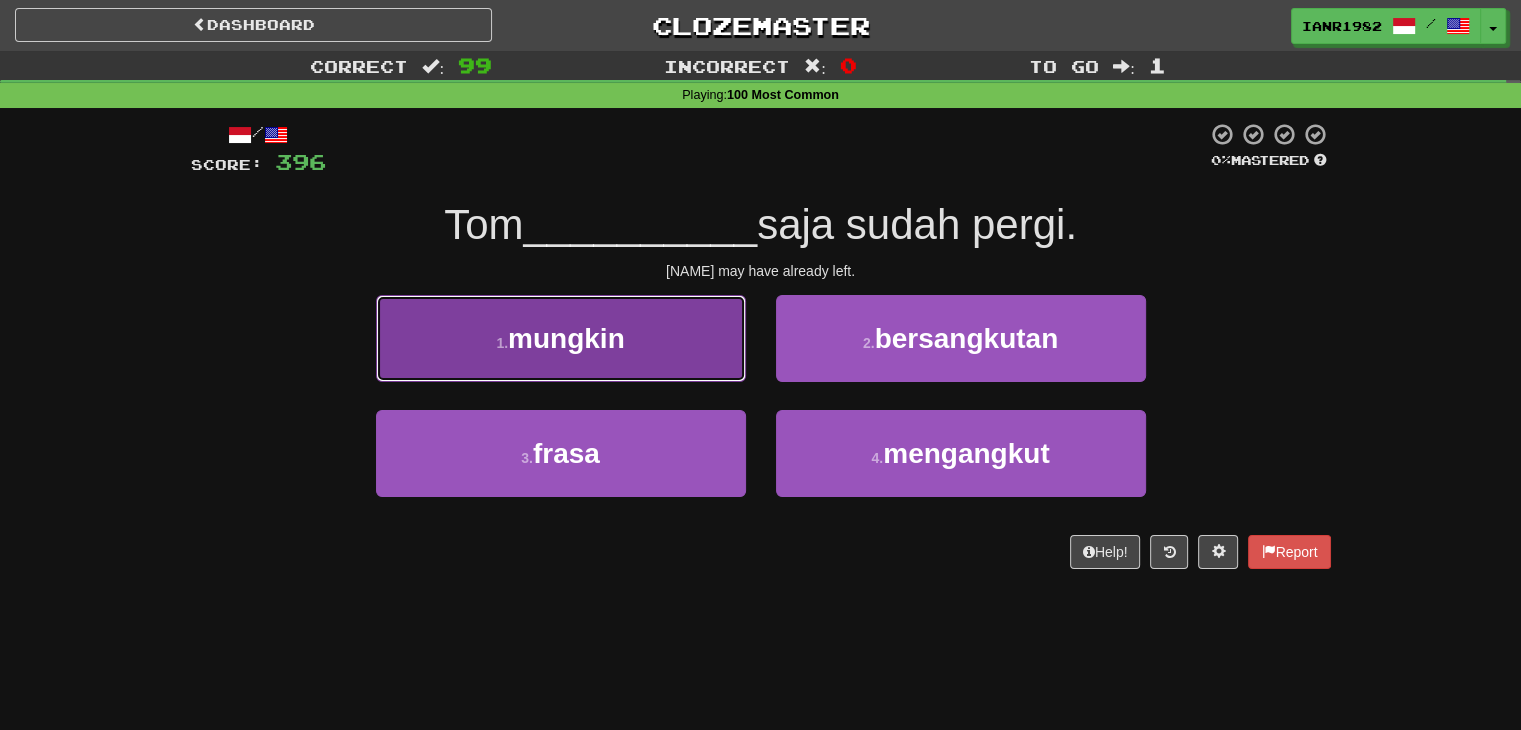 click on "1 .  mungkin" at bounding box center (561, 338) 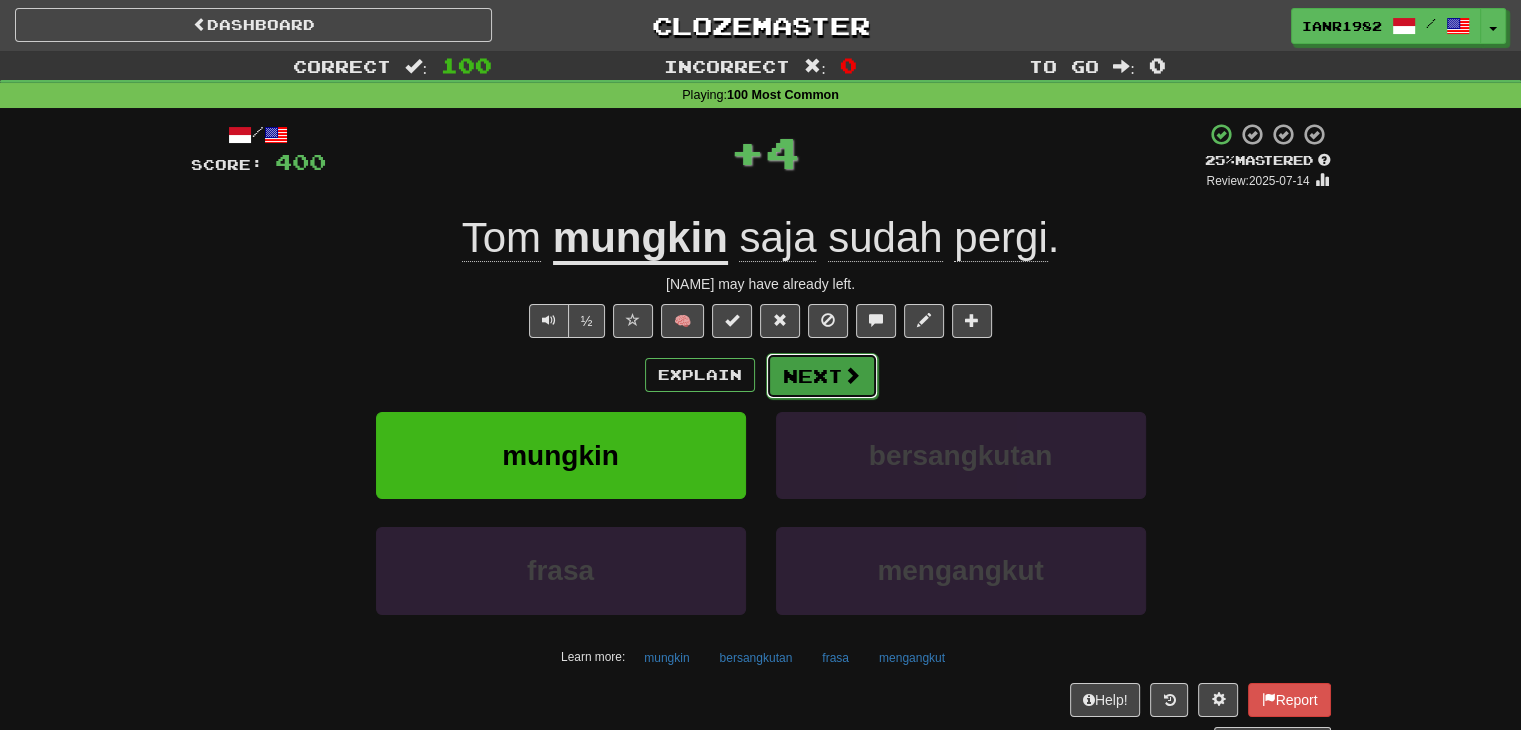 click at bounding box center [852, 375] 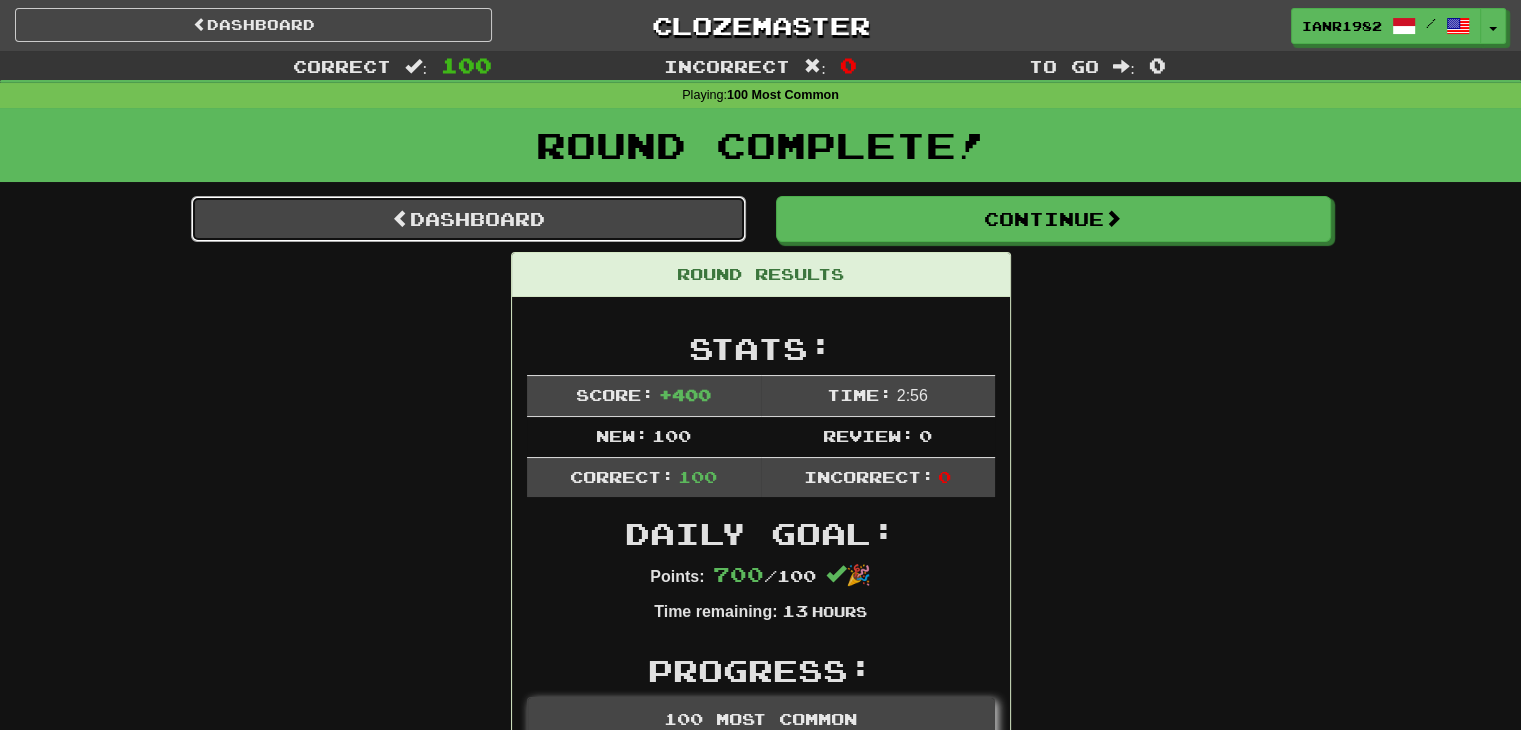 click on "Dashboard" at bounding box center (468, 219) 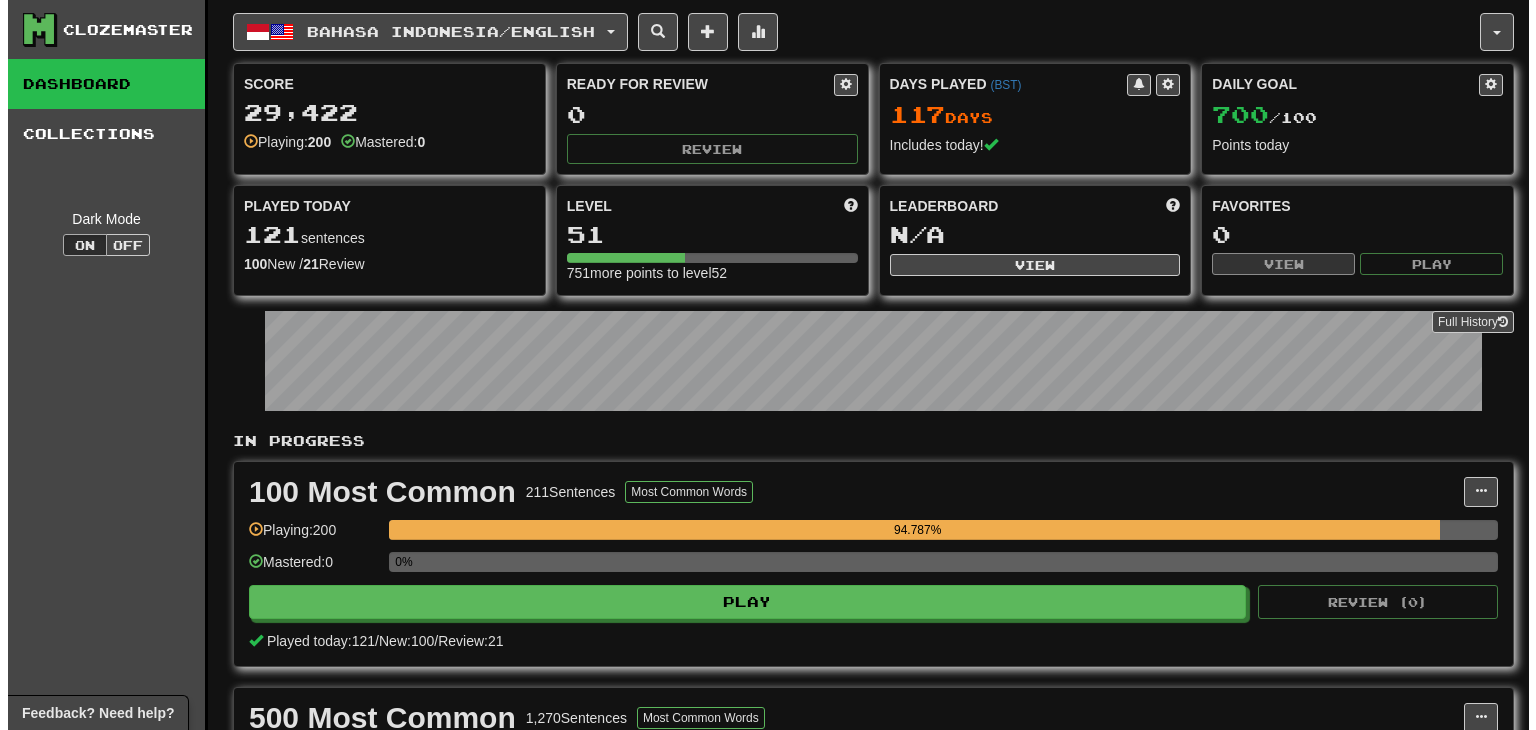 scroll, scrollTop: 0, scrollLeft: 0, axis: both 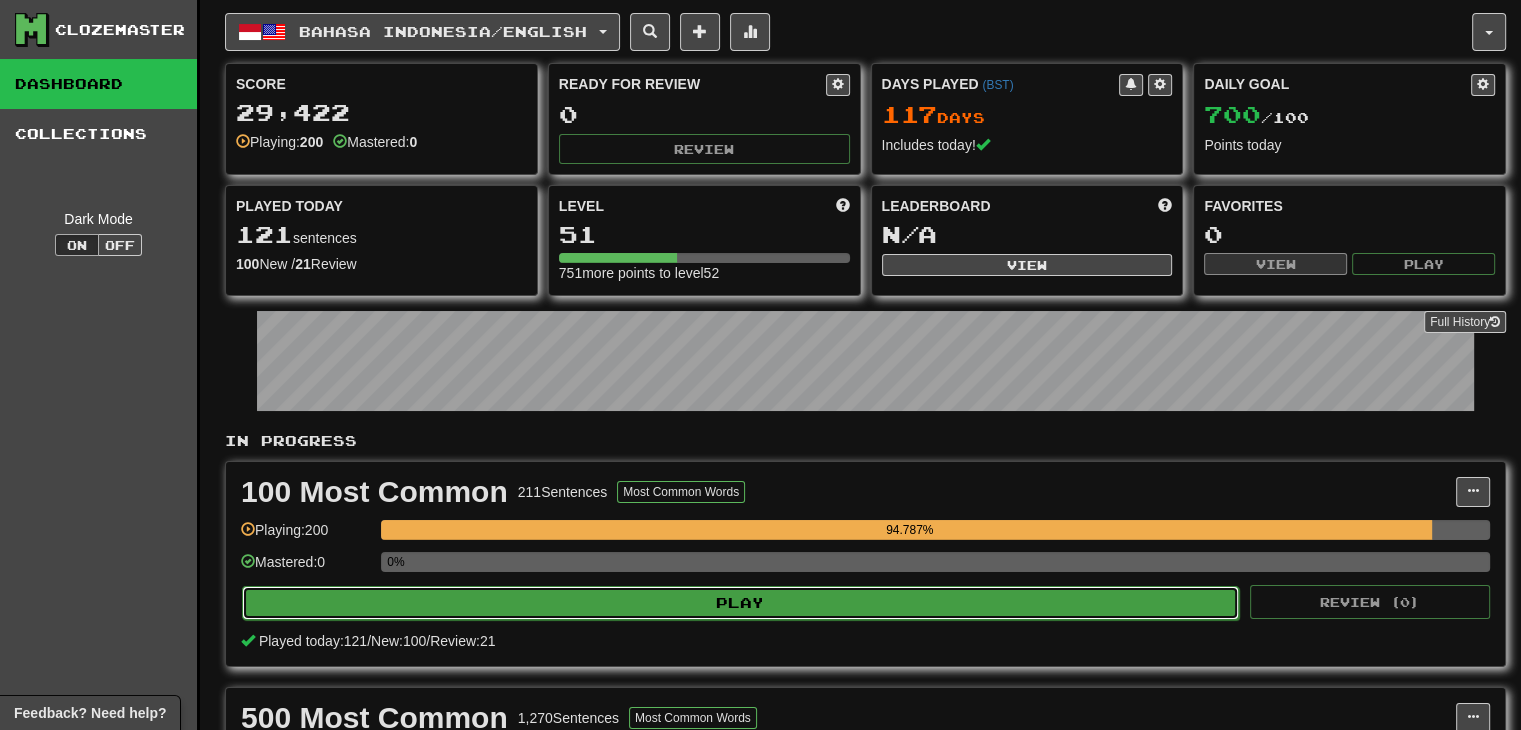 click on "Play" at bounding box center (740, 603) 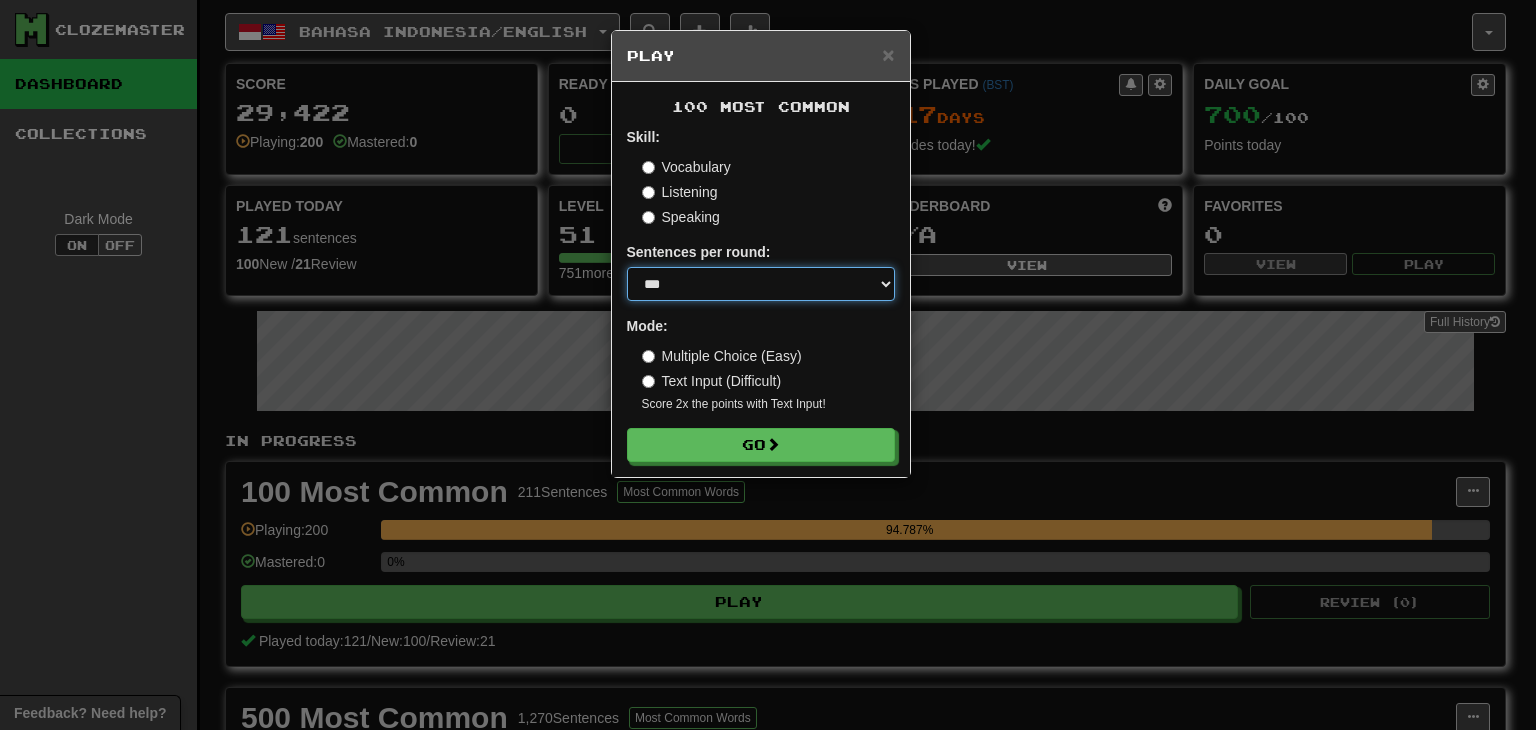 click on "* ** ** ** ** ** *** ********" at bounding box center [761, 284] 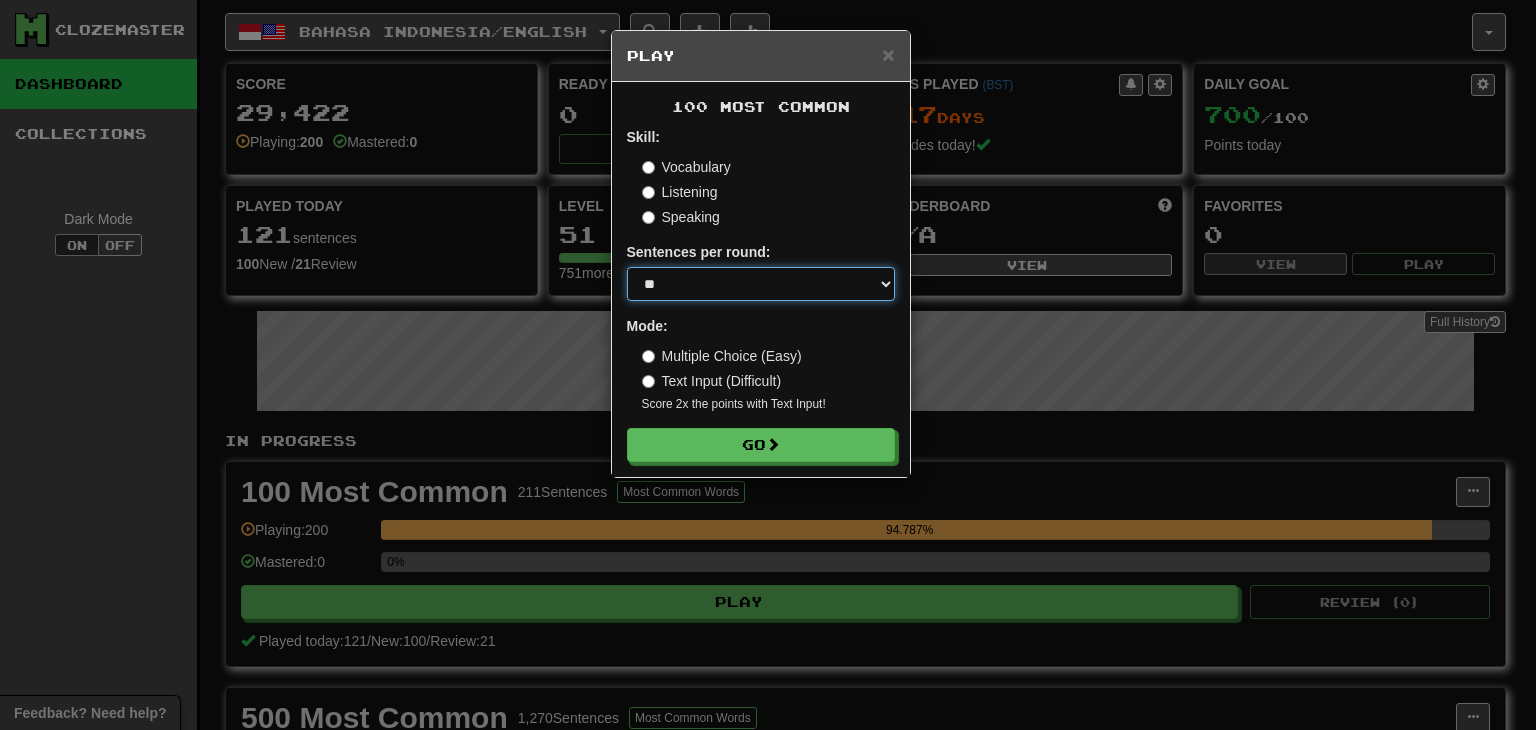 click on "* ** ** ** ** ** *** ********" at bounding box center [761, 284] 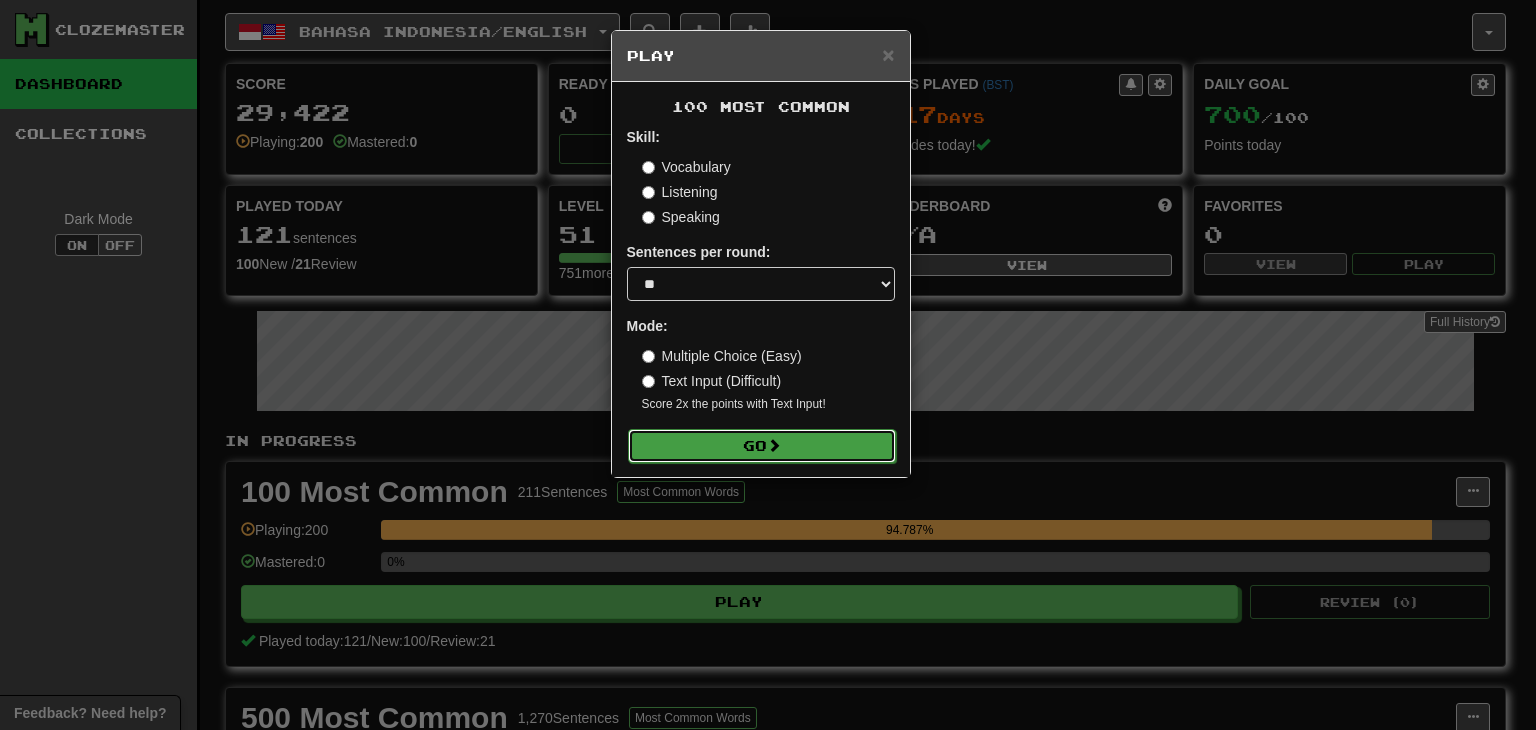 click on "Go" at bounding box center [762, 446] 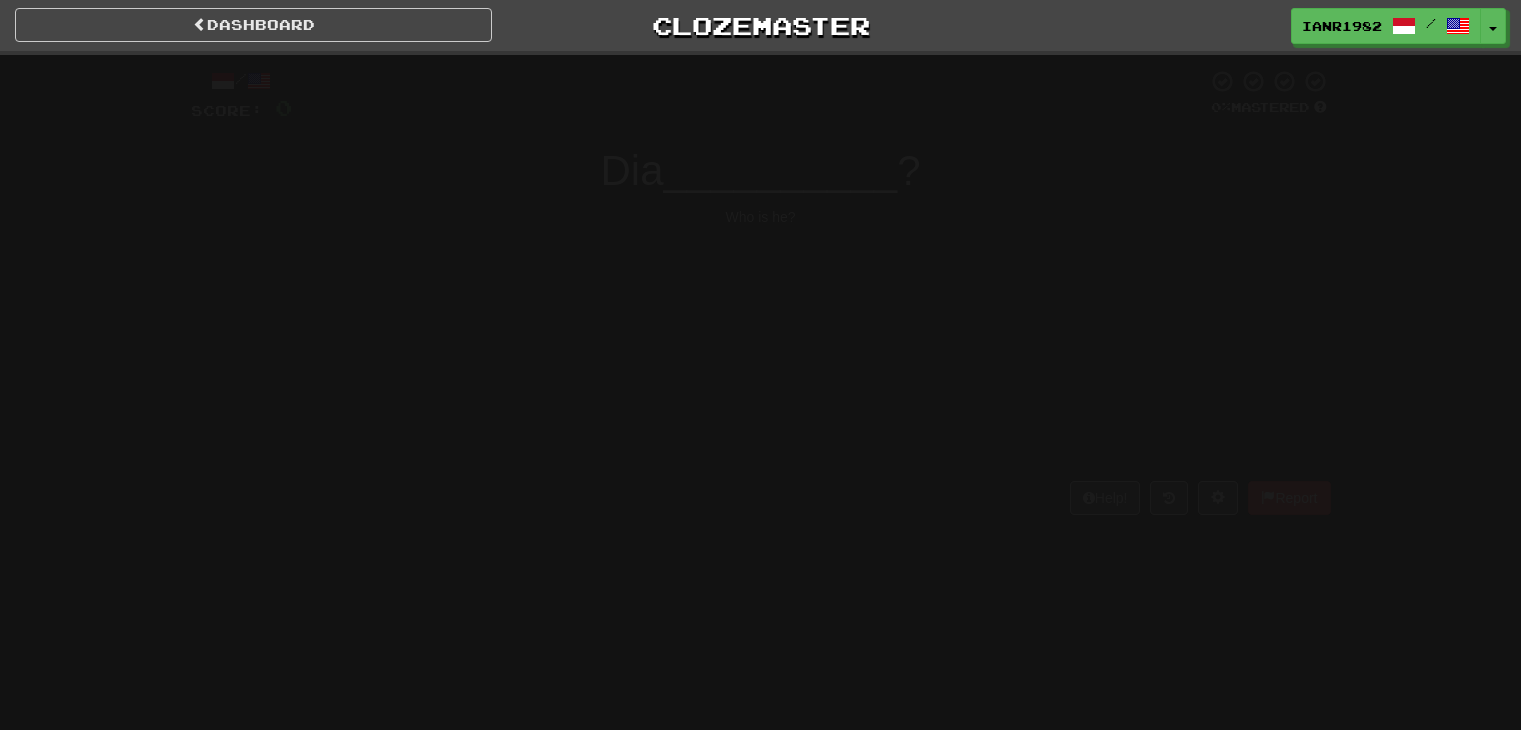 scroll, scrollTop: 0, scrollLeft: 0, axis: both 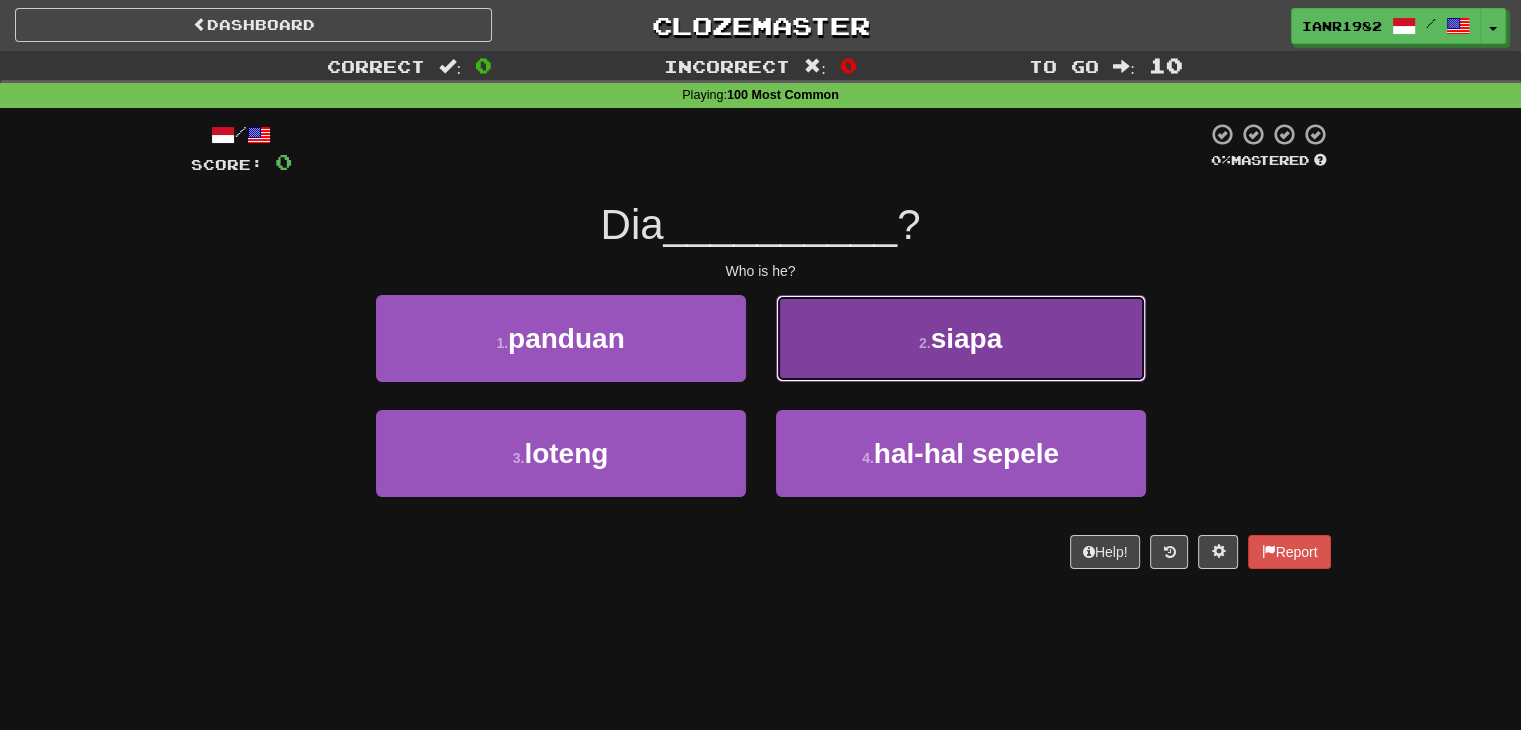 click on "2 .  siapa" at bounding box center (961, 338) 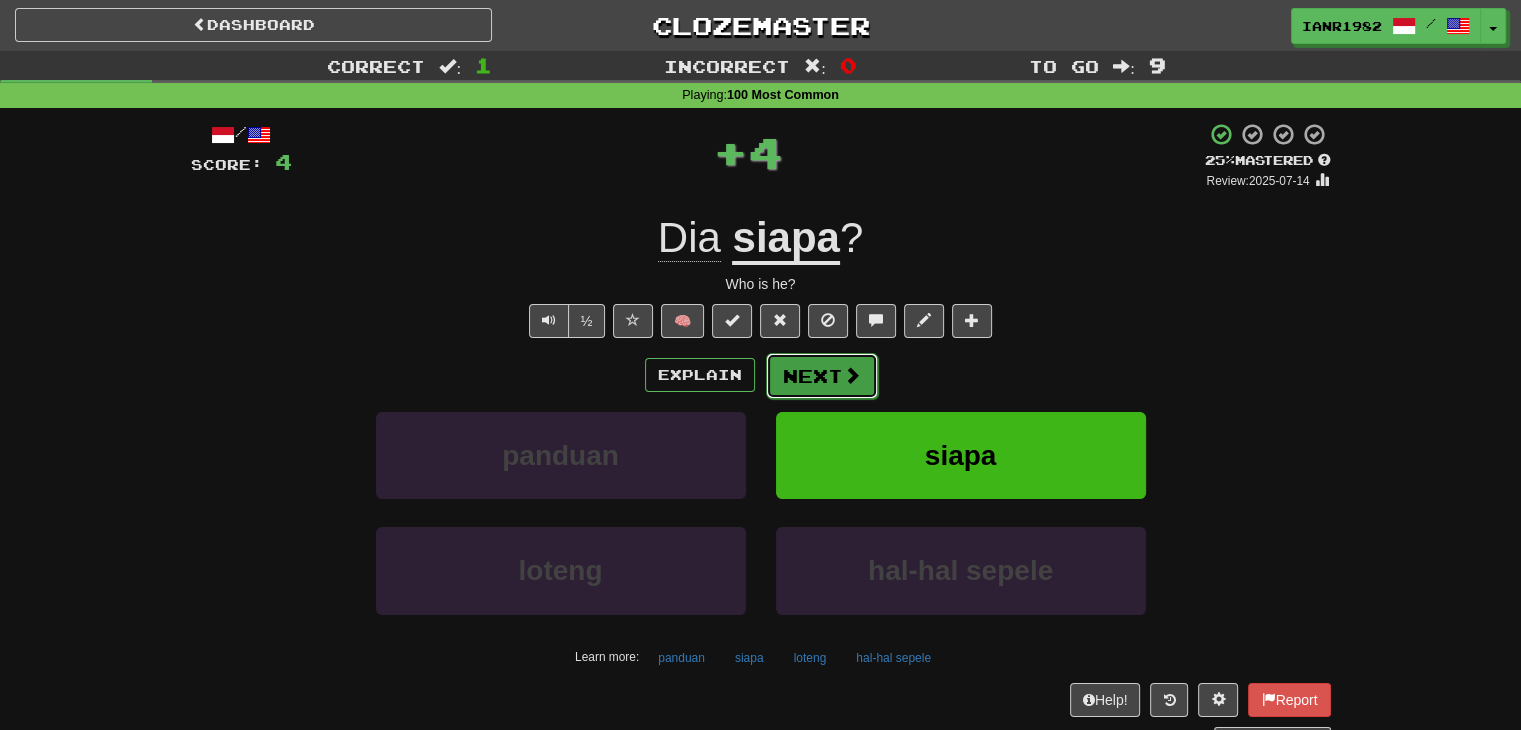 click on "Next" at bounding box center (822, 376) 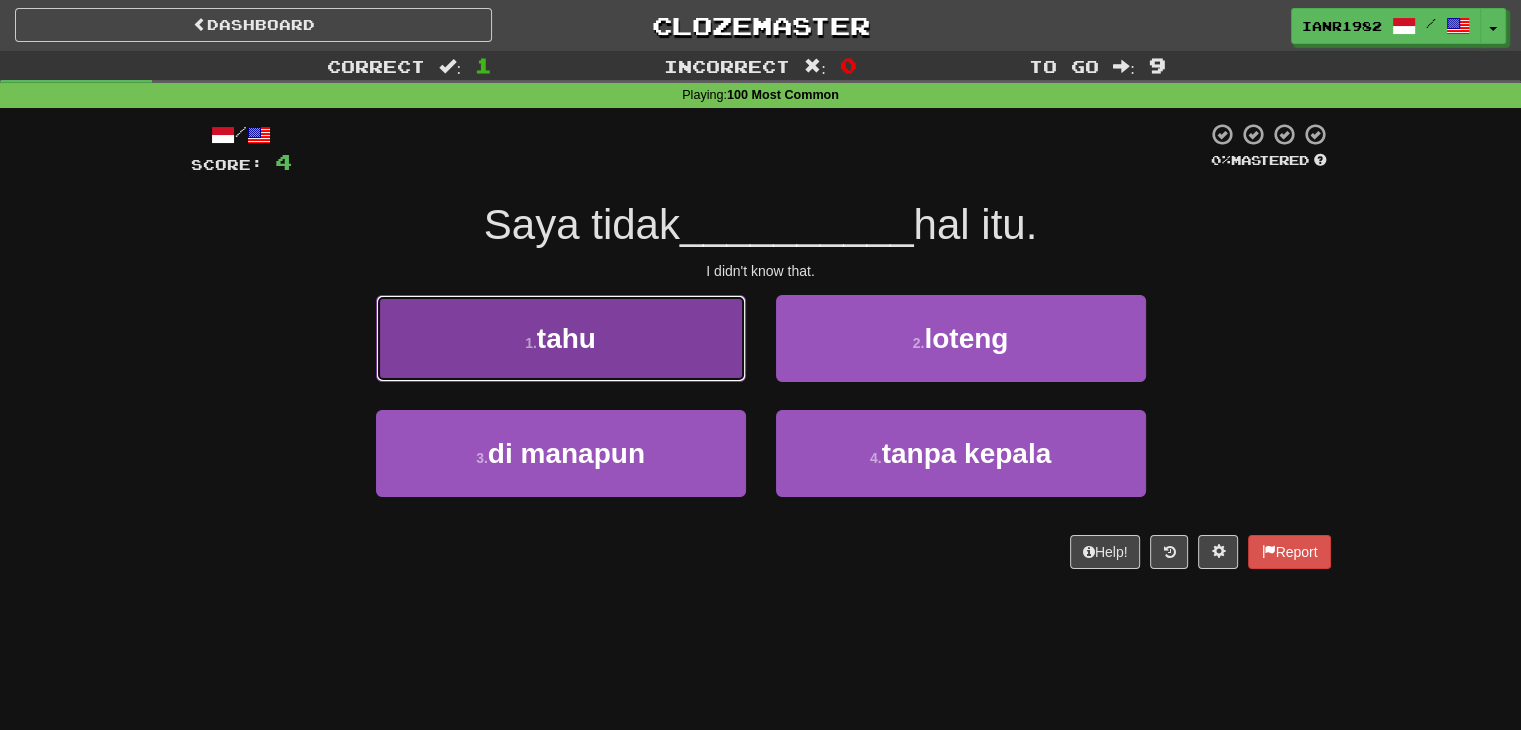 click on "1 .  tahu" at bounding box center [561, 338] 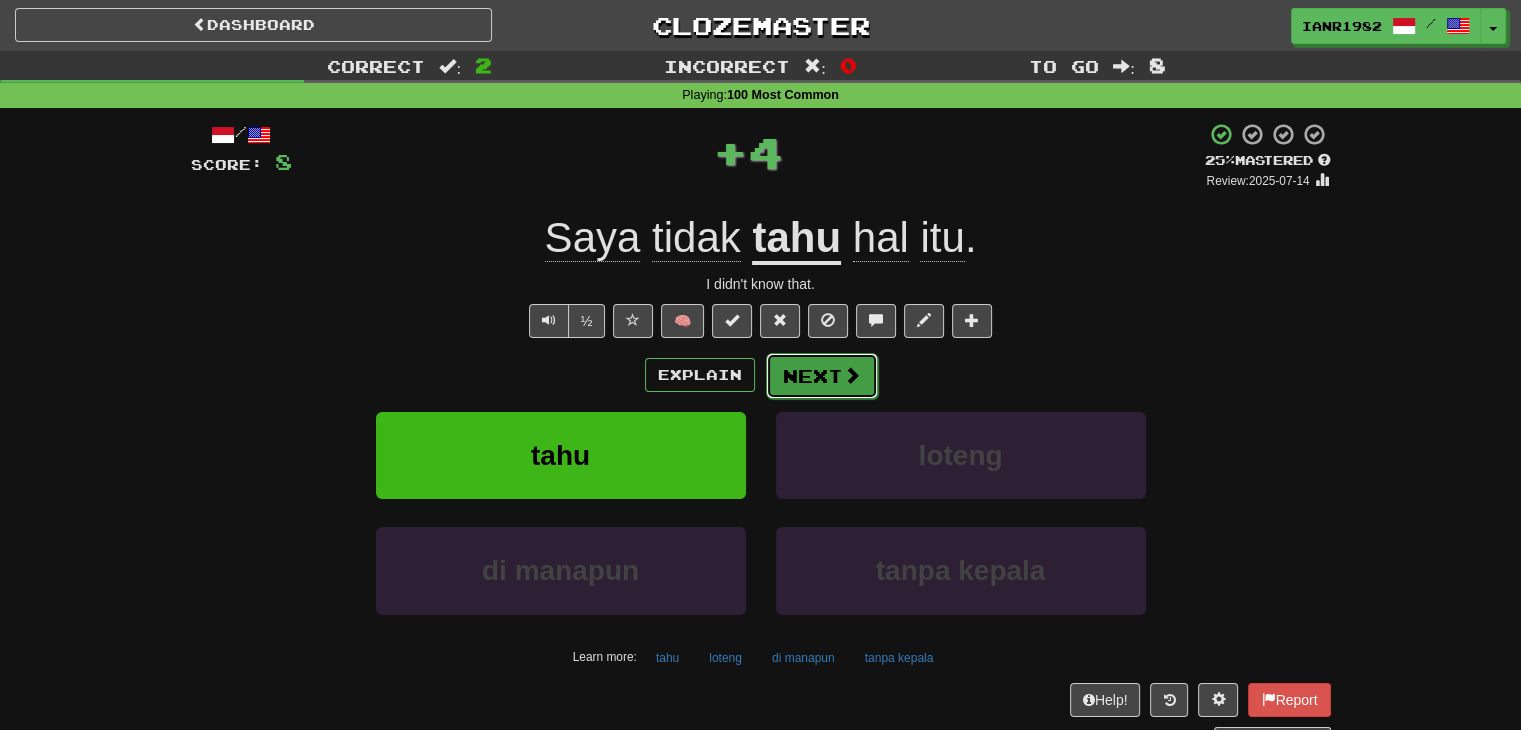 click at bounding box center (852, 375) 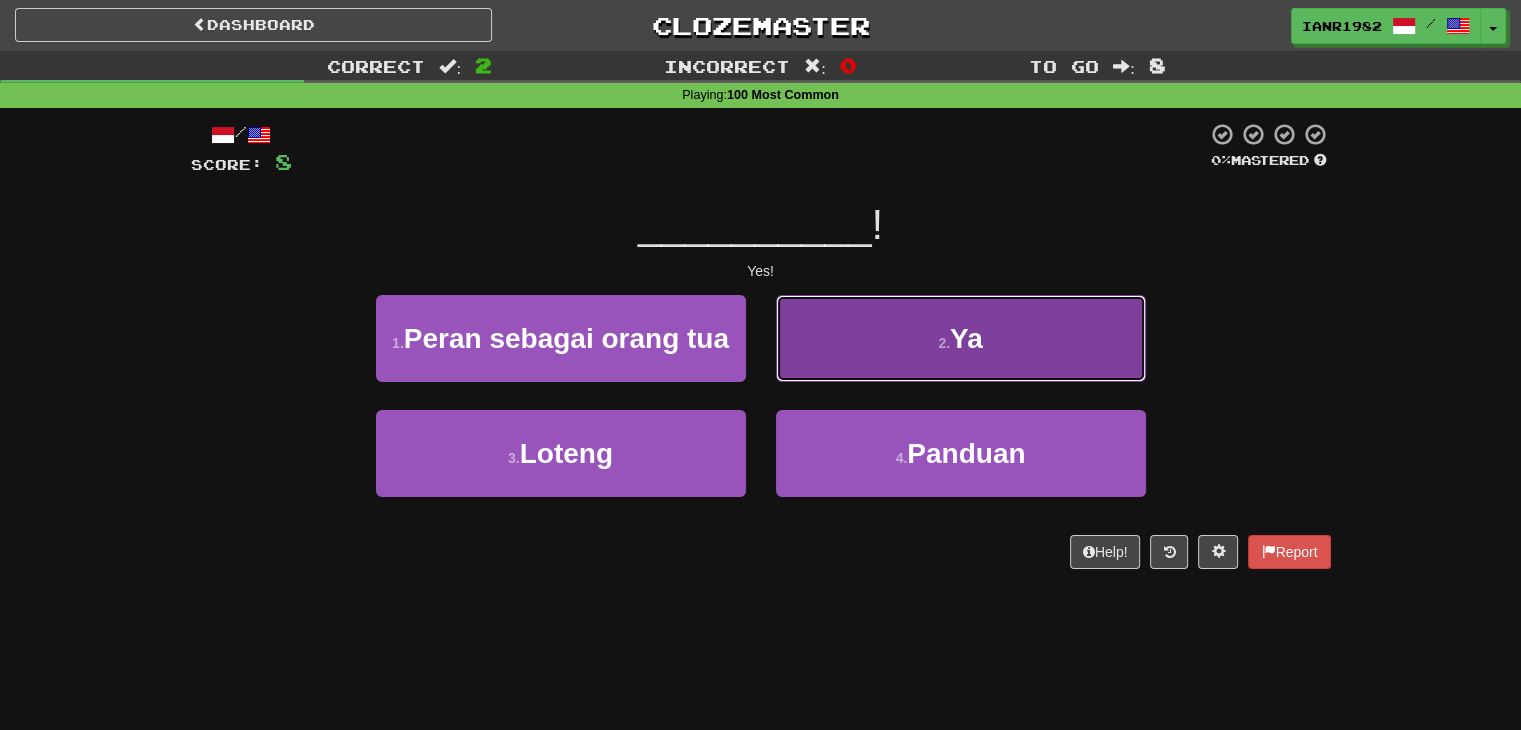 click on "2 .  Ya" at bounding box center (961, 338) 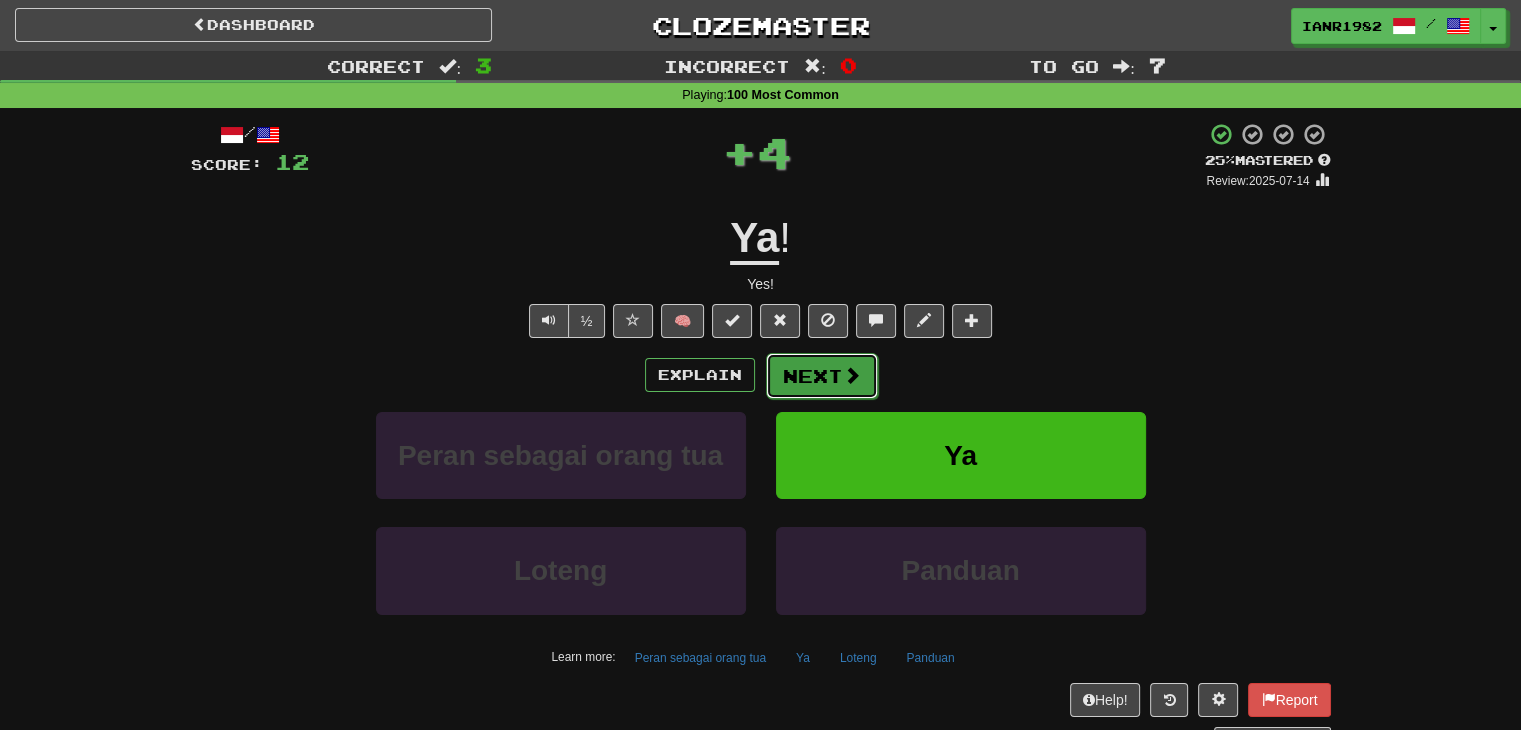 click on "Next" at bounding box center [822, 376] 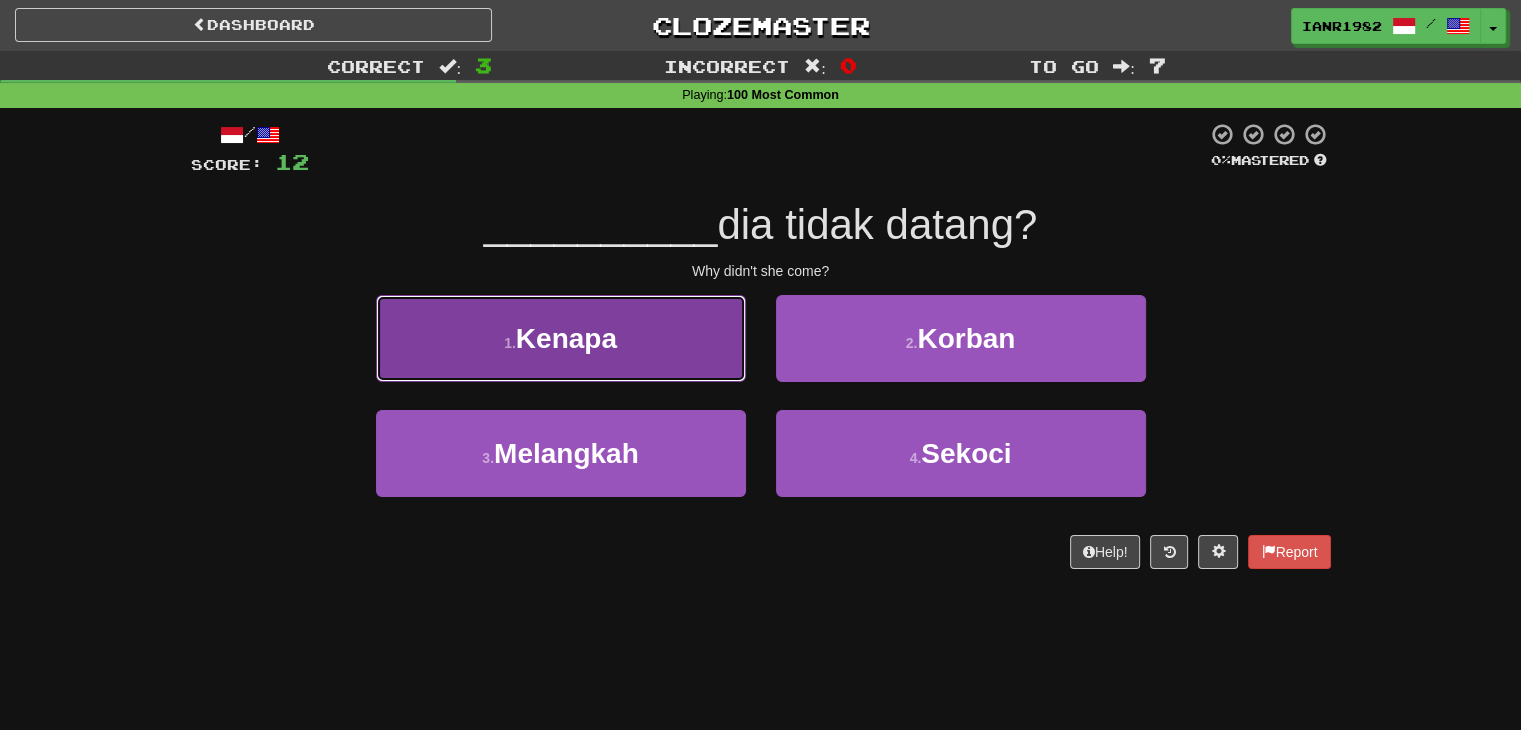 click on "1 .  Kenapa" at bounding box center (561, 338) 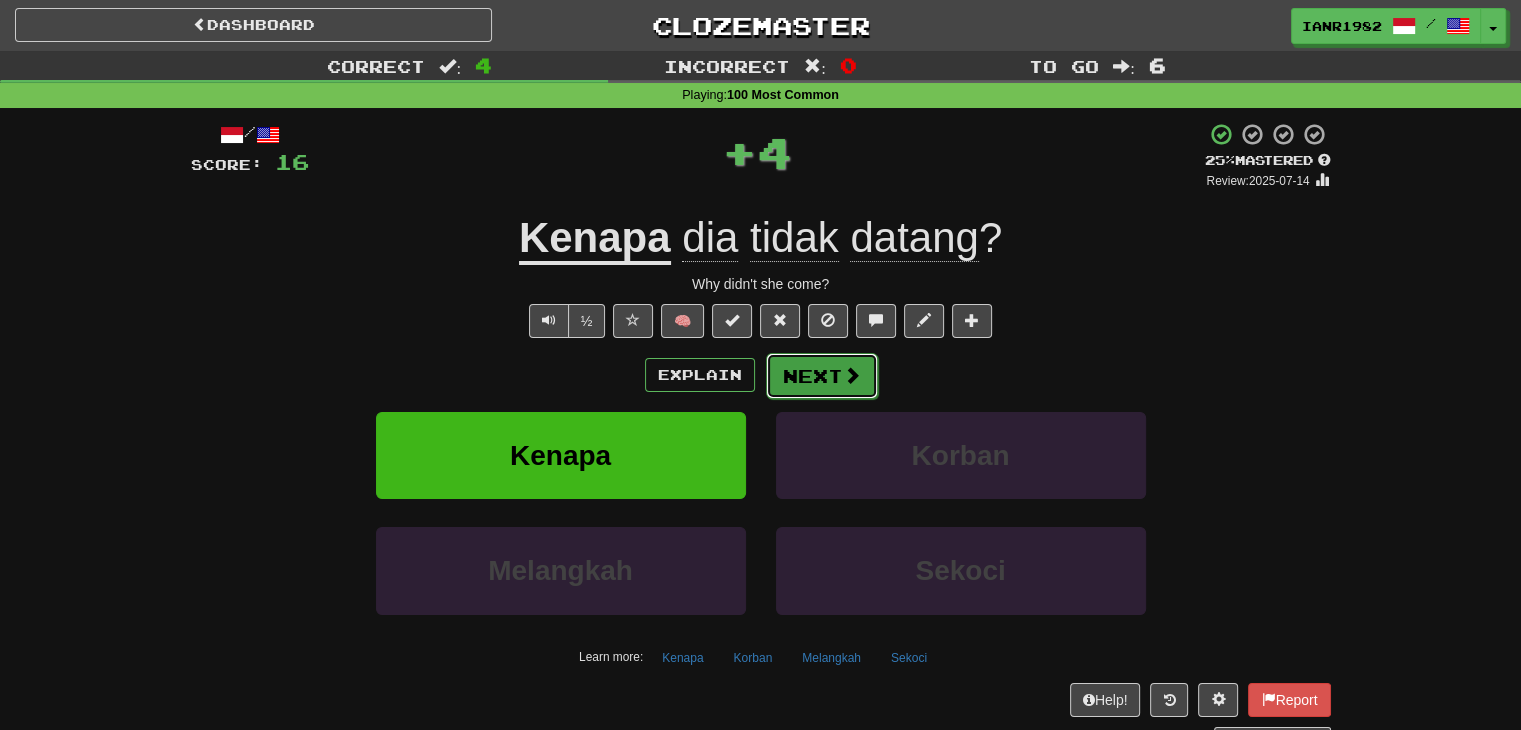 click at bounding box center (852, 375) 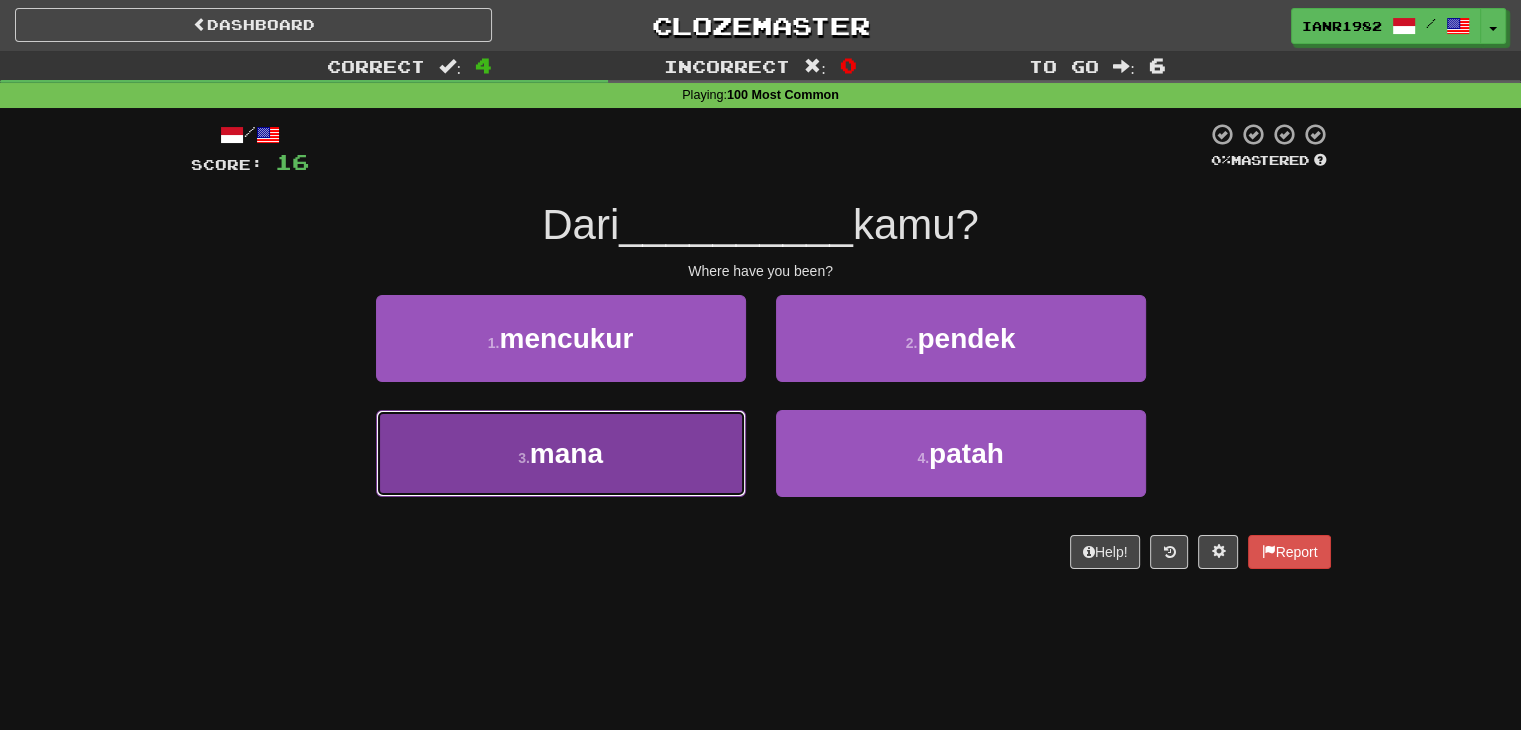 click on "3 .  mana" at bounding box center [561, 453] 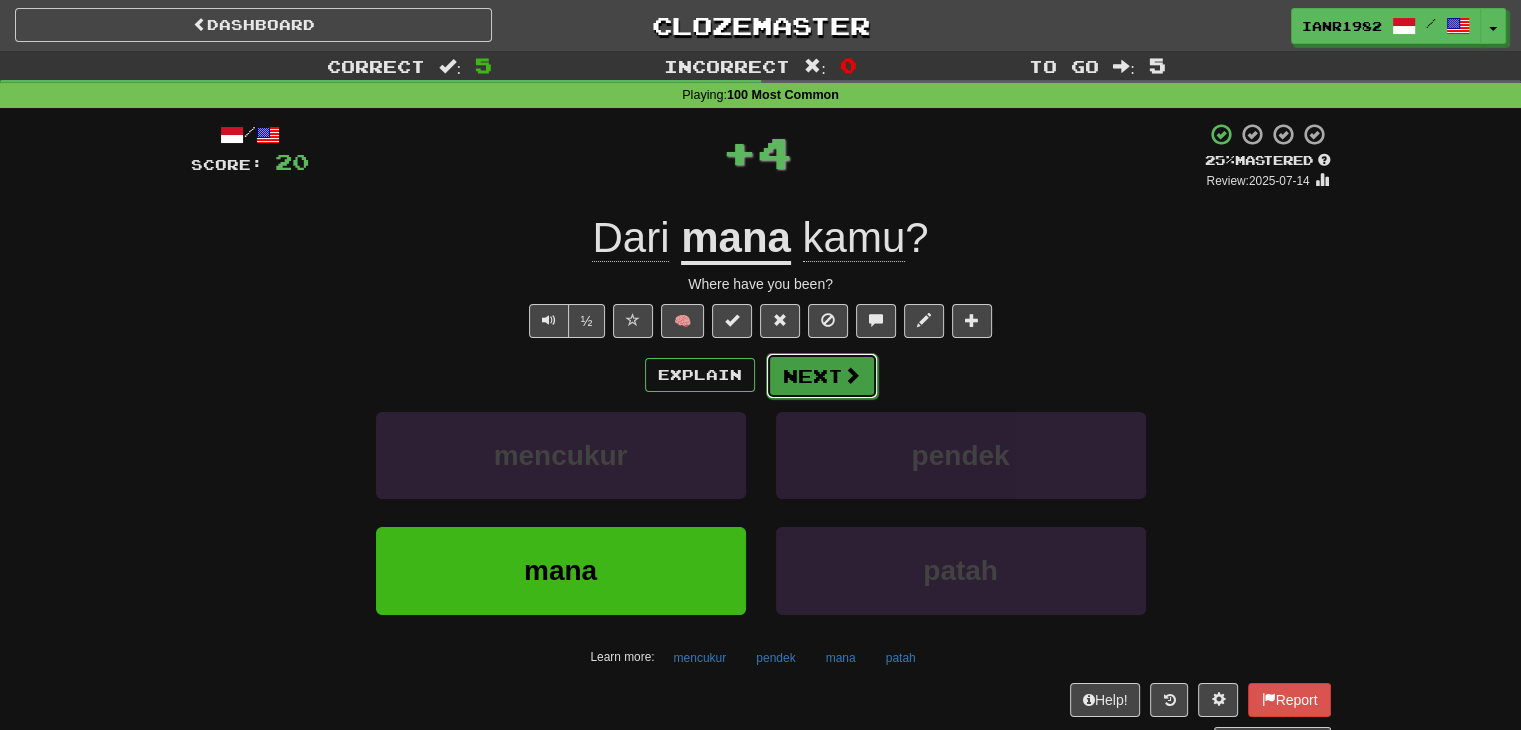 click on "Next" at bounding box center [822, 376] 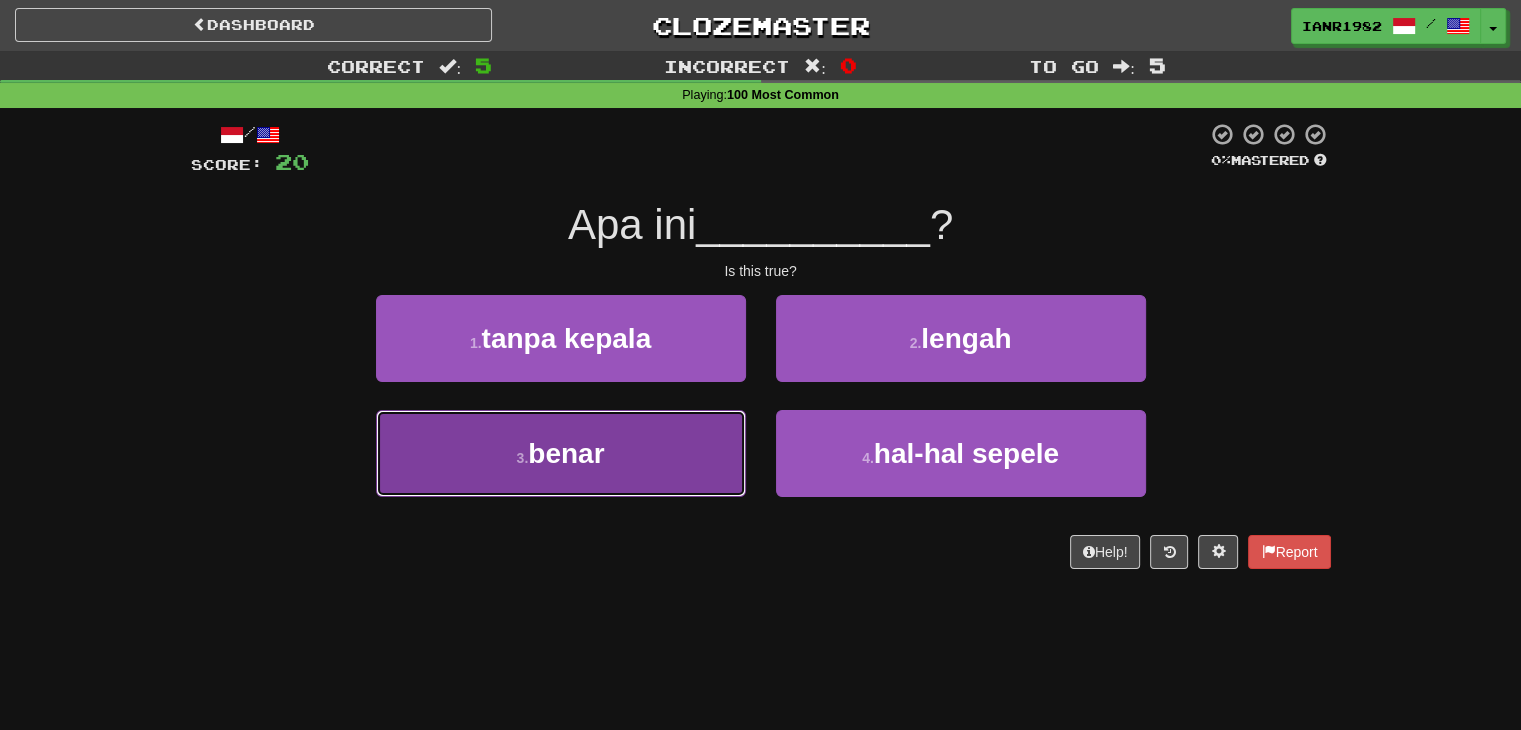 click on "3 .  benar" at bounding box center [561, 453] 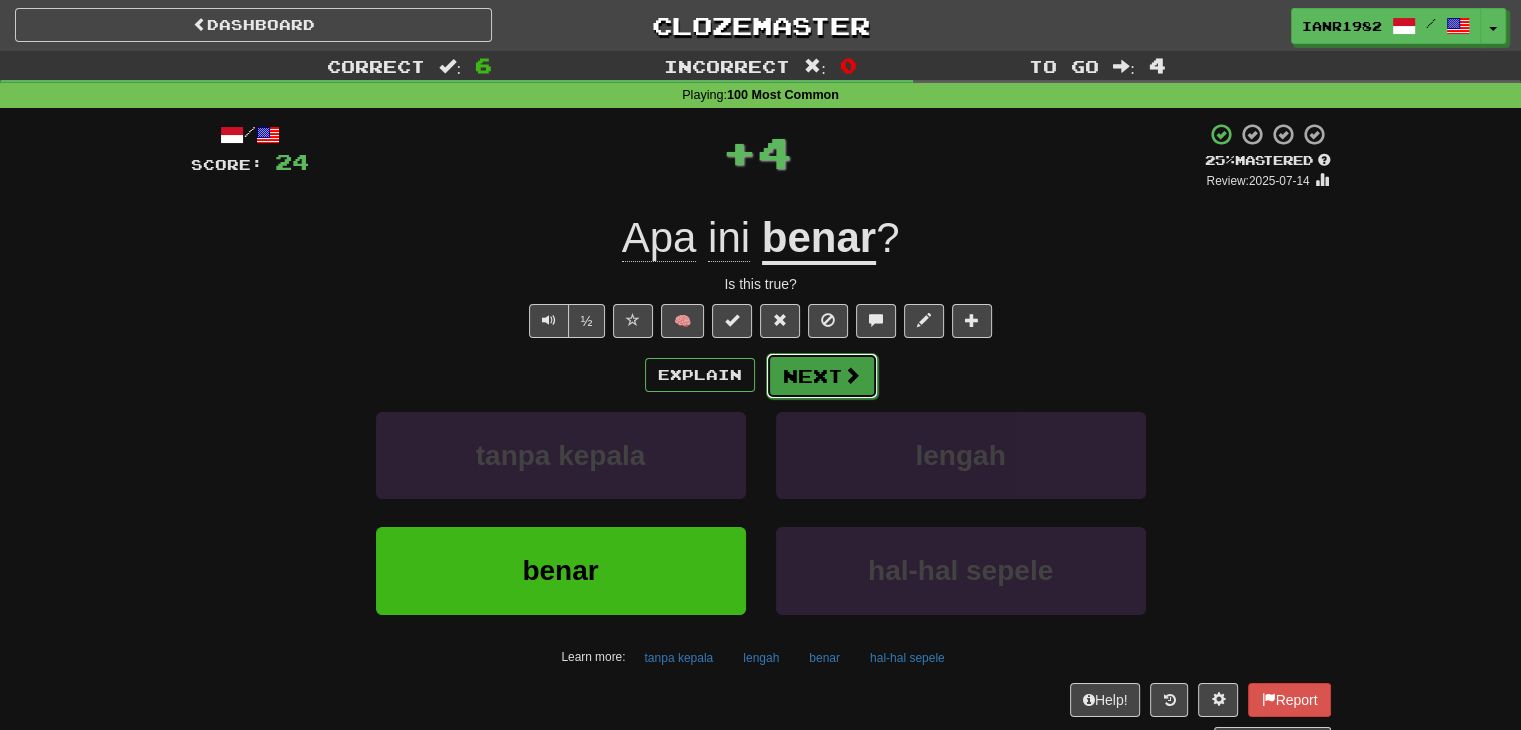 click at bounding box center [852, 375] 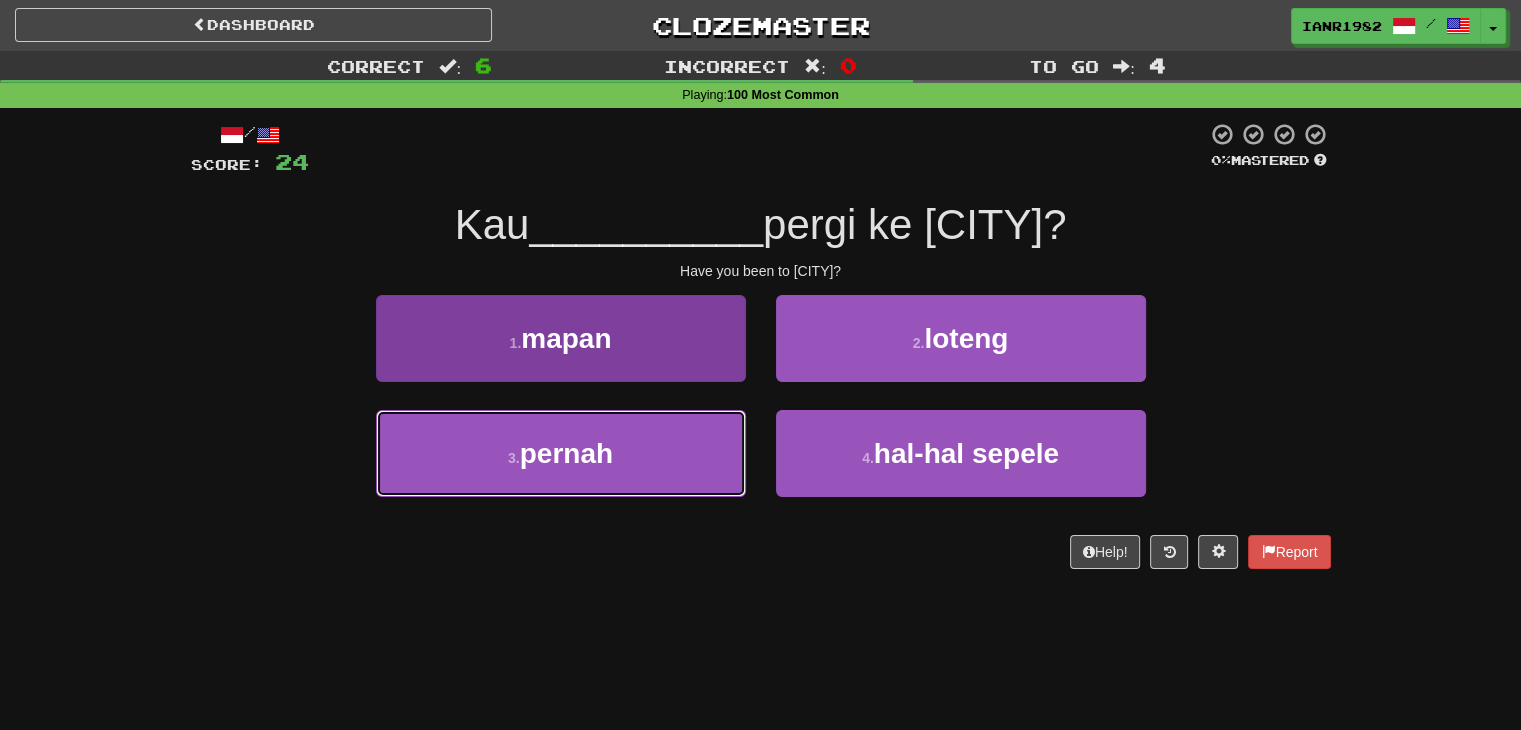 click on "3 .  pernah" at bounding box center [561, 453] 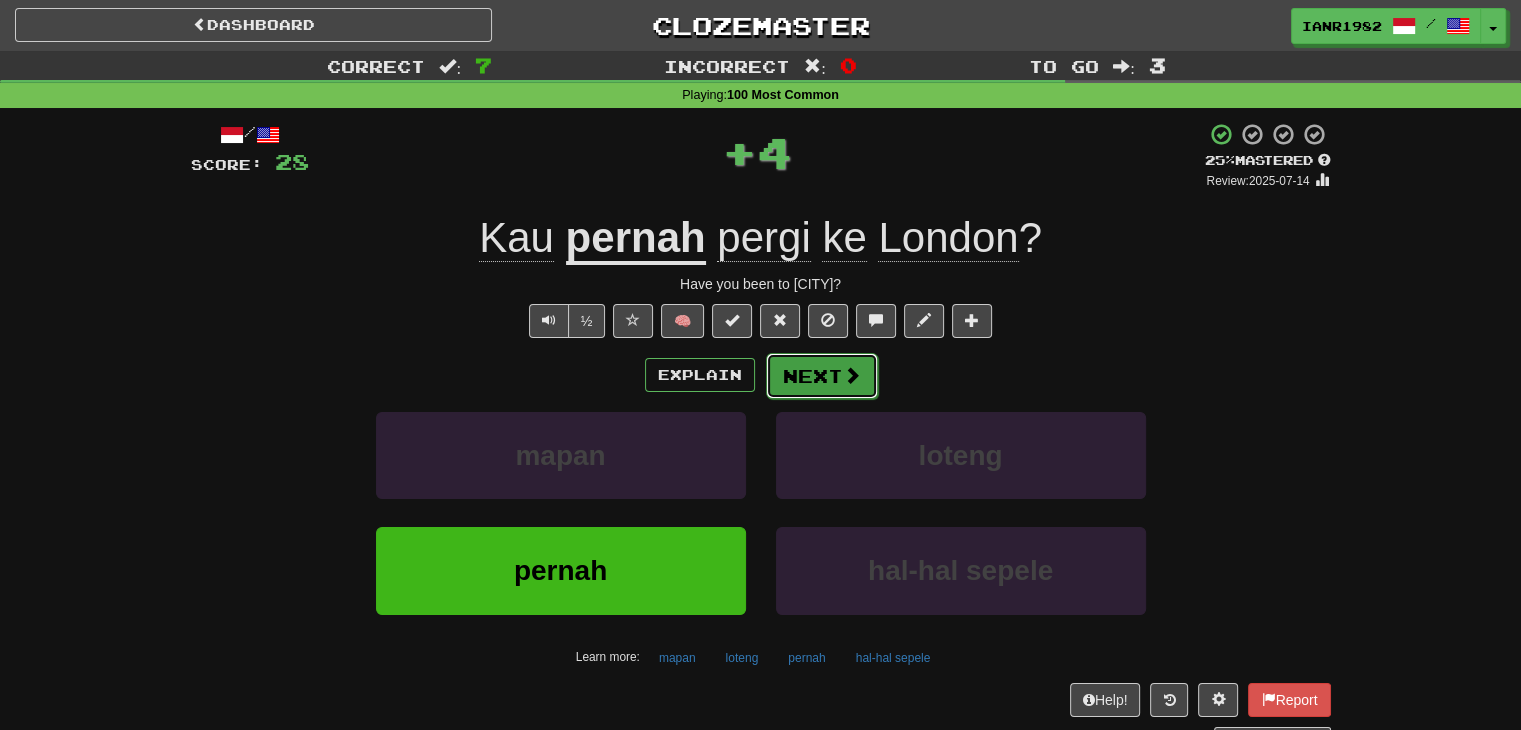 click on "Next" at bounding box center [822, 376] 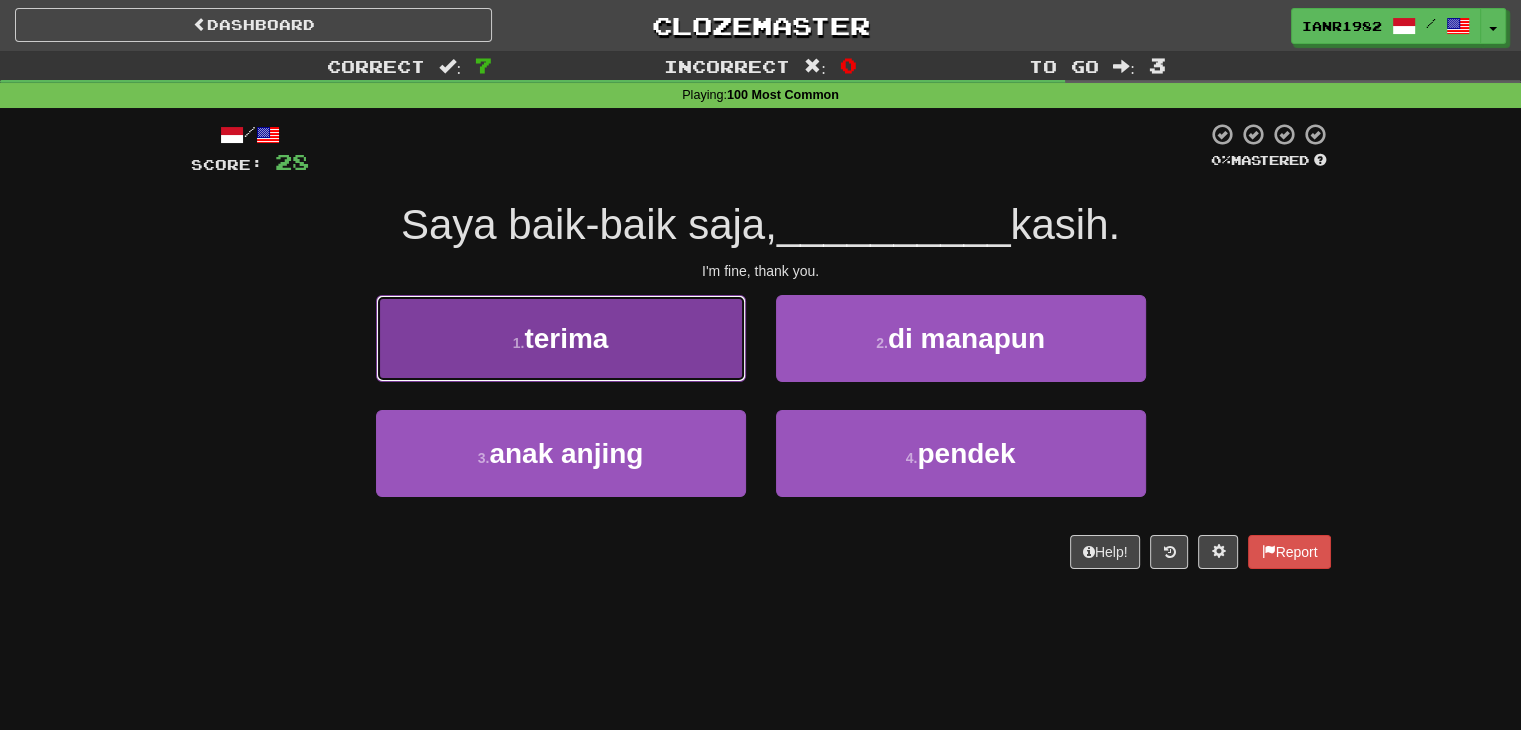 click on "1 .  terima" at bounding box center [561, 338] 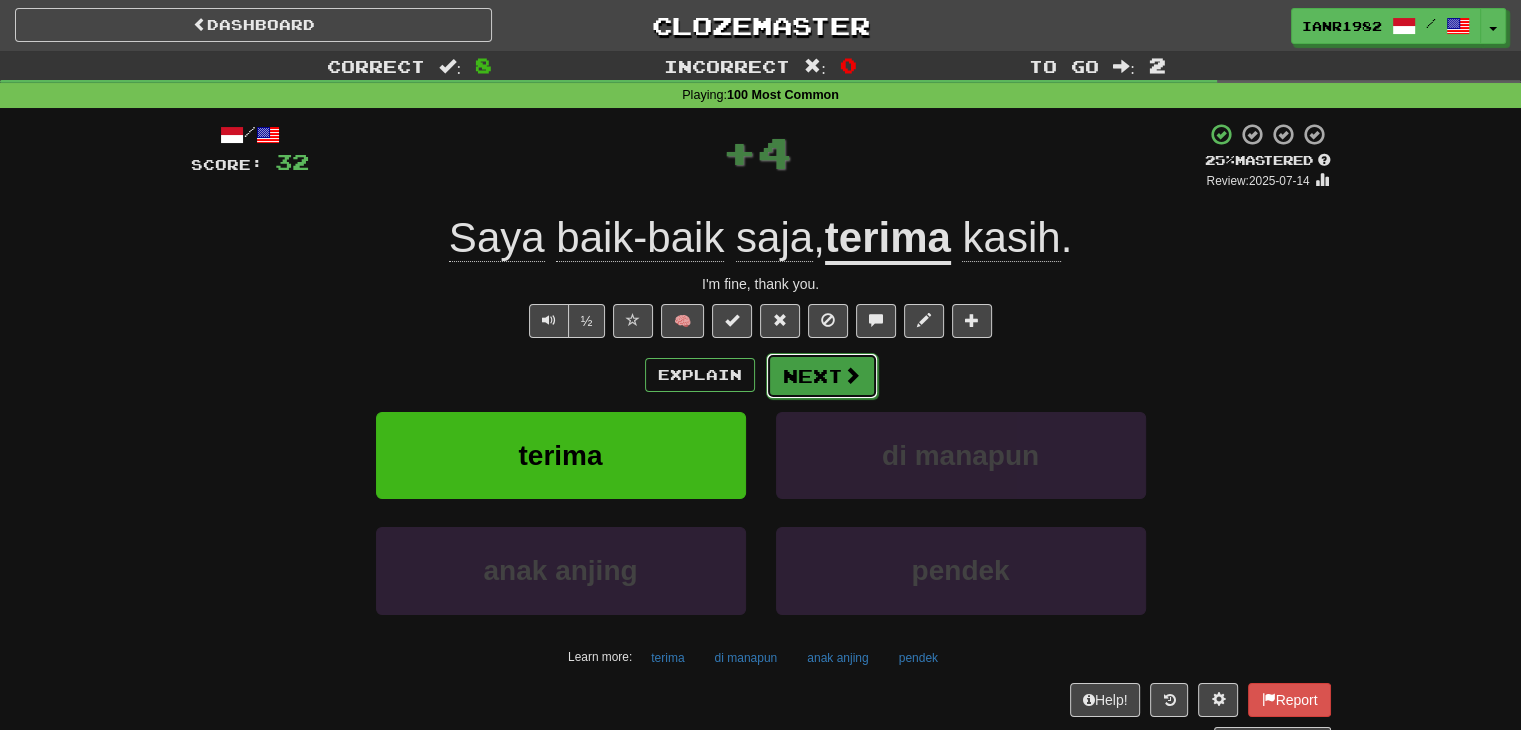 click on "Next" at bounding box center (822, 376) 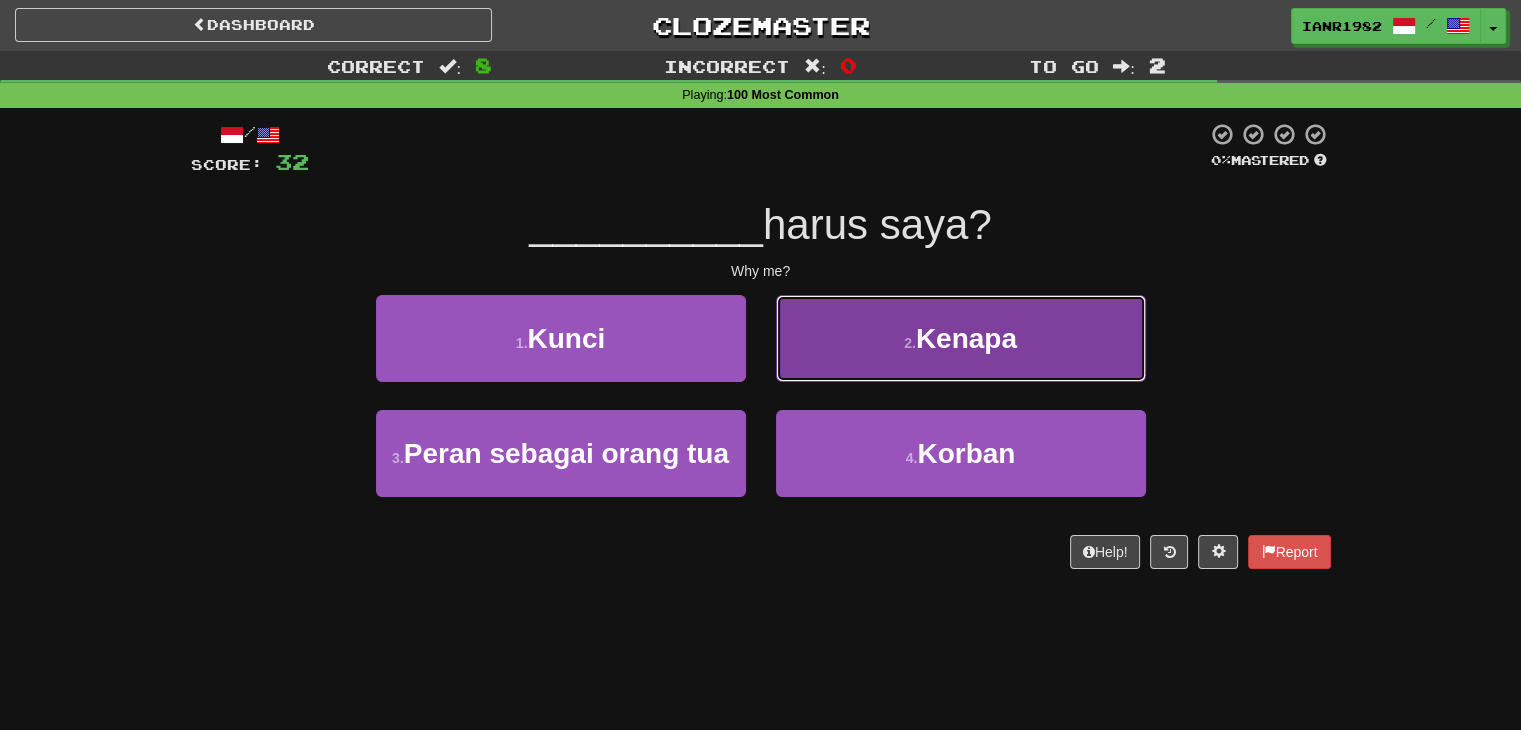 click on "Kenapa" at bounding box center [966, 338] 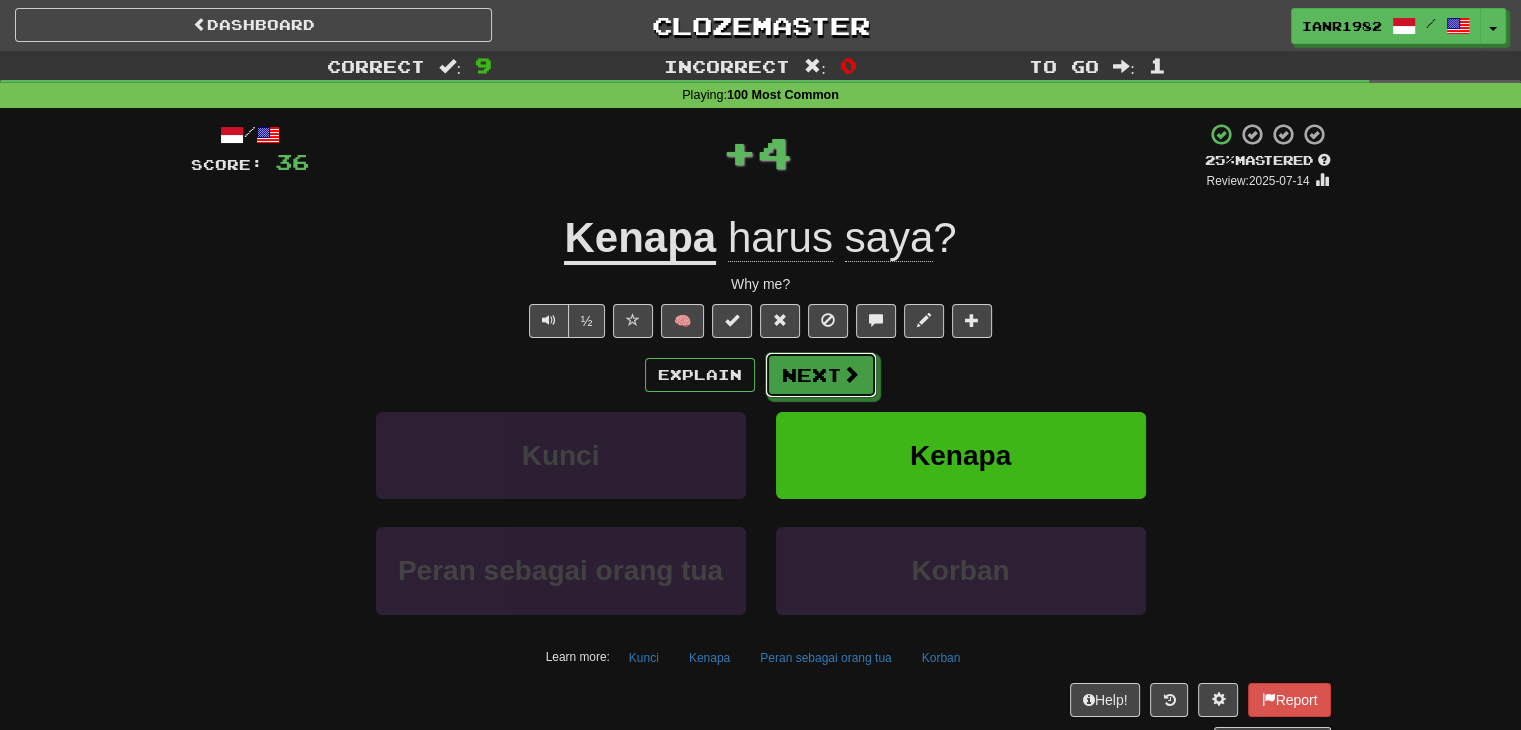 click on "Explain Next Kunci Kenapa Peran sebagai orang tua Korban Learn more: Kunci Kenapa Peran sebagai orang tua Korban" at bounding box center (761, 512) 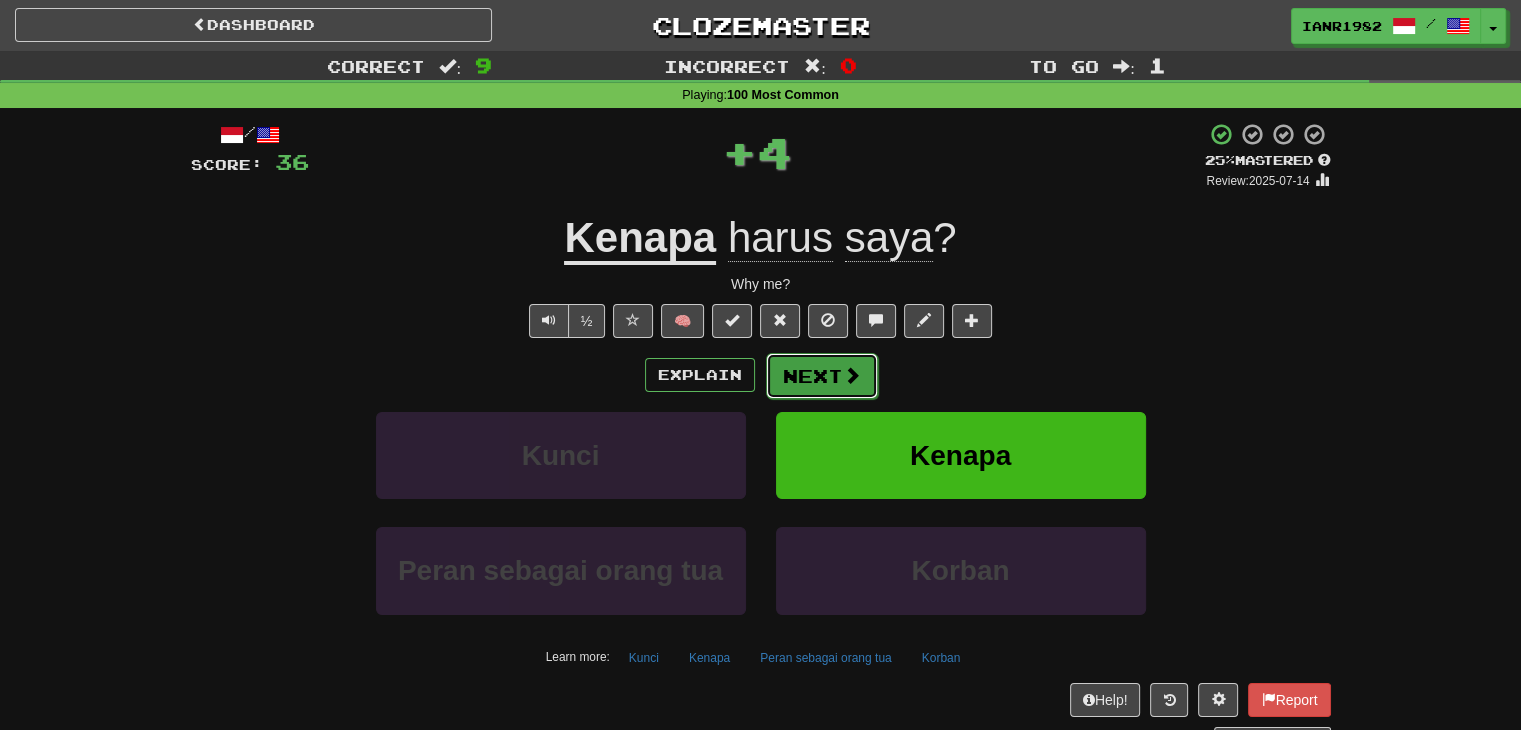 click on "Next" at bounding box center [822, 376] 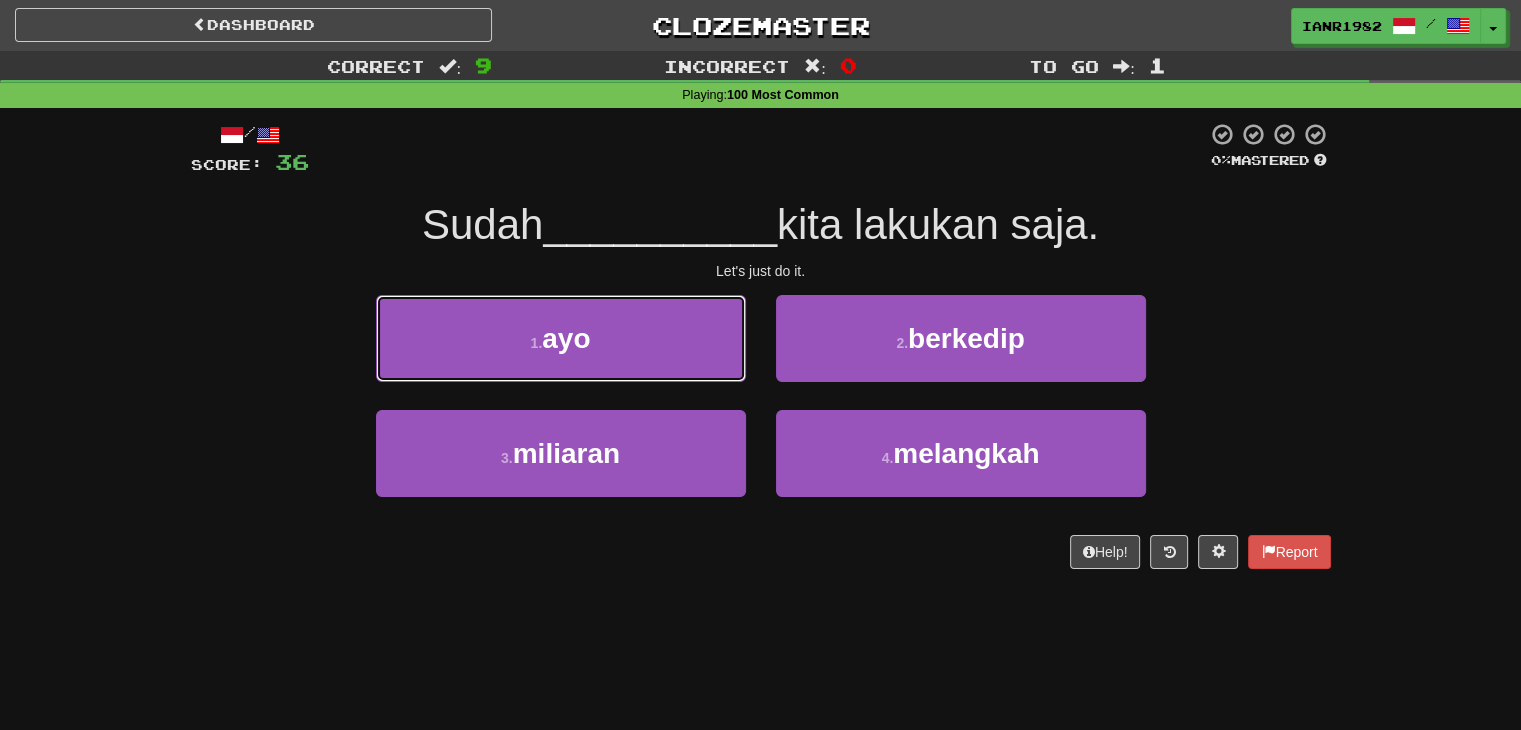 click on "1 .  ayo" at bounding box center [561, 338] 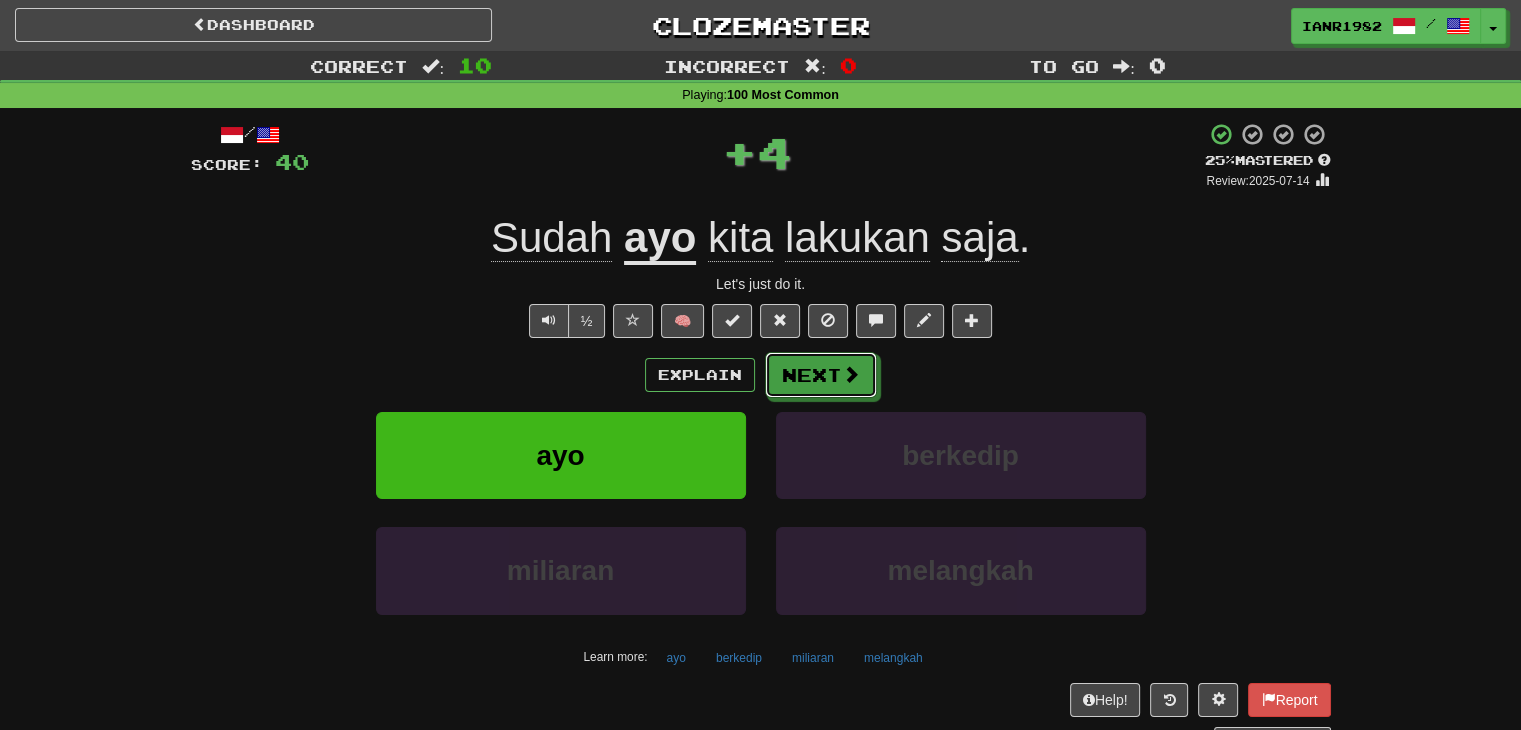 click at bounding box center (851, 374) 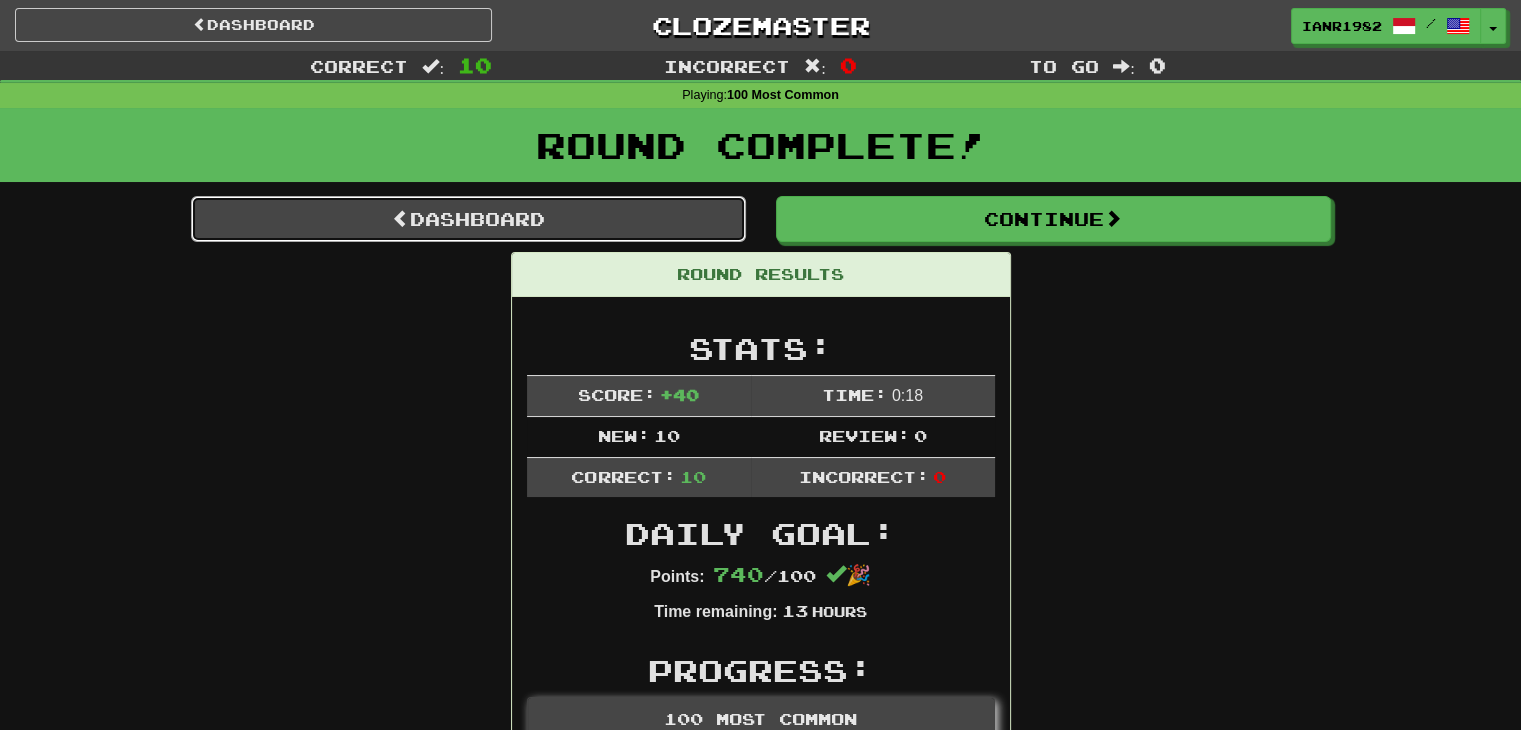 click on "Dashboard" at bounding box center [468, 219] 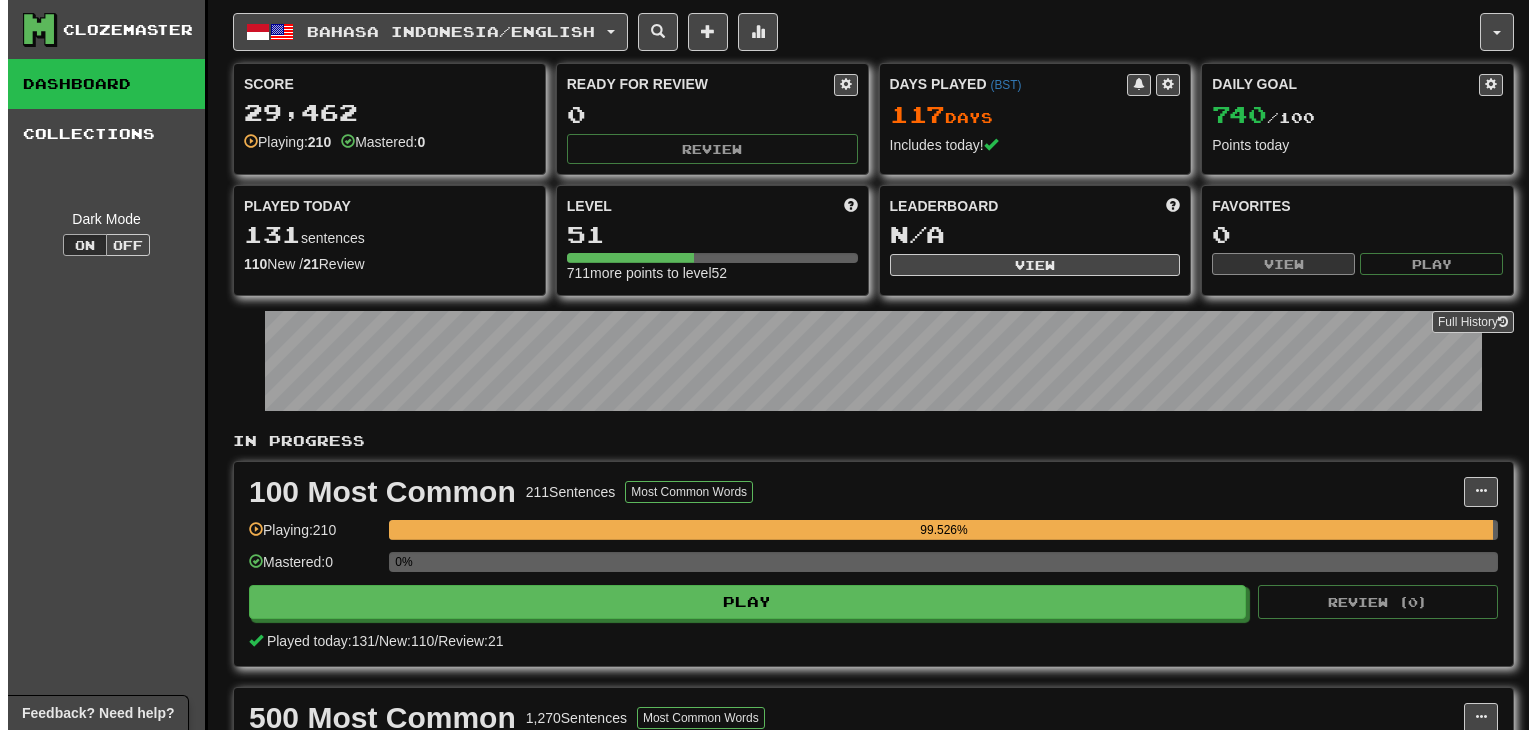 scroll, scrollTop: 0, scrollLeft: 0, axis: both 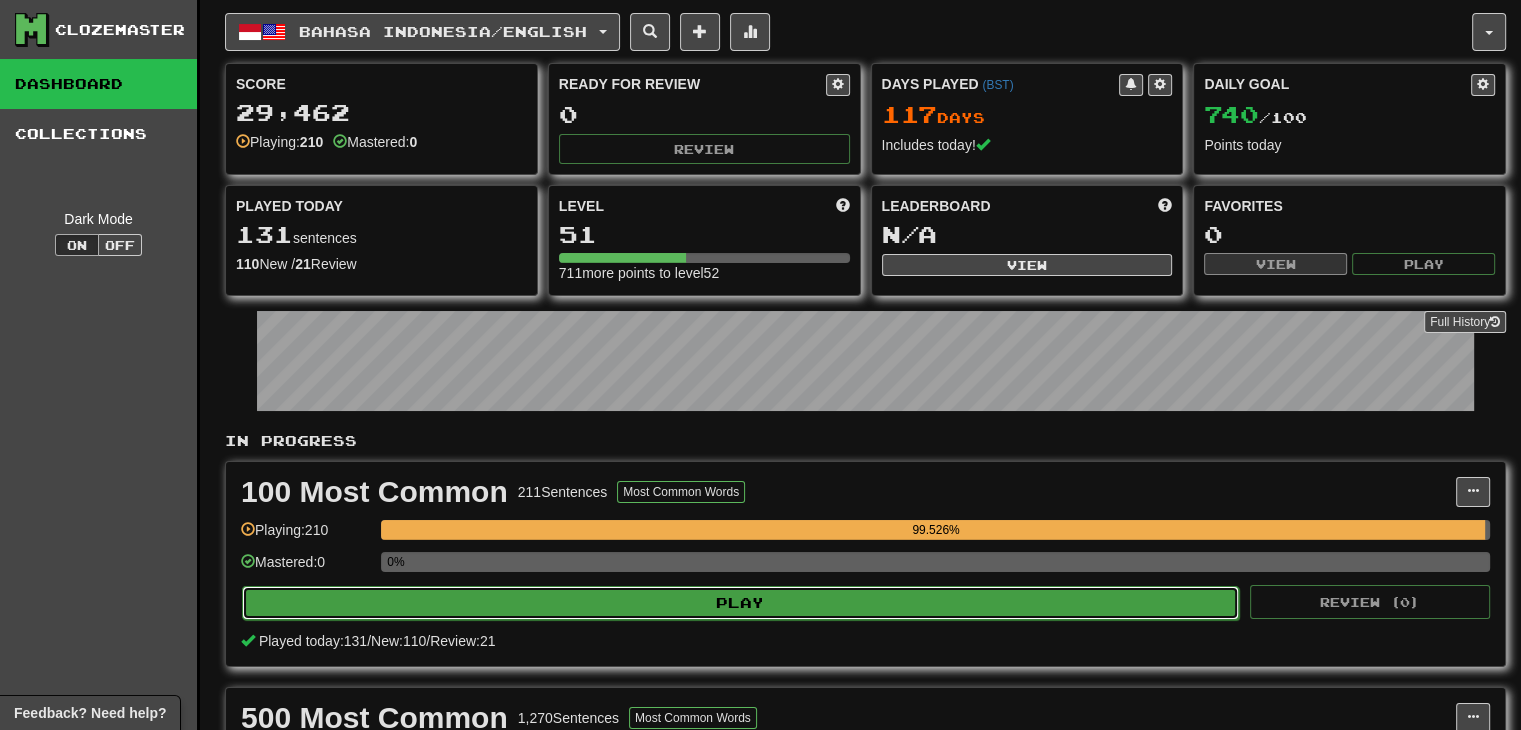 click on "Play" at bounding box center (740, 603) 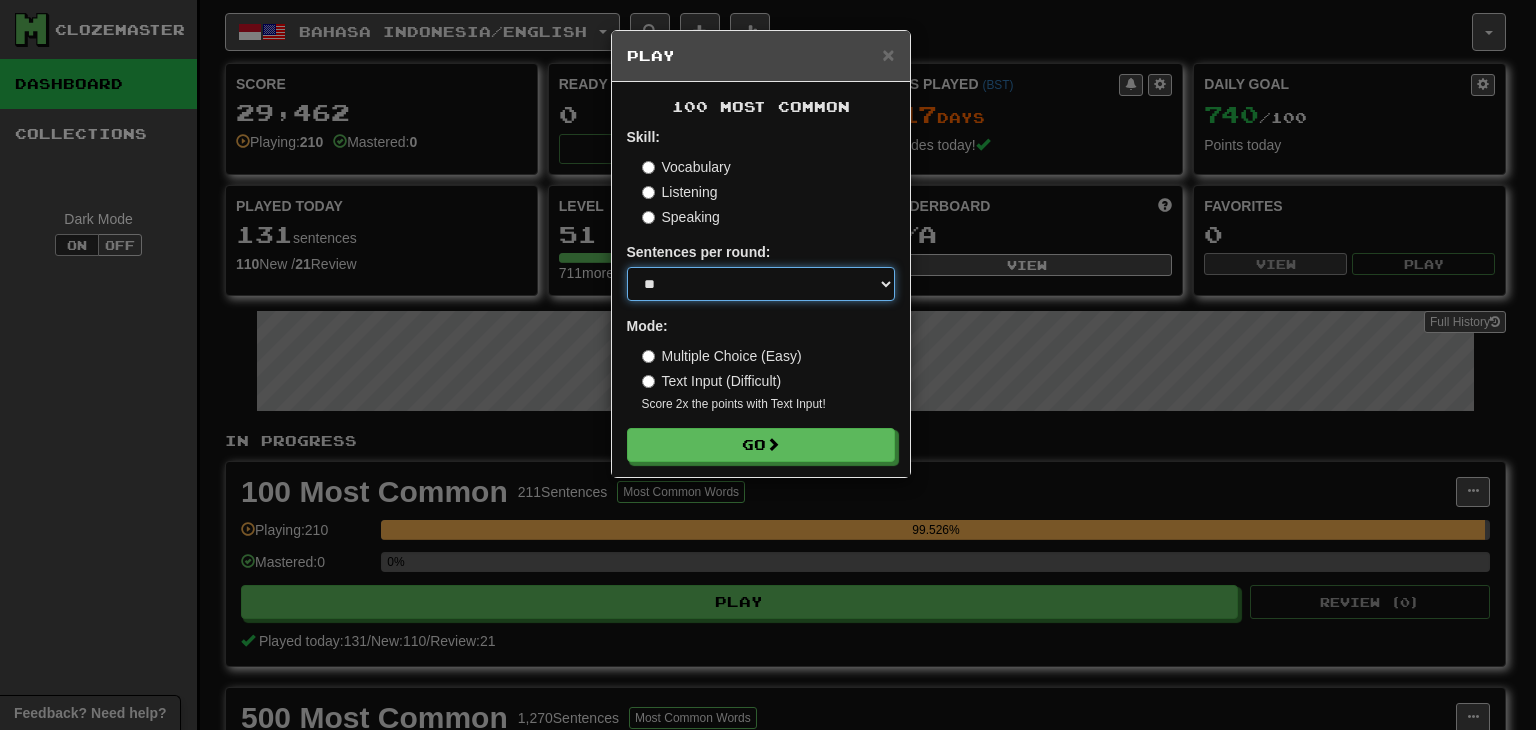click on "* ** ** ** ** ** *** ********" at bounding box center (761, 284) 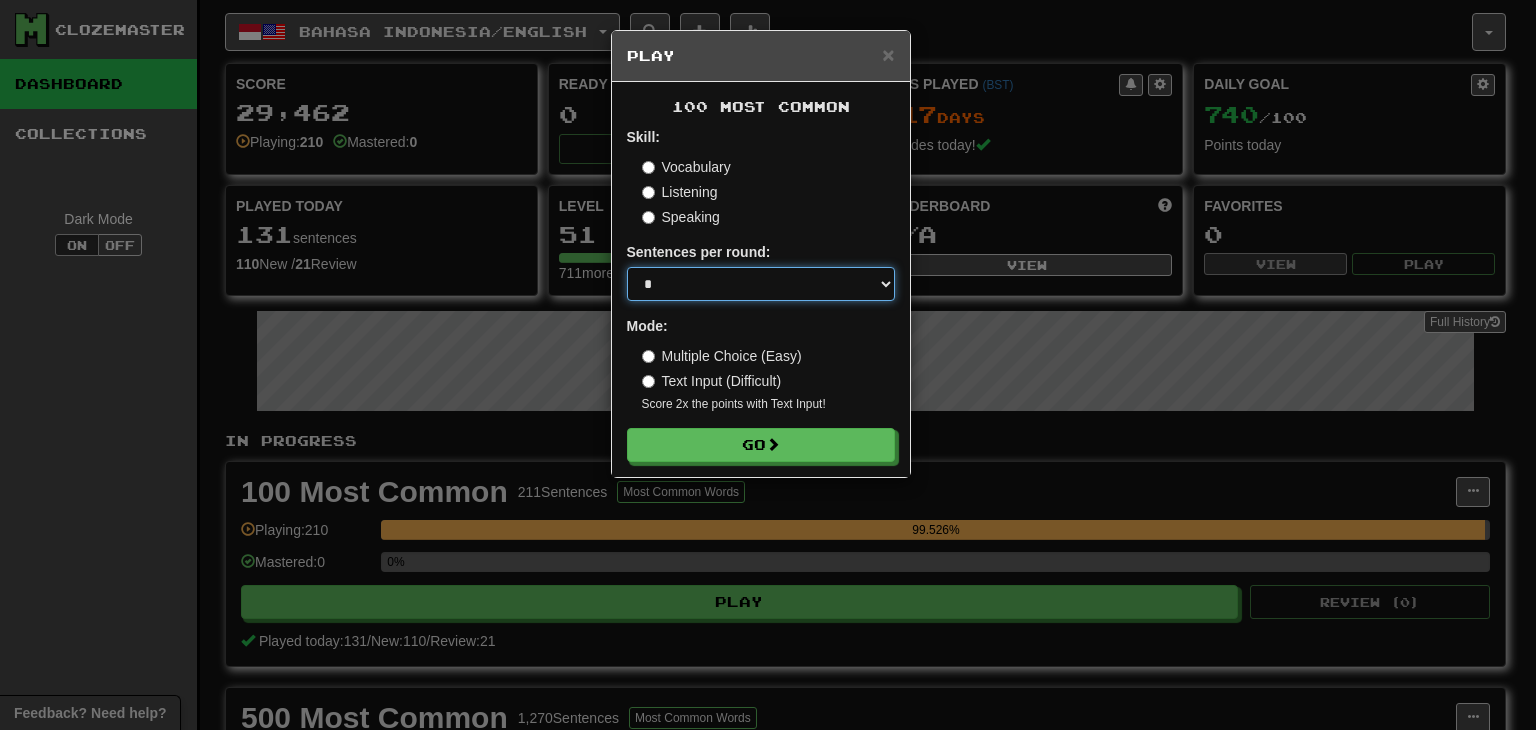 click on "* ** ** ** ** ** *** ********" at bounding box center [761, 284] 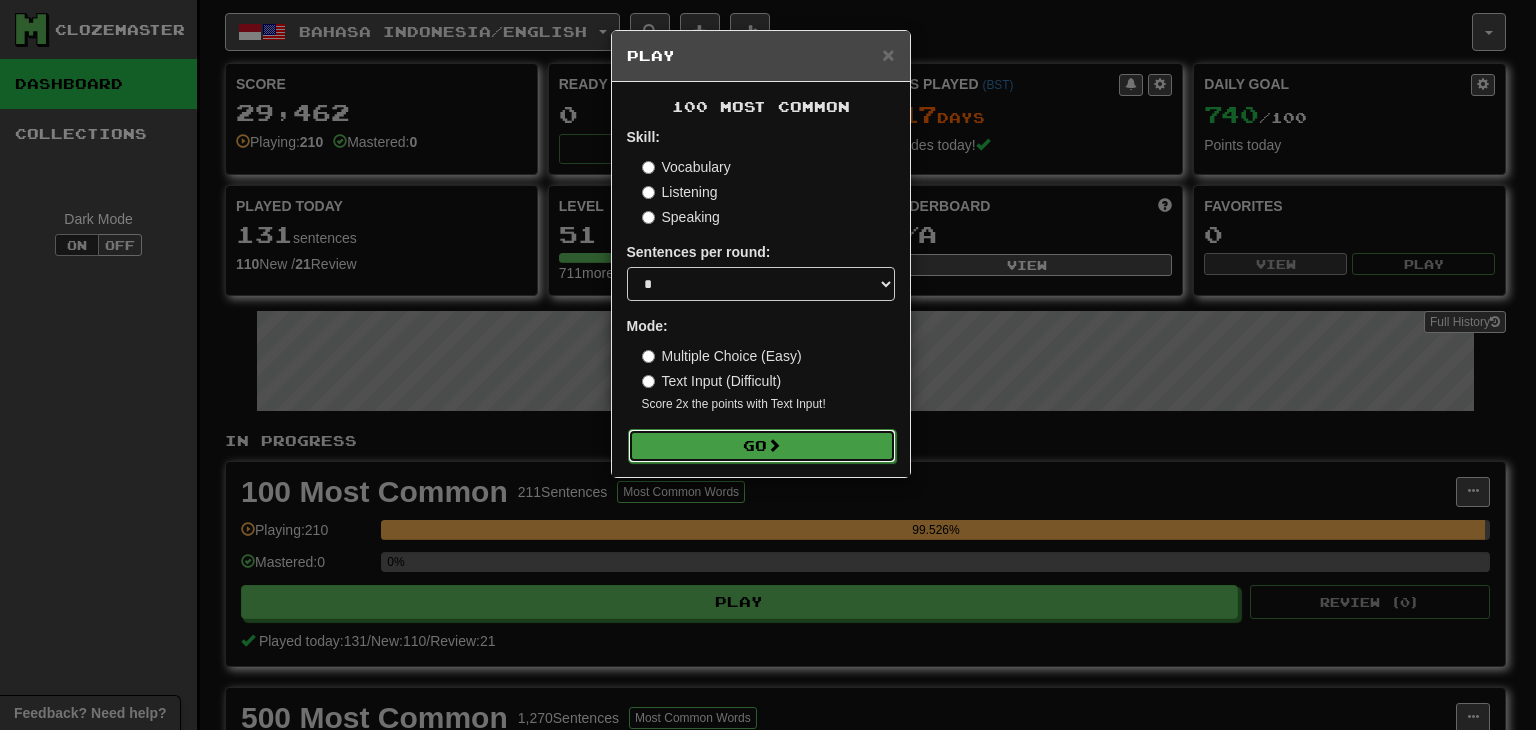 click at bounding box center (774, 445) 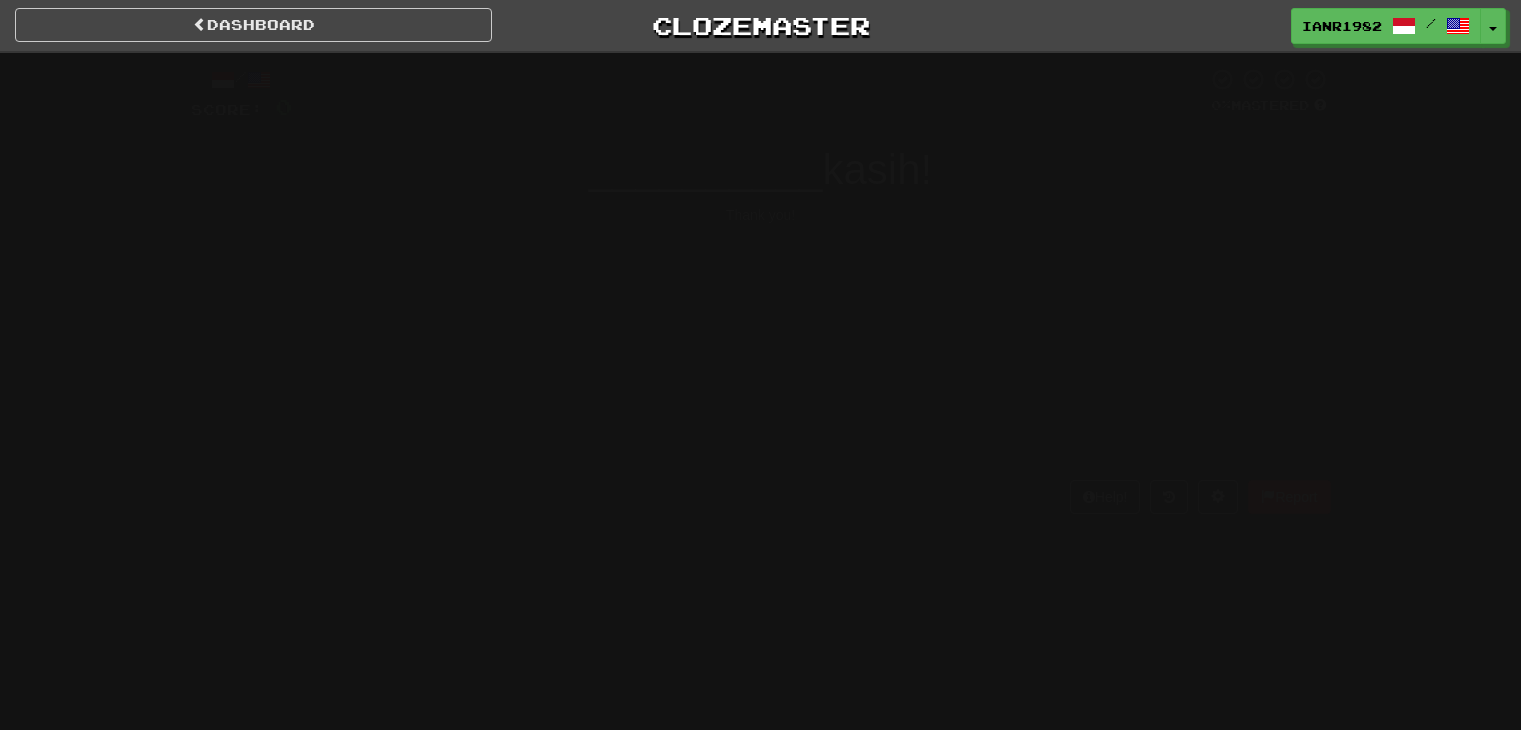 scroll, scrollTop: 0, scrollLeft: 0, axis: both 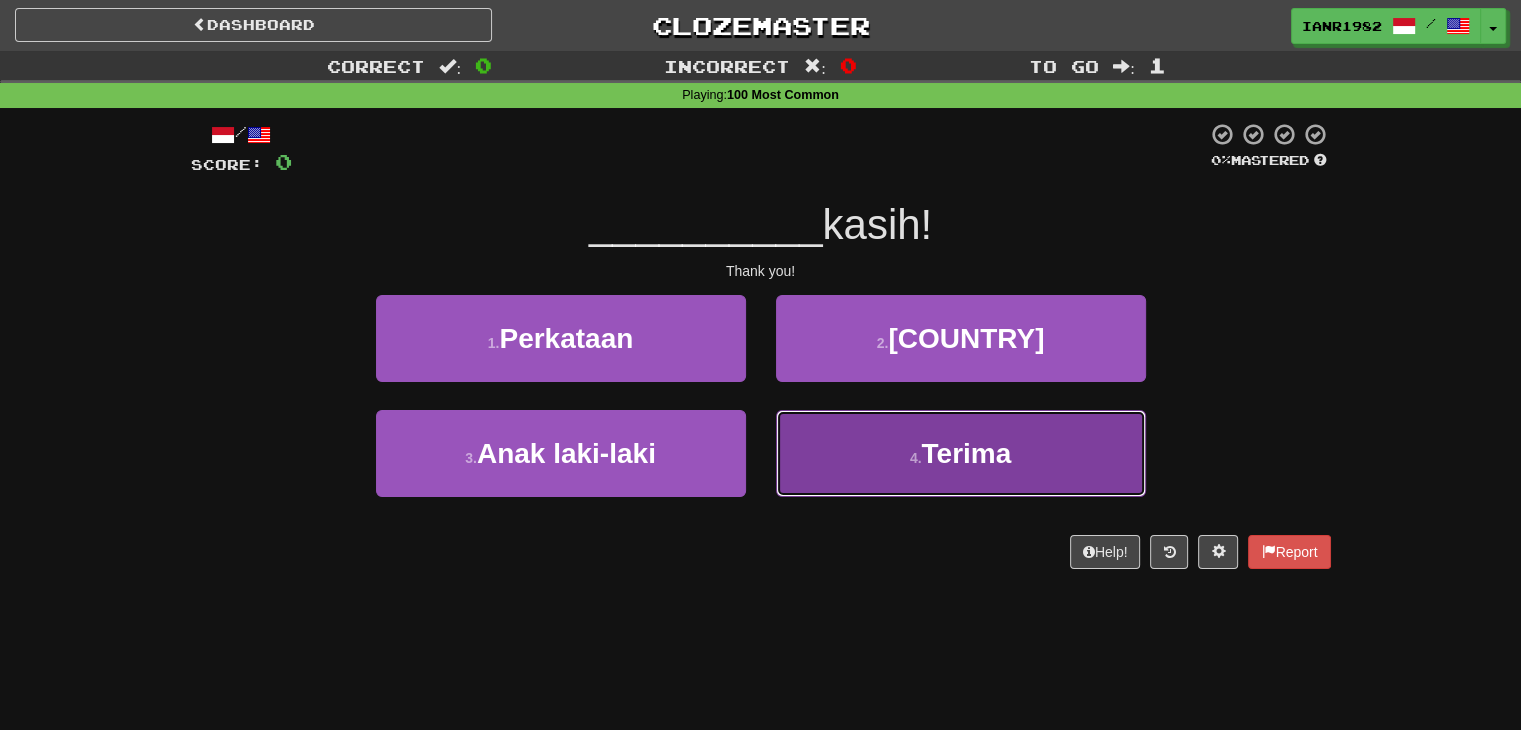 click on "4 .  Terima" at bounding box center [961, 453] 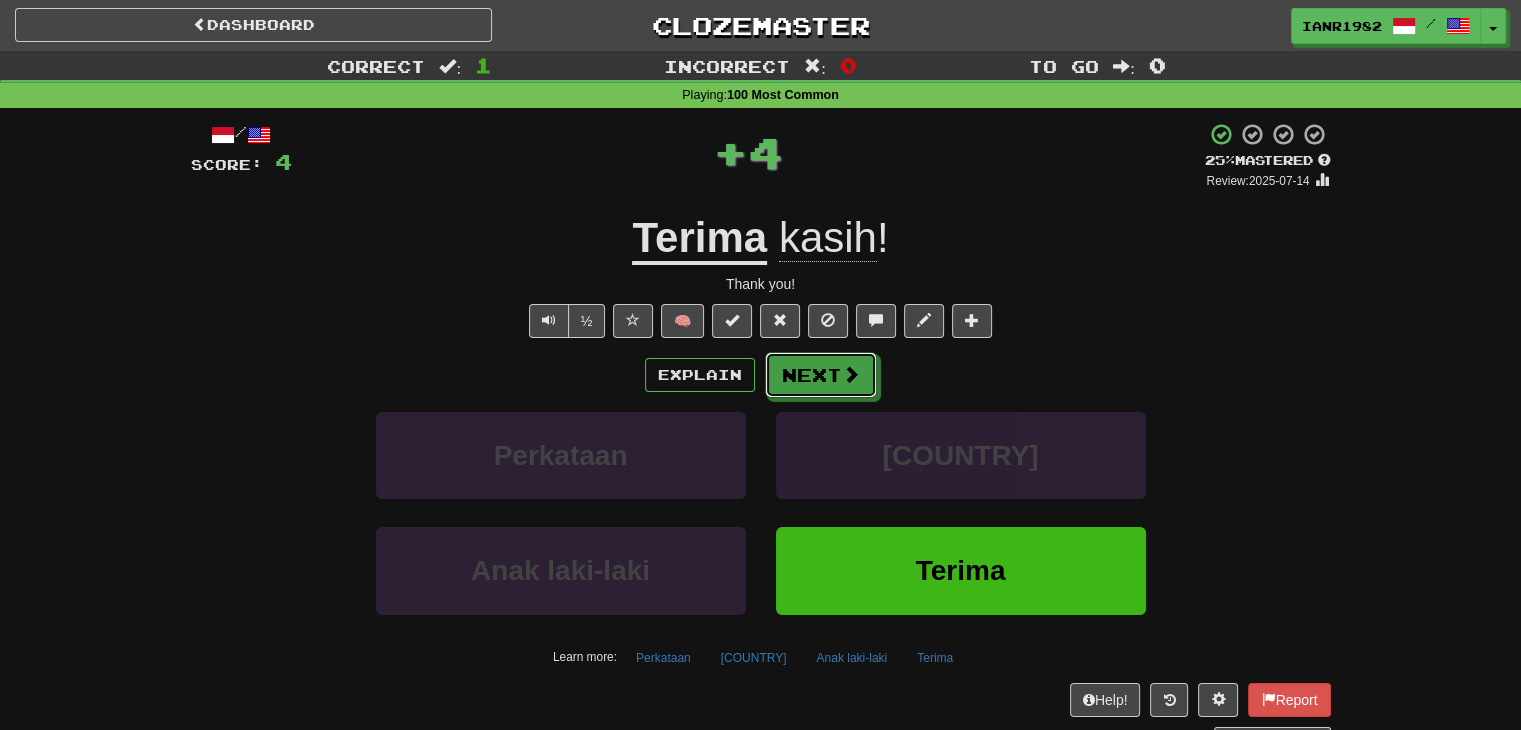 click on "Next" at bounding box center [821, 375] 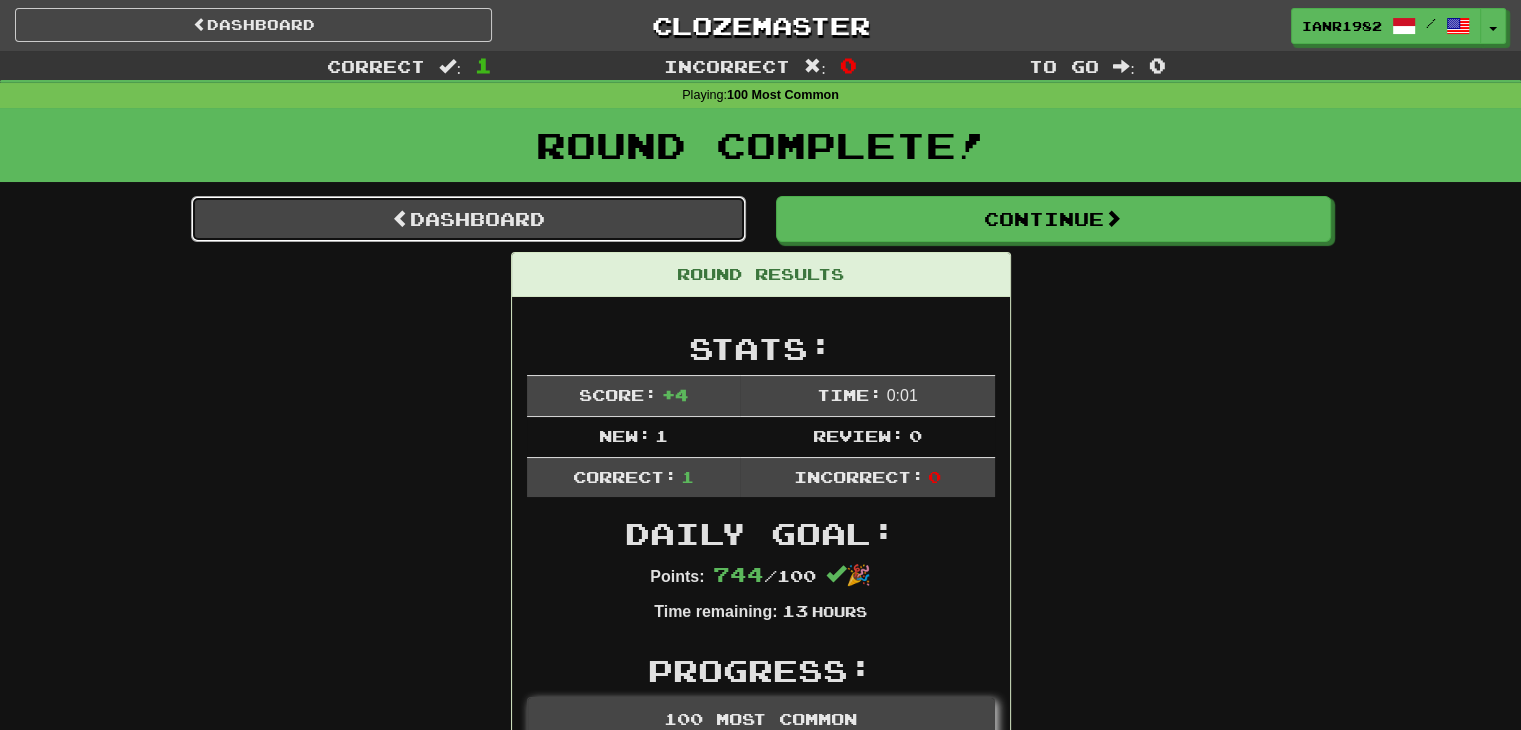 click on "Dashboard" at bounding box center [468, 219] 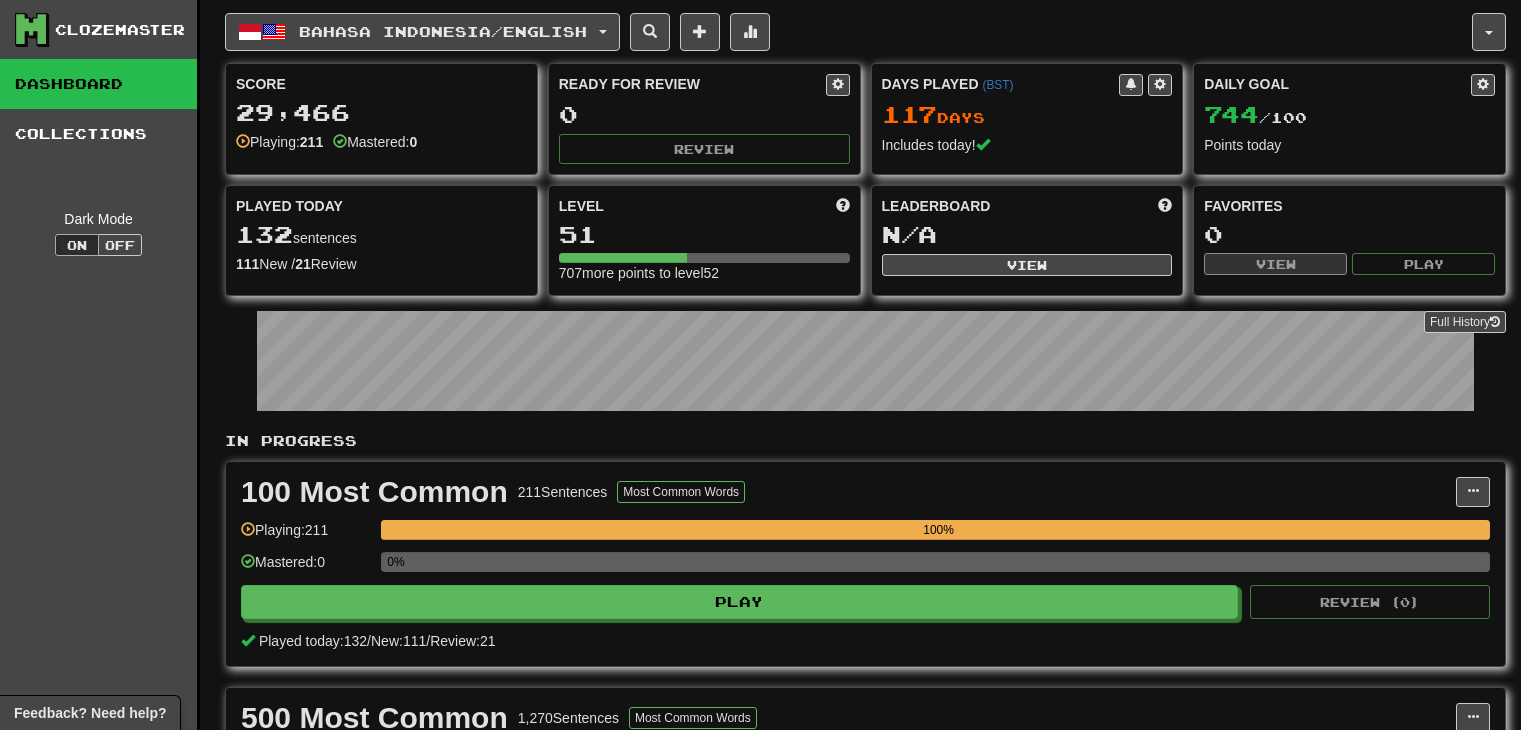scroll, scrollTop: 0, scrollLeft: 0, axis: both 